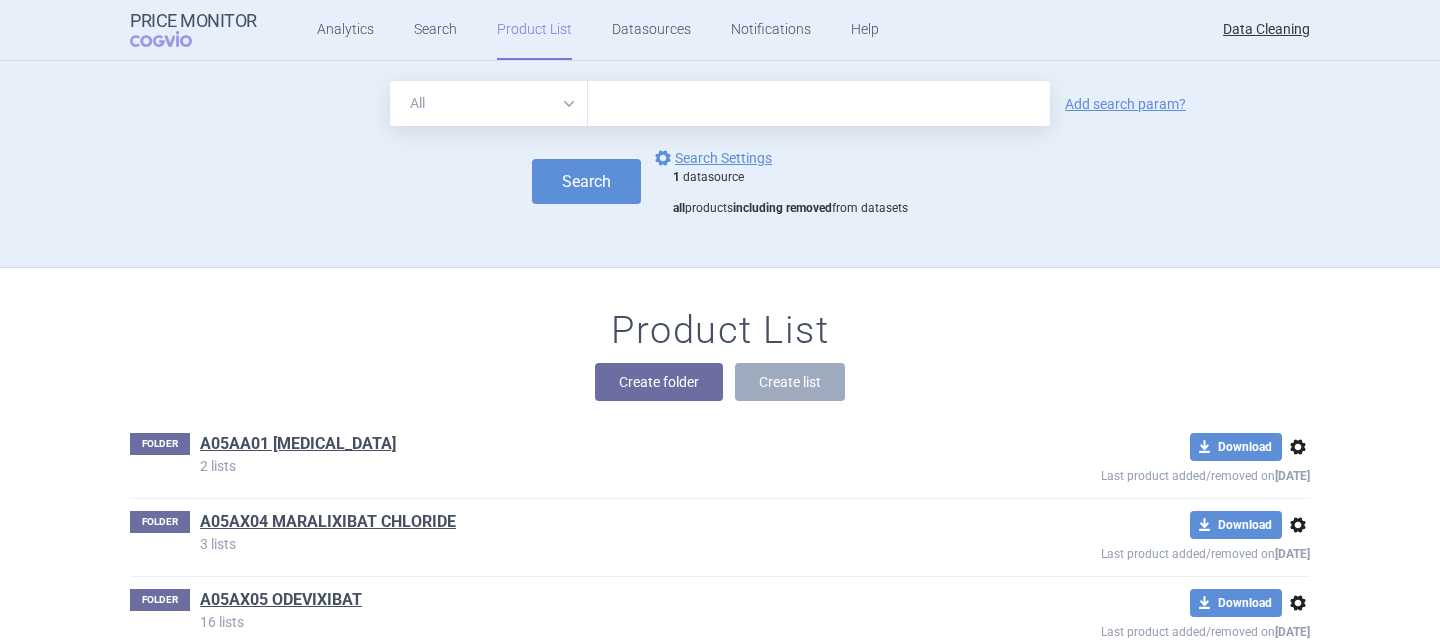scroll, scrollTop: 0, scrollLeft: 0, axis: both 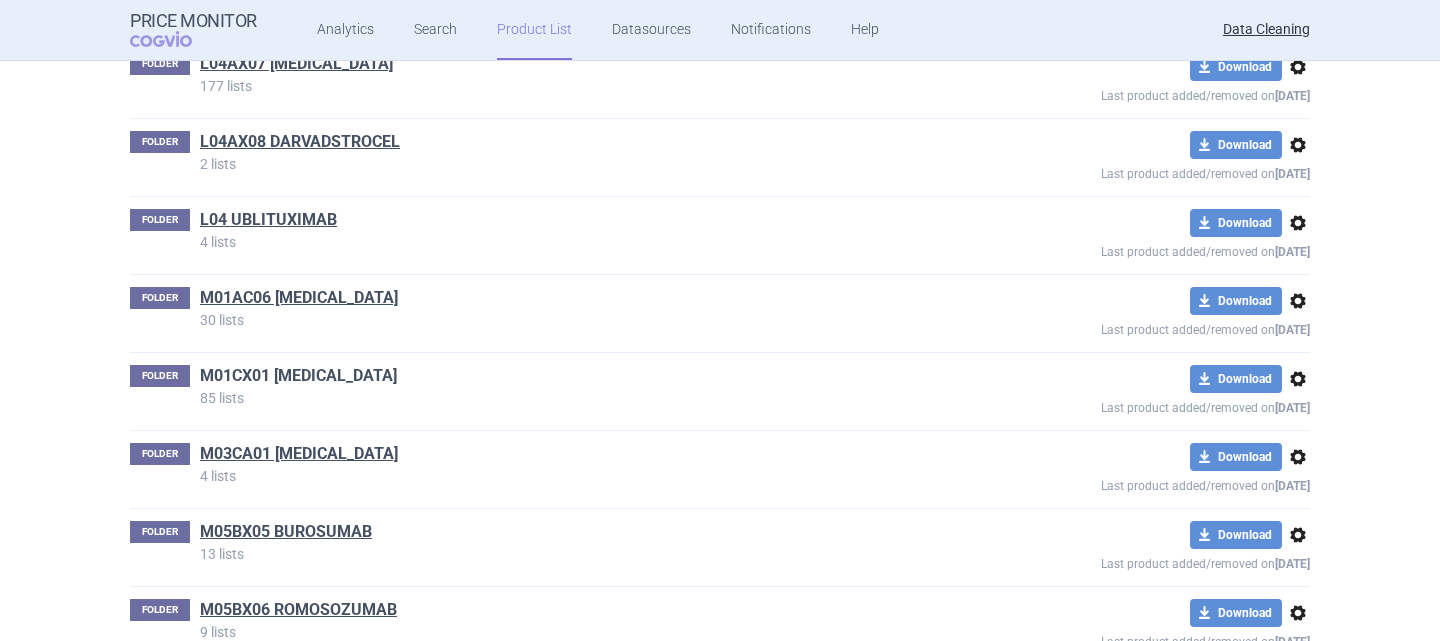 click on "M01CX01 METHOTREXATE" at bounding box center (298, 376) 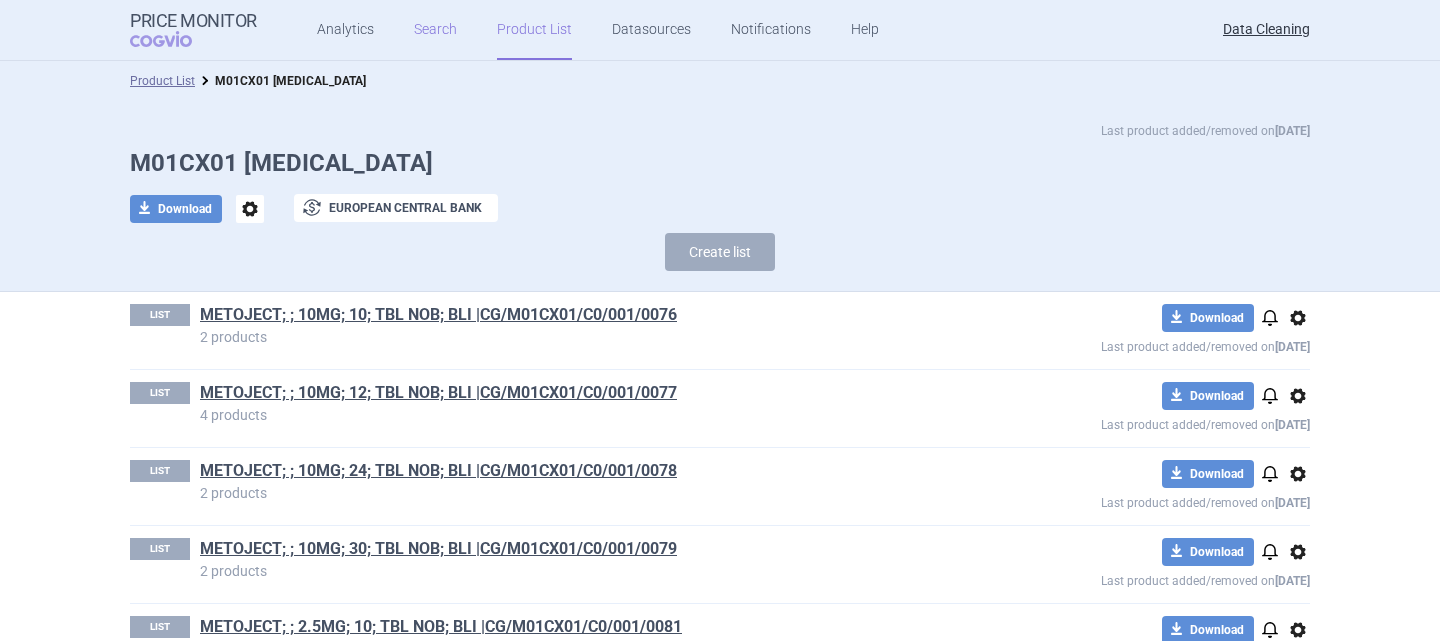 click on "Search" at bounding box center [435, 30] 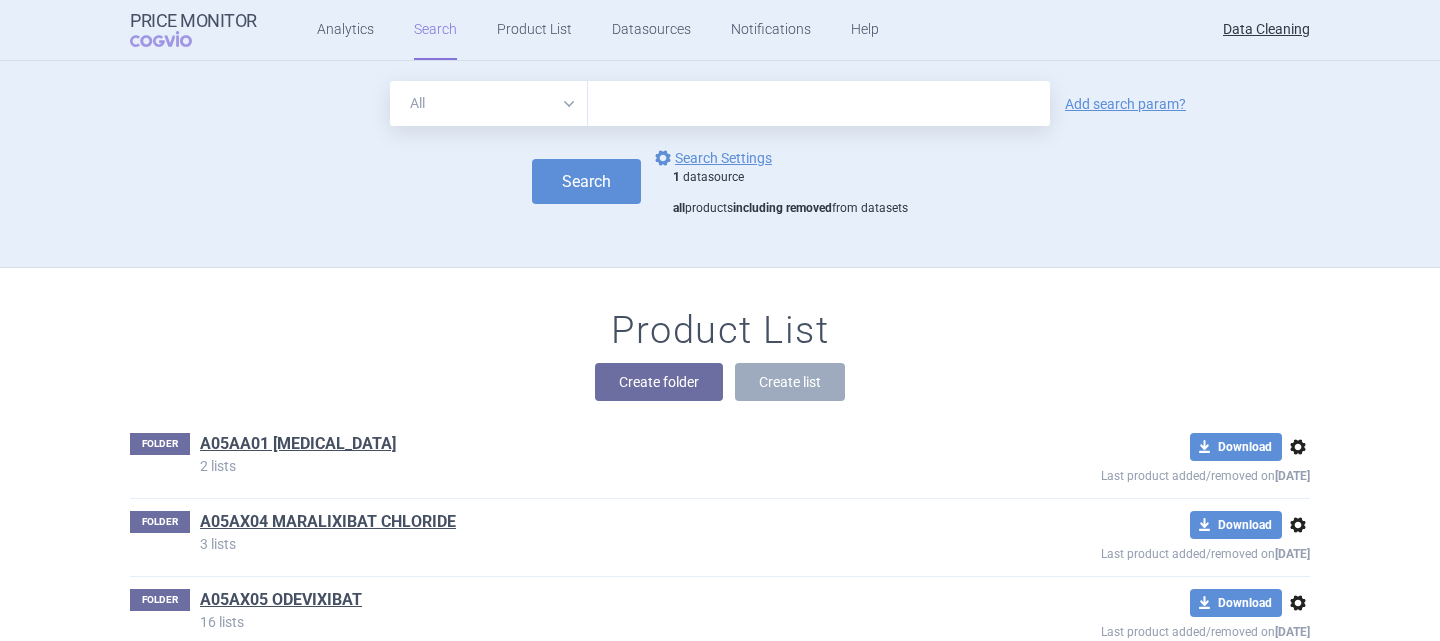 scroll, scrollTop: 63137, scrollLeft: 0, axis: vertical 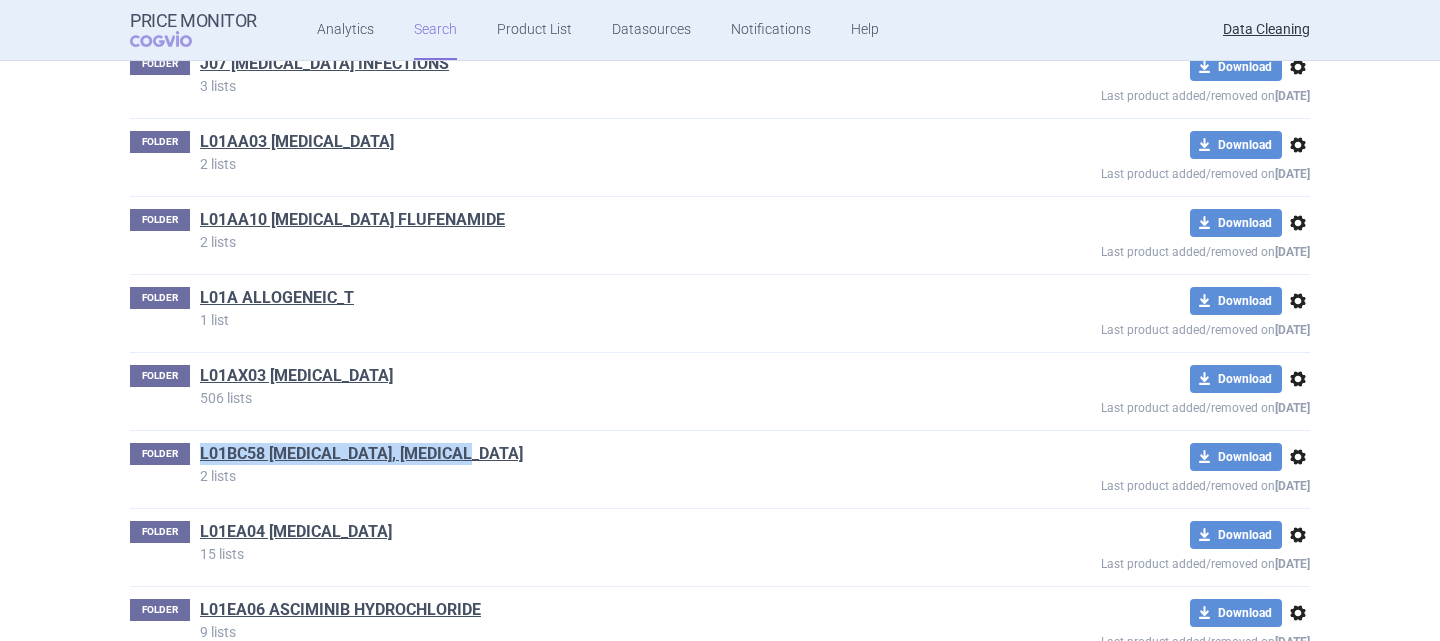 drag, startPoint x: 486, startPoint y: 427, endPoint x: 190, endPoint y: 433, distance: 296.0608 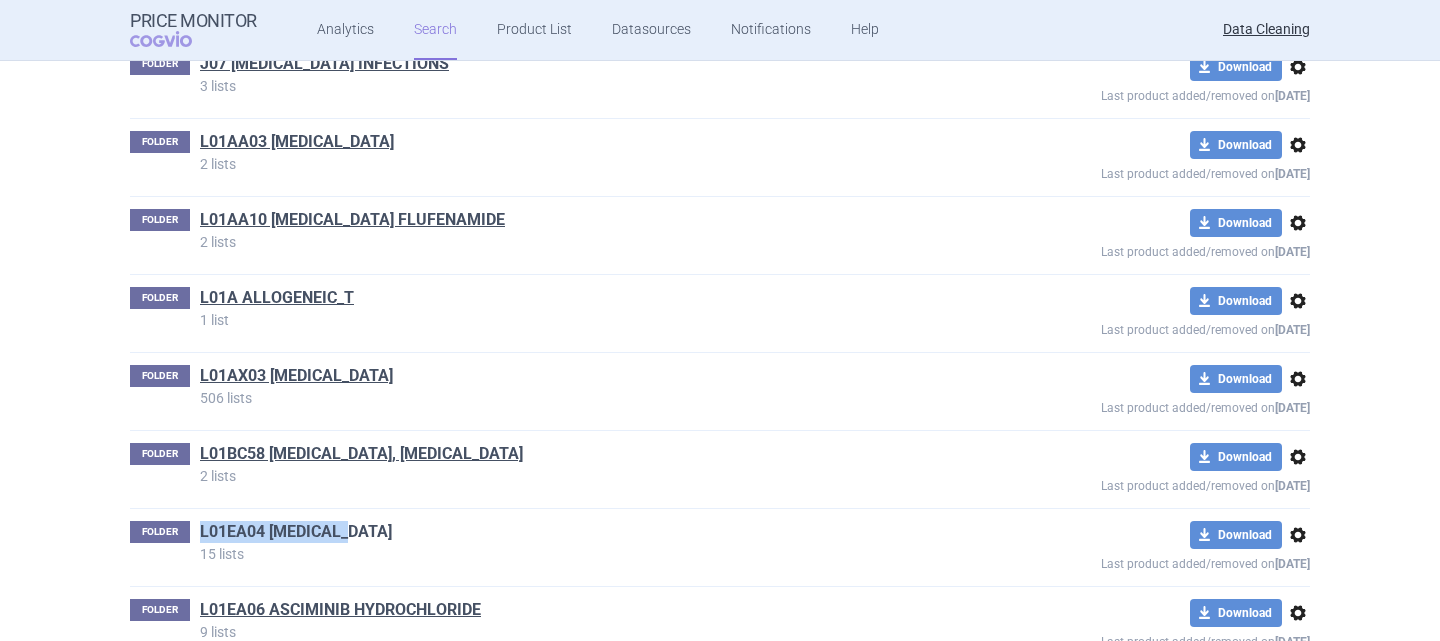 drag, startPoint x: 356, startPoint y: 513, endPoint x: 194, endPoint y: 504, distance: 162.2498 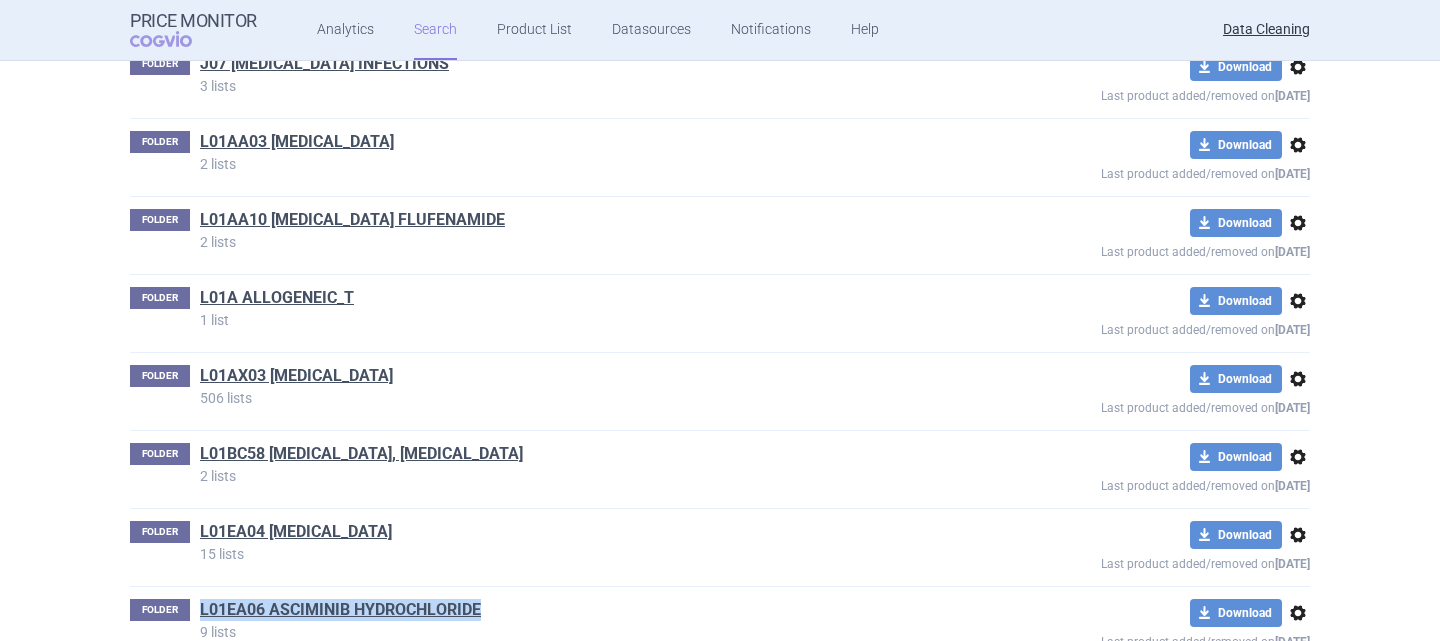 drag, startPoint x: 481, startPoint y: 586, endPoint x: 191, endPoint y: 581, distance: 290.0431 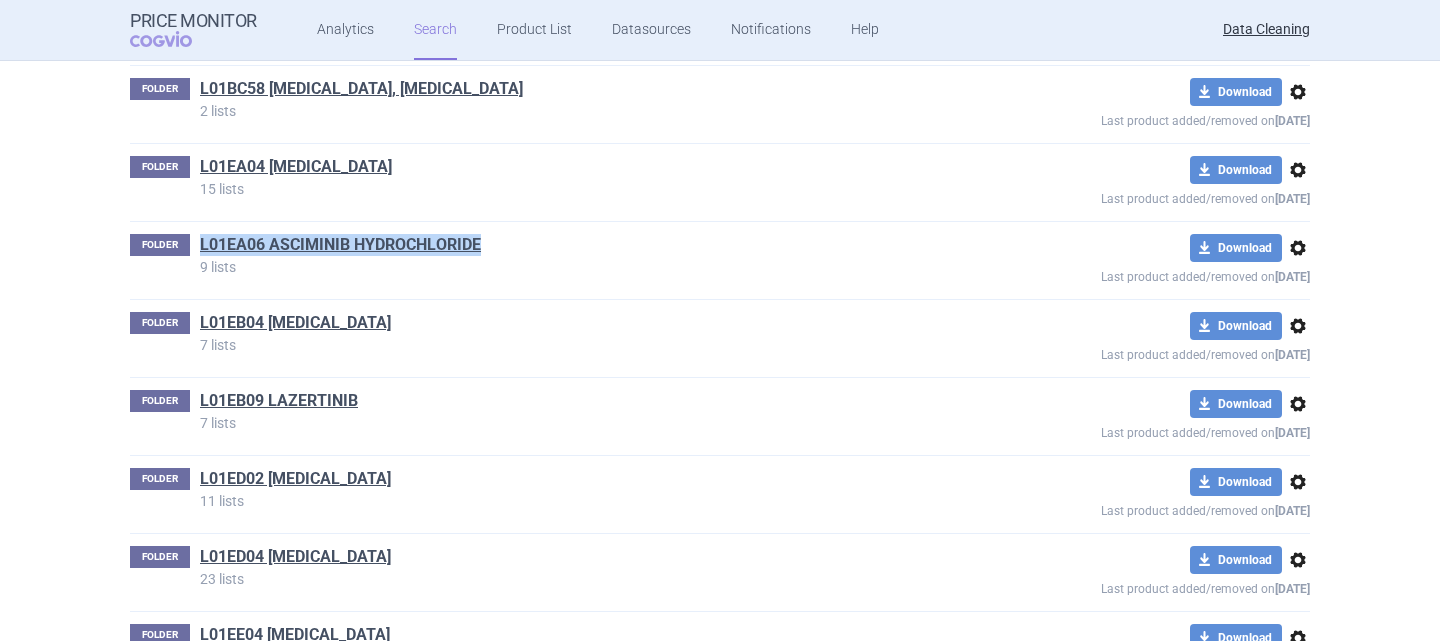 scroll, scrollTop: 63617, scrollLeft: 0, axis: vertical 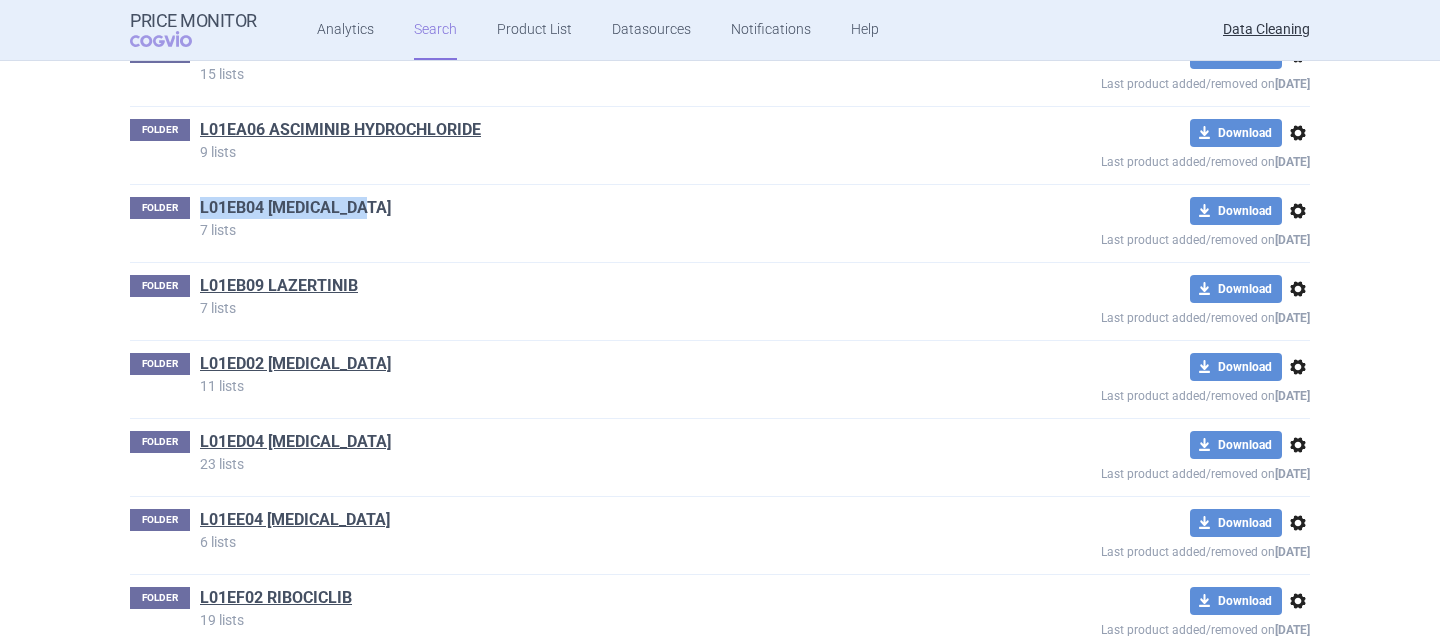 drag, startPoint x: 379, startPoint y: 186, endPoint x: 192, endPoint y: 180, distance: 187.09624 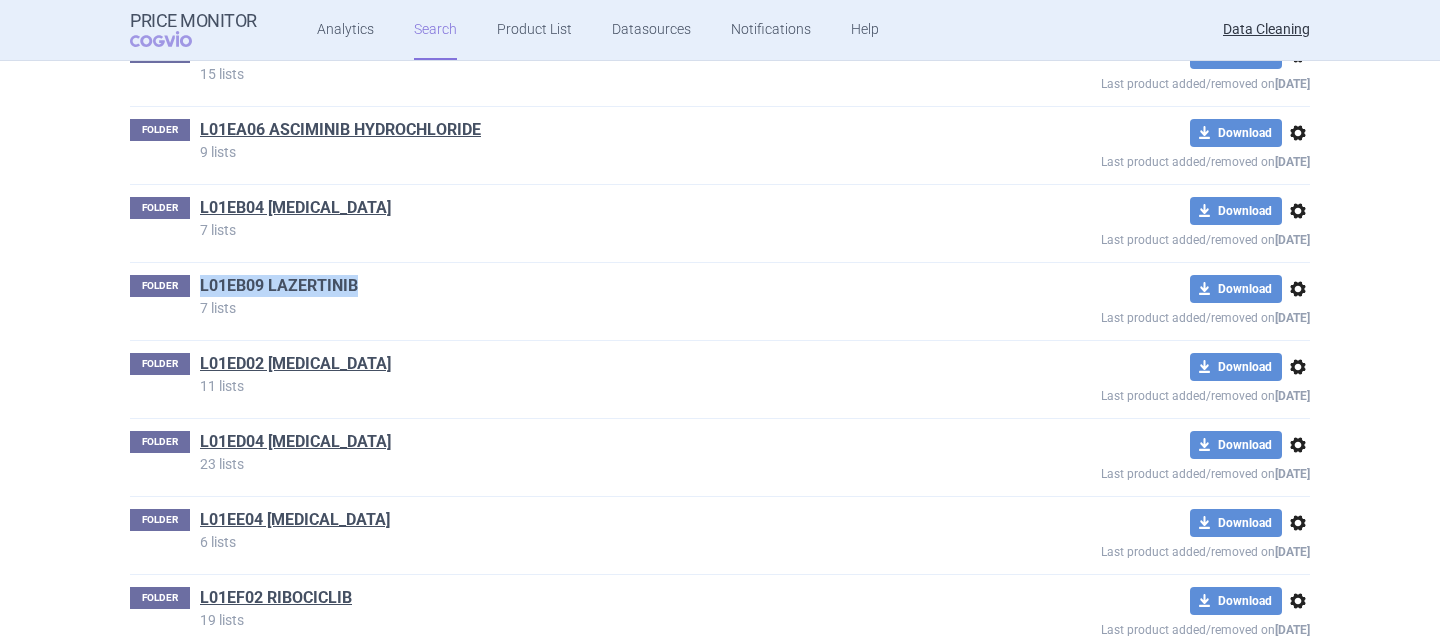 drag, startPoint x: 361, startPoint y: 265, endPoint x: 195, endPoint y: 257, distance: 166.19266 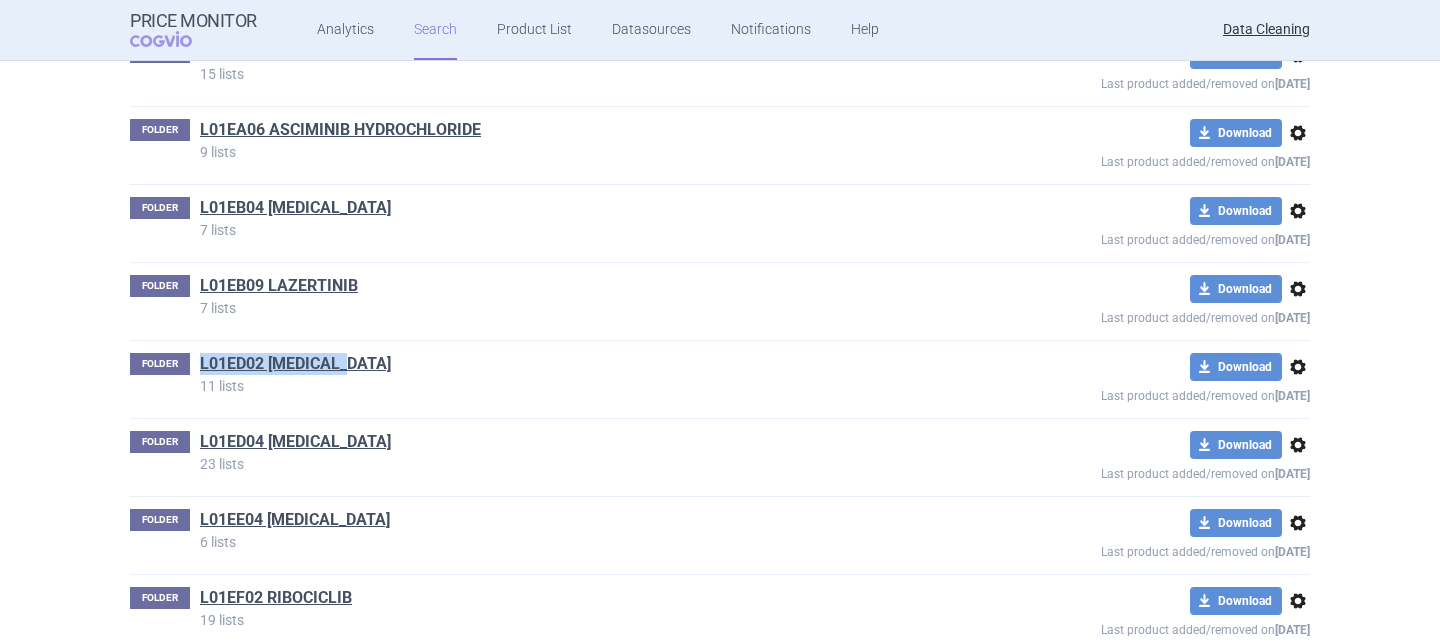 drag, startPoint x: 352, startPoint y: 343, endPoint x: 191, endPoint y: 331, distance: 161.44658 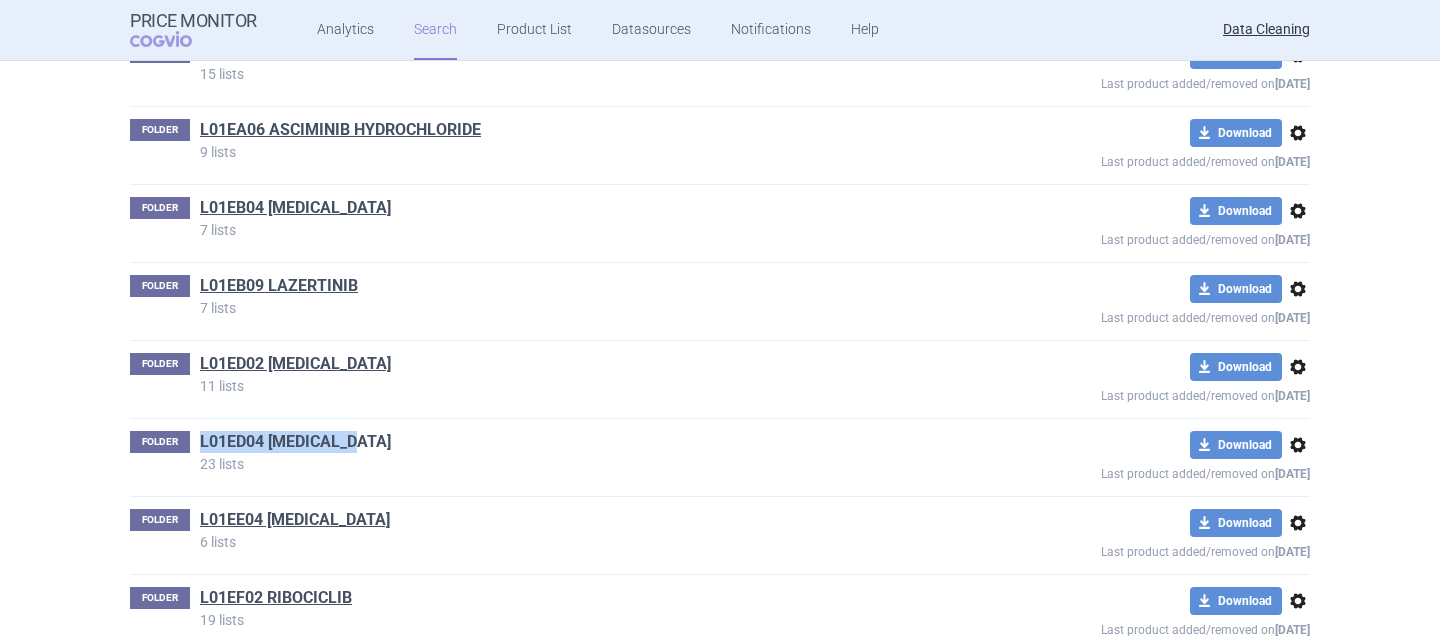 drag, startPoint x: 355, startPoint y: 420, endPoint x: 193, endPoint y: 419, distance: 162.00308 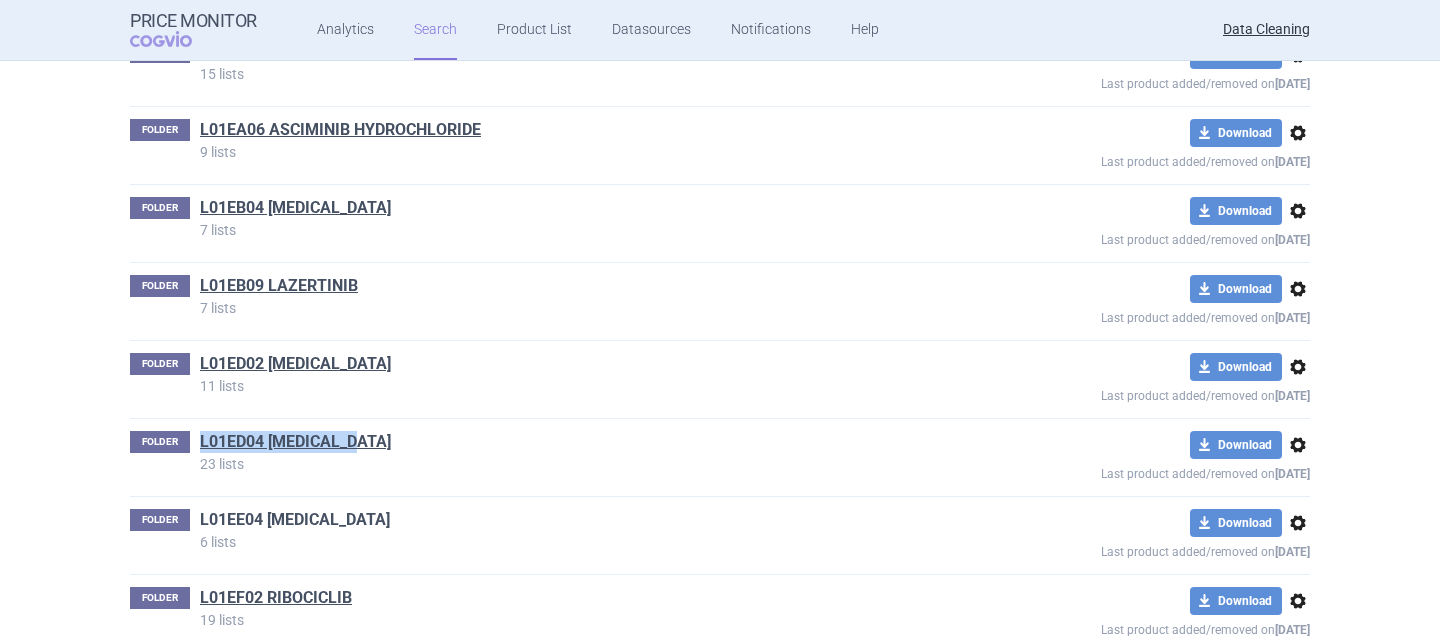 drag, startPoint x: 446, startPoint y: 494, endPoint x: 193, endPoint y: 491, distance: 253.01779 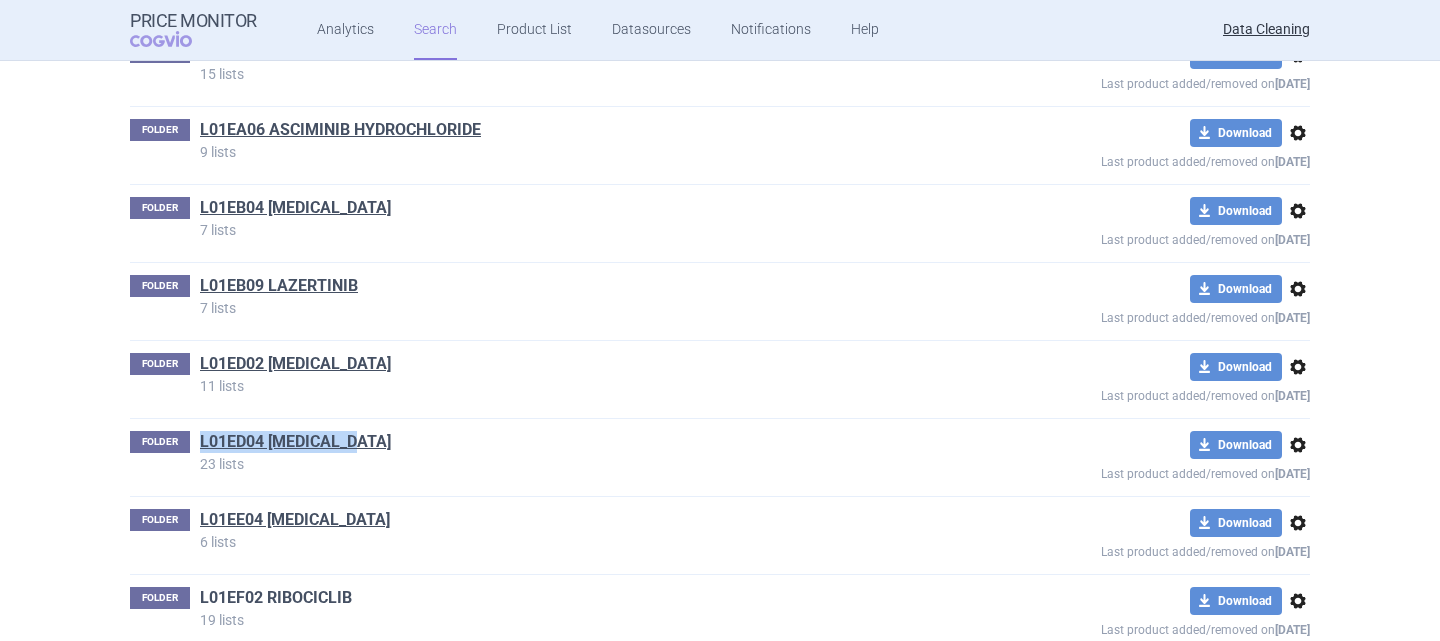 click on "L01EF02 RIBOCICLIB" at bounding box center (276, 598) 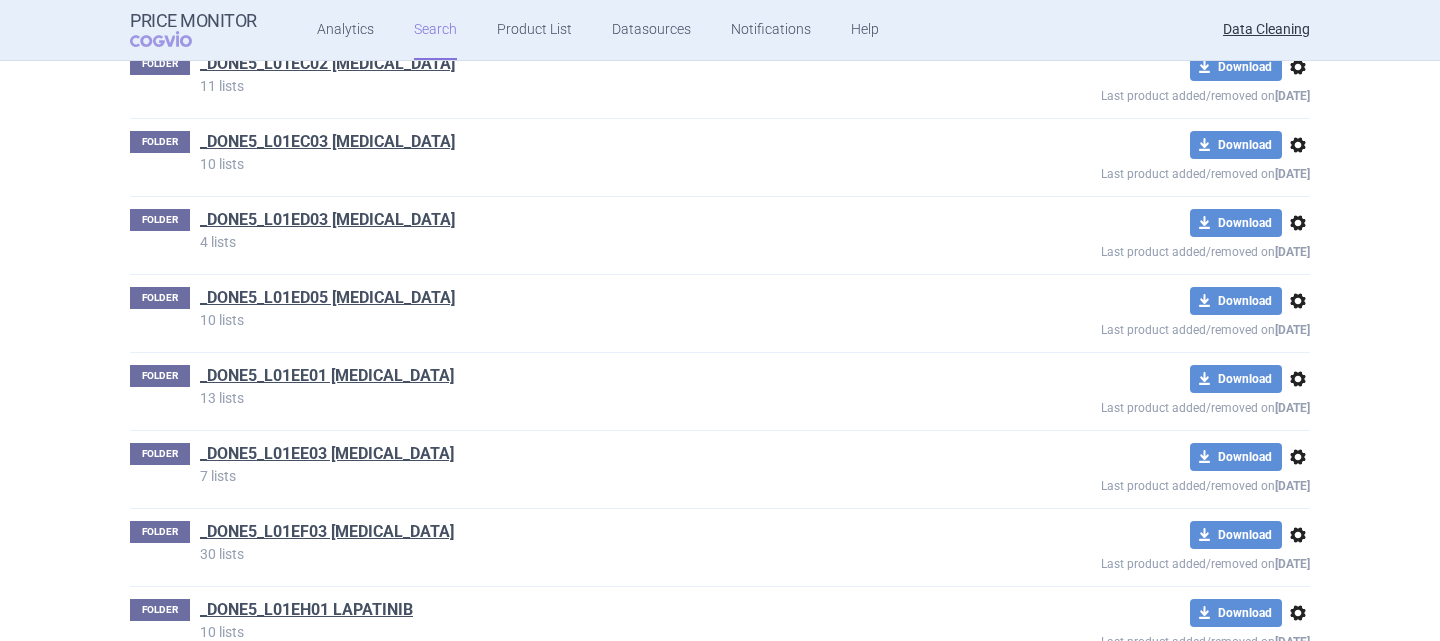 scroll, scrollTop: 63761, scrollLeft: 0, axis: vertical 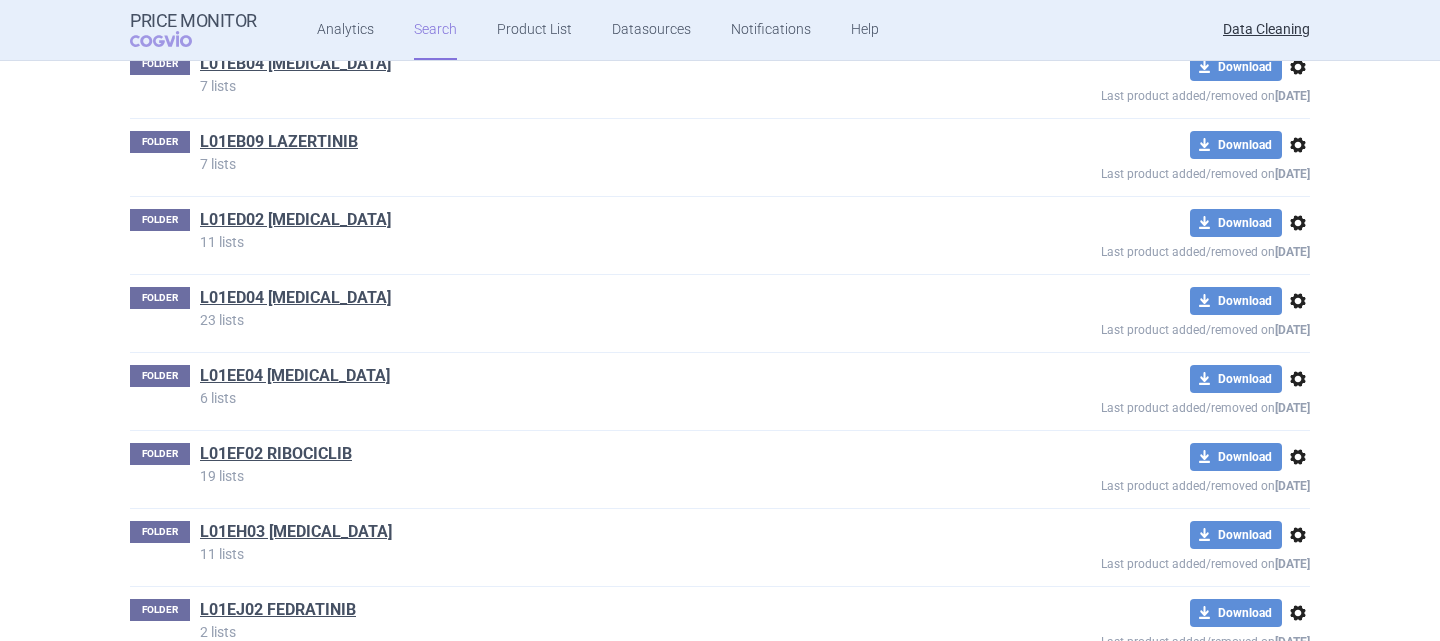 drag, startPoint x: 448, startPoint y: 344, endPoint x: 190, endPoint y: 349, distance: 258.04843 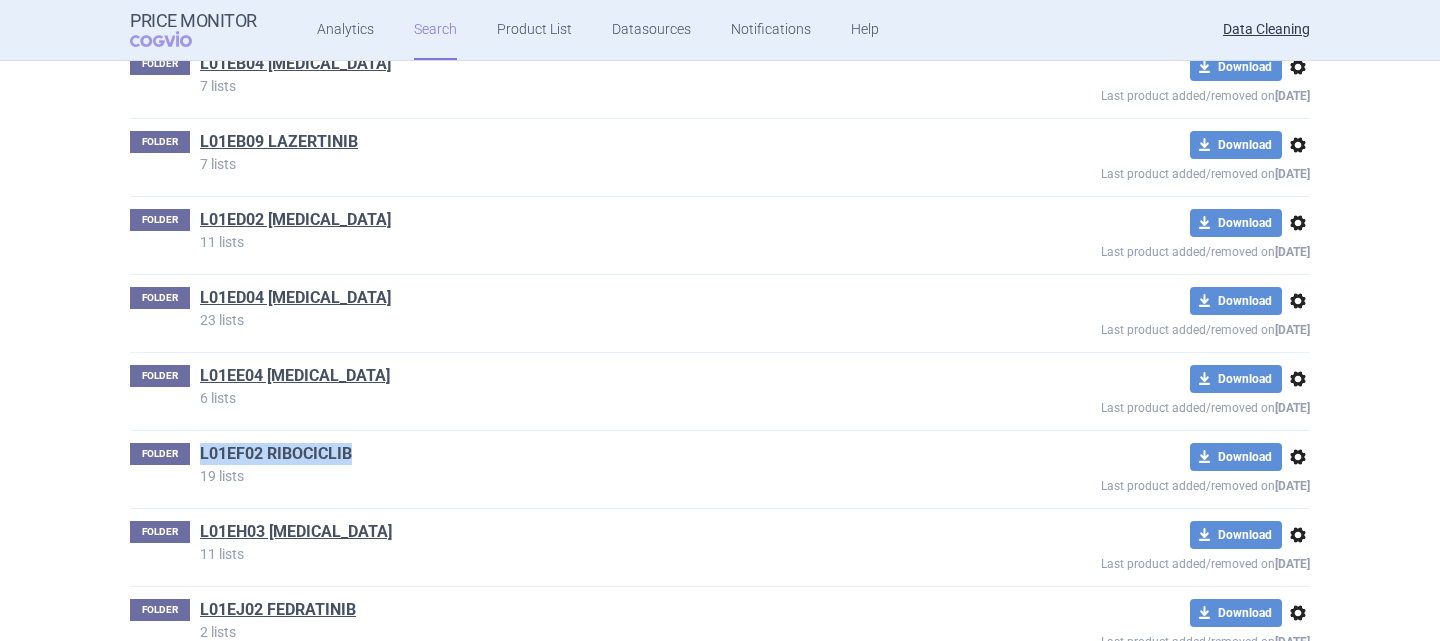 drag, startPoint x: 357, startPoint y: 435, endPoint x: 194, endPoint y: 427, distance: 163.1962 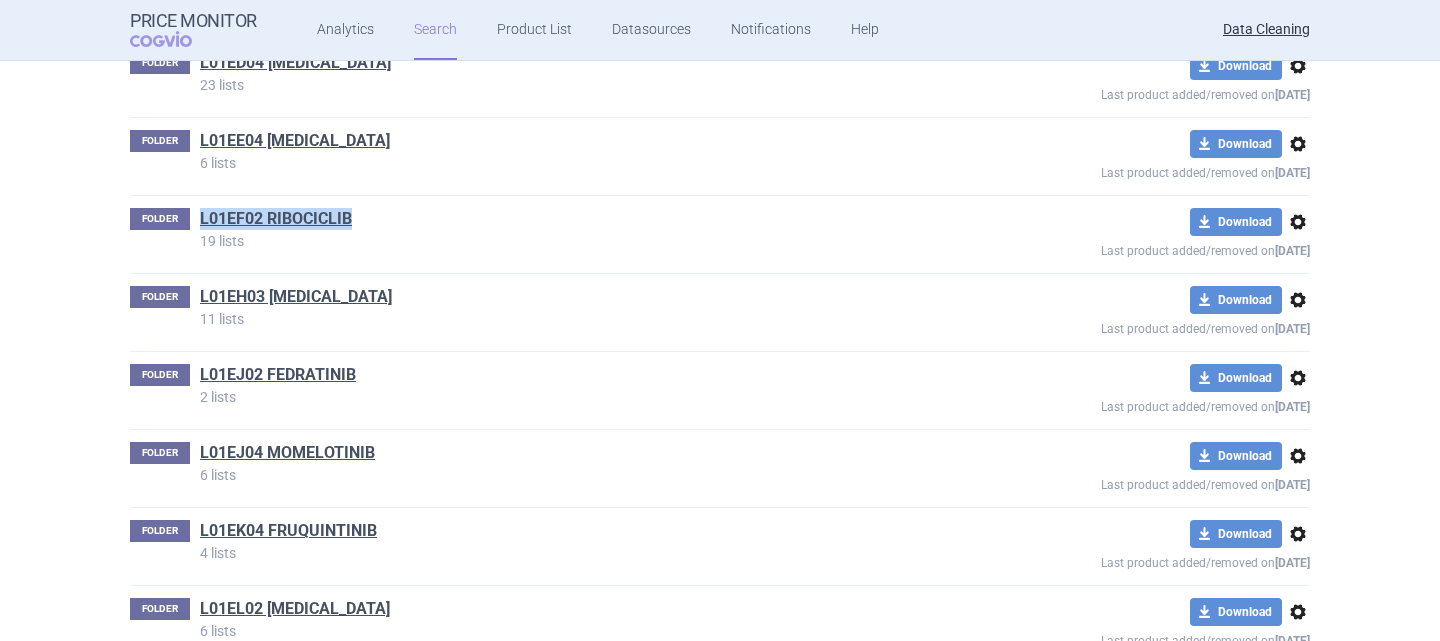 scroll, scrollTop: 64001, scrollLeft: 0, axis: vertical 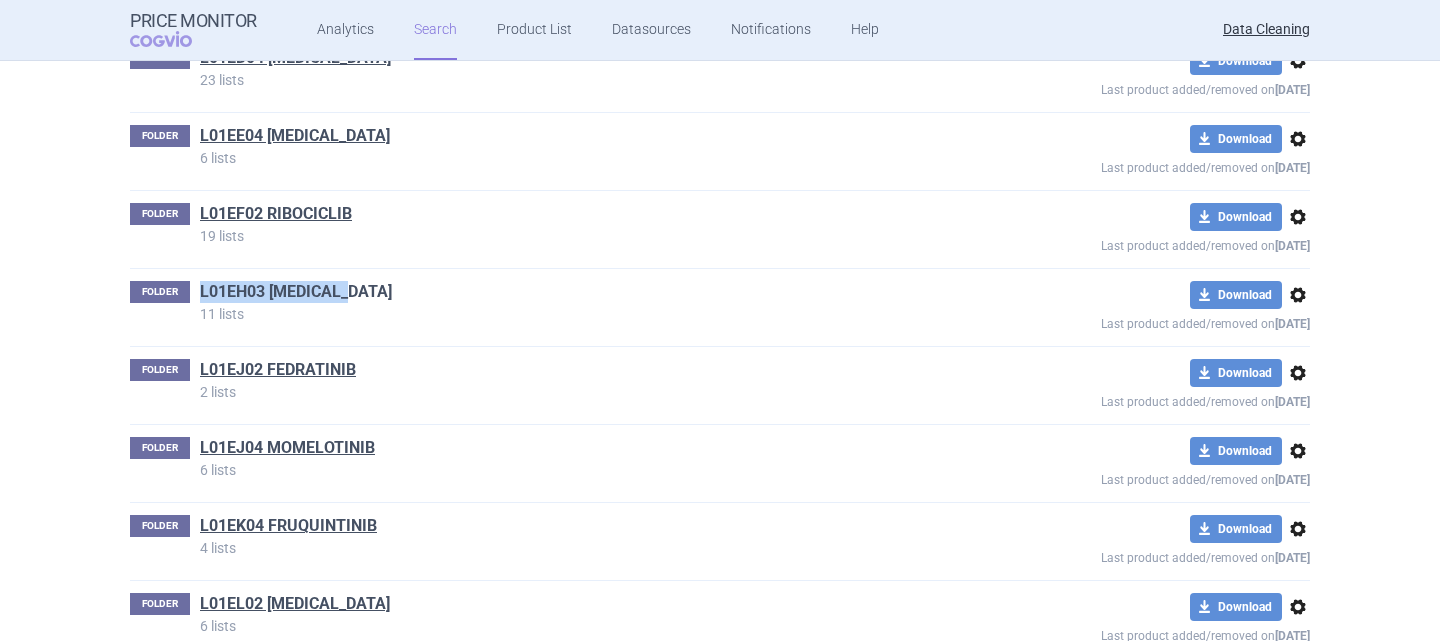 drag, startPoint x: 350, startPoint y: 269, endPoint x: 195, endPoint y: 264, distance: 155.08063 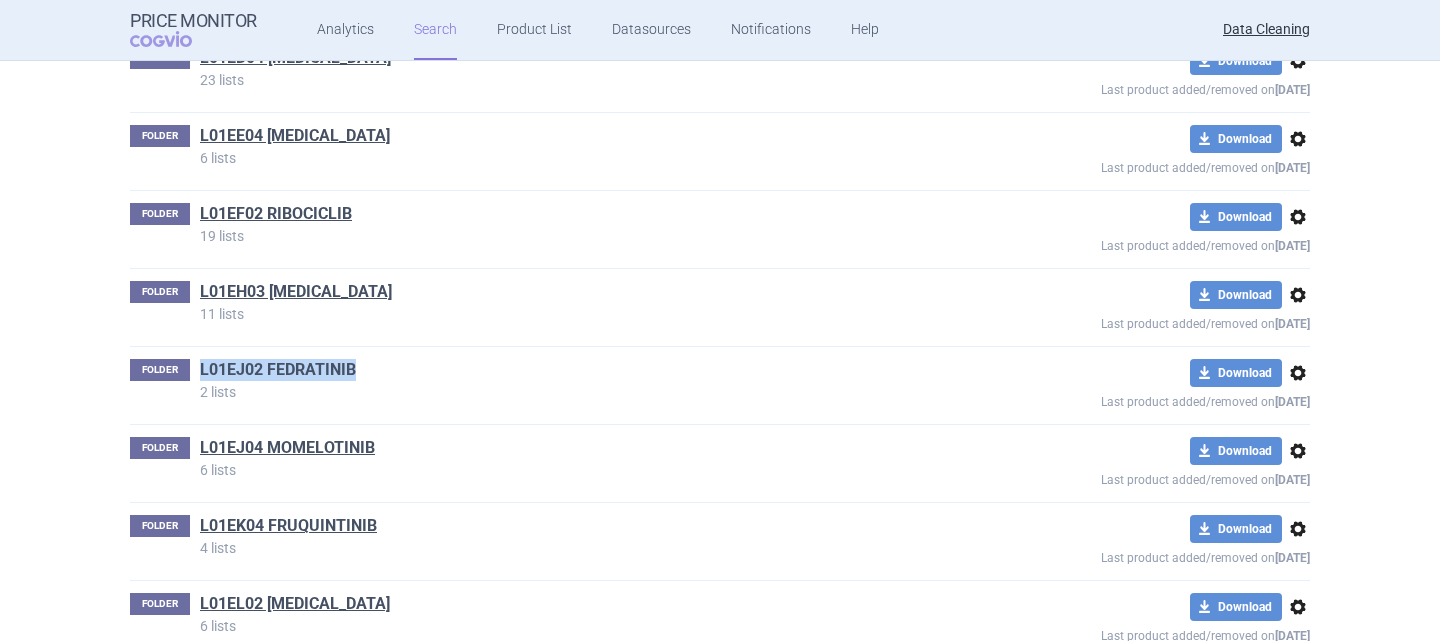 drag, startPoint x: 362, startPoint y: 346, endPoint x: 194, endPoint y: 338, distance: 168.19037 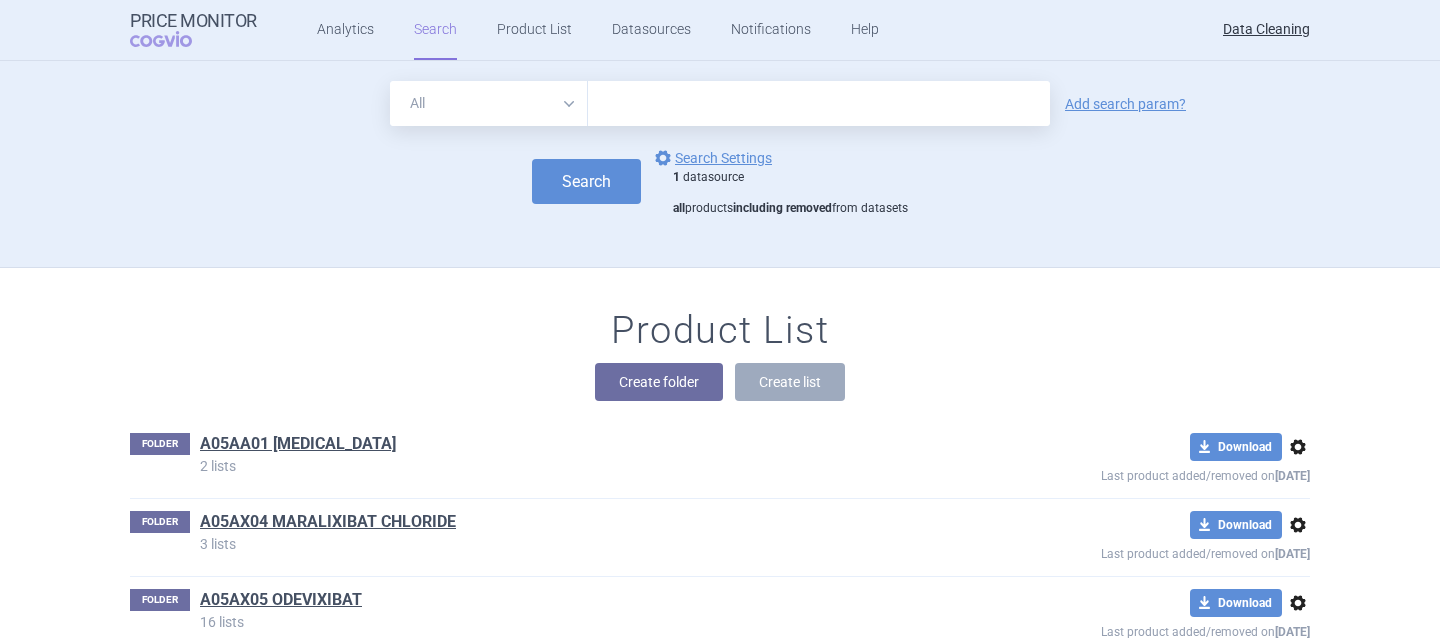 scroll, scrollTop: 63995, scrollLeft: 0, axis: vertical 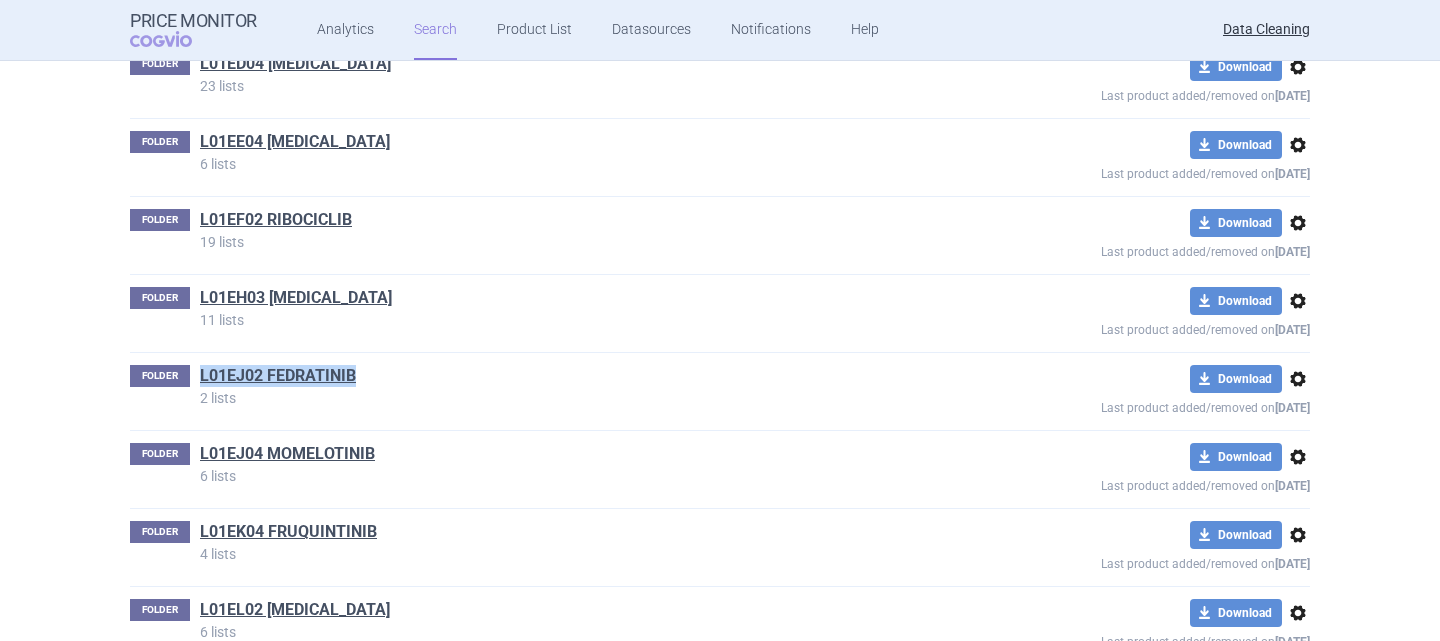 drag, startPoint x: 370, startPoint y: 354, endPoint x: 185, endPoint y: 349, distance: 185.06755 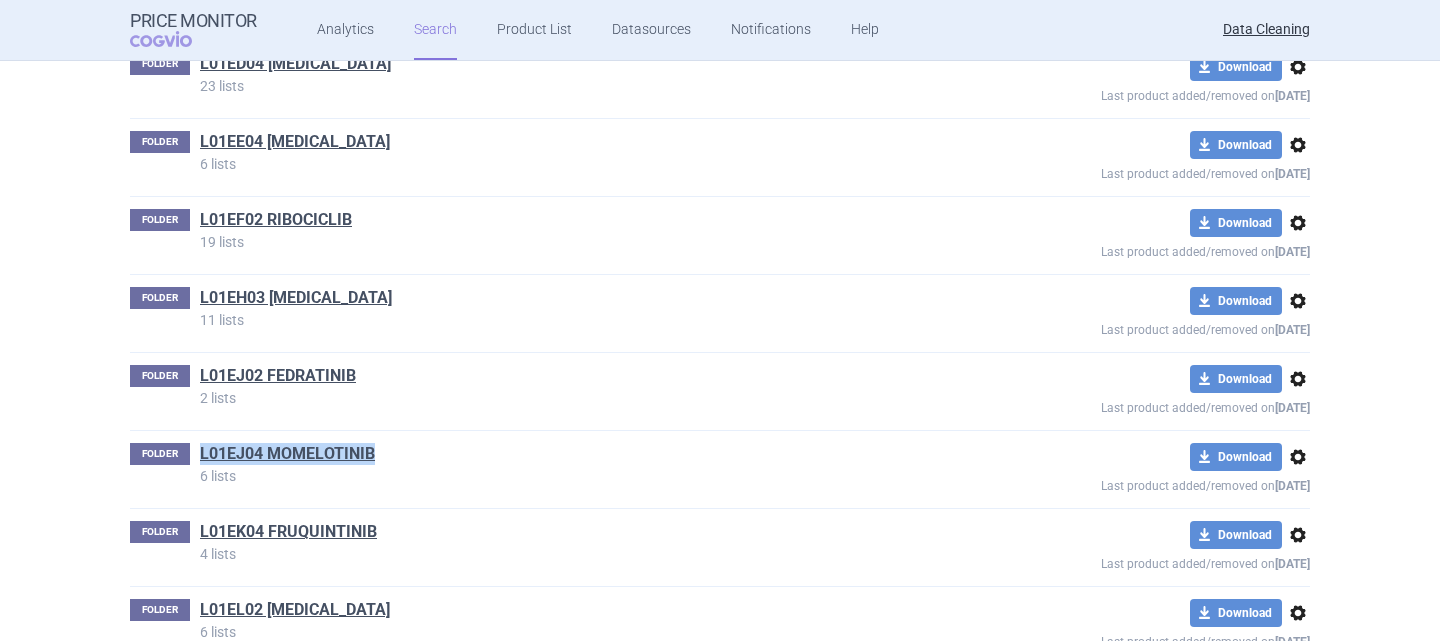 drag, startPoint x: 375, startPoint y: 435, endPoint x: 188, endPoint y: 432, distance: 187.02406 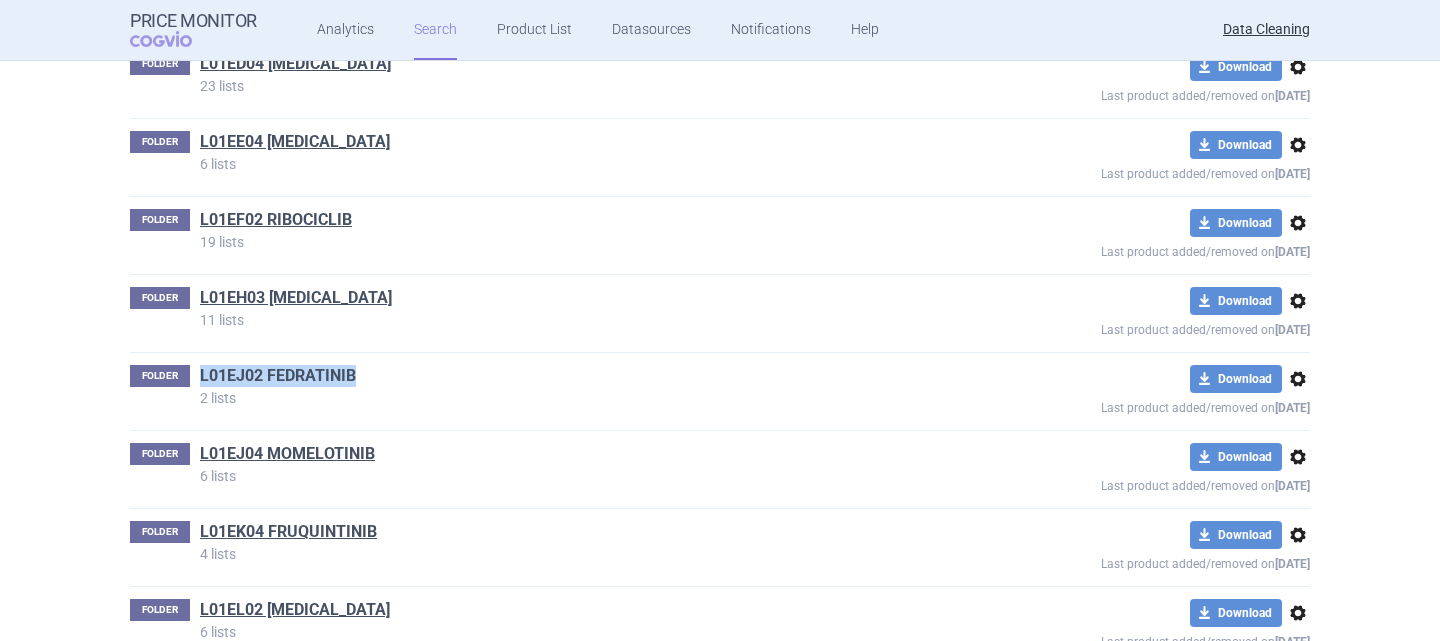 drag, startPoint x: 355, startPoint y: 351, endPoint x: 194, endPoint y: 347, distance: 161.04968 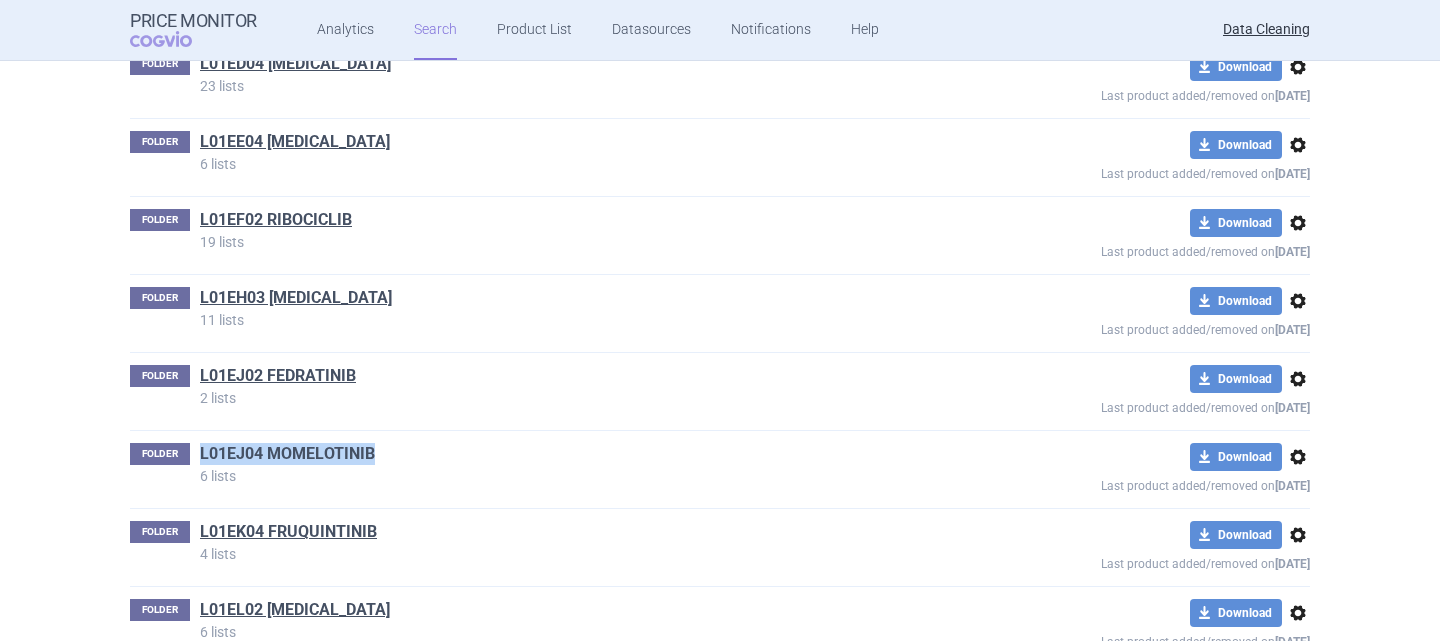 drag, startPoint x: 373, startPoint y: 435, endPoint x: 193, endPoint y: 433, distance: 180.01111 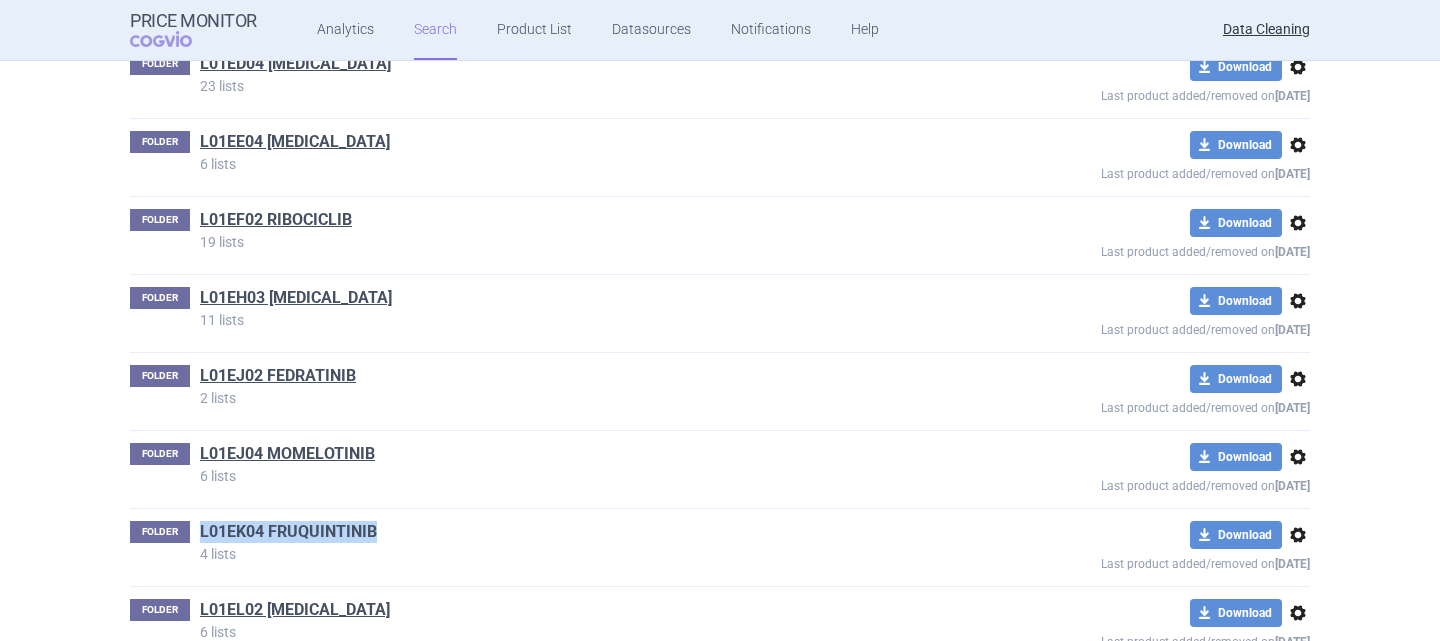 drag, startPoint x: 379, startPoint y: 511, endPoint x: 193, endPoint y: 507, distance: 186.043 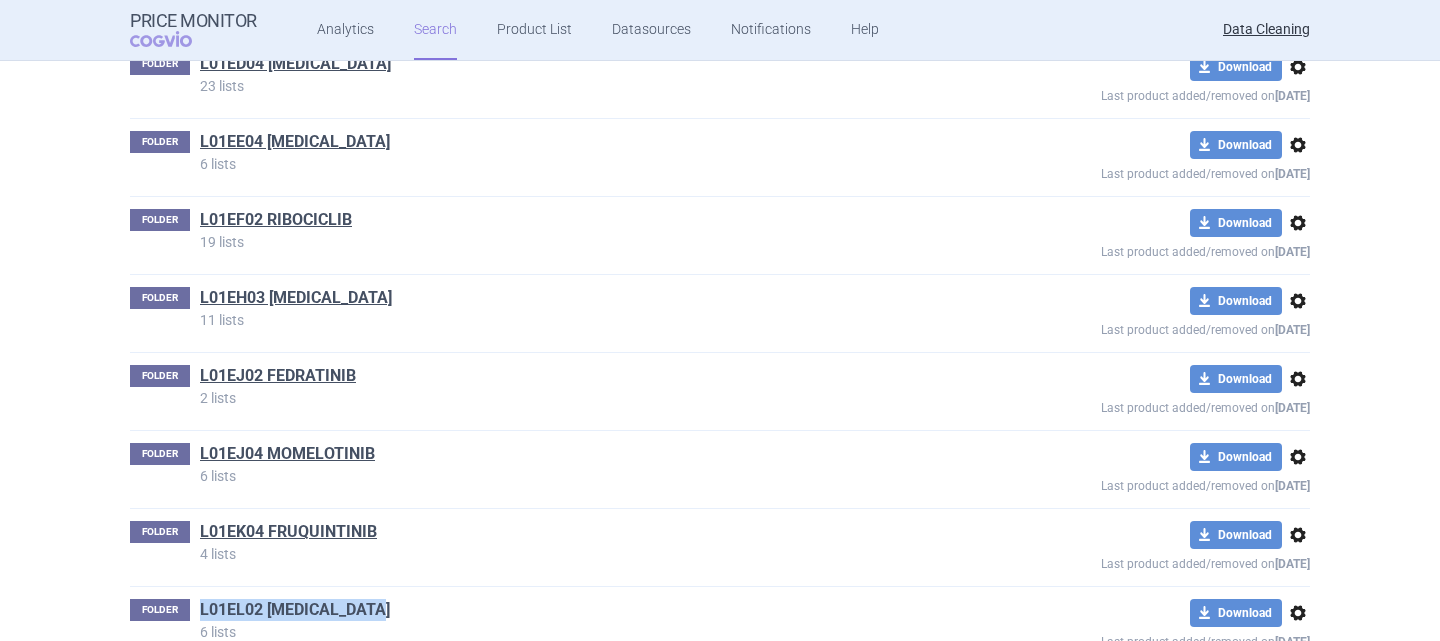drag, startPoint x: 389, startPoint y: 588, endPoint x: 193, endPoint y: 581, distance: 196.12495 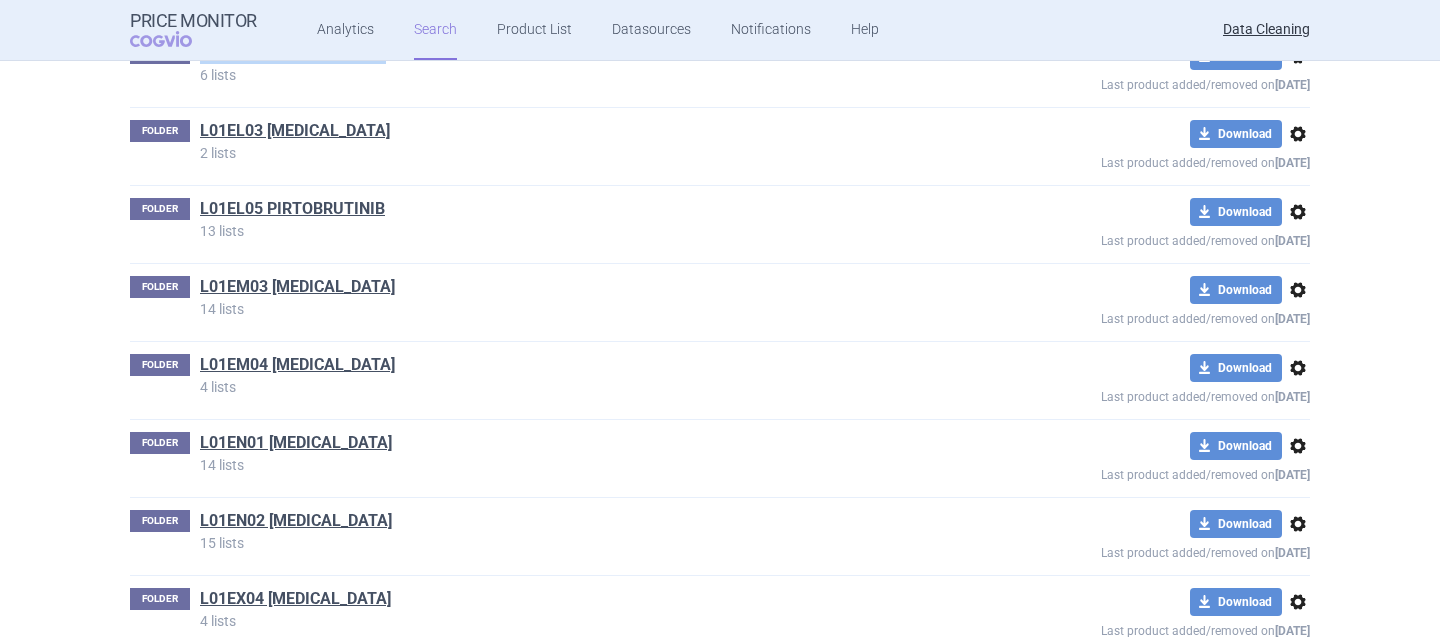 scroll, scrollTop: 64561, scrollLeft: 0, axis: vertical 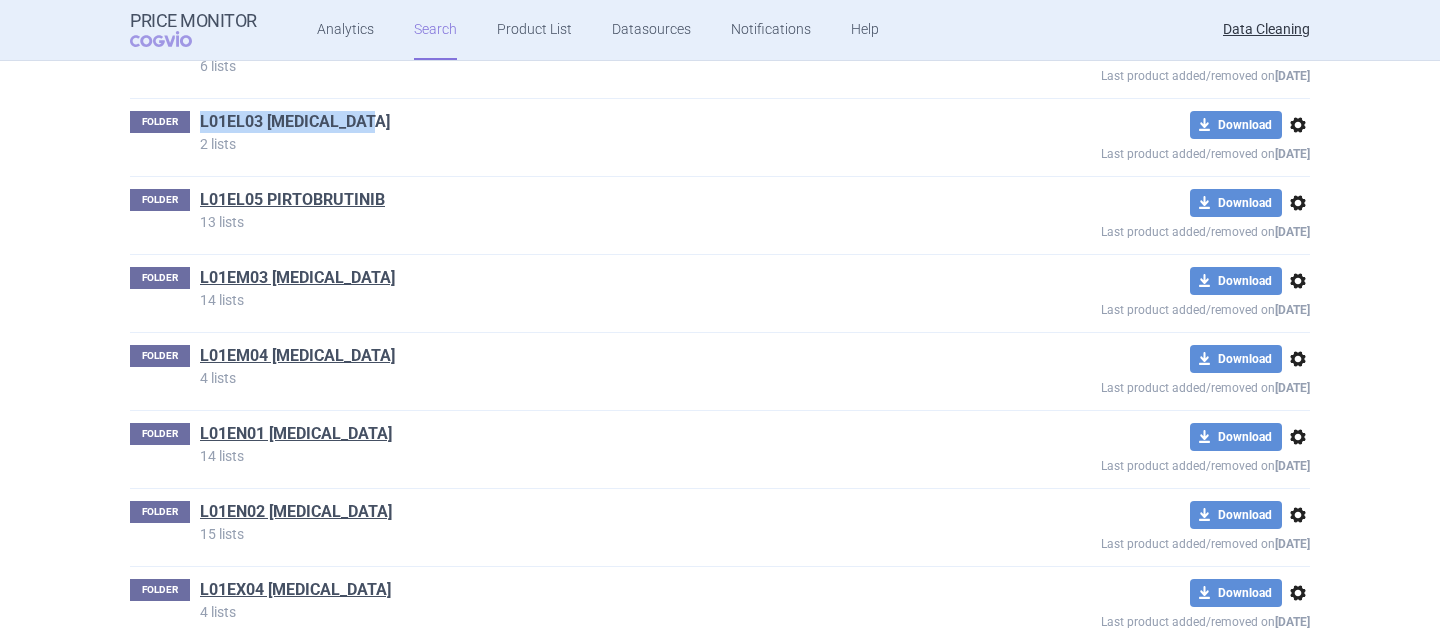 drag, startPoint x: 377, startPoint y: 106, endPoint x: 194, endPoint y: 91, distance: 183.61372 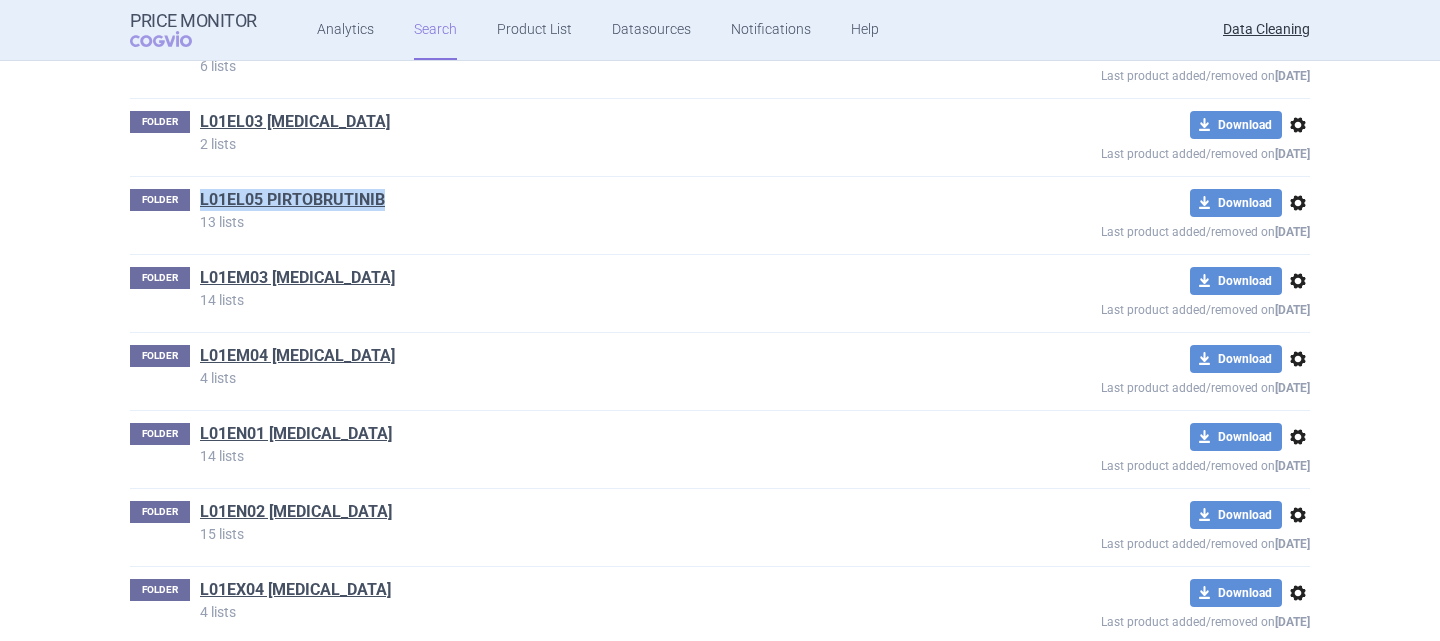 drag, startPoint x: 382, startPoint y: 176, endPoint x: 191, endPoint y: 172, distance: 191.04189 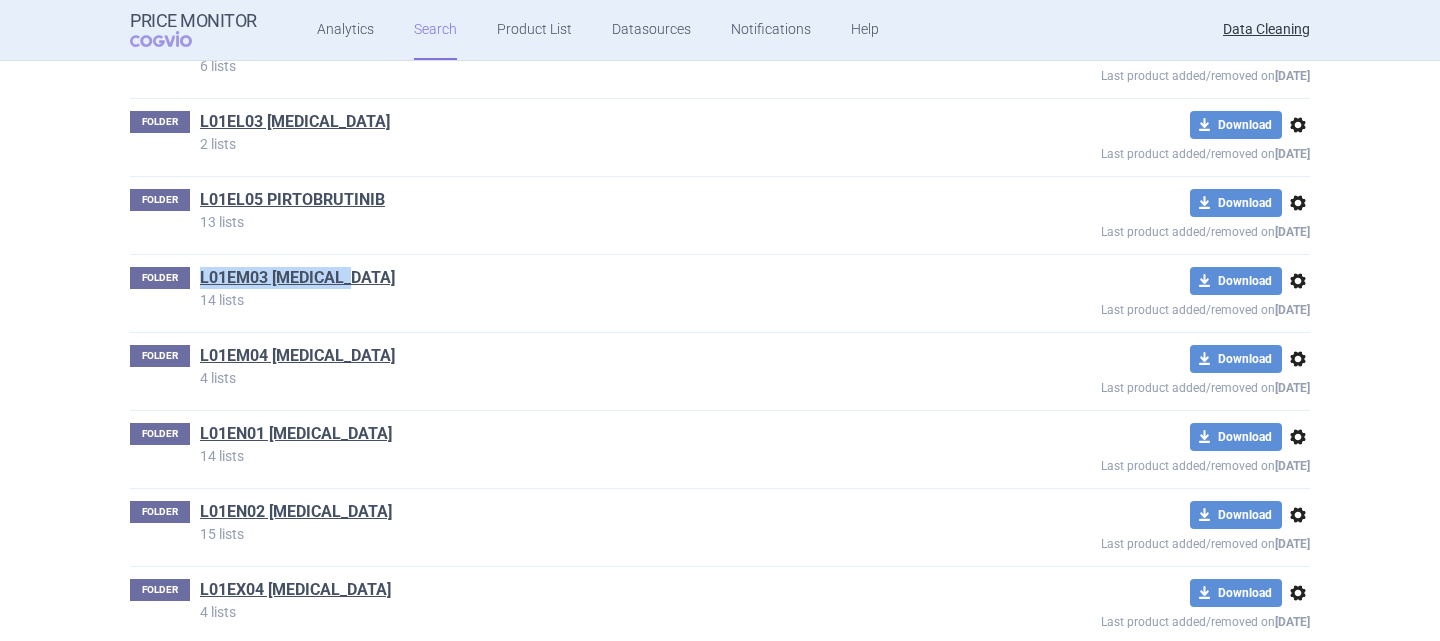 drag, startPoint x: 354, startPoint y: 254, endPoint x: 189, endPoint y: 248, distance: 165.10905 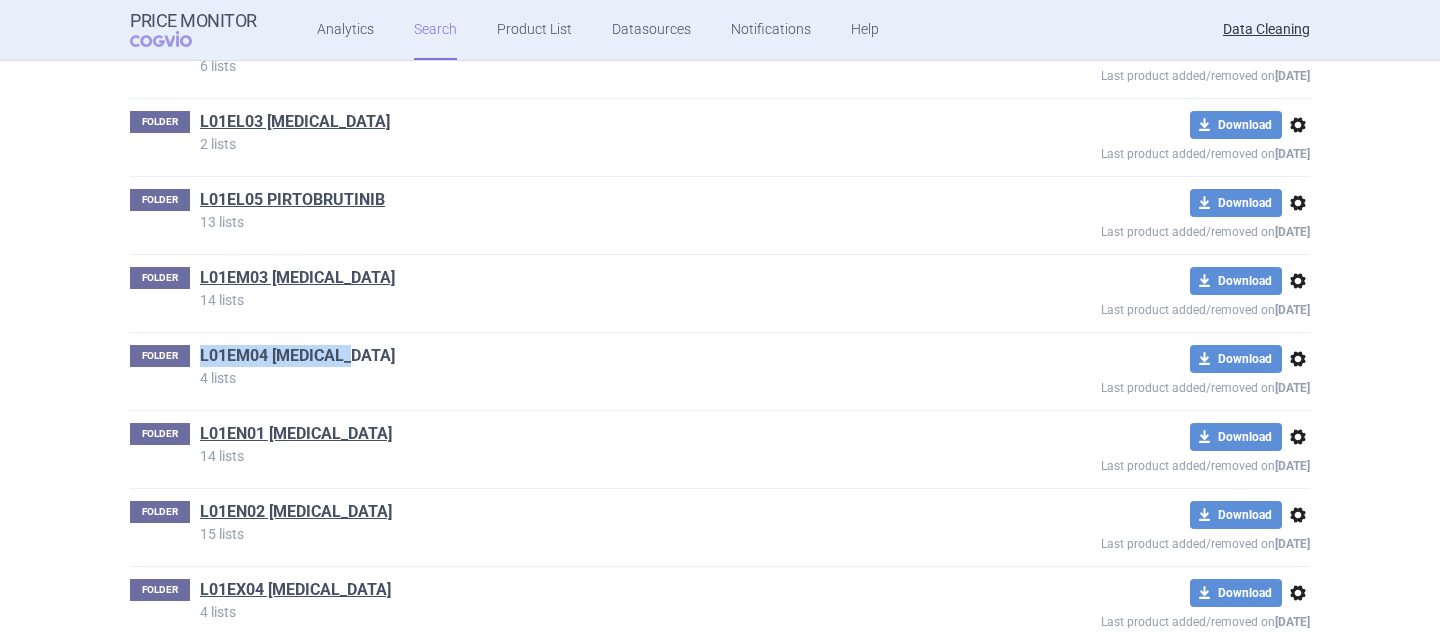drag, startPoint x: 356, startPoint y: 338, endPoint x: 196, endPoint y: 333, distance: 160.07811 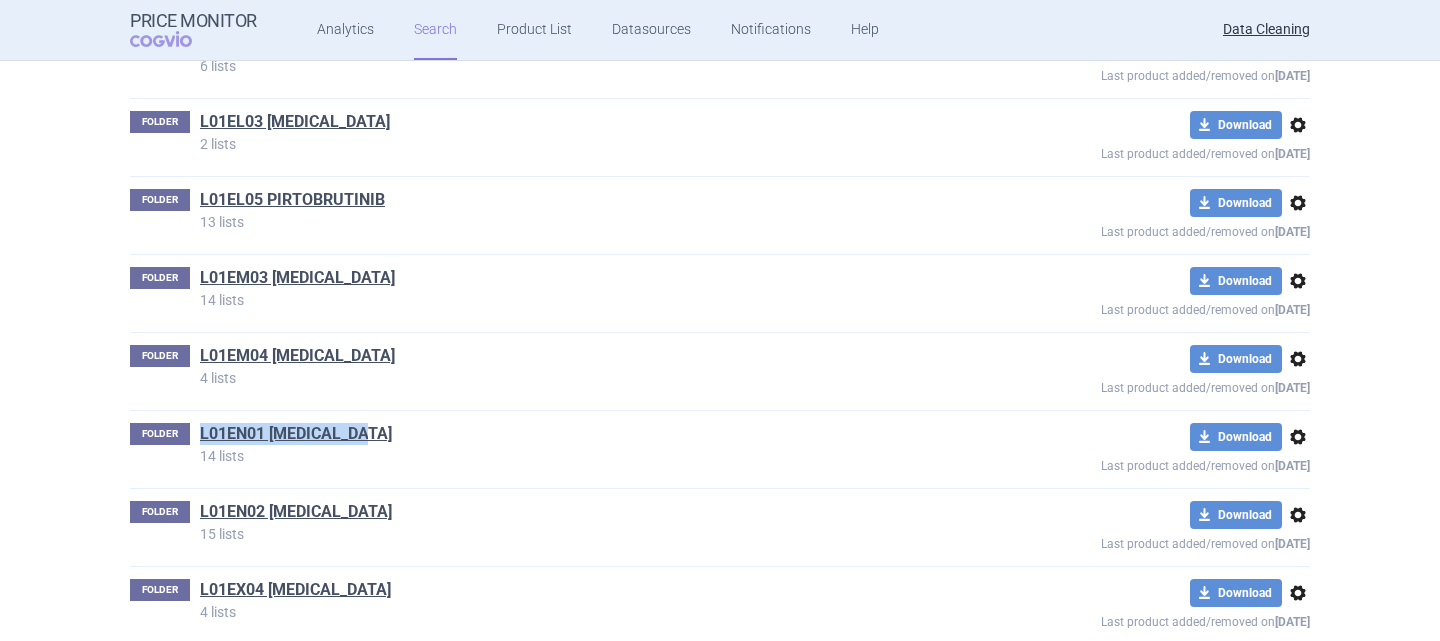 drag, startPoint x: 365, startPoint y: 408, endPoint x: 191, endPoint y: 406, distance: 174.01149 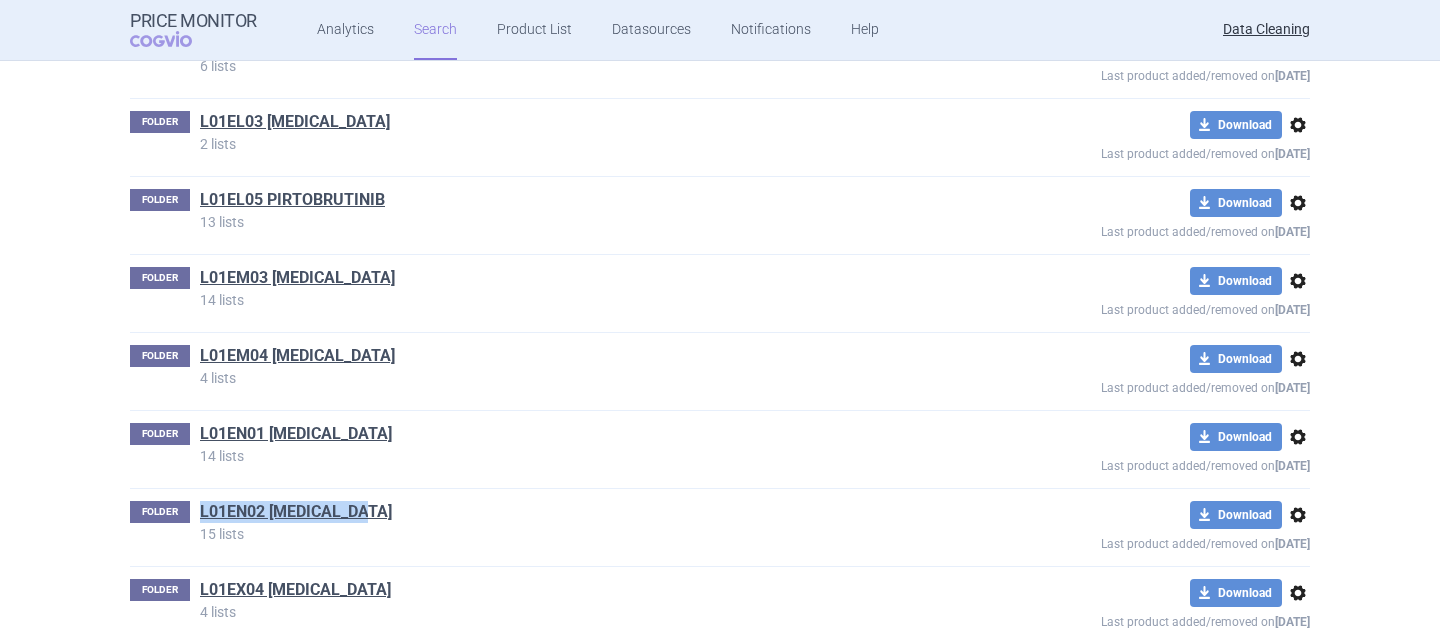 drag, startPoint x: 380, startPoint y: 489, endPoint x: 190, endPoint y: 485, distance: 190.0421 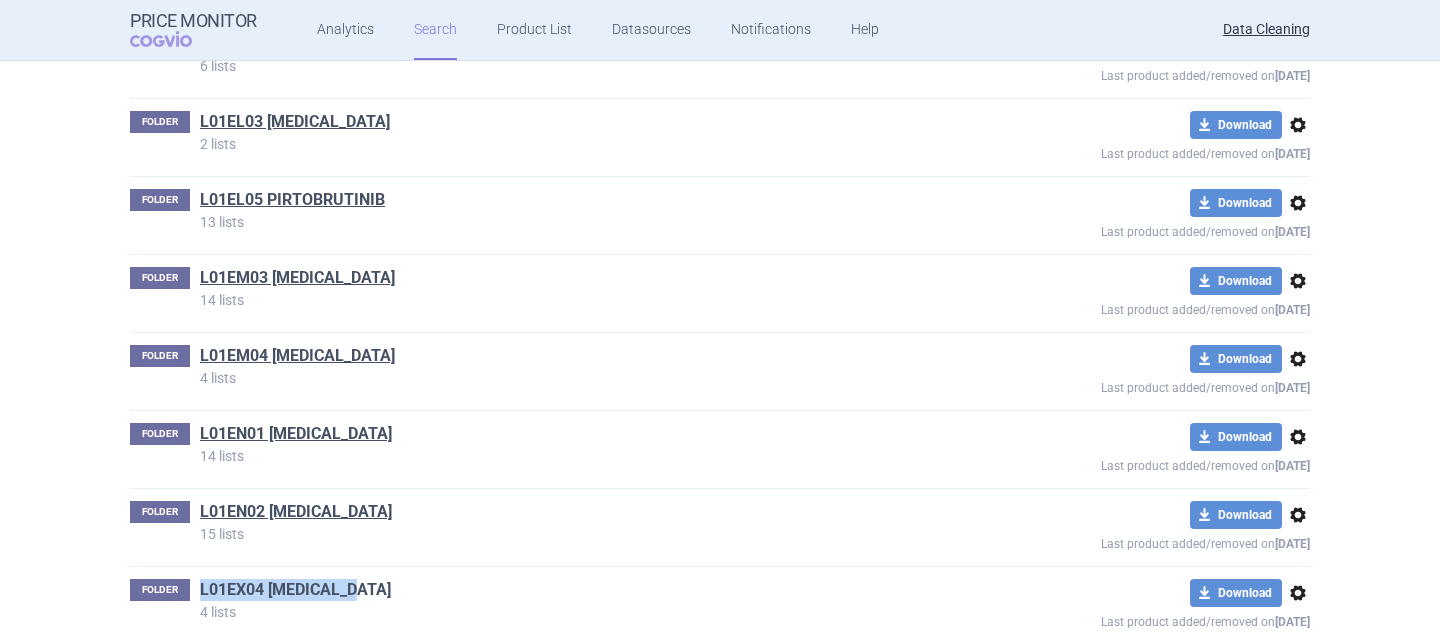 drag, startPoint x: 369, startPoint y: 568, endPoint x: 192, endPoint y: 566, distance: 177.01129 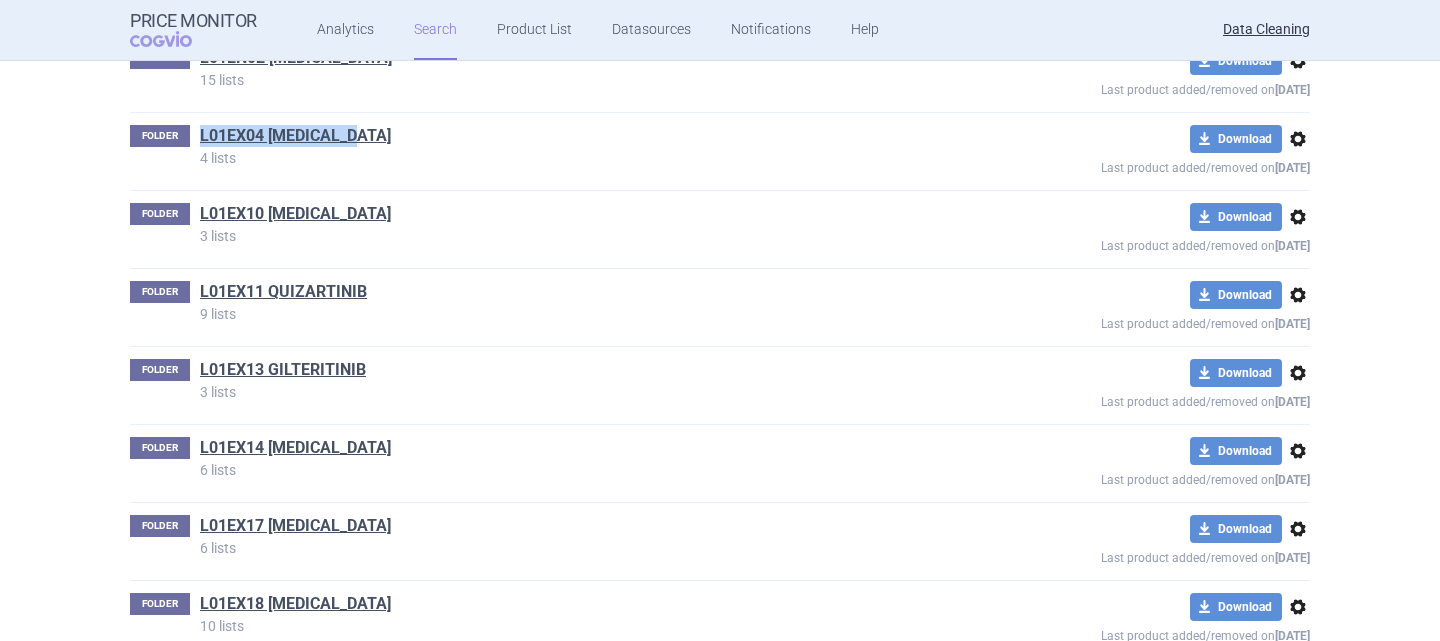 scroll, scrollTop: 65032, scrollLeft: 0, axis: vertical 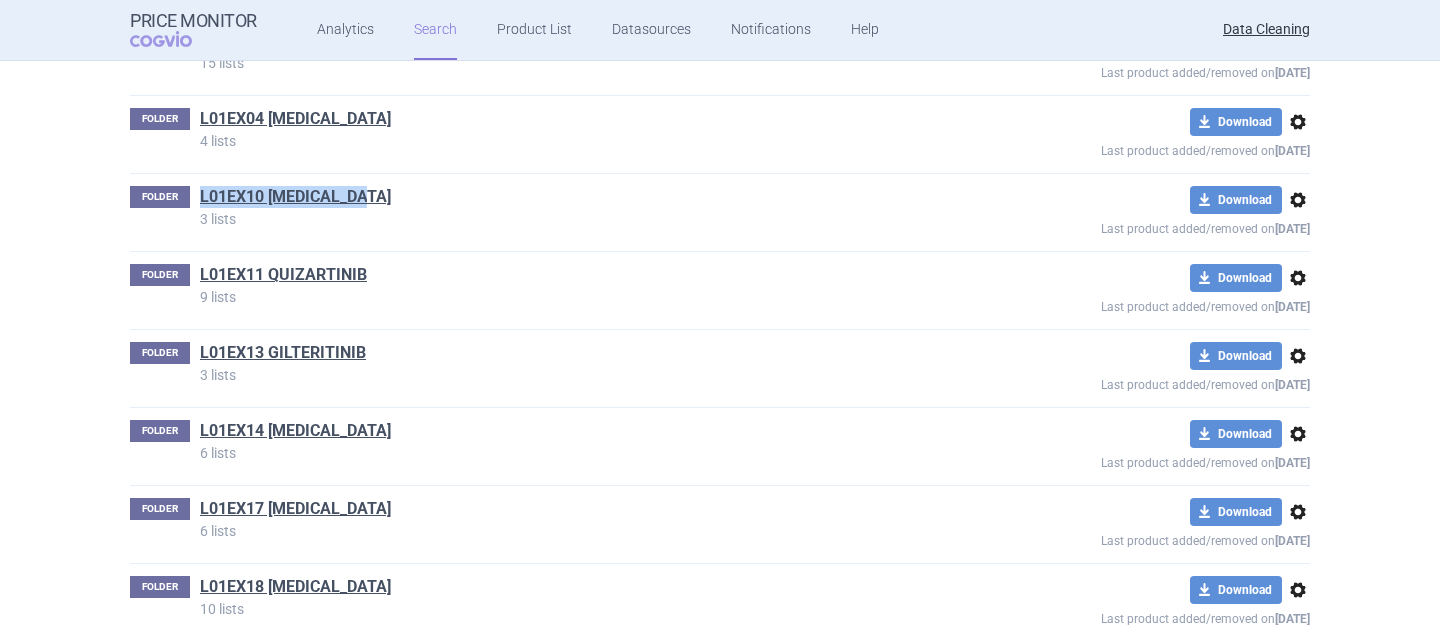 drag, startPoint x: 379, startPoint y: 175, endPoint x: 191, endPoint y: 173, distance: 188.01064 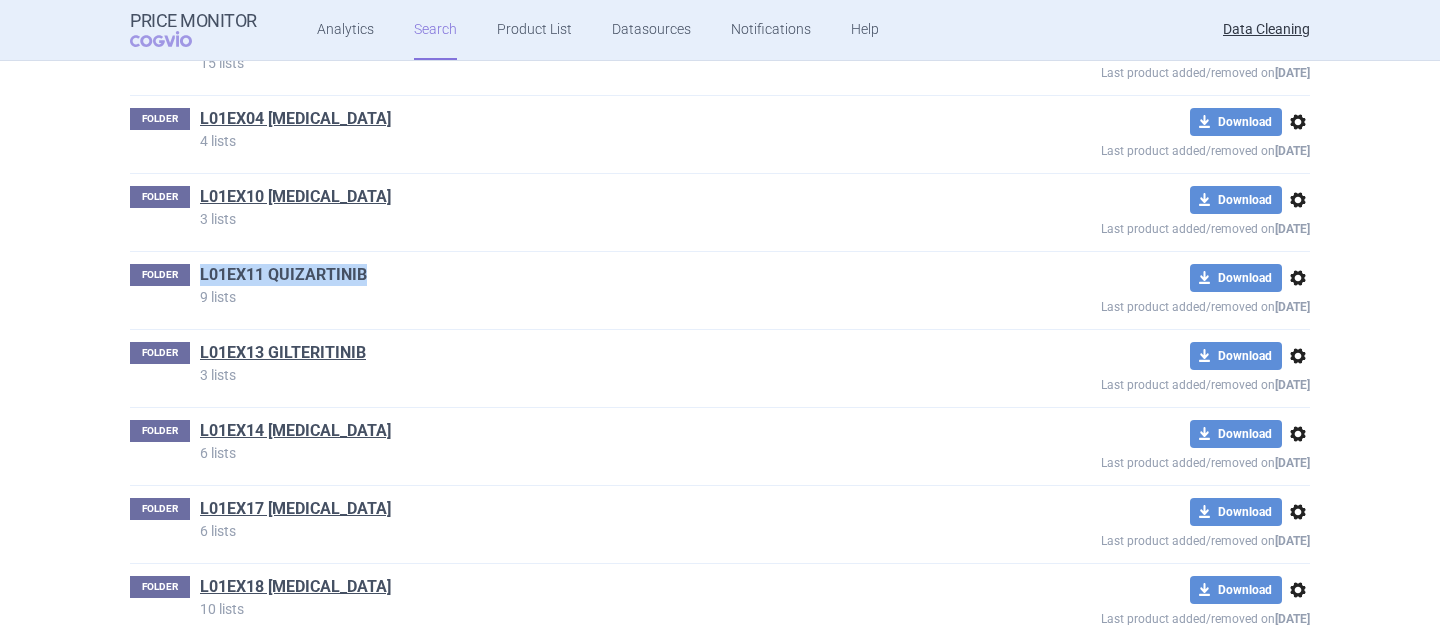 drag, startPoint x: 364, startPoint y: 251, endPoint x: 193, endPoint y: 242, distance: 171.23668 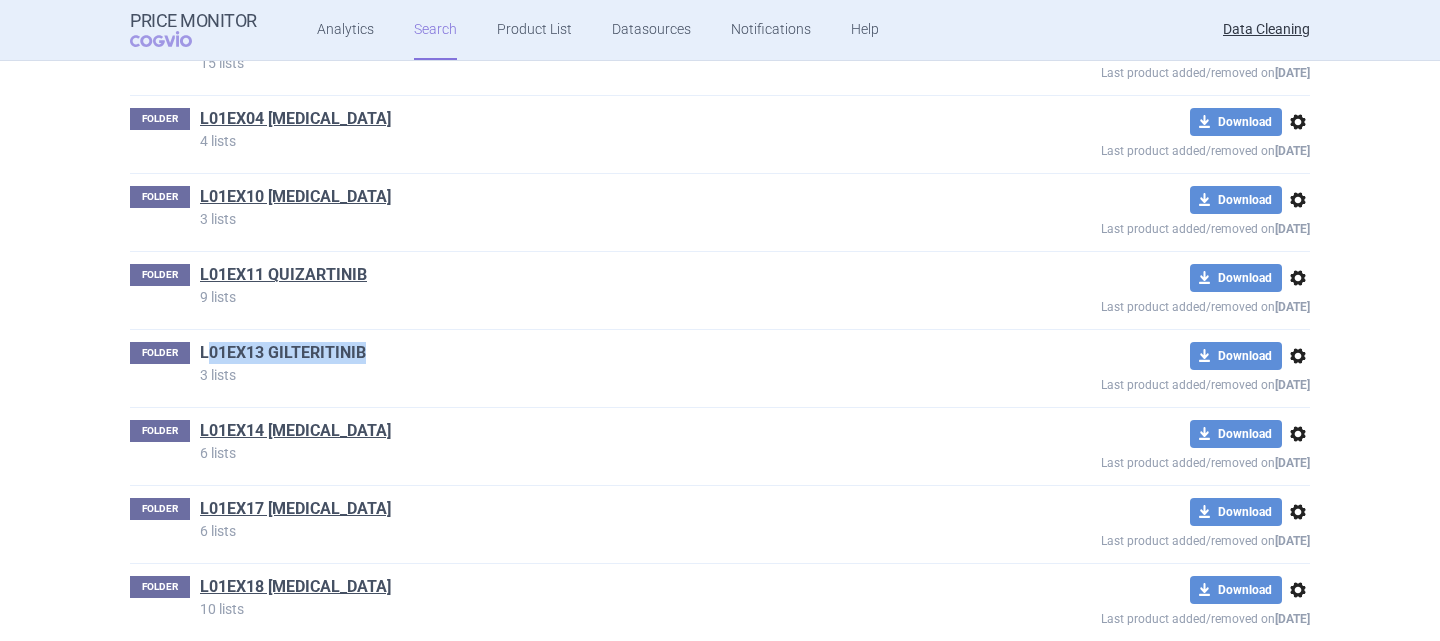 drag, startPoint x: 365, startPoint y: 334, endPoint x: 197, endPoint y: 327, distance: 168.14577 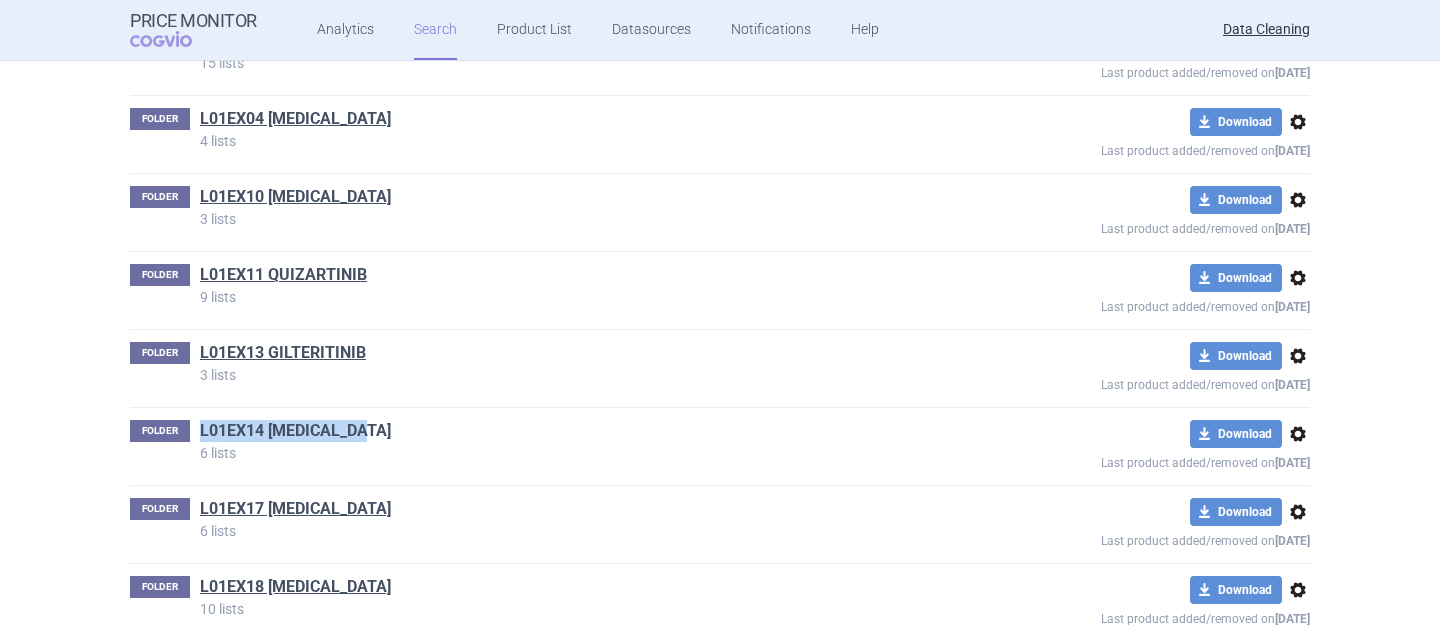 drag, startPoint x: 371, startPoint y: 411, endPoint x: 194, endPoint y: 403, distance: 177.1807 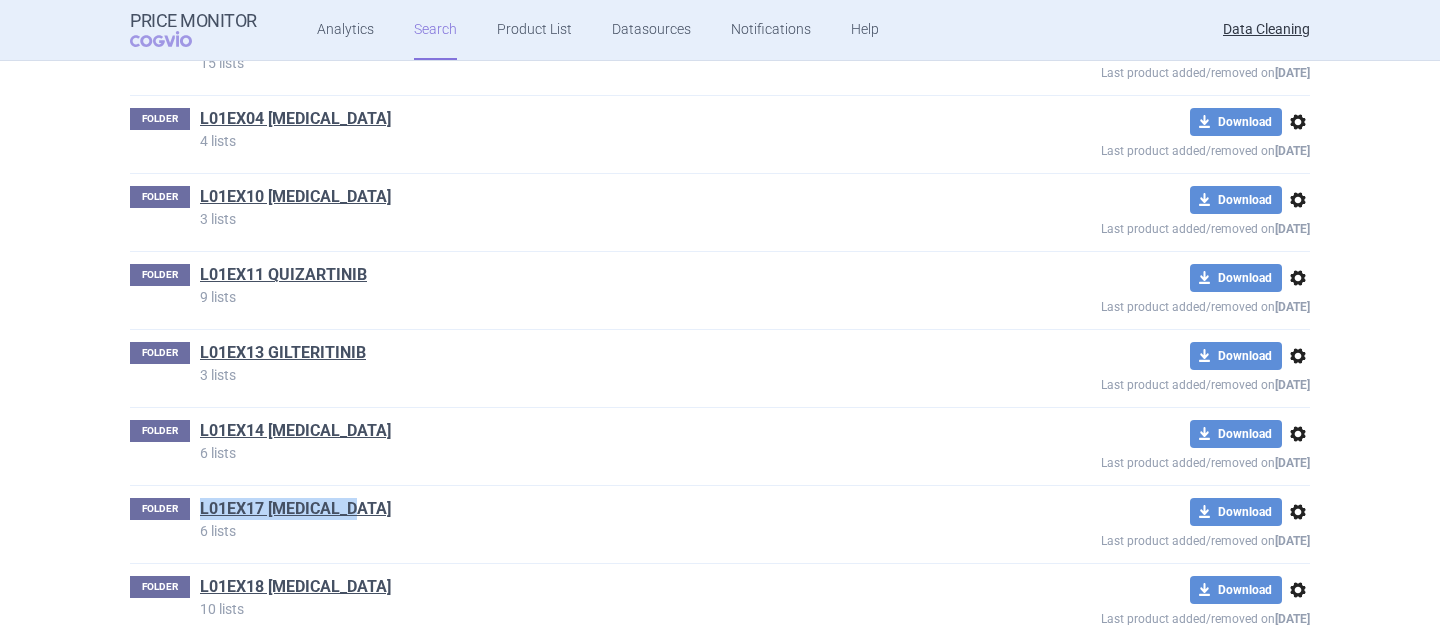 drag, startPoint x: 367, startPoint y: 491, endPoint x: 192, endPoint y: 482, distance: 175.23128 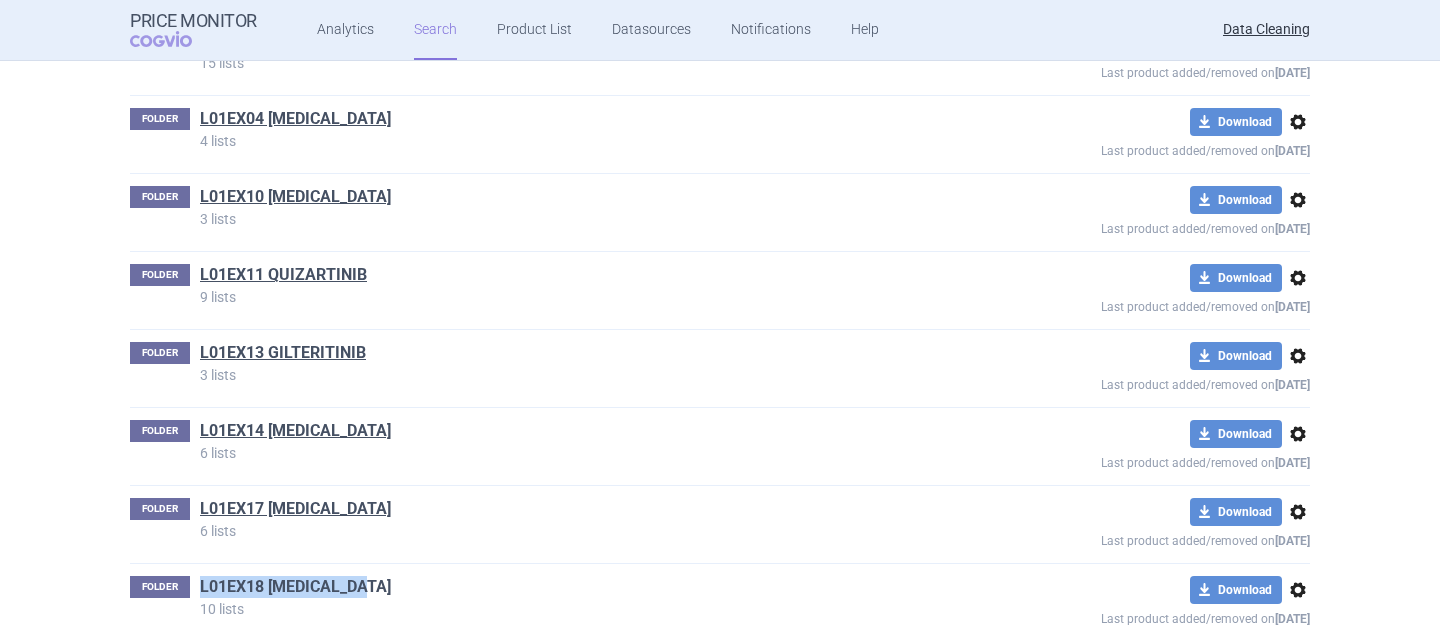 drag, startPoint x: 360, startPoint y: 562, endPoint x: 195, endPoint y: 567, distance: 165.07574 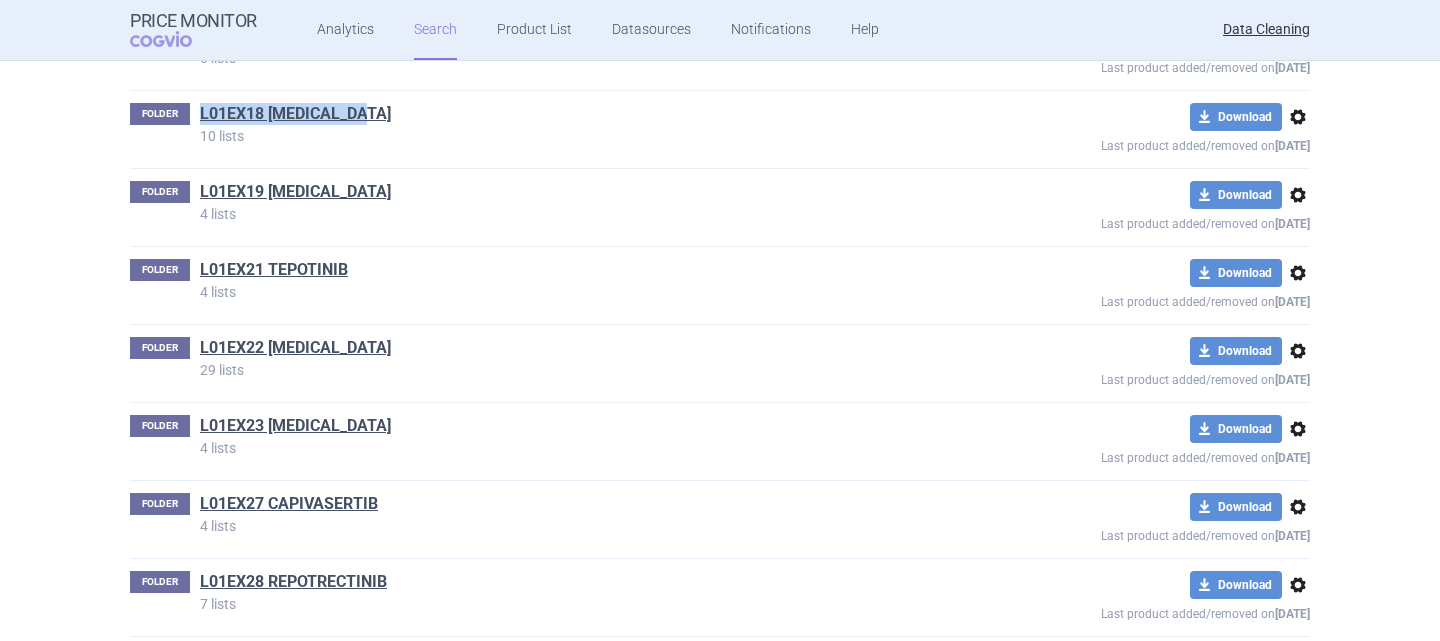 scroll, scrollTop: 65518, scrollLeft: 0, axis: vertical 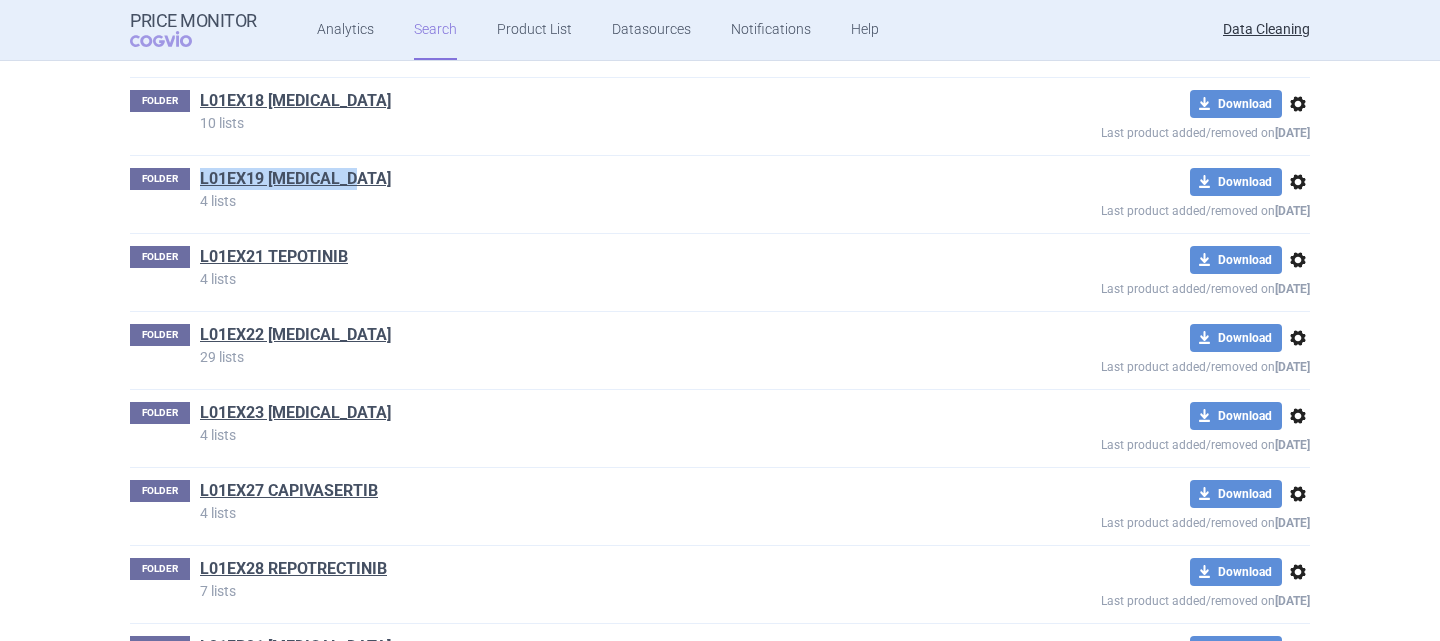 drag, startPoint x: 355, startPoint y: 157, endPoint x: 189, endPoint y: 152, distance: 166.07529 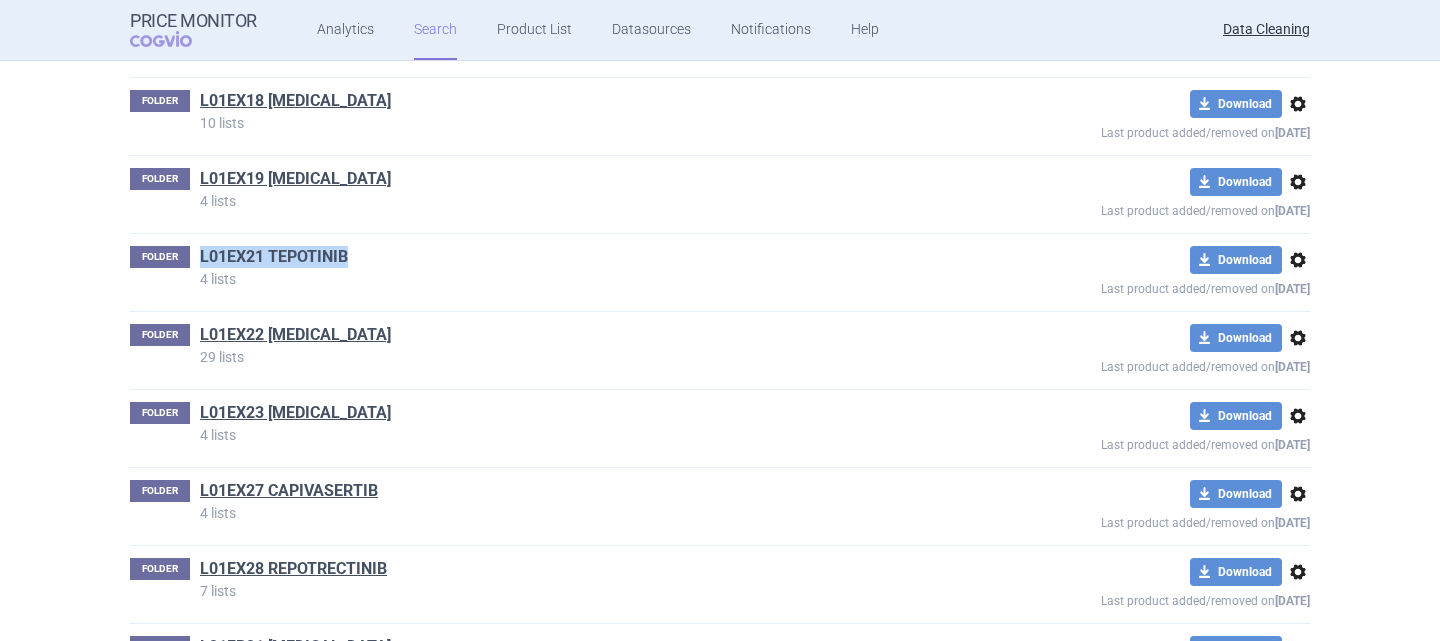 drag, startPoint x: 351, startPoint y: 243, endPoint x: 195, endPoint y: 231, distance: 156.46086 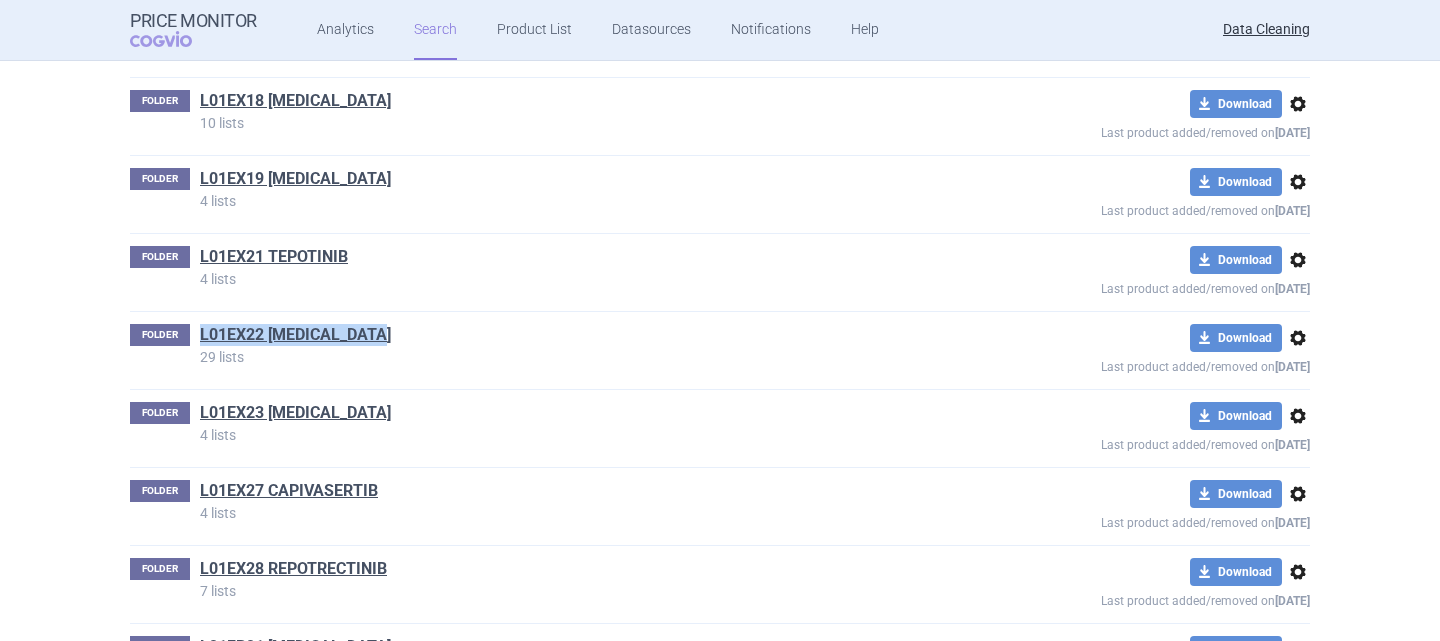 drag, startPoint x: 391, startPoint y: 319, endPoint x: 192, endPoint y: 312, distance: 199.12308 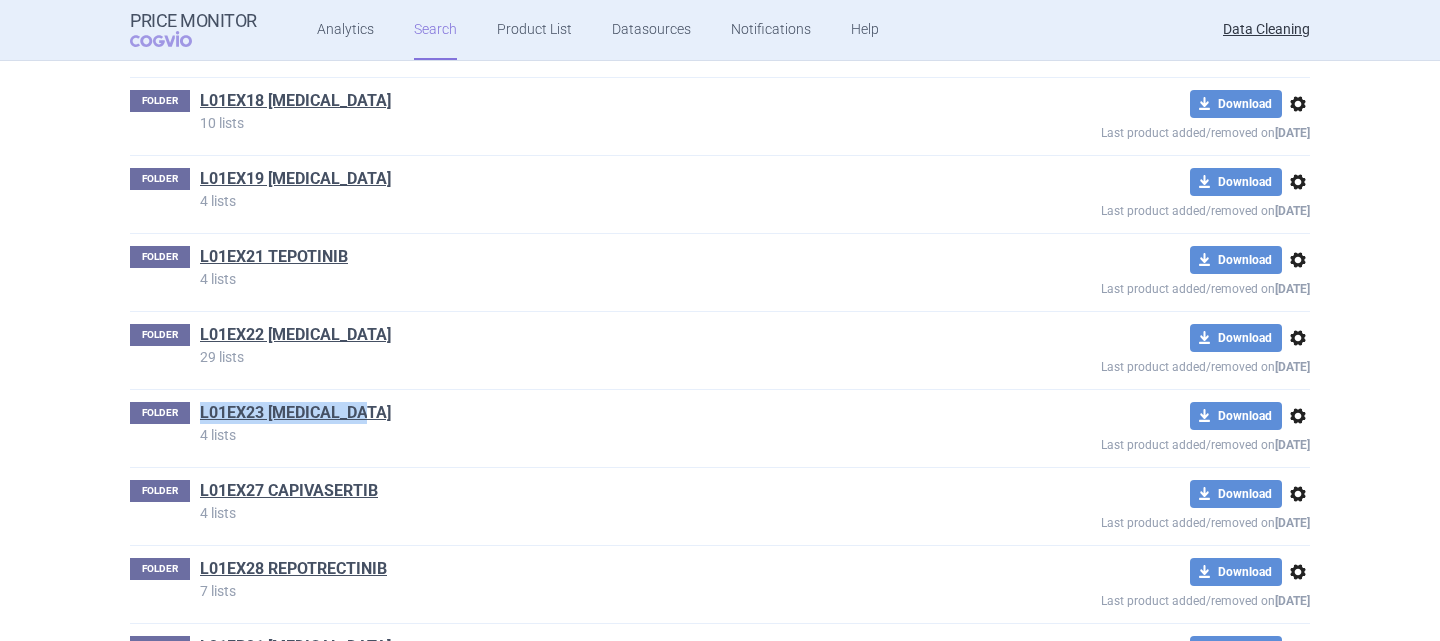 drag, startPoint x: 366, startPoint y: 388, endPoint x: 190, endPoint y: 390, distance: 176.01137 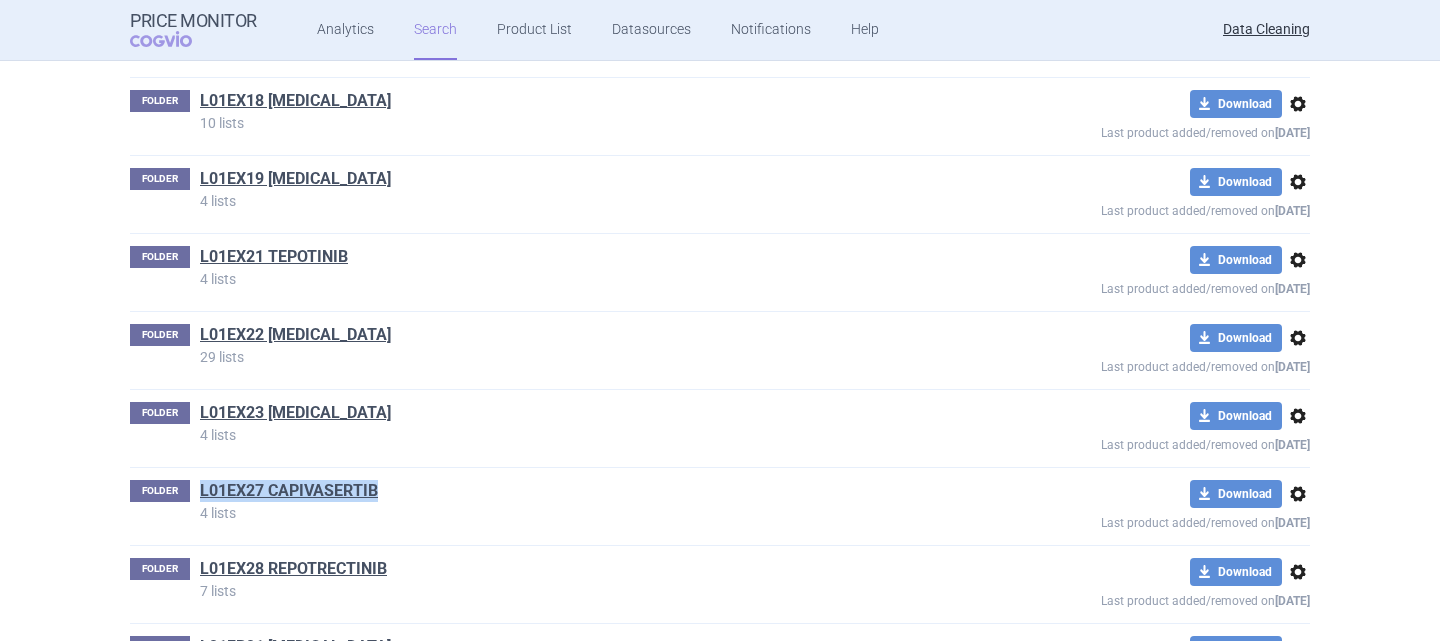 drag, startPoint x: 390, startPoint y: 471, endPoint x: 192, endPoint y: 460, distance: 198.30531 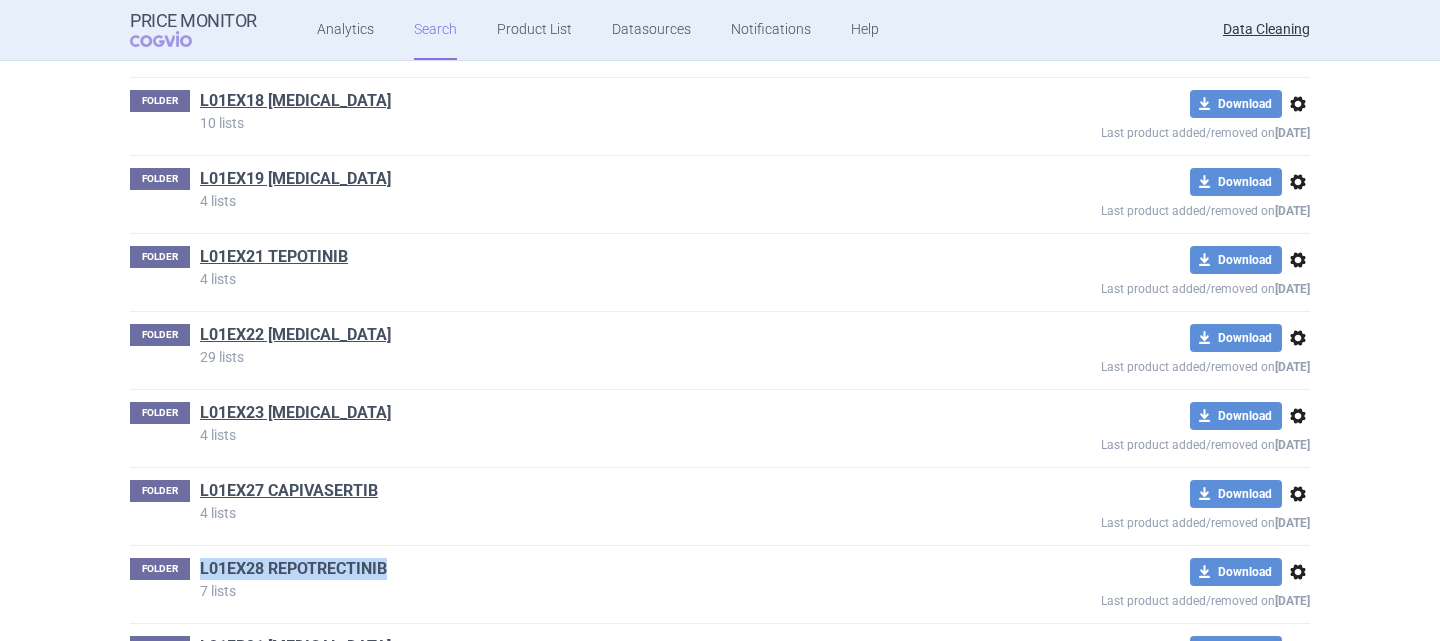 drag, startPoint x: 384, startPoint y: 548, endPoint x: 195, endPoint y: 539, distance: 189.21416 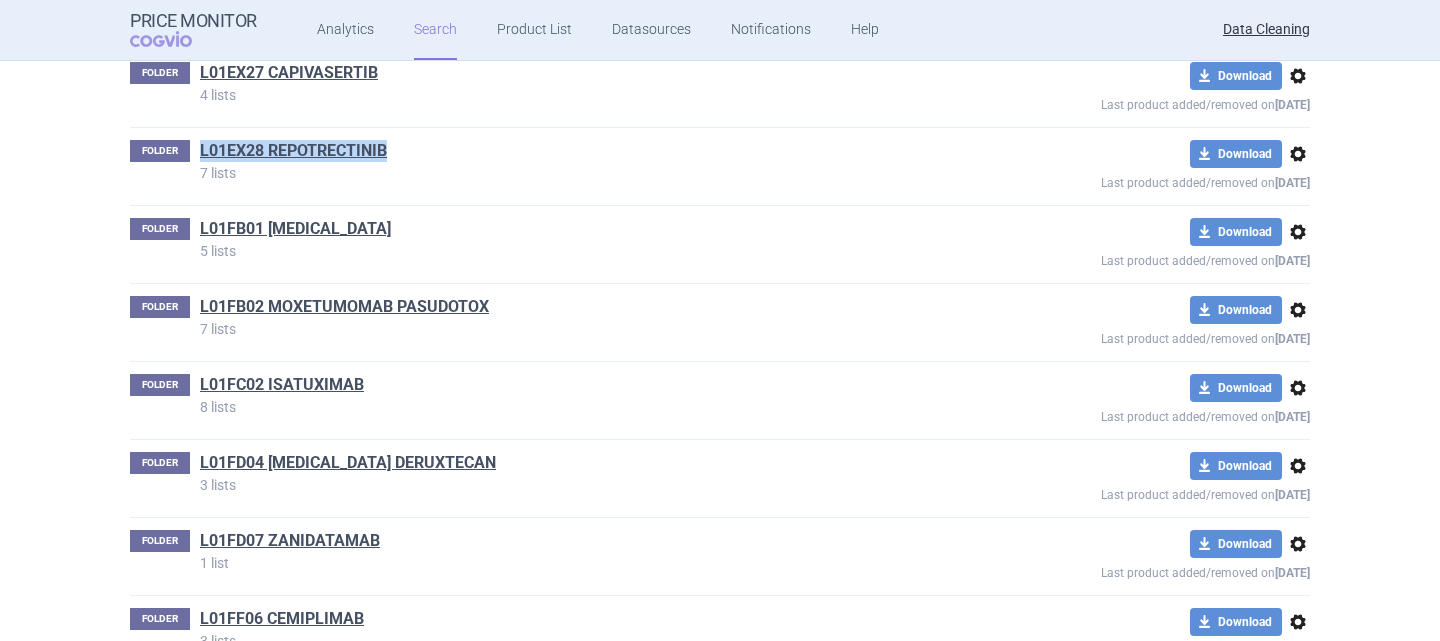 scroll, scrollTop: 65937, scrollLeft: 0, axis: vertical 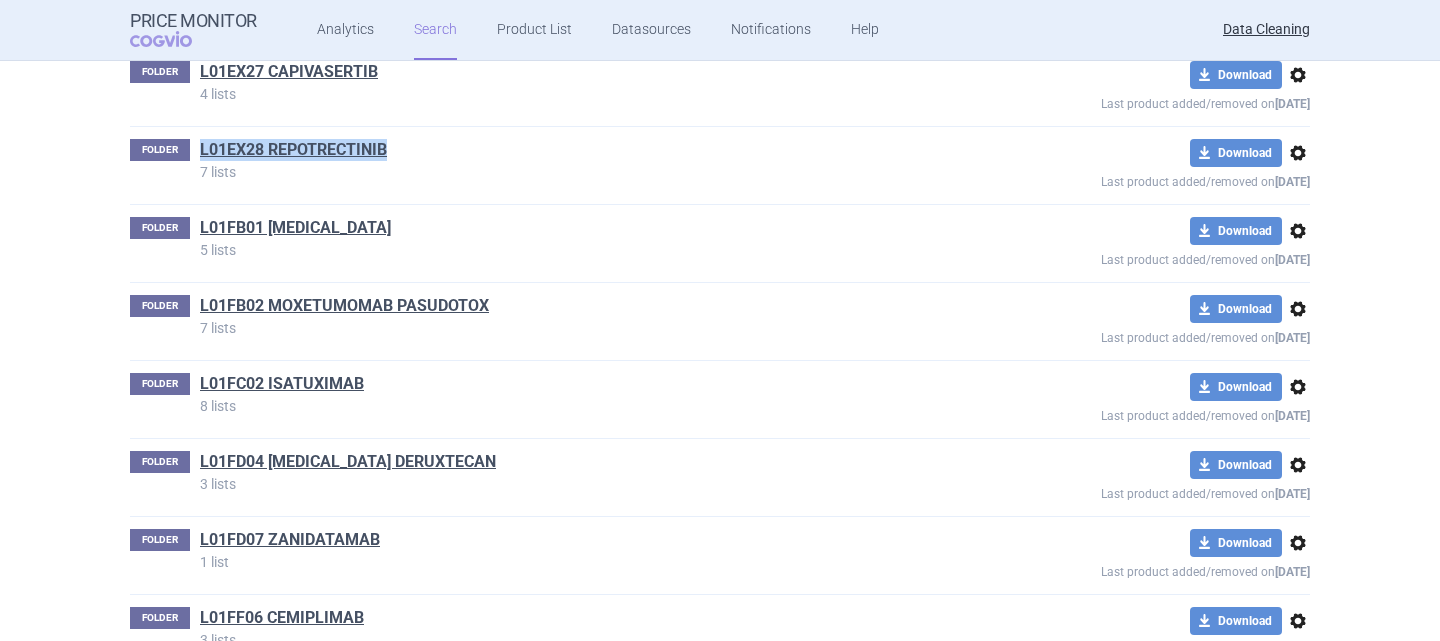 drag, startPoint x: 469, startPoint y: 204, endPoint x: 191, endPoint y: 203, distance: 278.0018 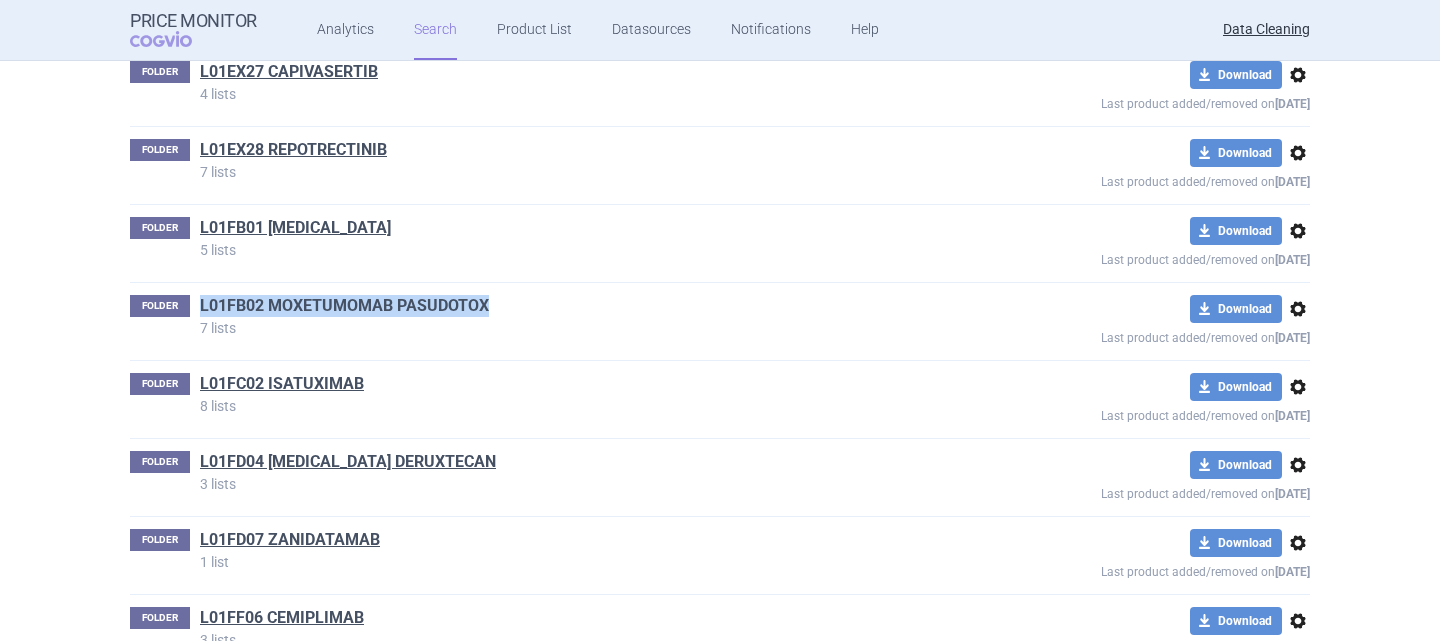 drag, startPoint x: 497, startPoint y: 282, endPoint x: 192, endPoint y: 271, distance: 305.1983 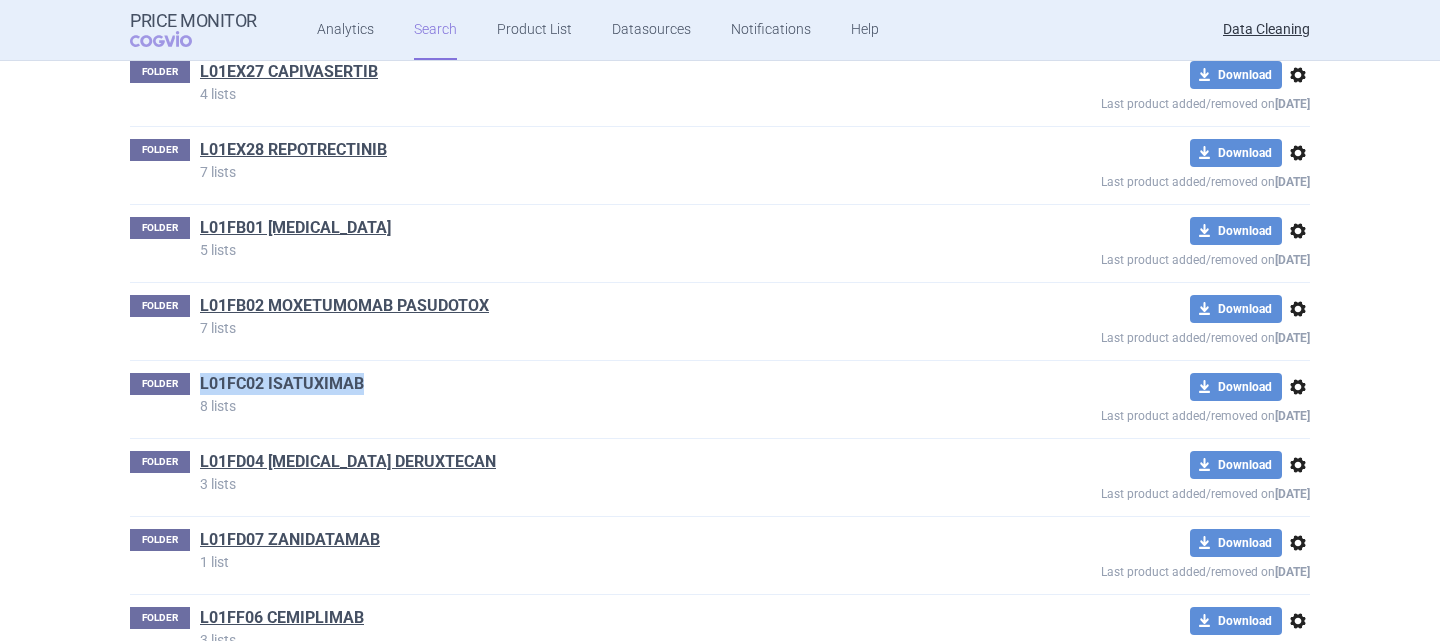 drag, startPoint x: 370, startPoint y: 354, endPoint x: 193, endPoint y: 355, distance: 177.00282 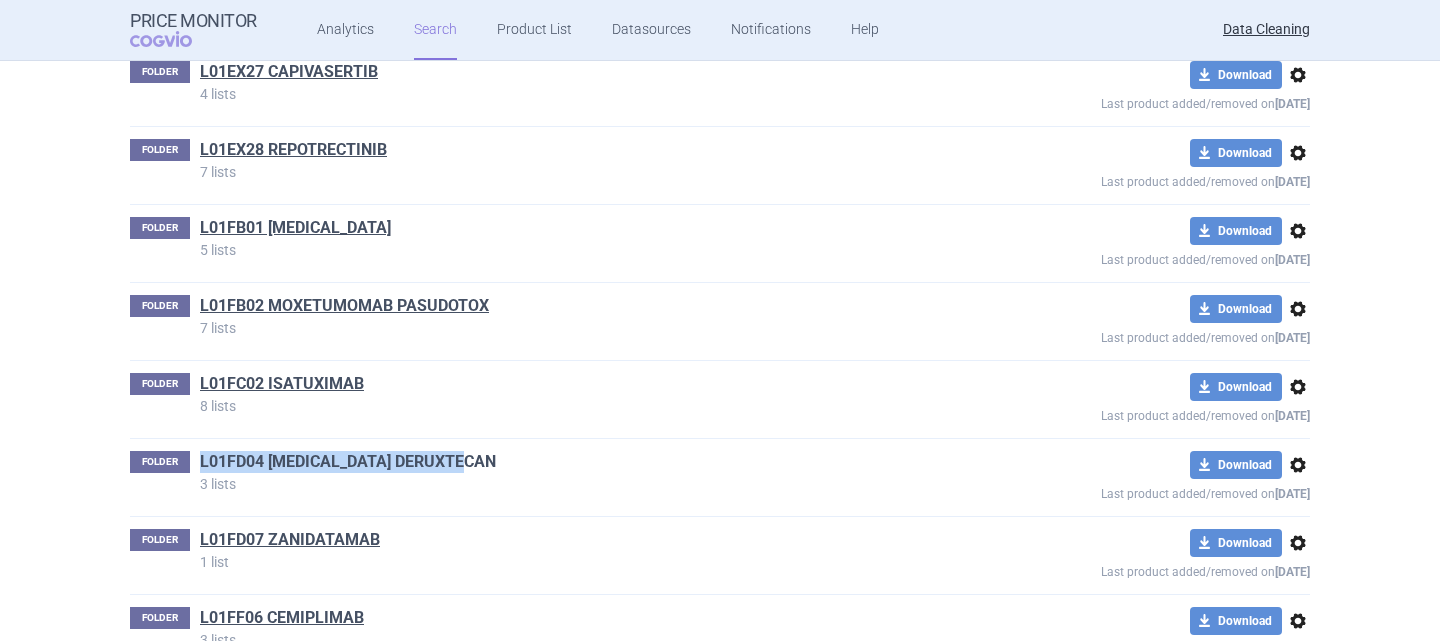 drag, startPoint x: 492, startPoint y: 436, endPoint x: 195, endPoint y: 435, distance: 297.00168 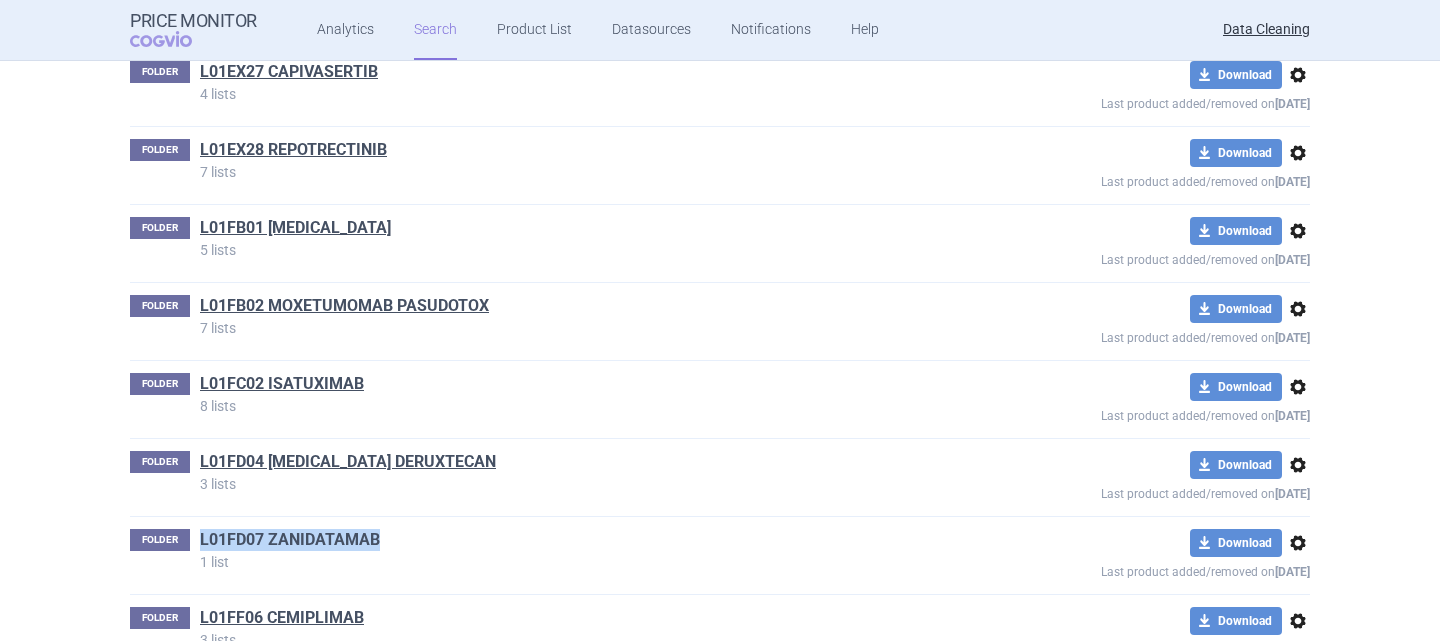 drag, startPoint x: 381, startPoint y: 515, endPoint x: 196, endPoint y: 512, distance: 185.02432 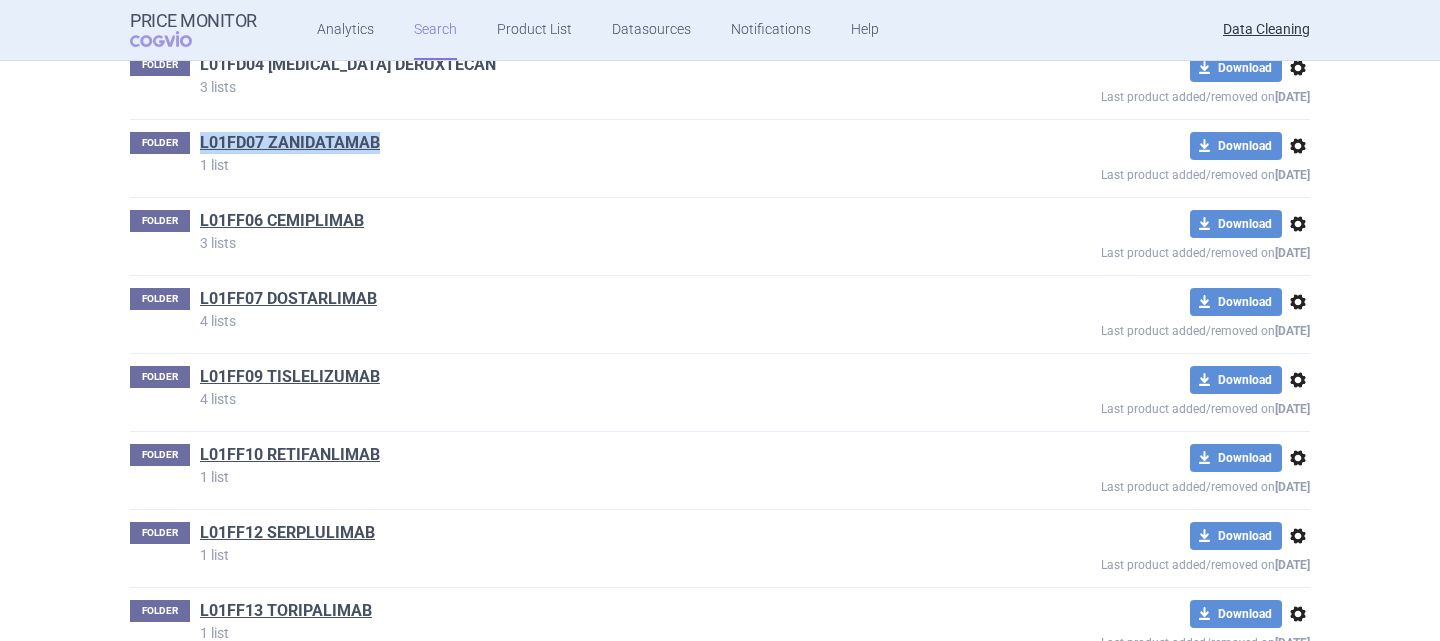 scroll, scrollTop: 66343, scrollLeft: 0, axis: vertical 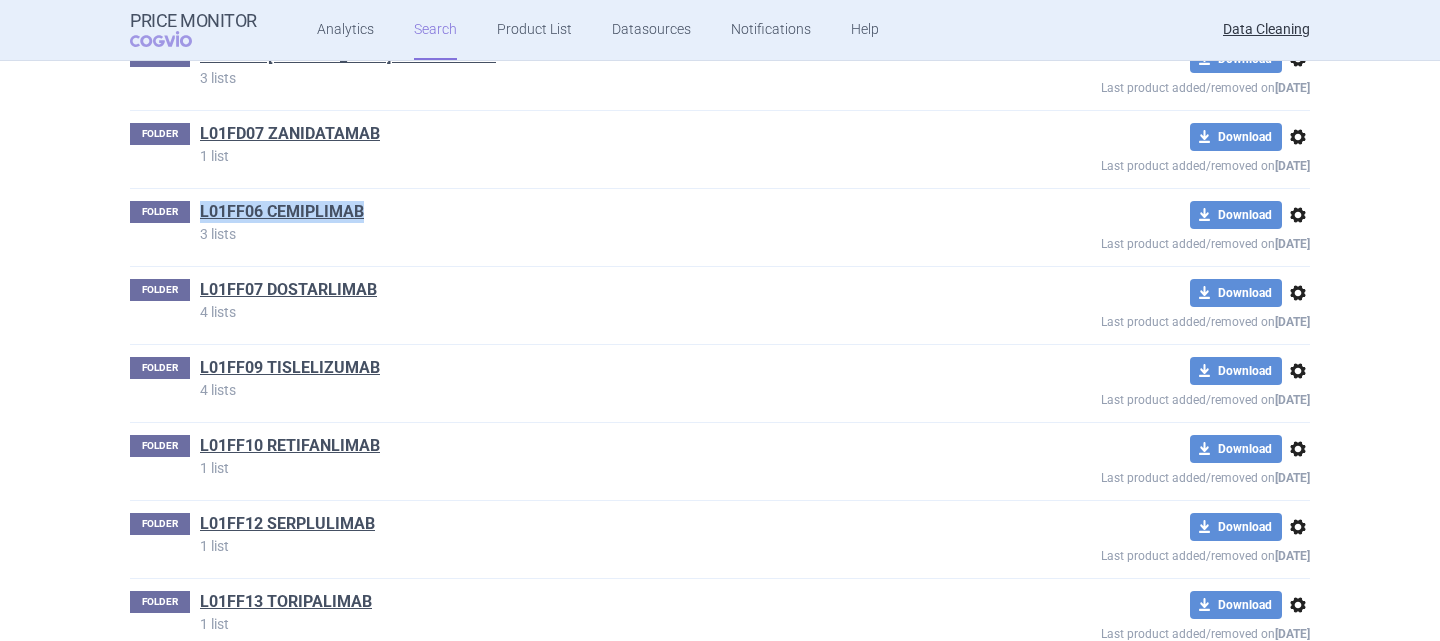 drag, startPoint x: 367, startPoint y: 188, endPoint x: 192, endPoint y: 179, distance: 175.23128 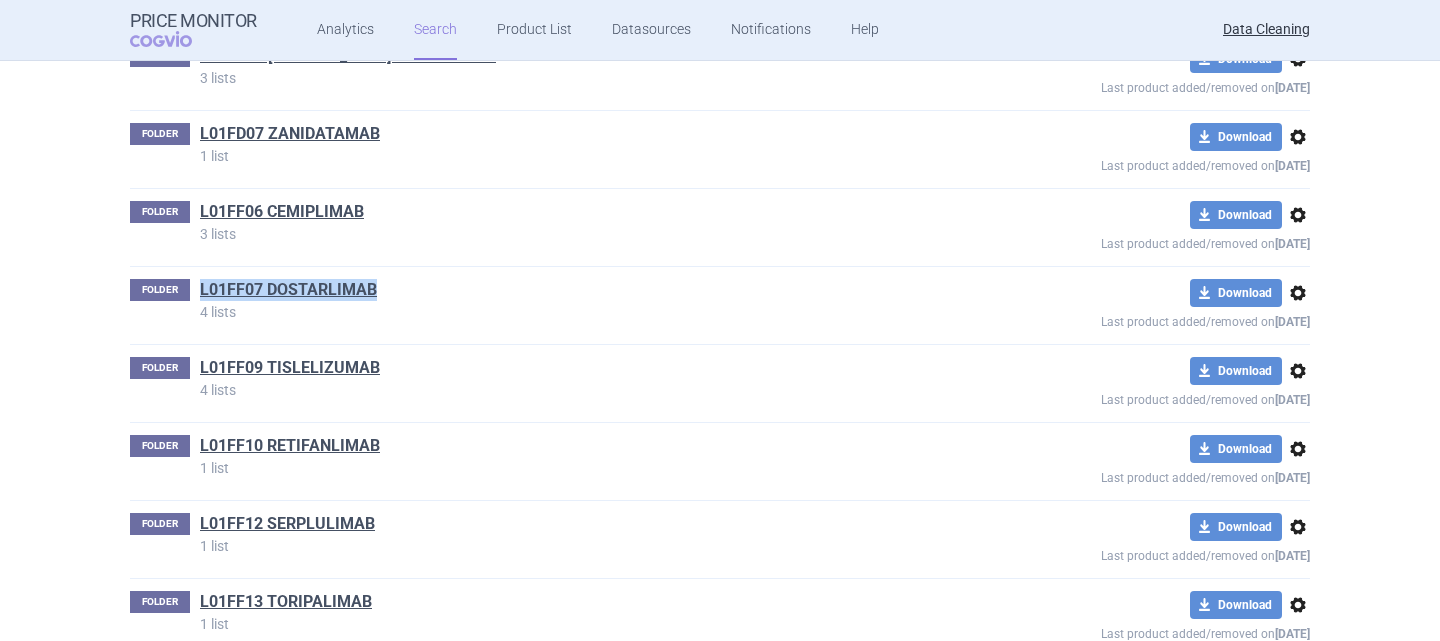drag, startPoint x: 381, startPoint y: 266, endPoint x: 191, endPoint y: 270, distance: 190.0421 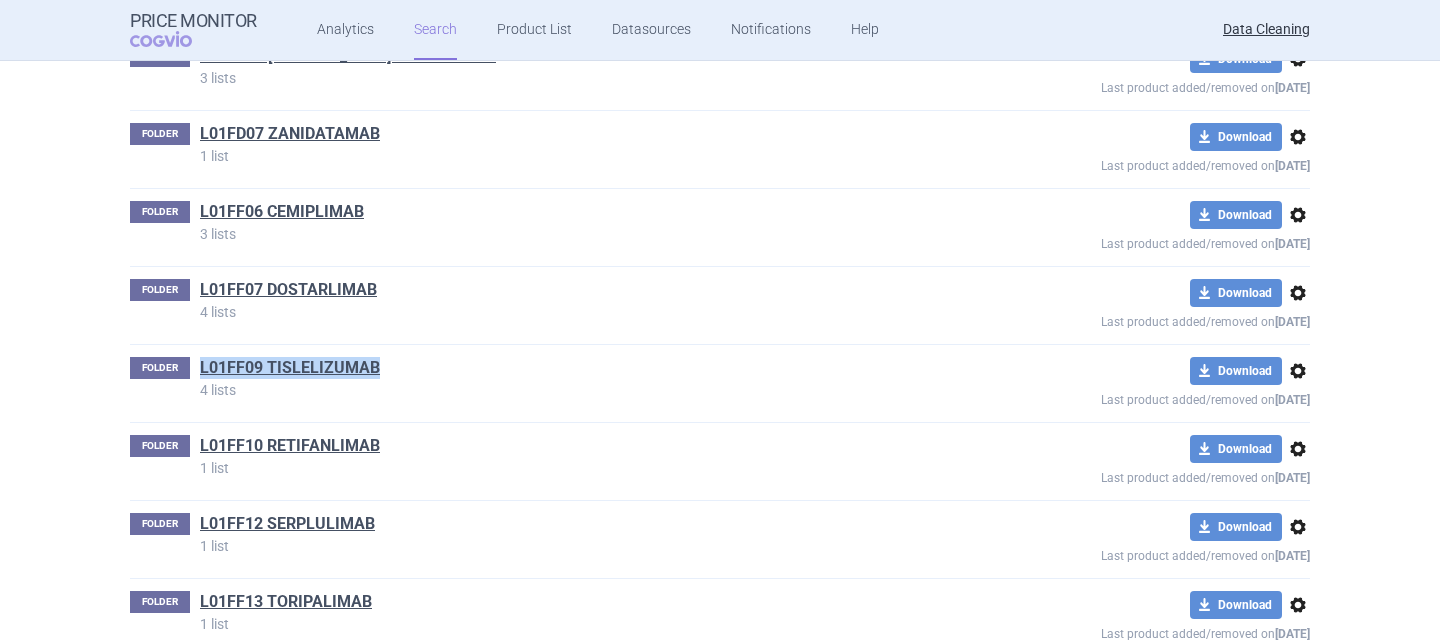 drag, startPoint x: 394, startPoint y: 351, endPoint x: 192, endPoint y: 341, distance: 202.24738 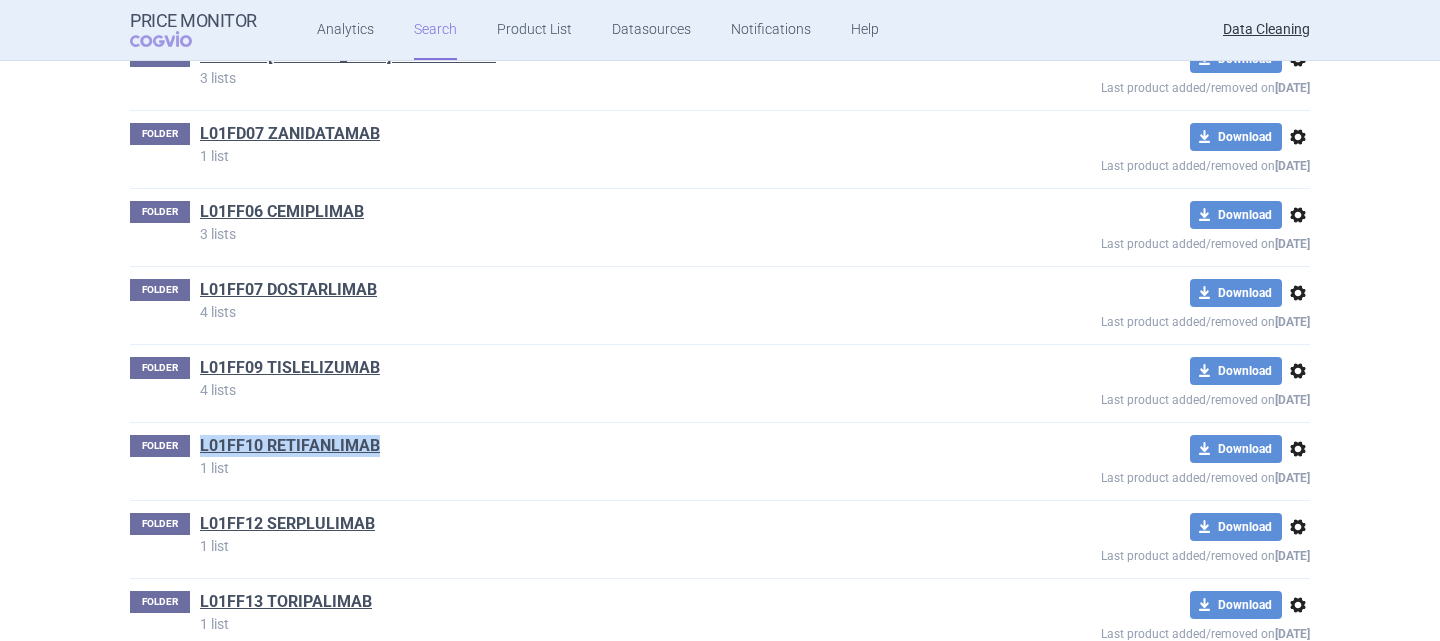 drag, startPoint x: 379, startPoint y: 420, endPoint x: 192, endPoint y: 421, distance: 187.00267 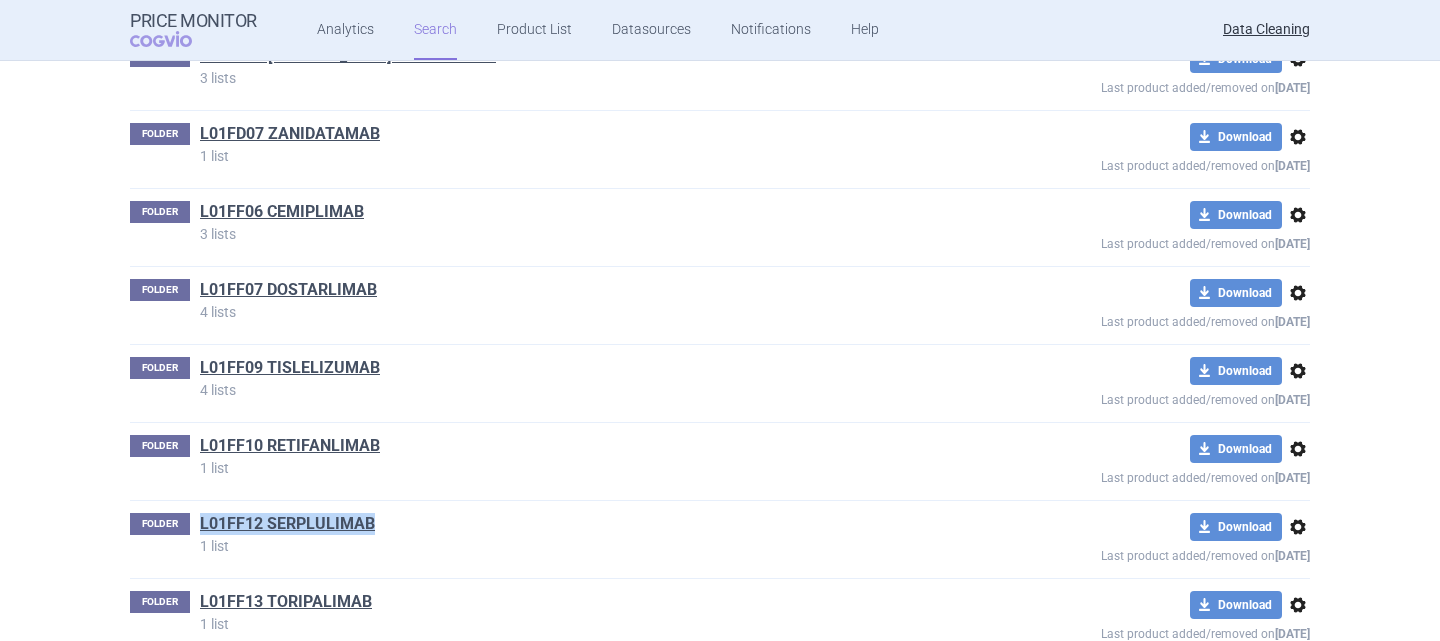 drag, startPoint x: 379, startPoint y: 498, endPoint x: 191, endPoint y: 494, distance: 188.04254 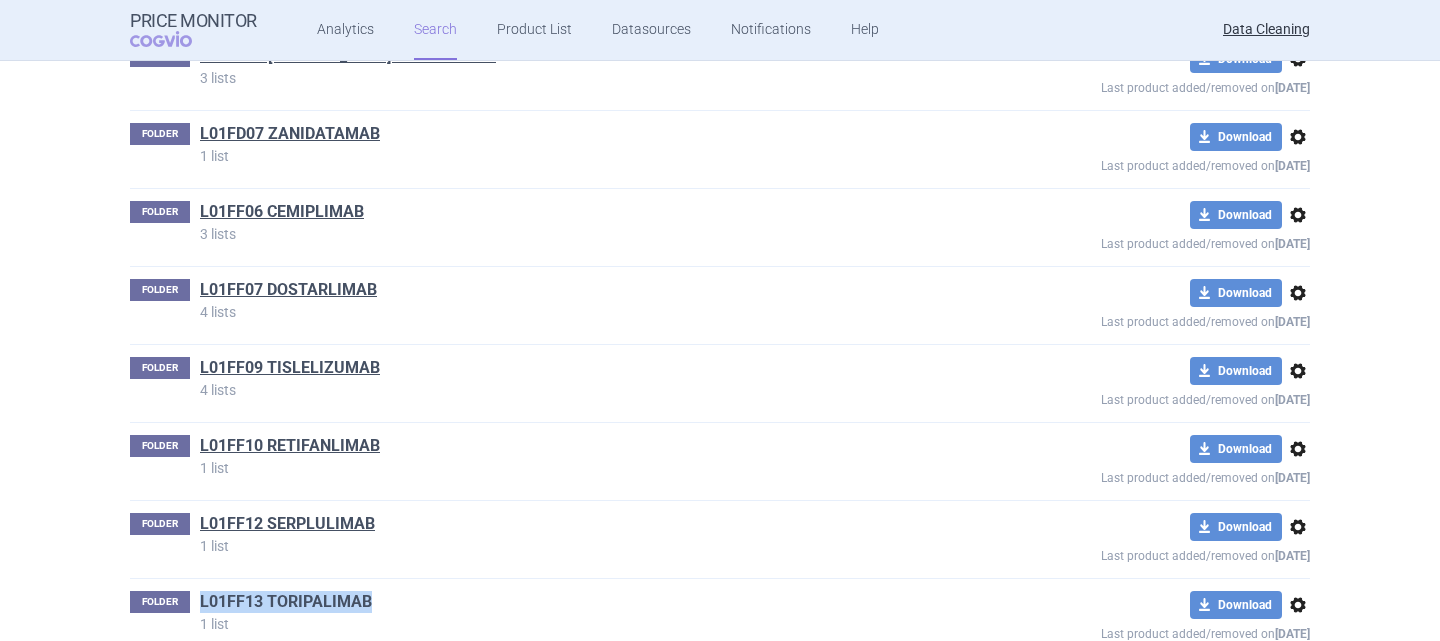 drag, startPoint x: 369, startPoint y: 573, endPoint x: 196, endPoint y: 581, distance: 173.18488 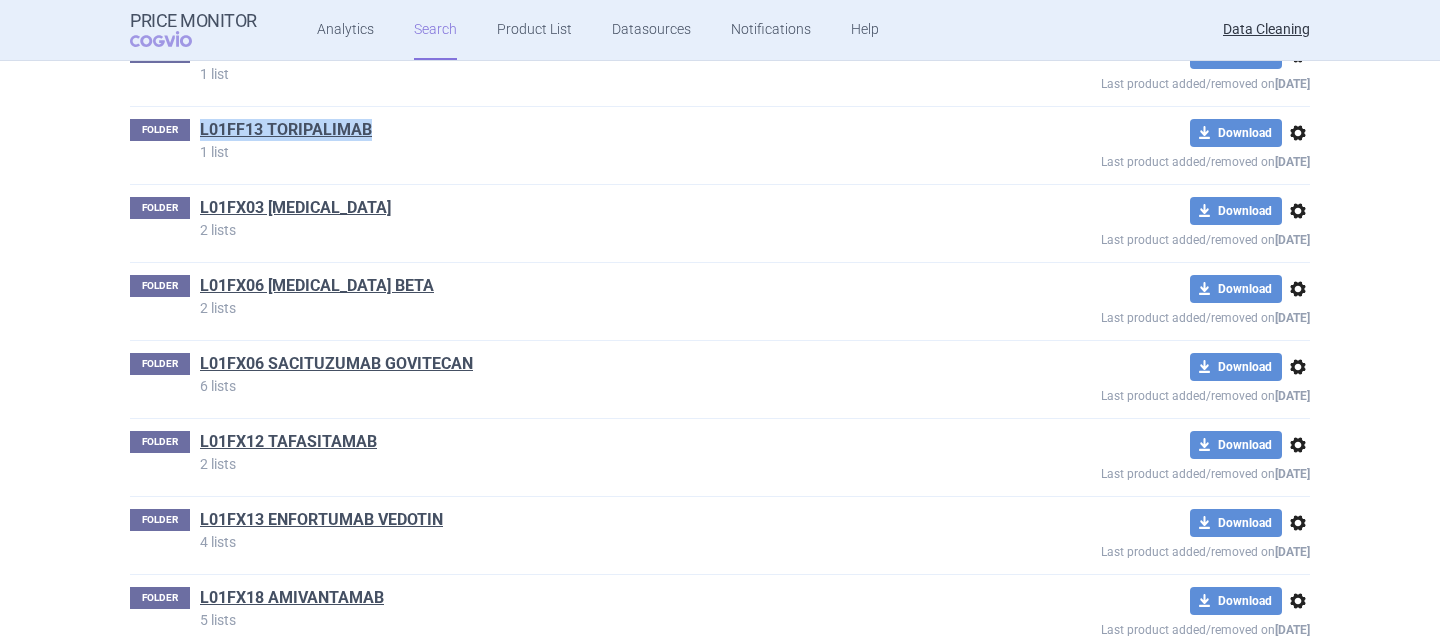scroll, scrollTop: 66816, scrollLeft: 0, axis: vertical 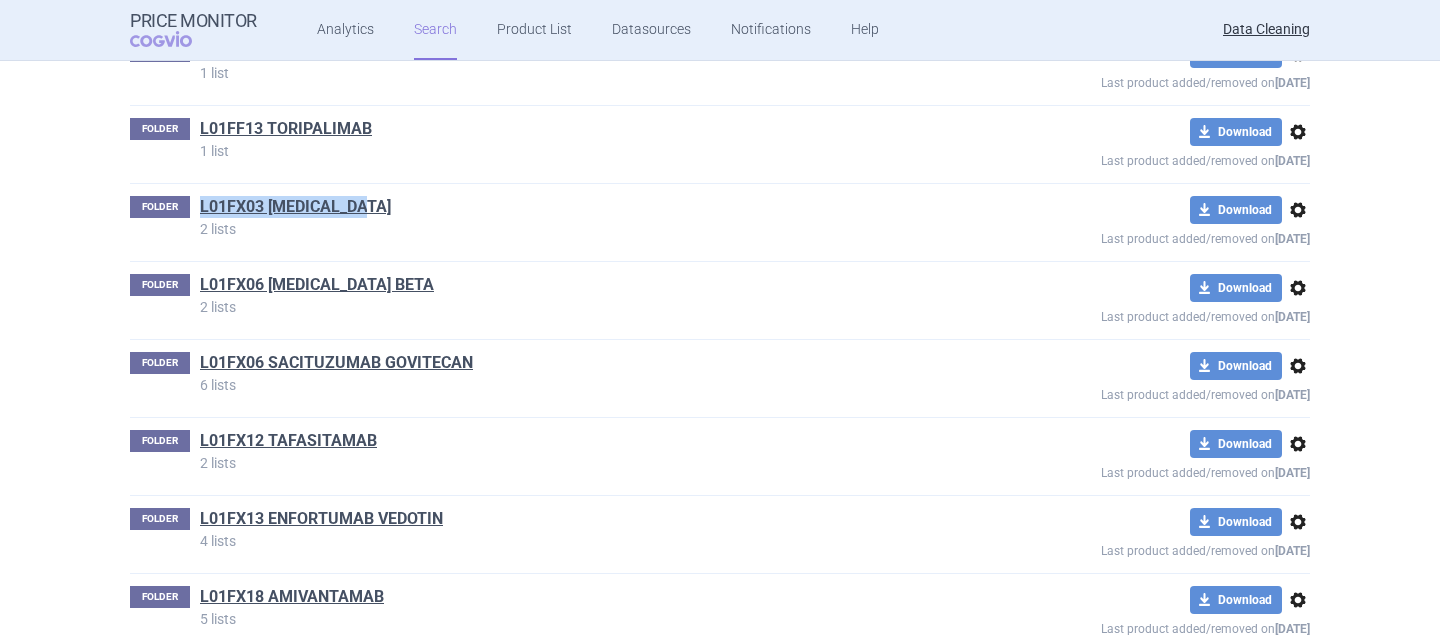 drag, startPoint x: 388, startPoint y: 181, endPoint x: 190, endPoint y: 178, distance: 198.02272 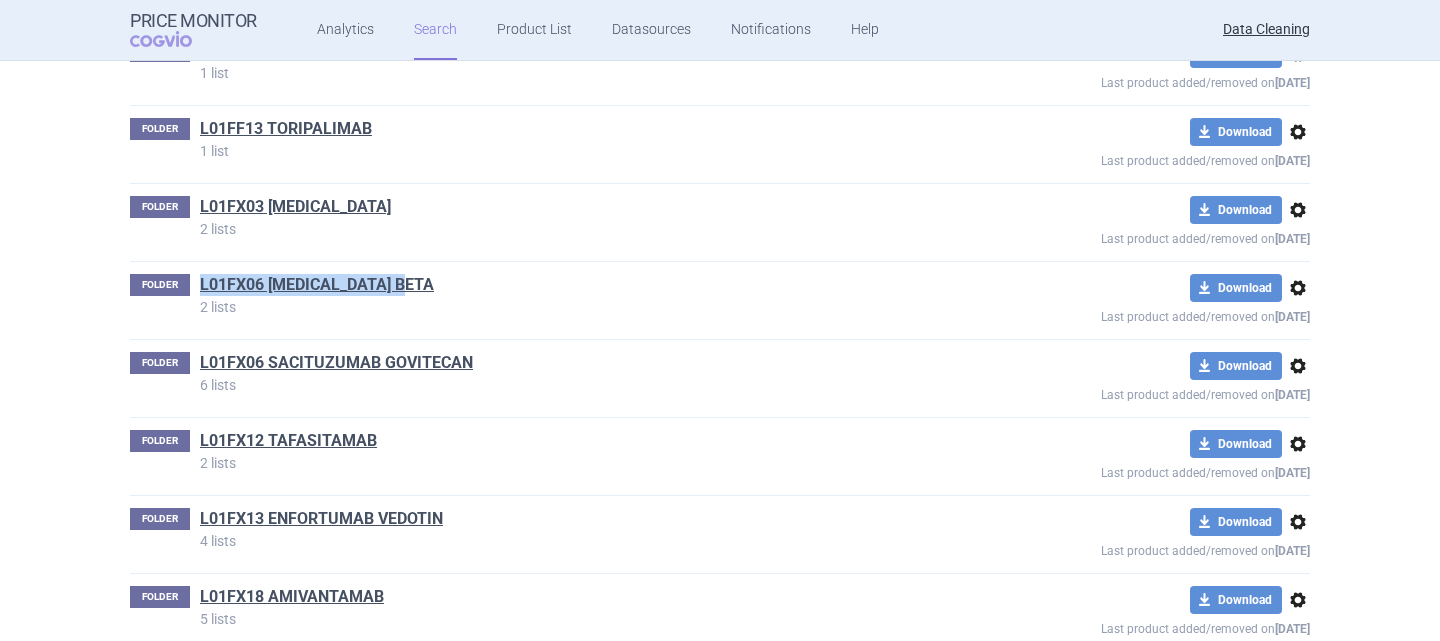 drag, startPoint x: 422, startPoint y: 266, endPoint x: 188, endPoint y: 258, distance: 234.13672 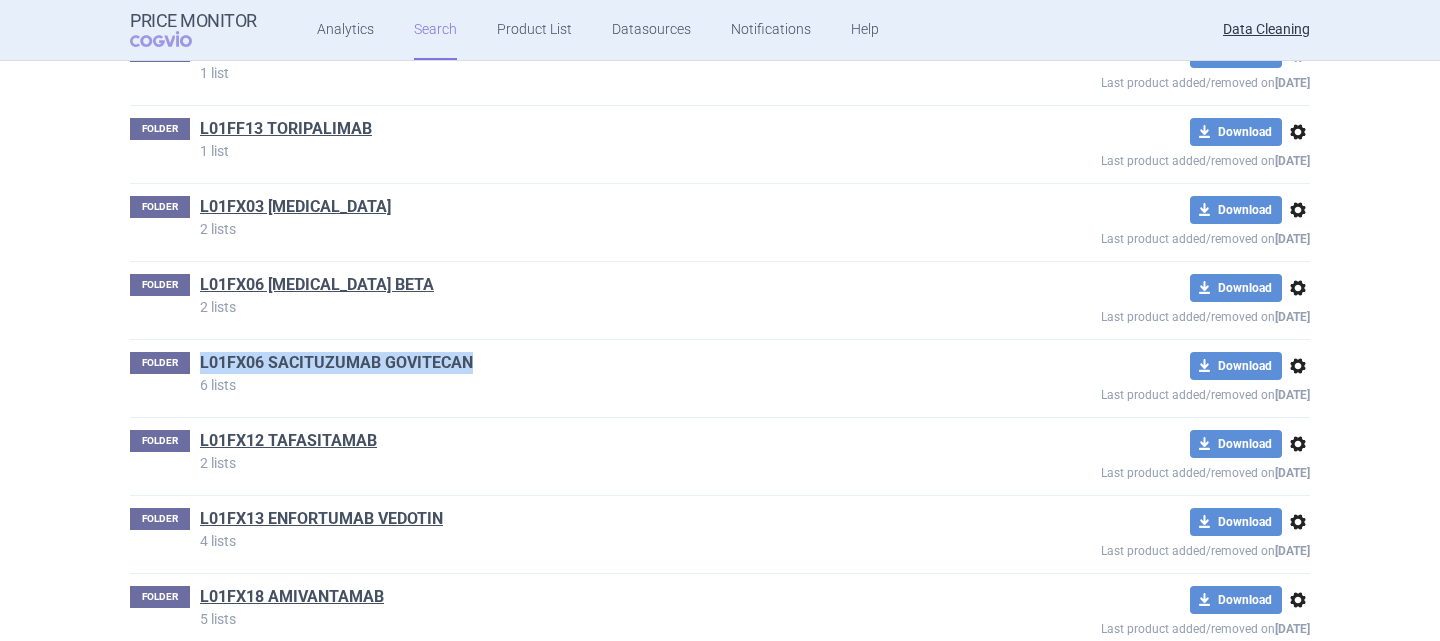 drag, startPoint x: 475, startPoint y: 339, endPoint x: 193, endPoint y: 340, distance: 282.00177 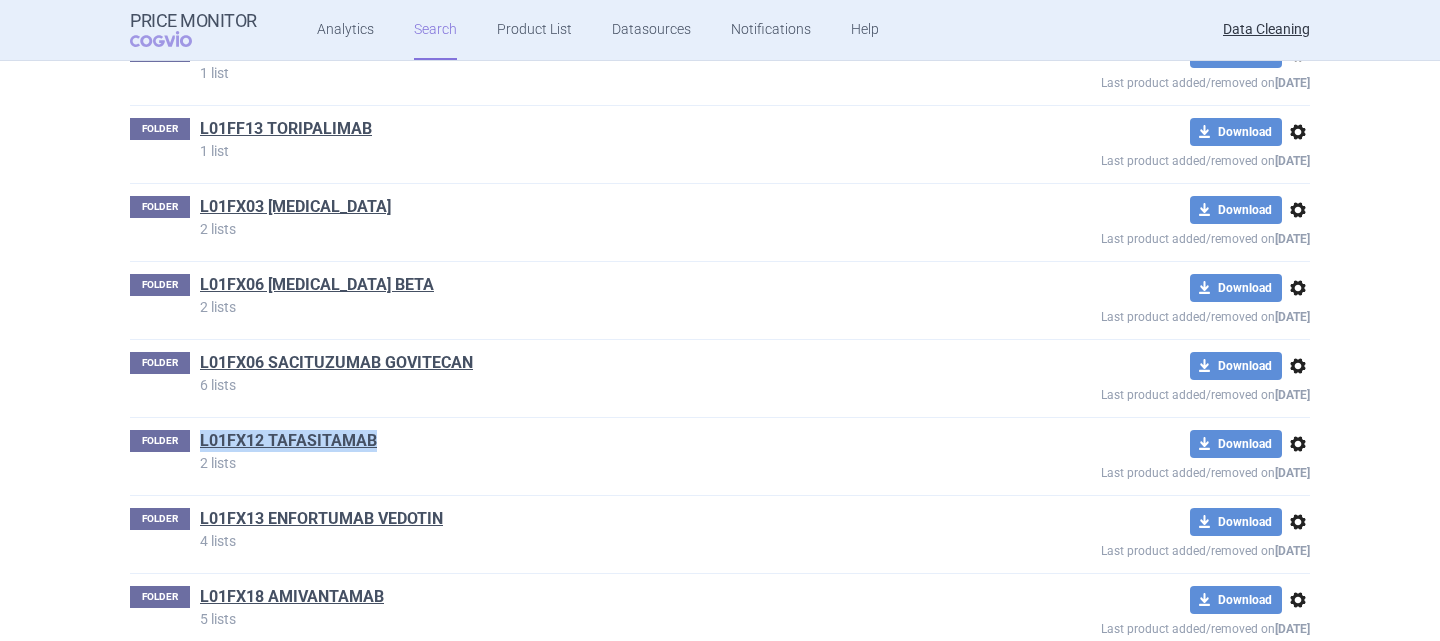 drag, startPoint x: 374, startPoint y: 413, endPoint x: 190, endPoint y: 410, distance: 184.02446 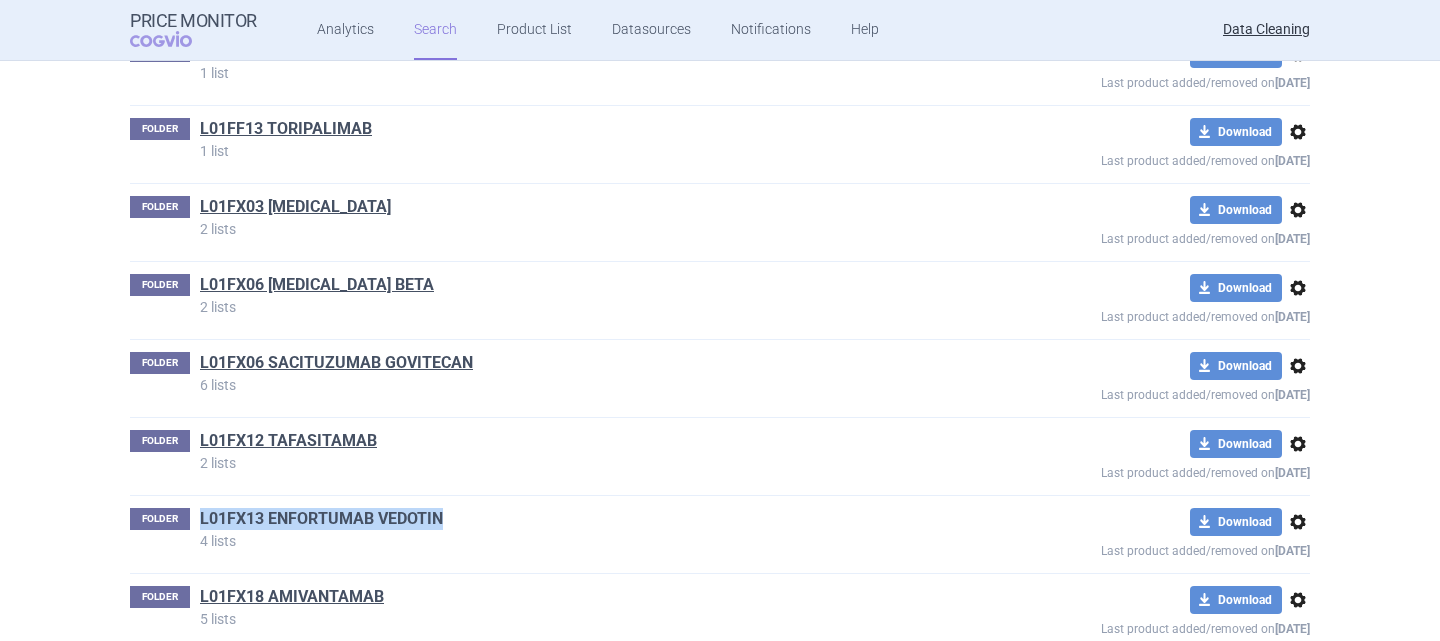 drag, startPoint x: 442, startPoint y: 492, endPoint x: 192, endPoint y: 492, distance: 250 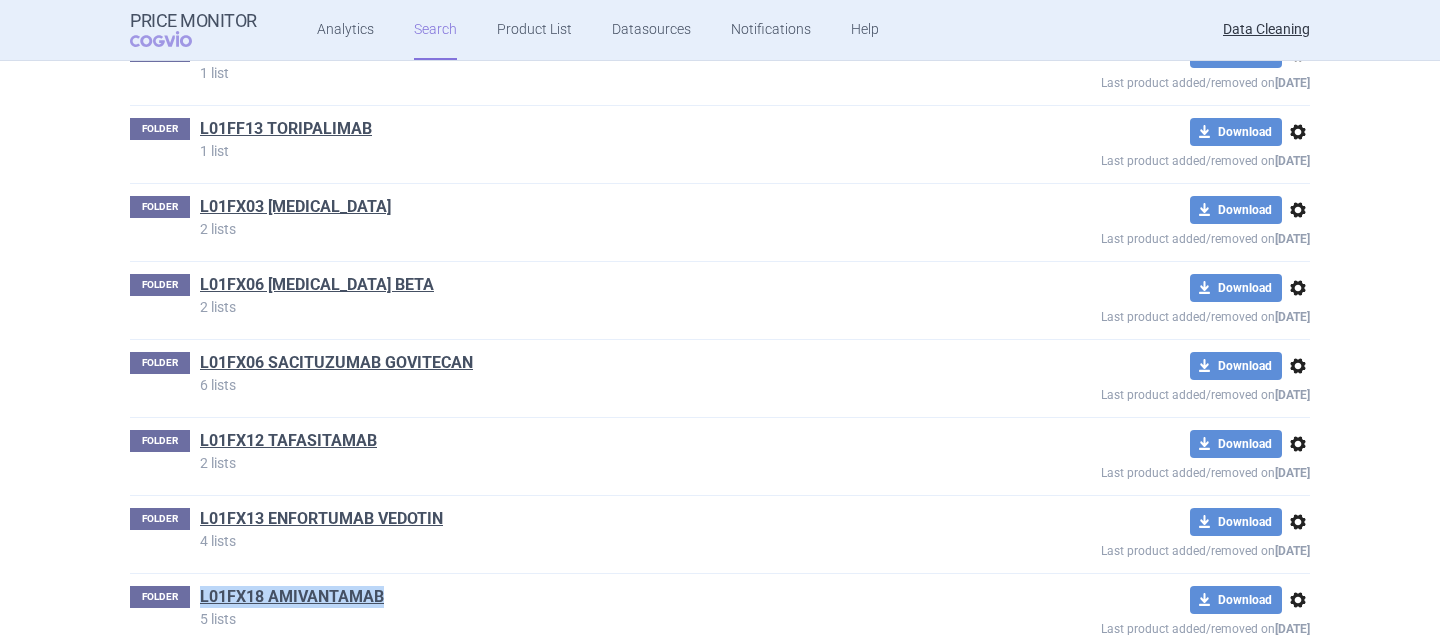 drag, startPoint x: 382, startPoint y: 575, endPoint x: 192, endPoint y: 572, distance: 190.02368 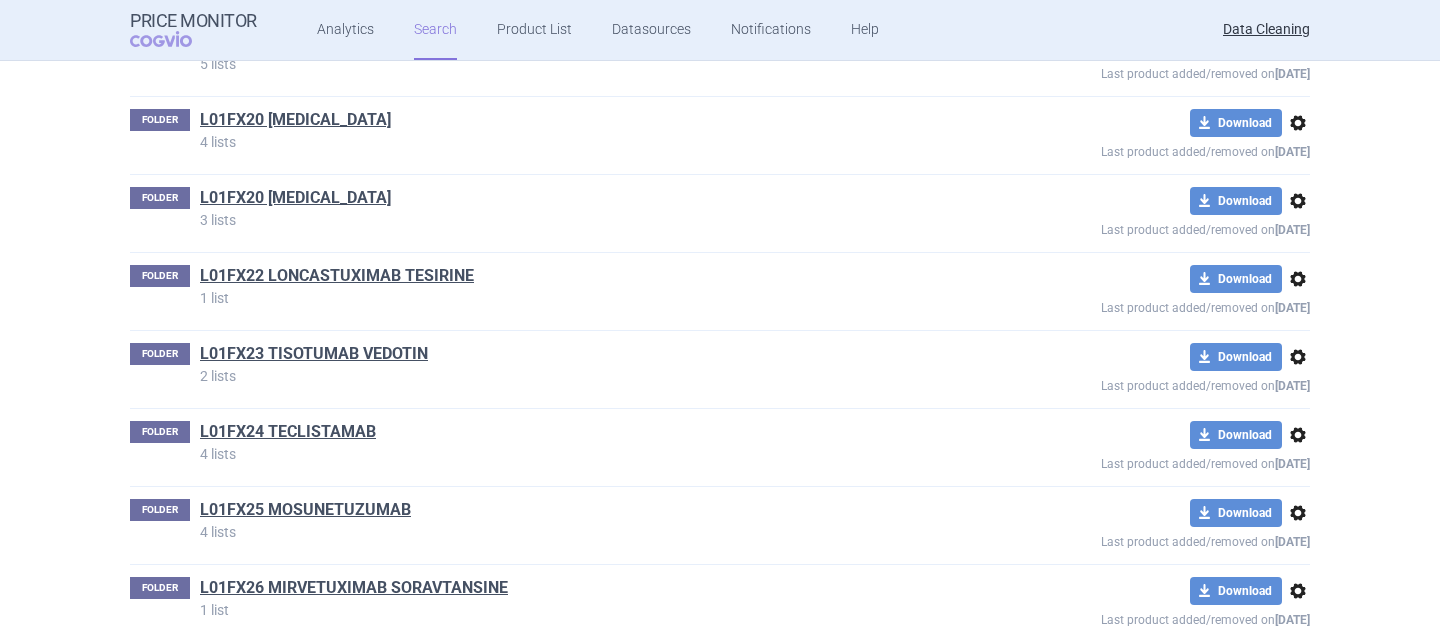 scroll, scrollTop: 67373, scrollLeft: 0, axis: vertical 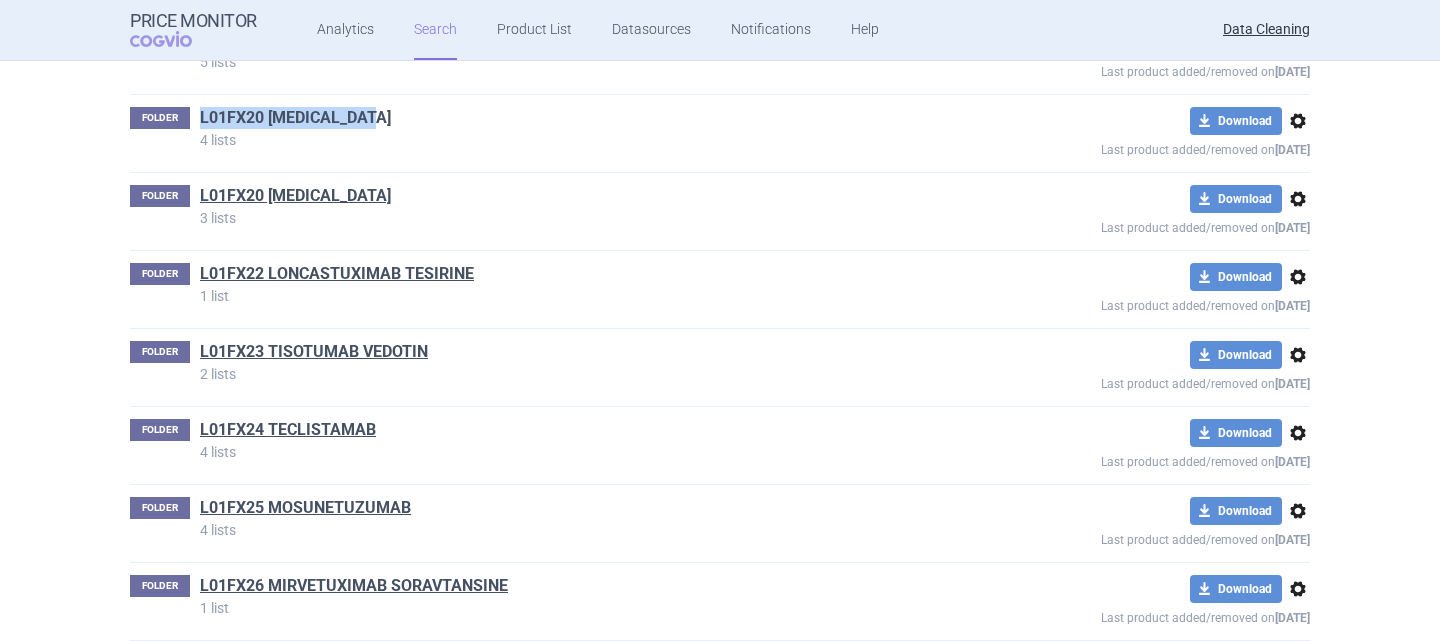 drag, startPoint x: 398, startPoint y: 90, endPoint x: 192, endPoint y: 92, distance: 206.0097 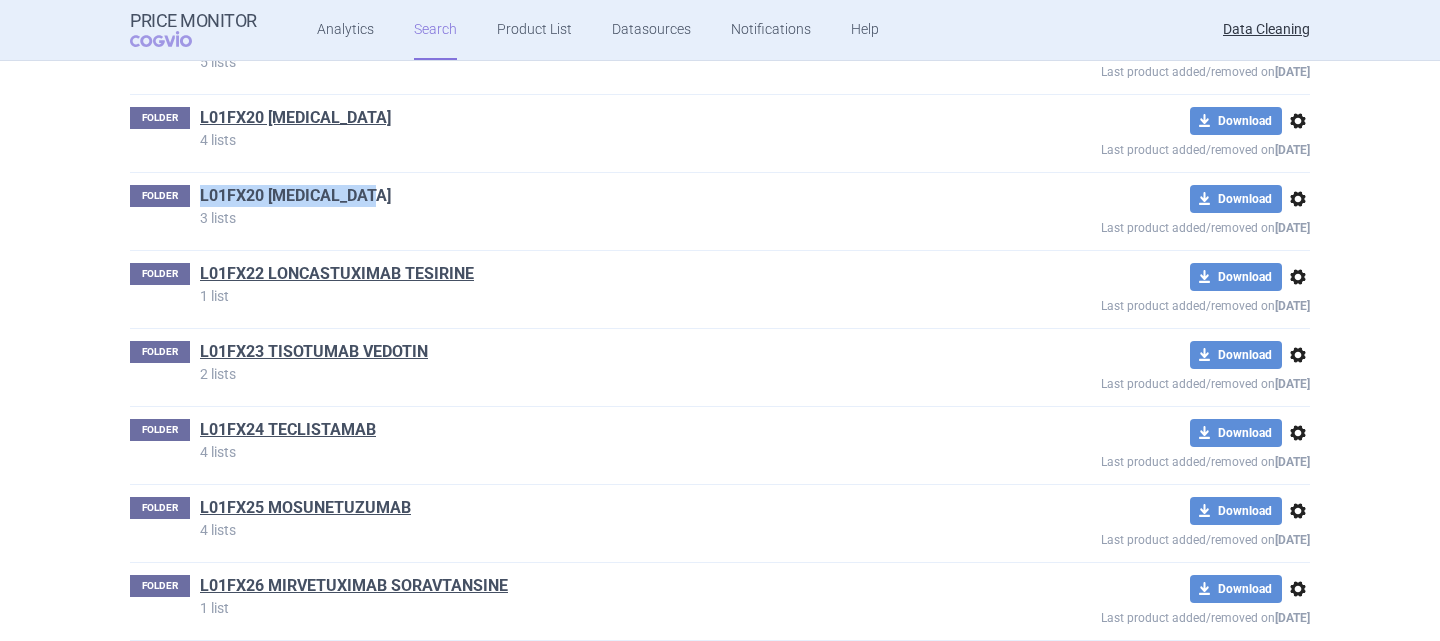 drag, startPoint x: 403, startPoint y: 169, endPoint x: 193, endPoint y: 167, distance: 210.00952 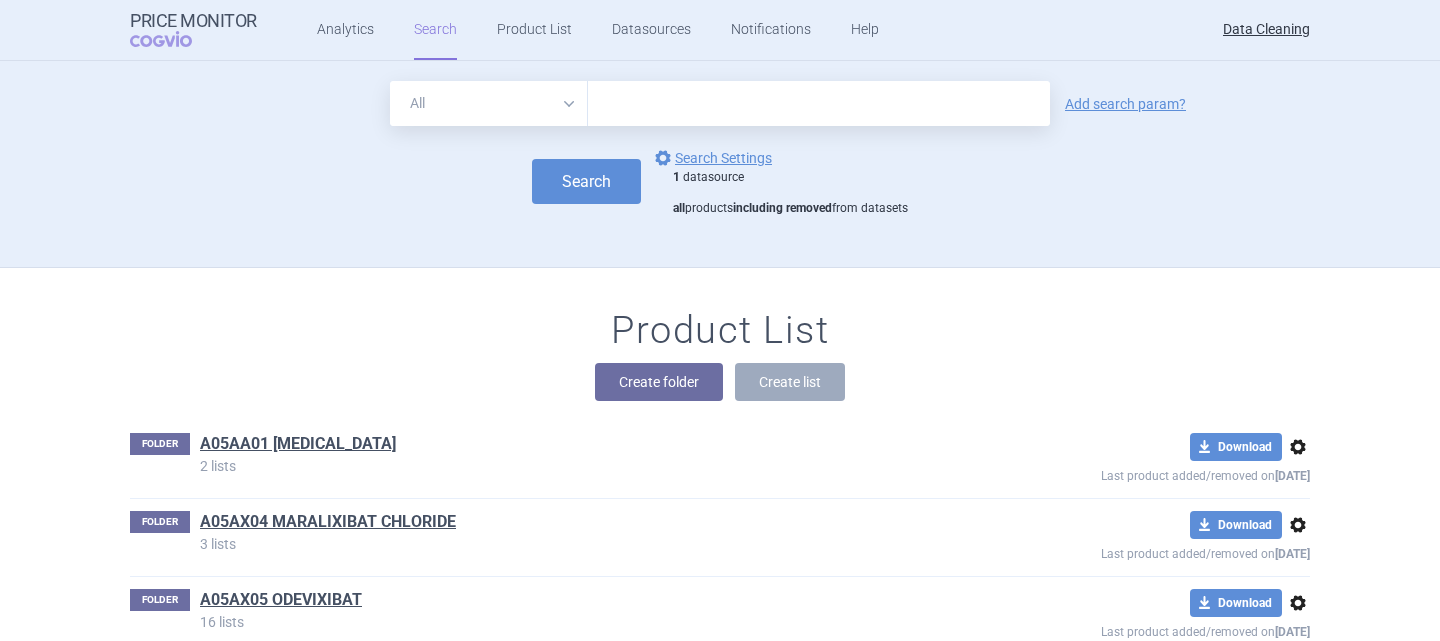 scroll, scrollTop: 67115, scrollLeft: 0, axis: vertical 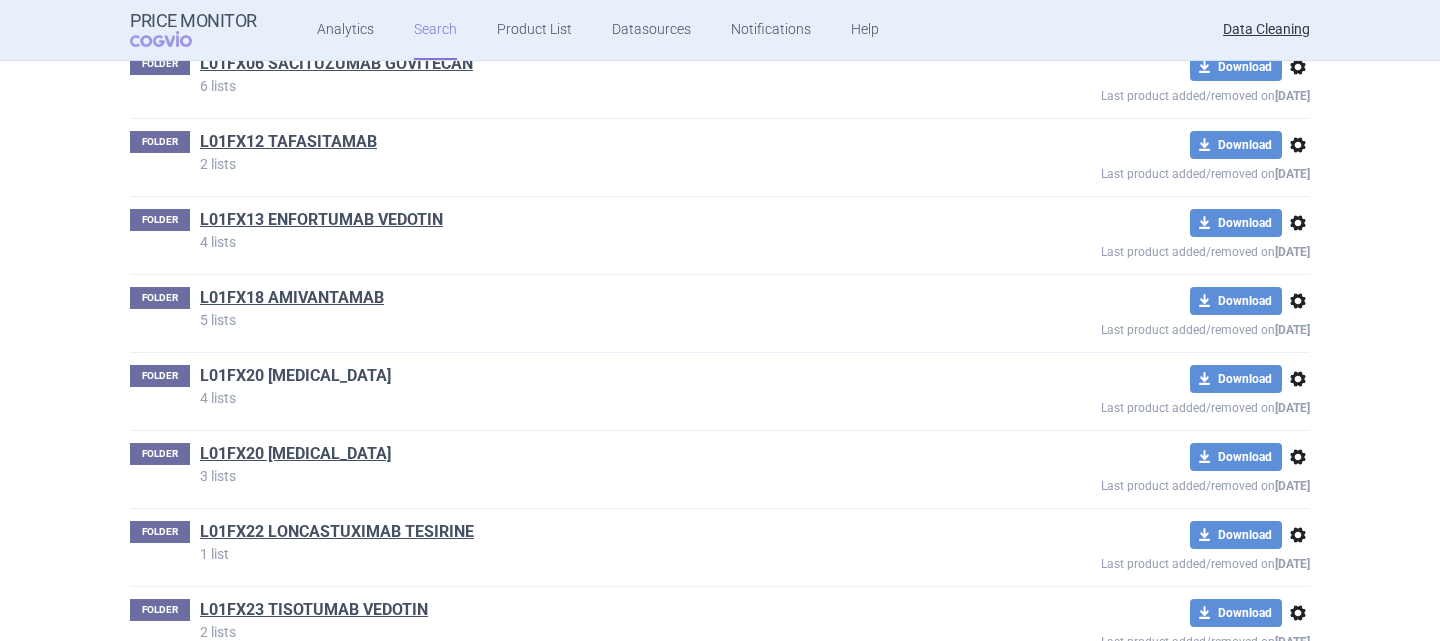click on "L01FX20 [MEDICAL_DATA]" at bounding box center (295, 376) 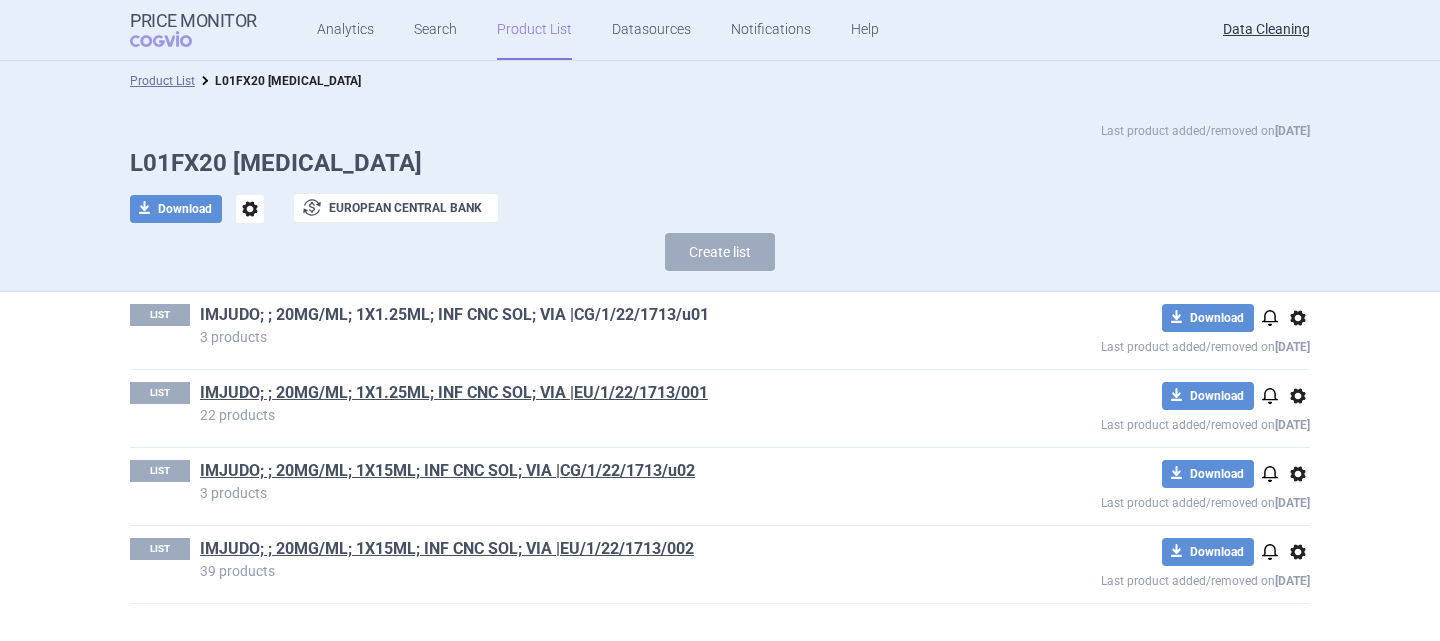 click on "IMJUDO; ; 20MG/ML; 1X1.25ML; INF CNC SOL; VIA |CG/1/22/1713/u01" at bounding box center [454, 315] 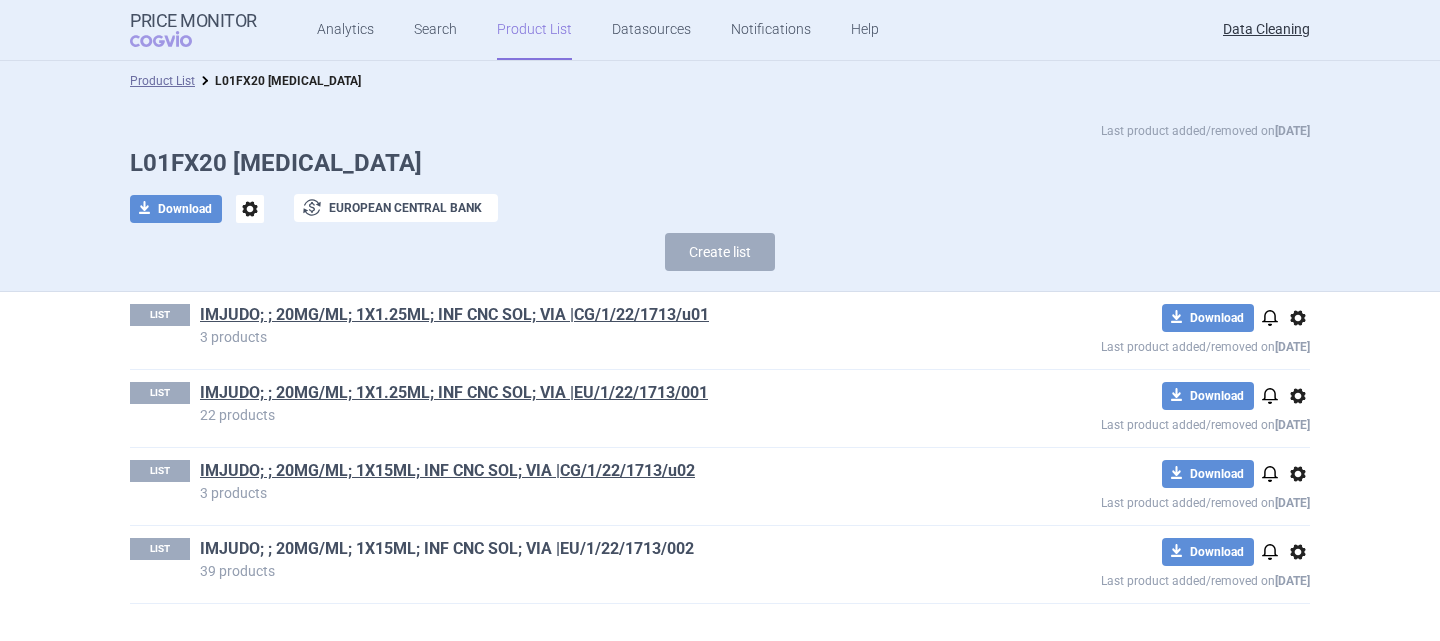 click on "IMJUDO; ; 20MG/ML; 1X15ML; INF CNC SOL; VIA |EU/1/22/1713/002" at bounding box center [447, 549] 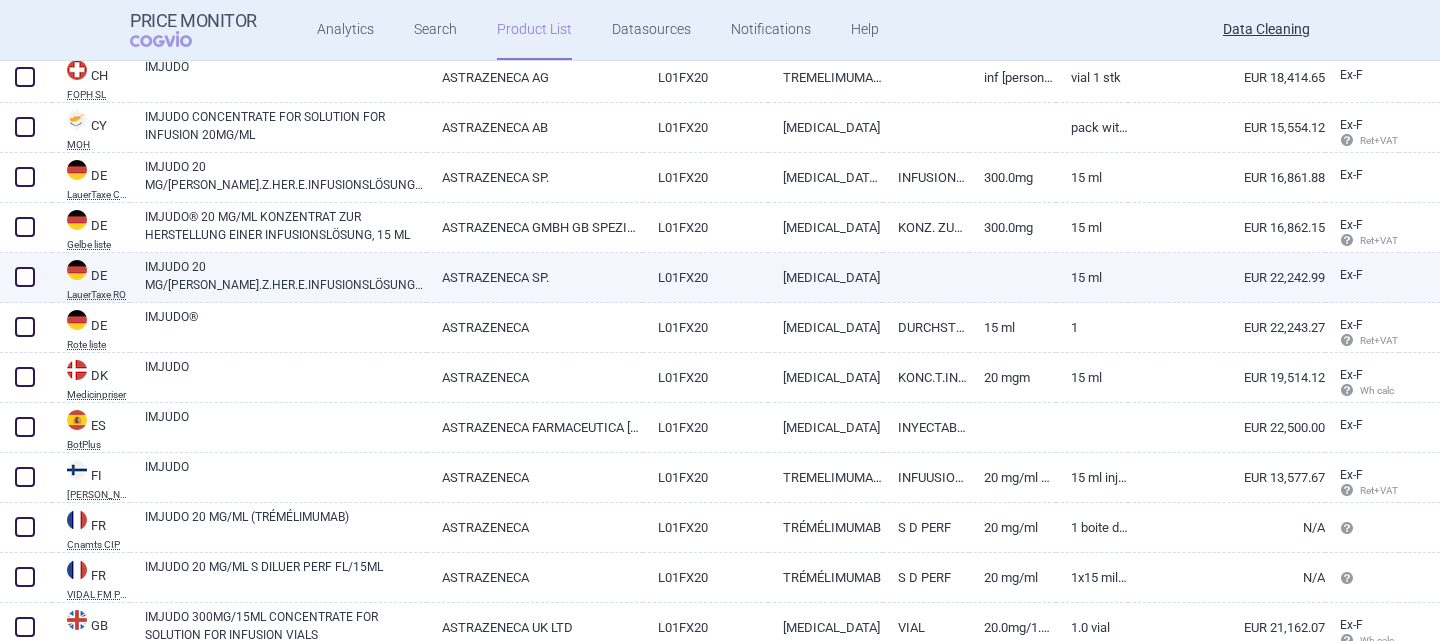scroll, scrollTop: 0, scrollLeft: 0, axis: both 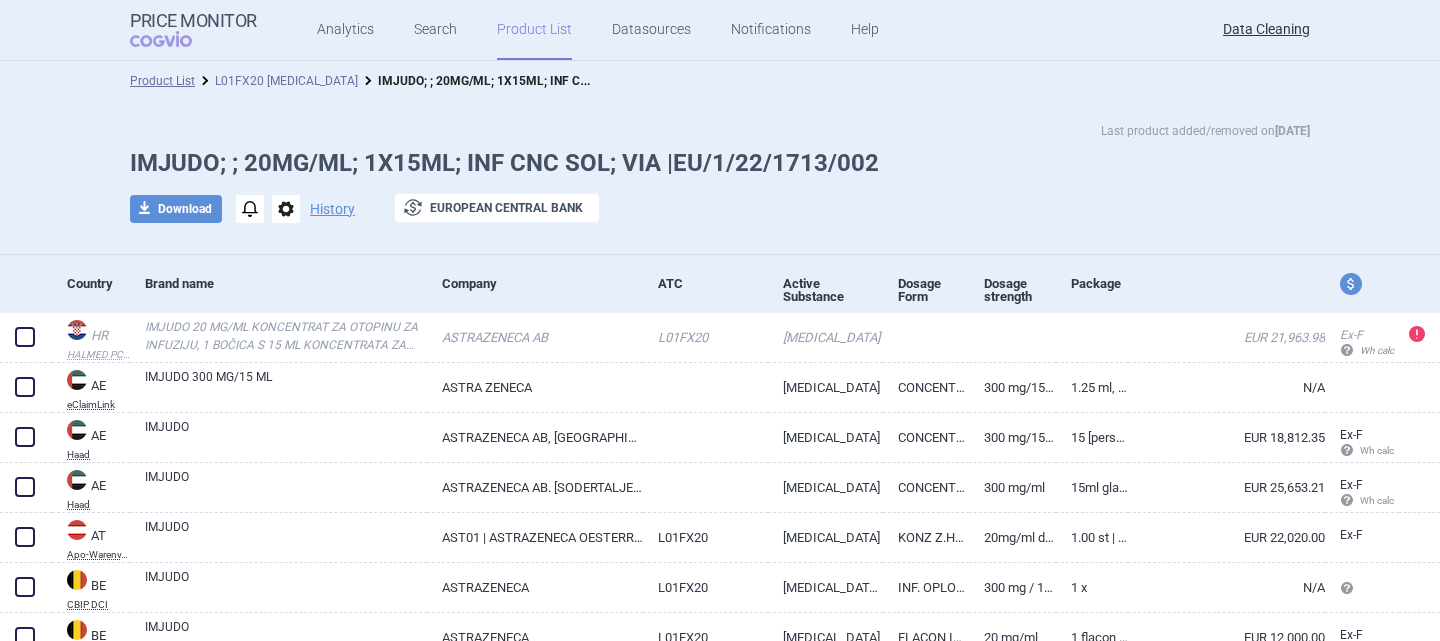 click on "L01FX20 [MEDICAL_DATA]" at bounding box center [286, 81] 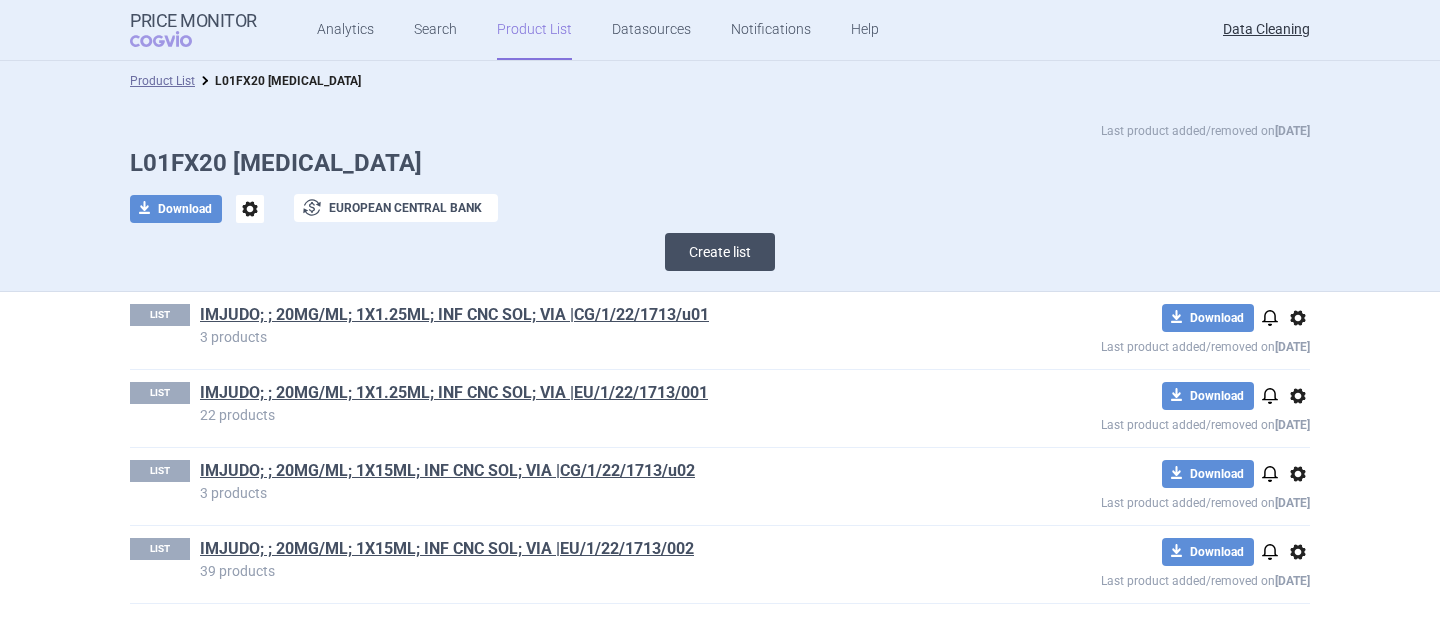 click on "Create list" at bounding box center [720, 252] 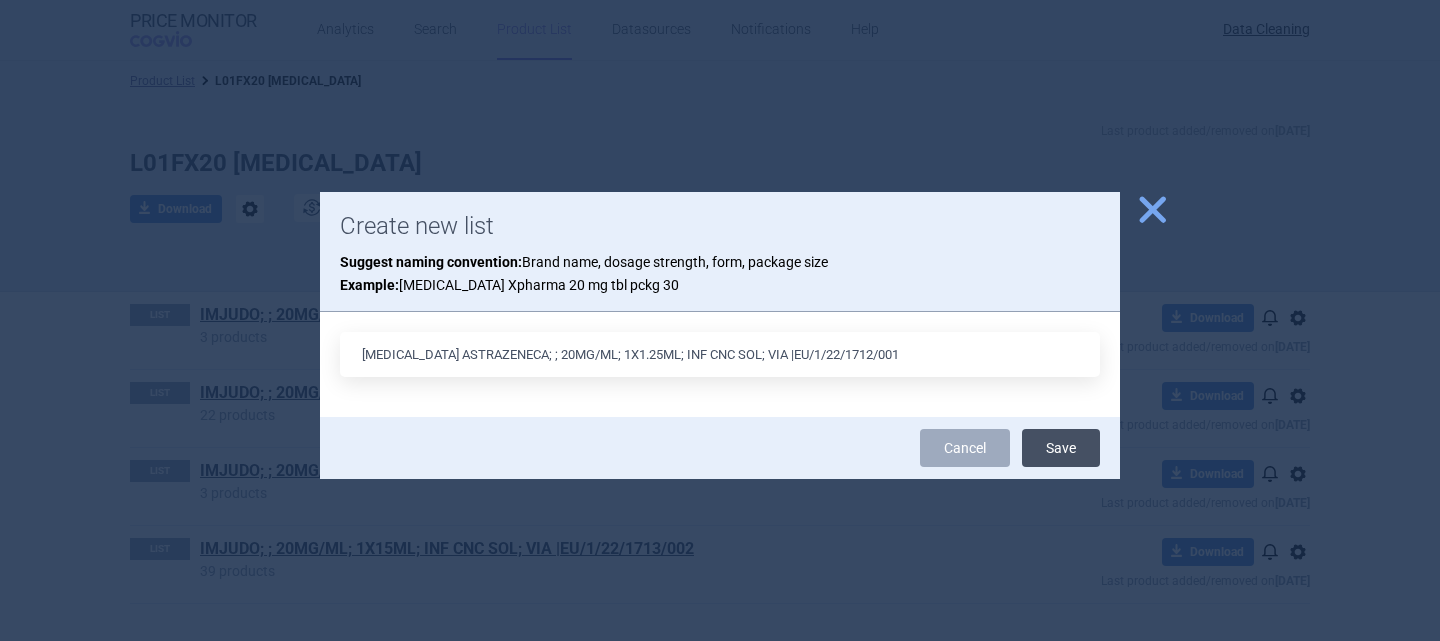 type on "TREMELIMUMAB ASTRAZENECA; ; 20MG/ML; 1X1.25ML; INF CNC SOL; VIA |EU/1/22/1712/001" 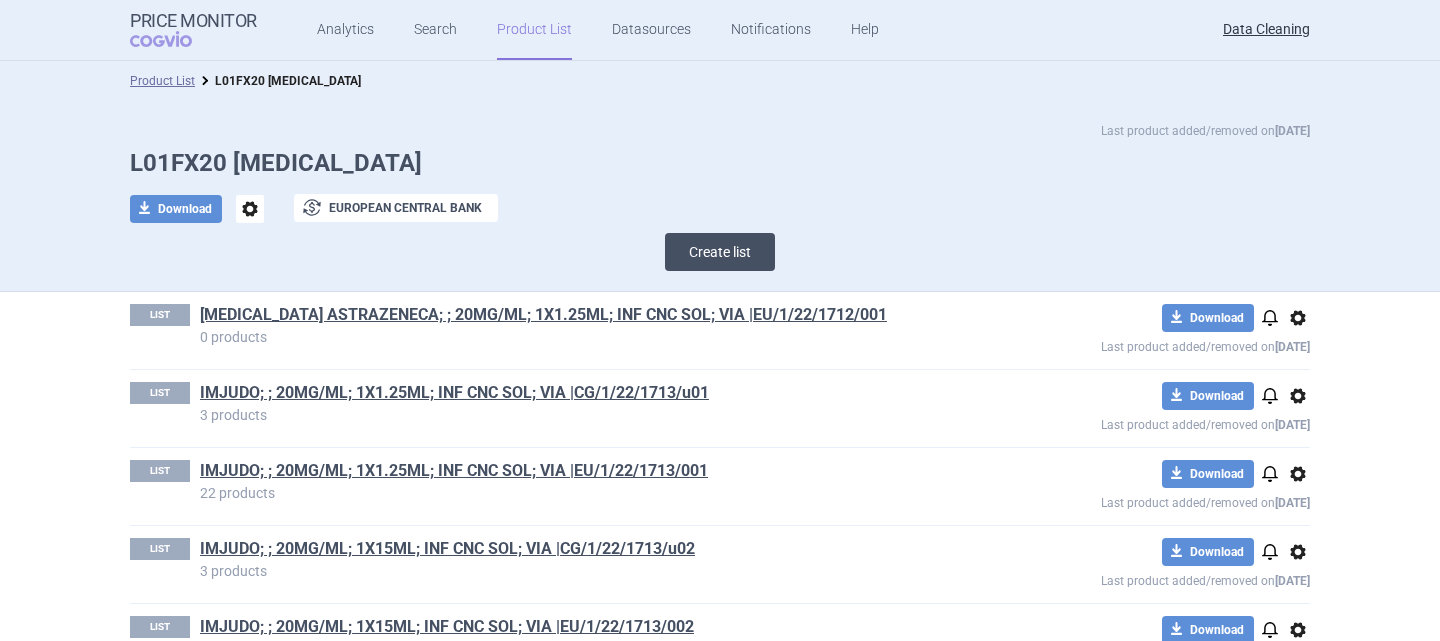 click on "Create list" at bounding box center [720, 252] 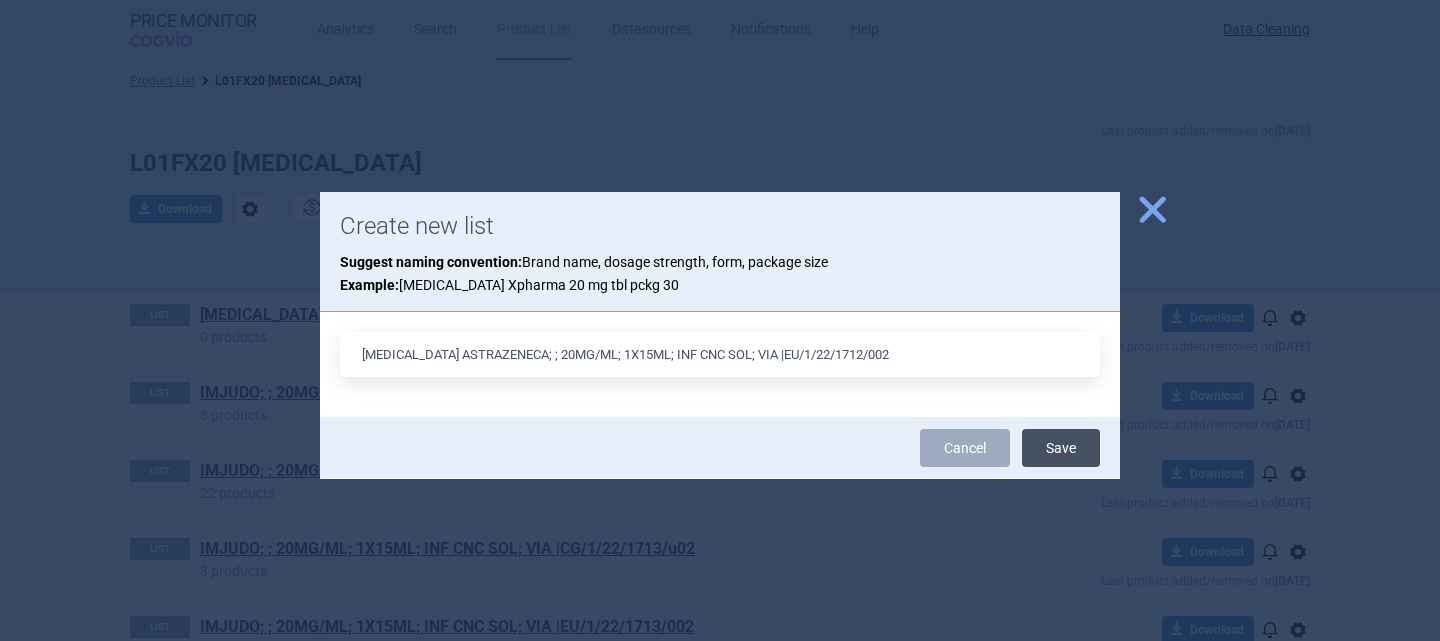 type on "TREMELIMUMAB ASTRAZENECA; ; 20MG/ML; 1X15ML; INF CNC SOL; VIA |EU/1/22/1712/002" 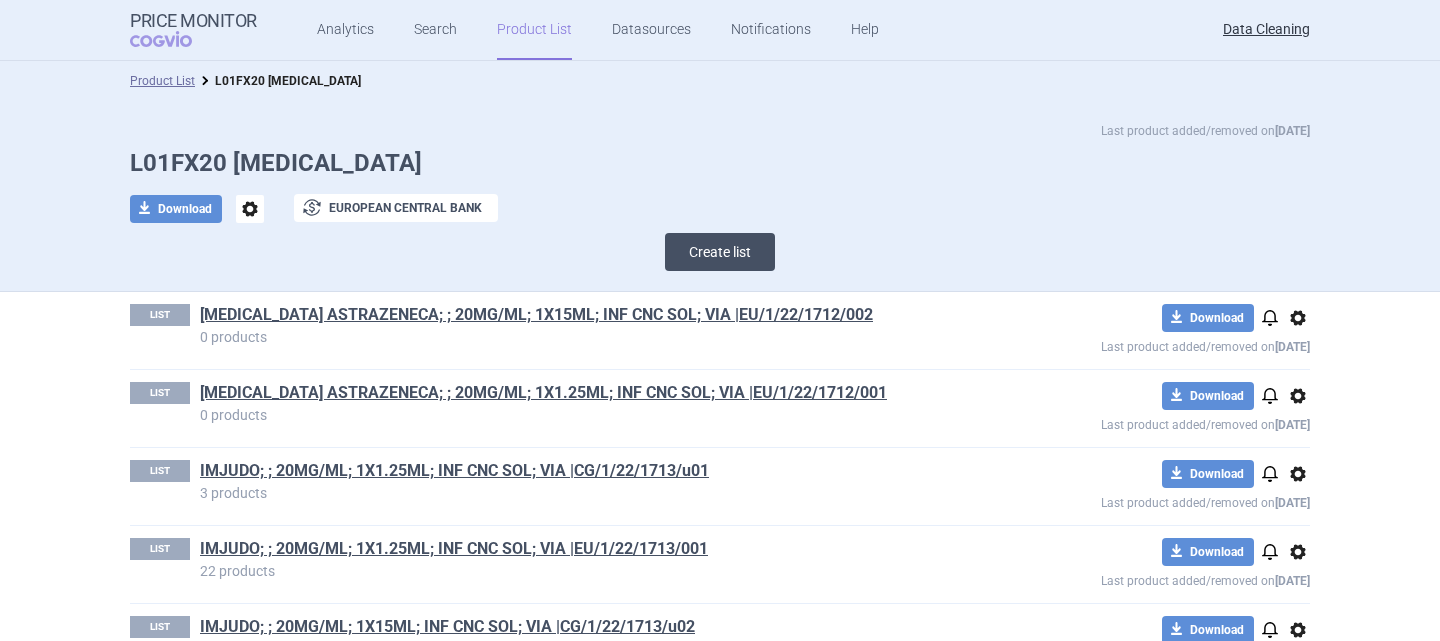 click on "Create list" at bounding box center [720, 252] 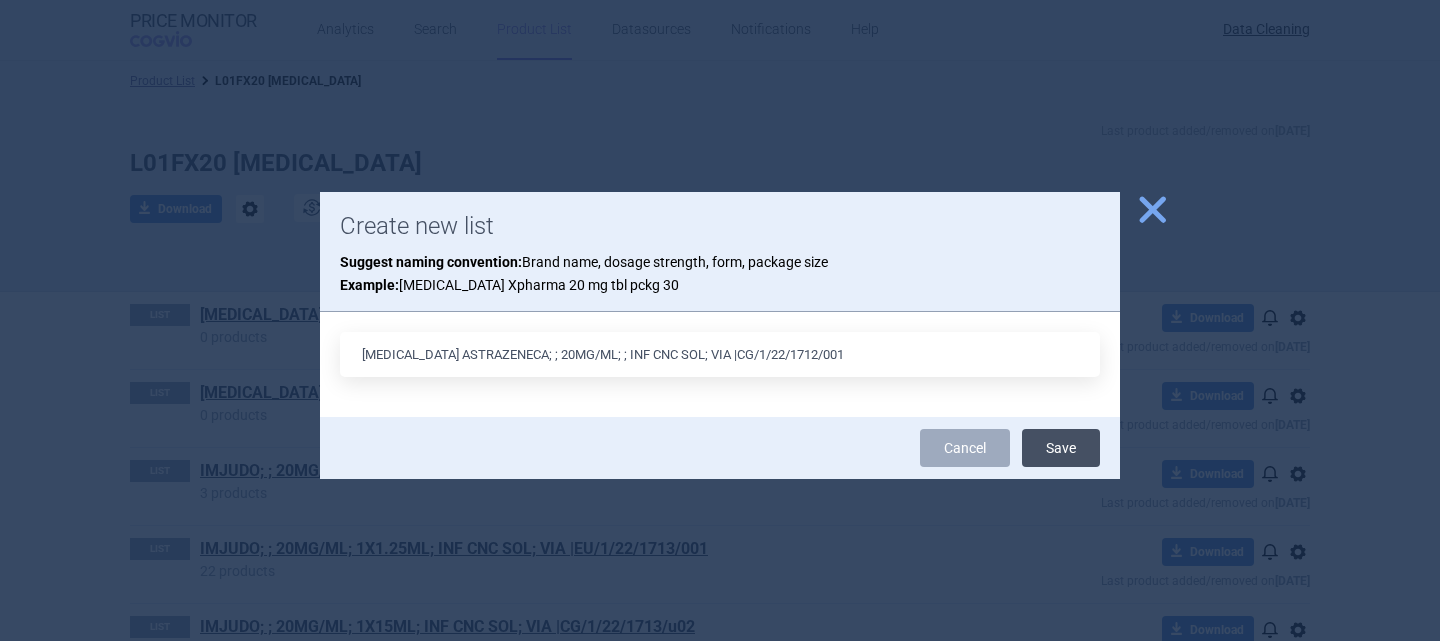 type on "TREMELIMUMAB ASTRAZENECA; ; 20MG/ML; ; INF CNC SOL; VIA |CG/1/22/1712/001" 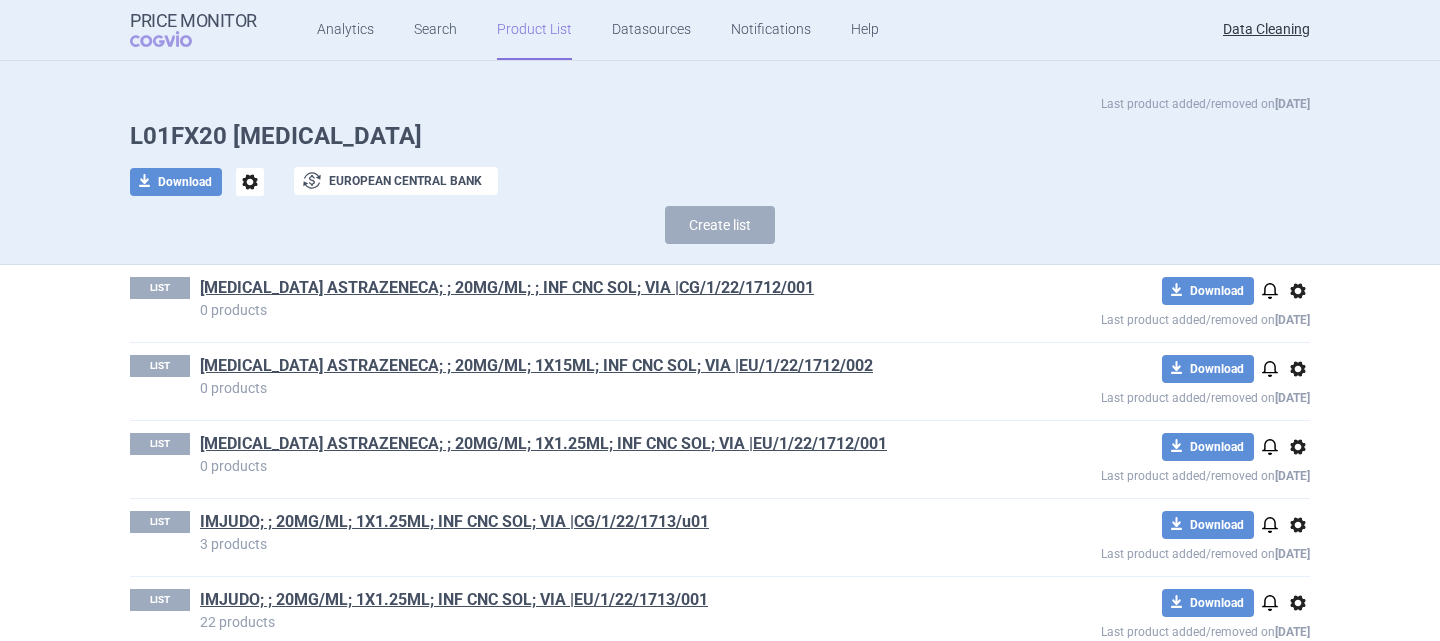 scroll, scrollTop: 19, scrollLeft: 0, axis: vertical 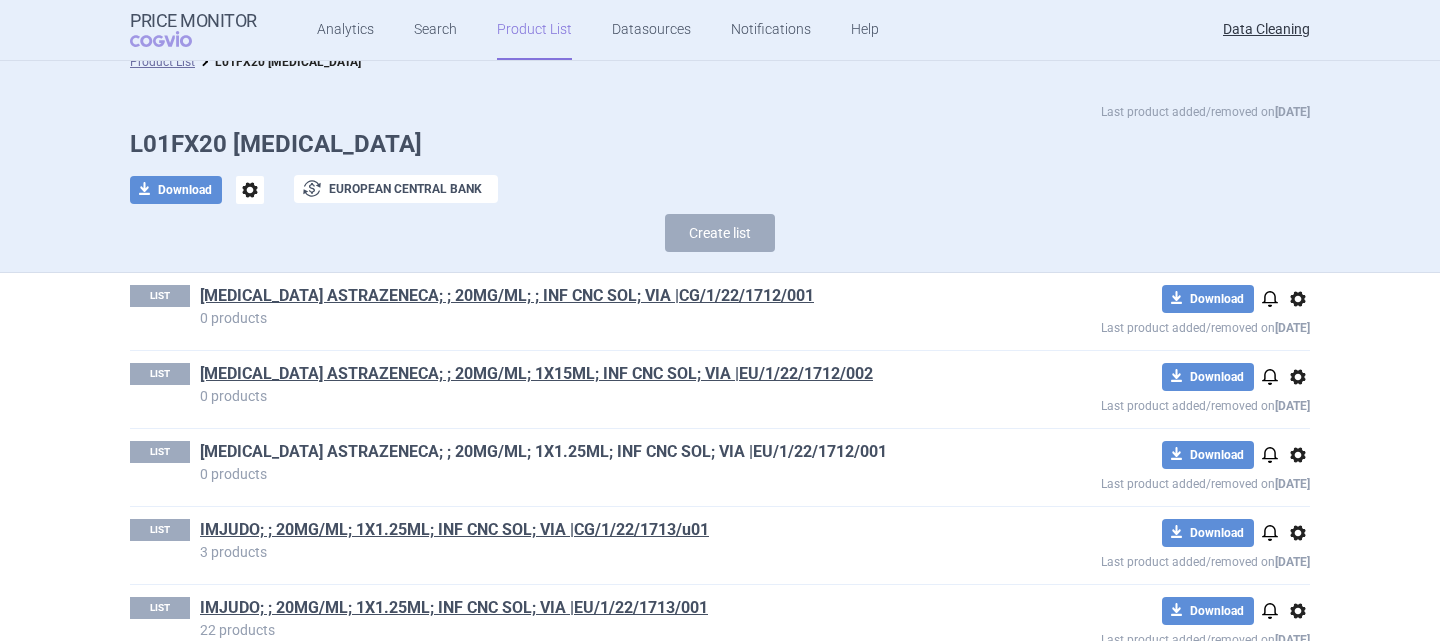 click on "TREMELIMUMAB ASTRAZENECA; ; 20MG/ML; 1X1.25ML; INF CNC SOL; VIA |EU/1/22/1712/001" at bounding box center [543, 452] 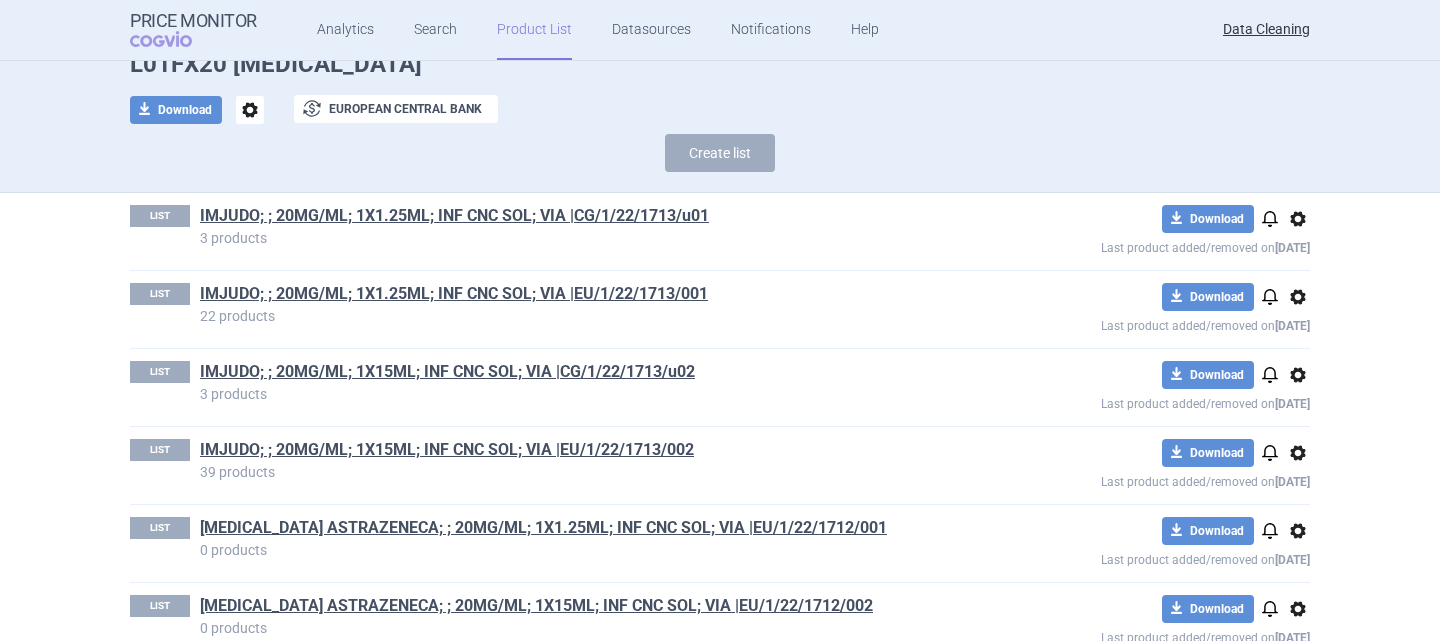 scroll, scrollTop: 217, scrollLeft: 0, axis: vertical 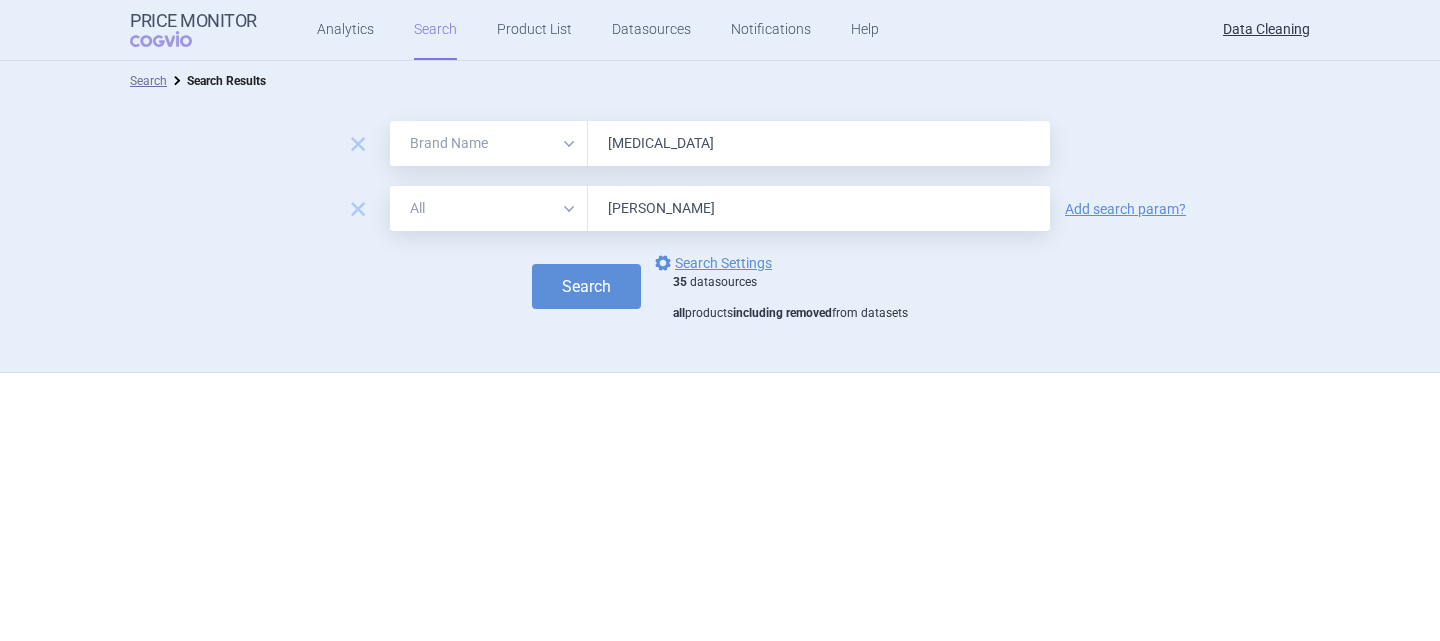 select on "brandName" 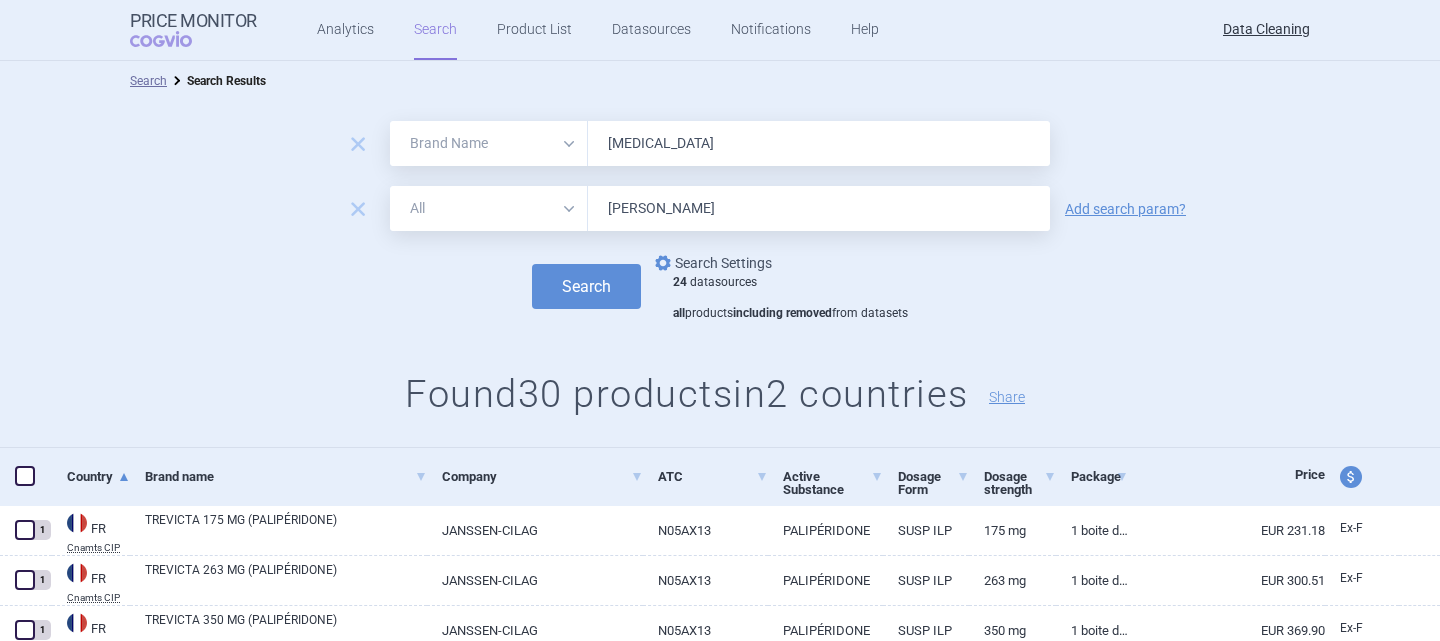 click on "options Search Settings" at bounding box center [711, 263] 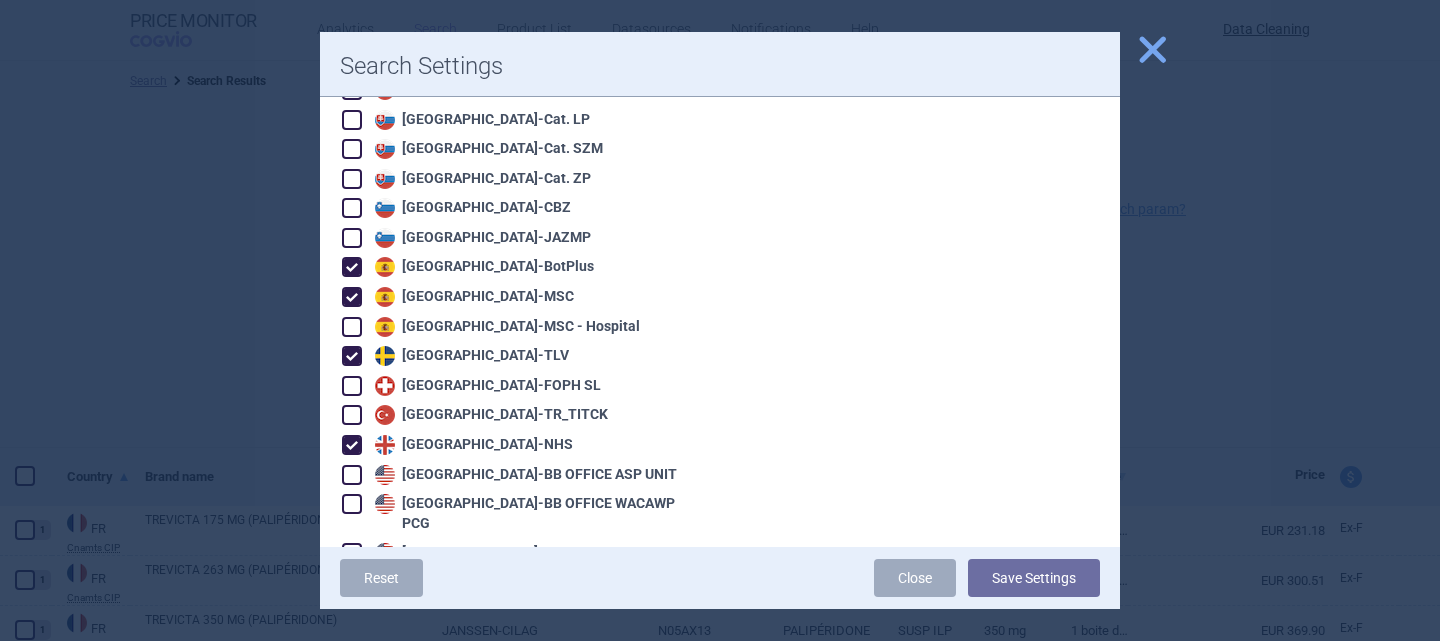 scroll, scrollTop: 3432, scrollLeft: 0, axis: vertical 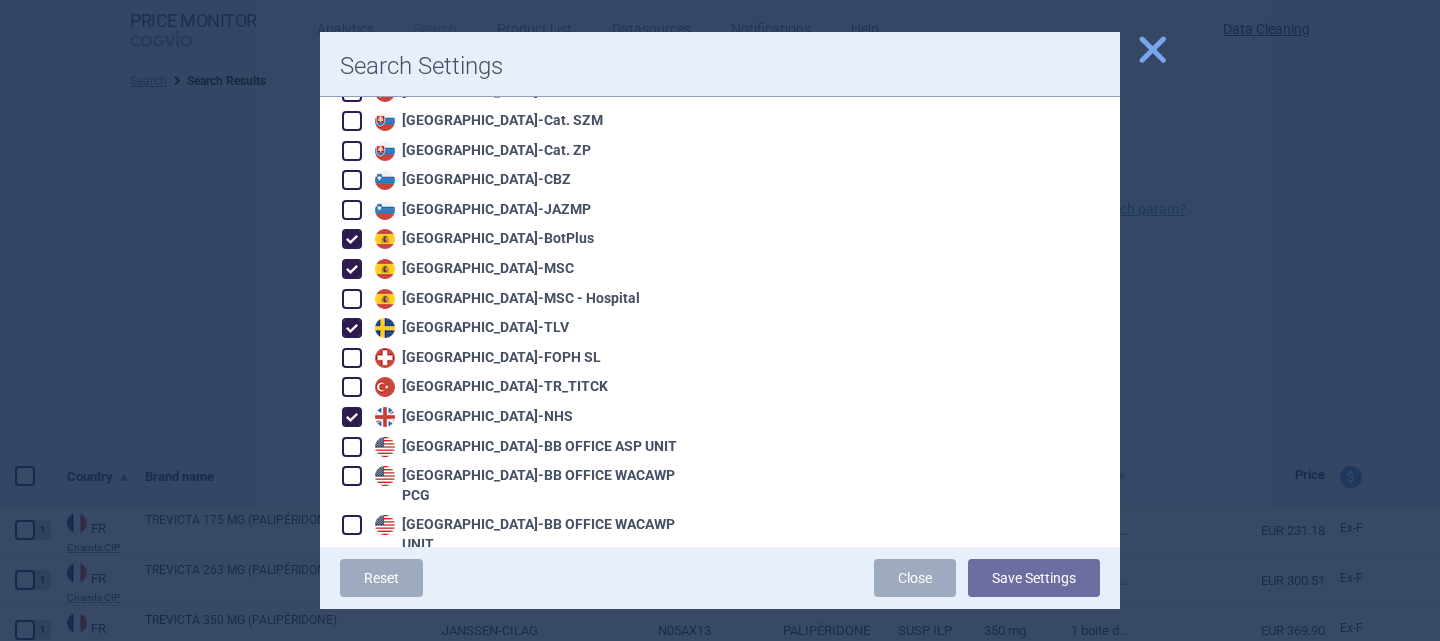 click on "Choose datasources: You can choose the data sources from which you want to include products in your search. More info. Select All Unselect All All data sources LABELING - unit datasources without US LABELING - nonunit datasources without US CZ reference sources - Reimbursement SK reference sources - Official methodology RO reference sources (CGM LauerTaxe included) AE recommended reference sources EU4+UK North America EU CZ reference sources - Max price Europe - all Europe - only recommended sources included Asia and Pacific CA PMPRB7 MENA RO reference sources (LauerTaxe included) RO reference sources SI reference countries BG reference countries HR reference sources LT reference countries CA PMPRB11 Labeling - US datasources Algeria  -  Pharm'Net Australia  -  PBS Australia  -  PBS EFC Austria  -  Apo-Warenv.I Austria  -  Apo-Warenv.II Austria  -  Apo-Warenv.III Austria  -  HOSV EK BASIC Belgium  -  CBIP DCI Belgium  -  INAMI RPS Bulgaria  -  NCPR MAX Bulgaria  -  NCPR PRED Bulgaria  -  NCPR PRIL Canada  -" at bounding box center [720, -1316] 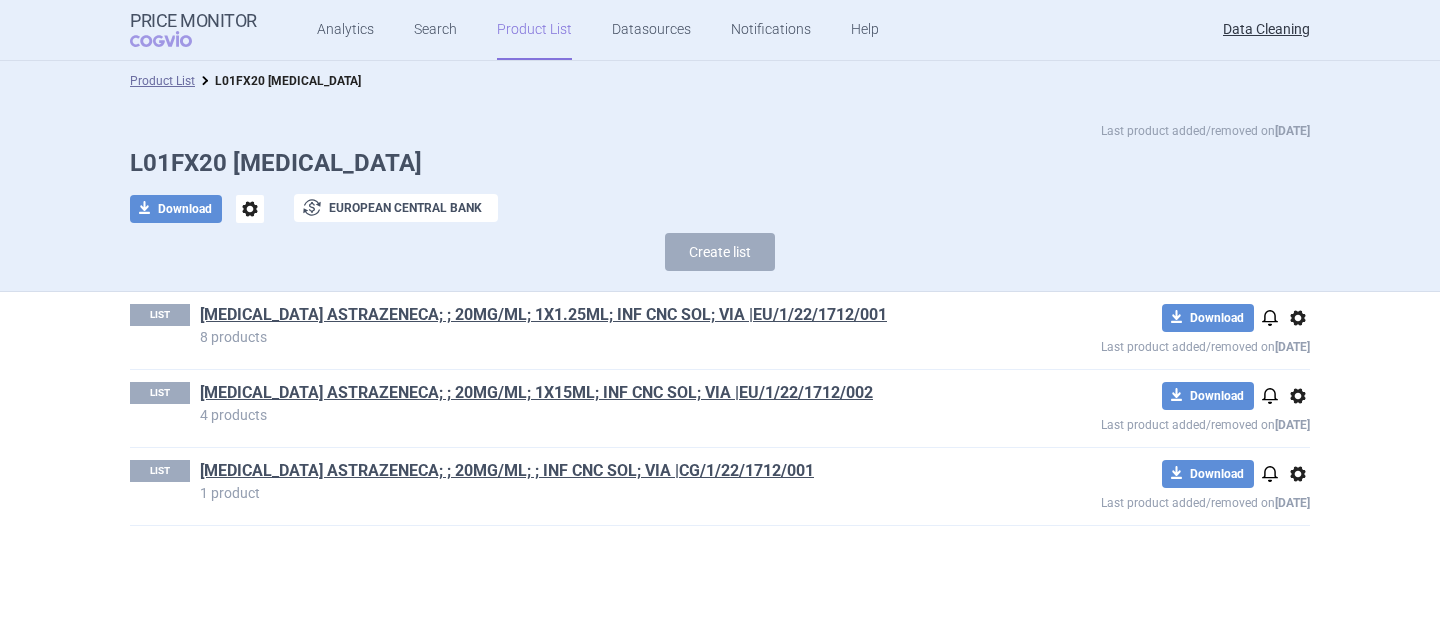 scroll, scrollTop: 0, scrollLeft: 0, axis: both 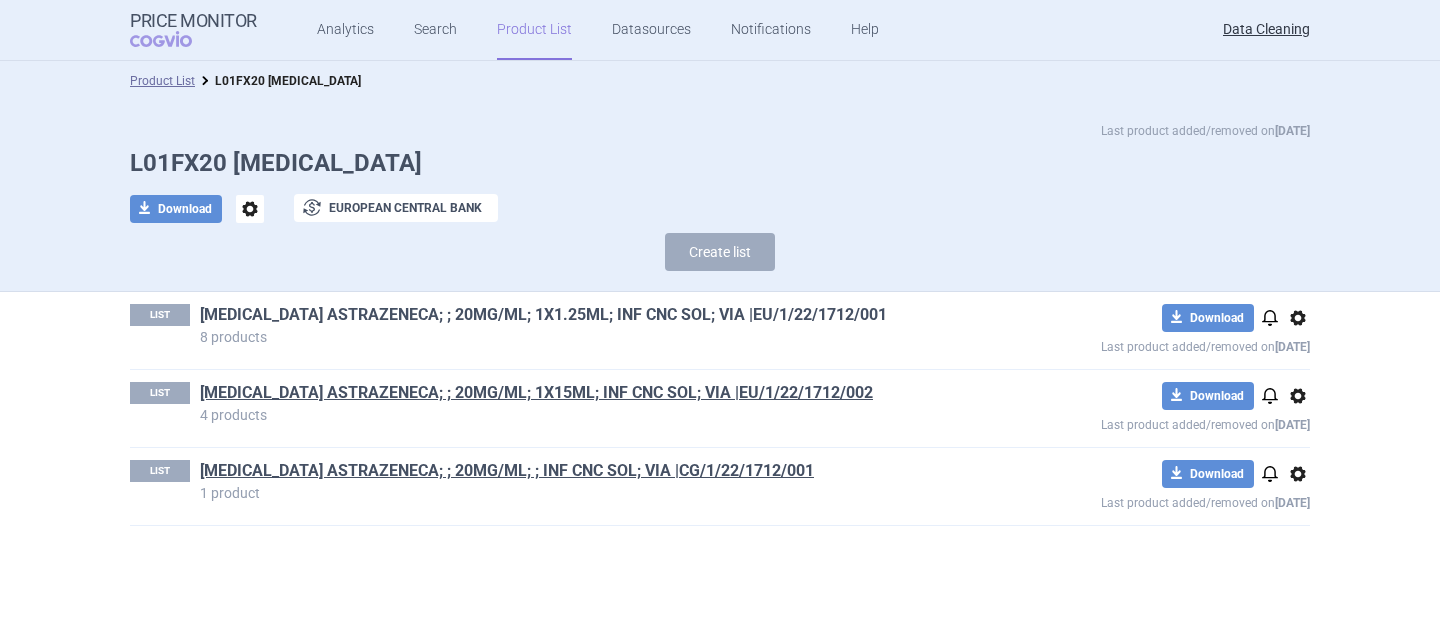 click on "[MEDICAL_DATA] ASTRAZENECA; ; 20MG/ML; 1X1.25ML; INF CNC SOL; VIA |EU/1/22/1712/001" at bounding box center [543, 315] 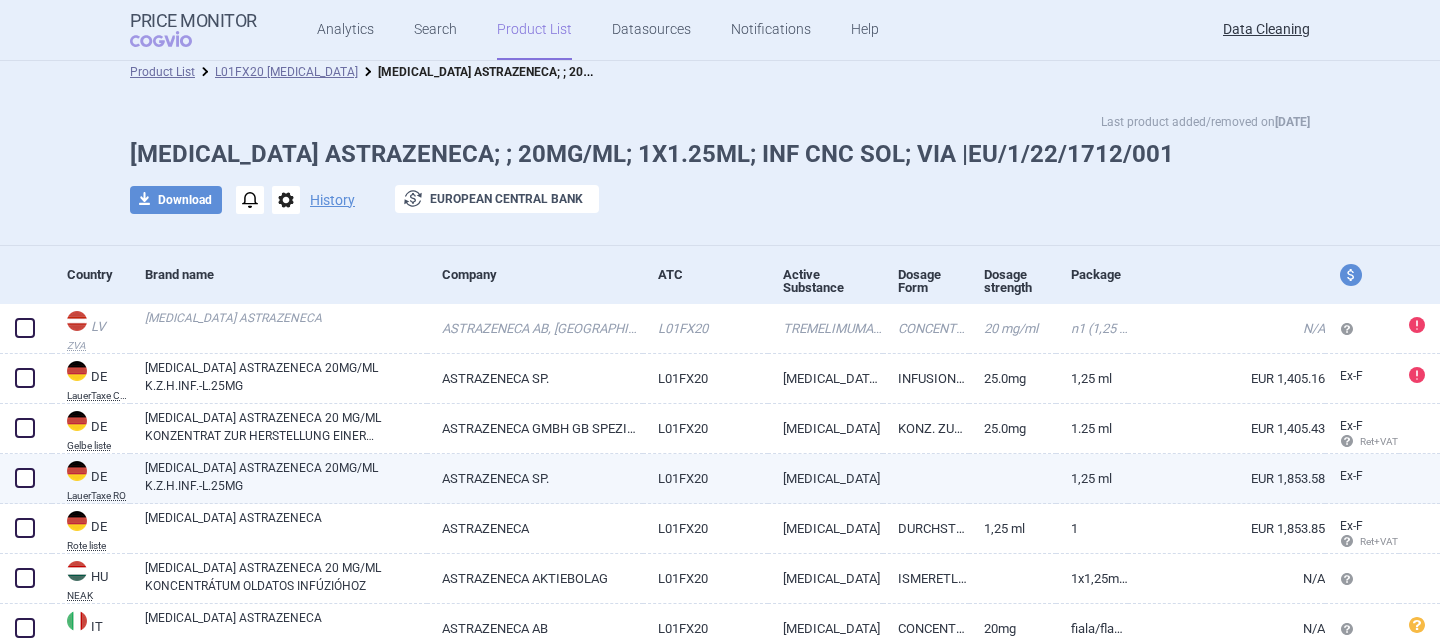 scroll, scrollTop: 0, scrollLeft: 0, axis: both 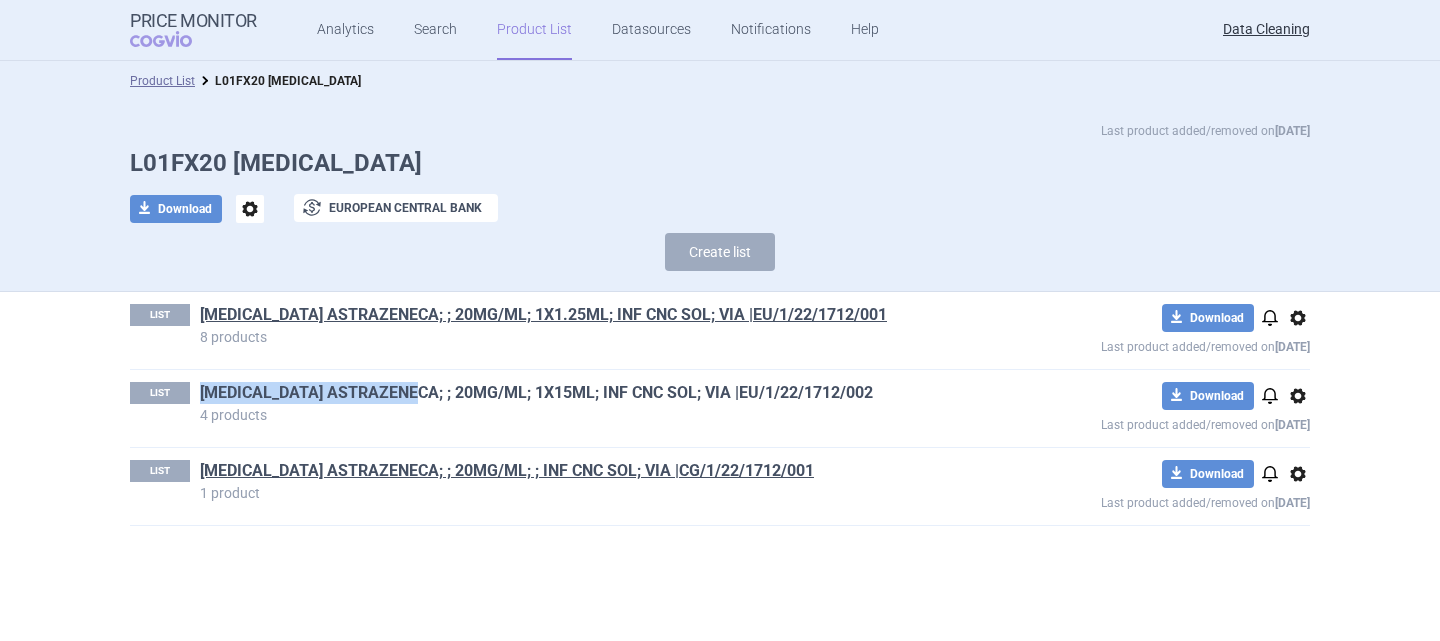drag, startPoint x: 195, startPoint y: 393, endPoint x: 439, endPoint y: 394, distance: 244.00204 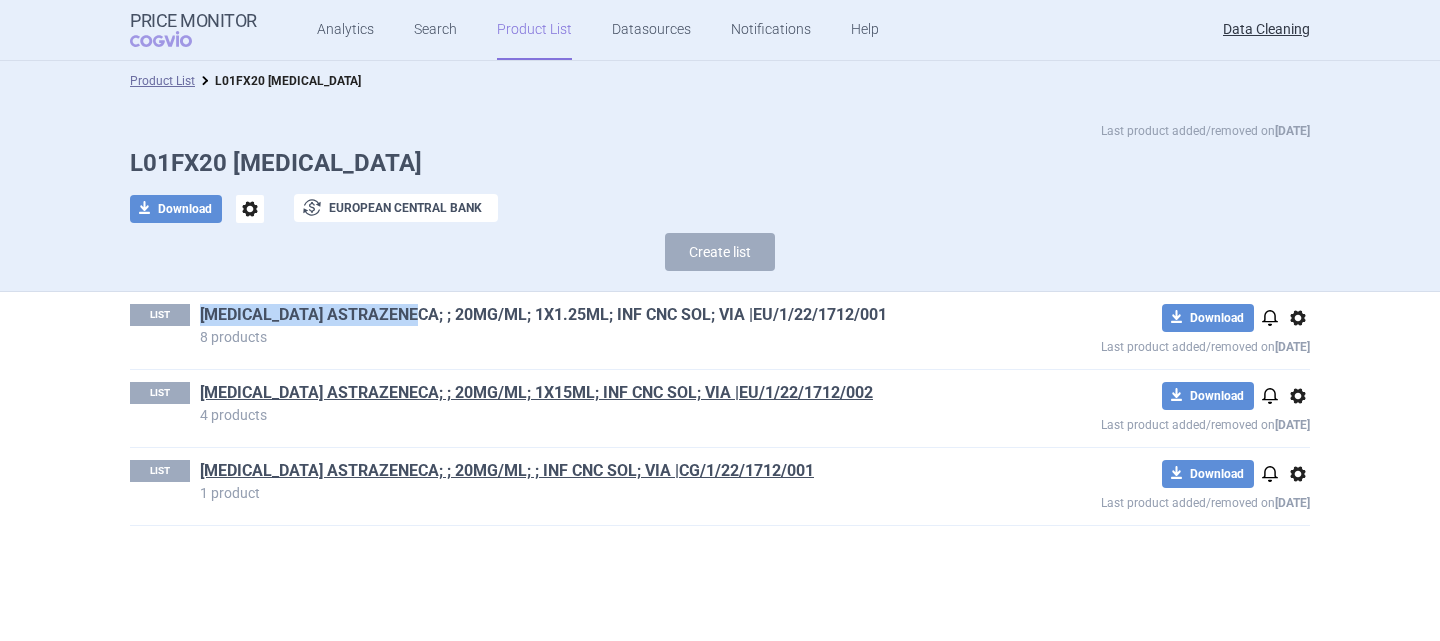 drag, startPoint x: 195, startPoint y: 314, endPoint x: 441, endPoint y: 318, distance: 246.03252 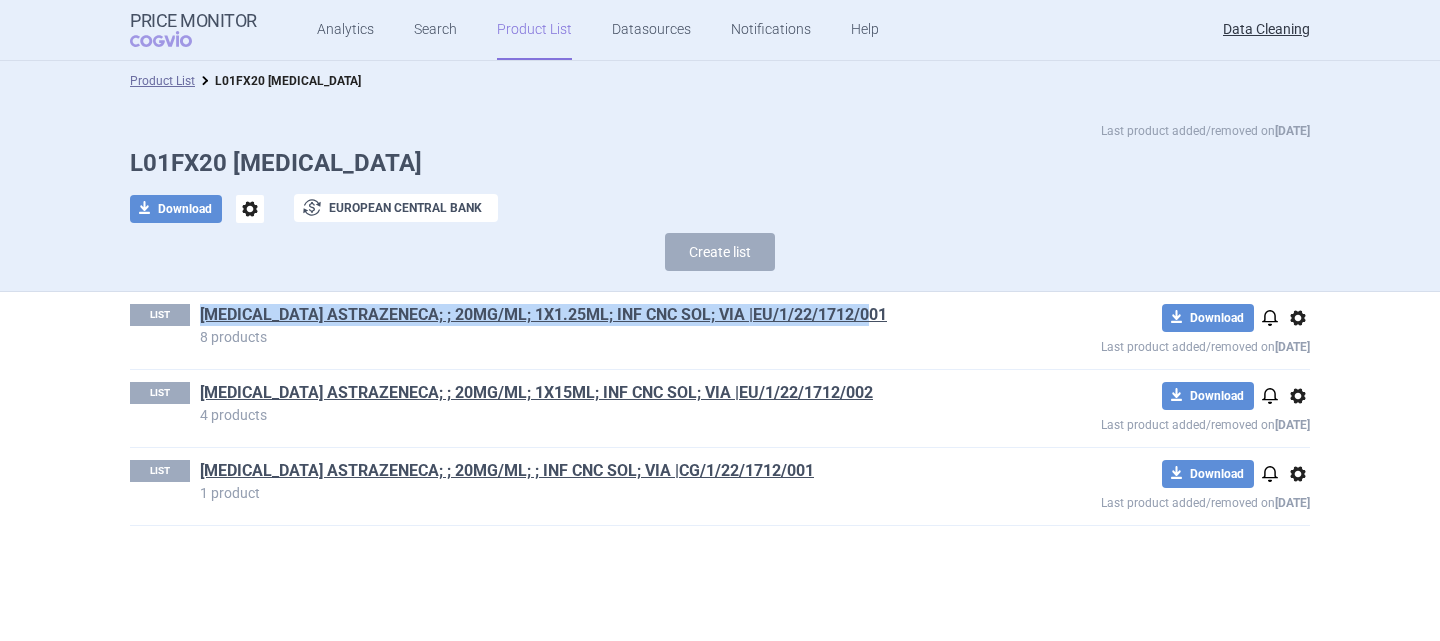 drag, startPoint x: 892, startPoint y: 314, endPoint x: 199, endPoint y: 313, distance: 693.00073 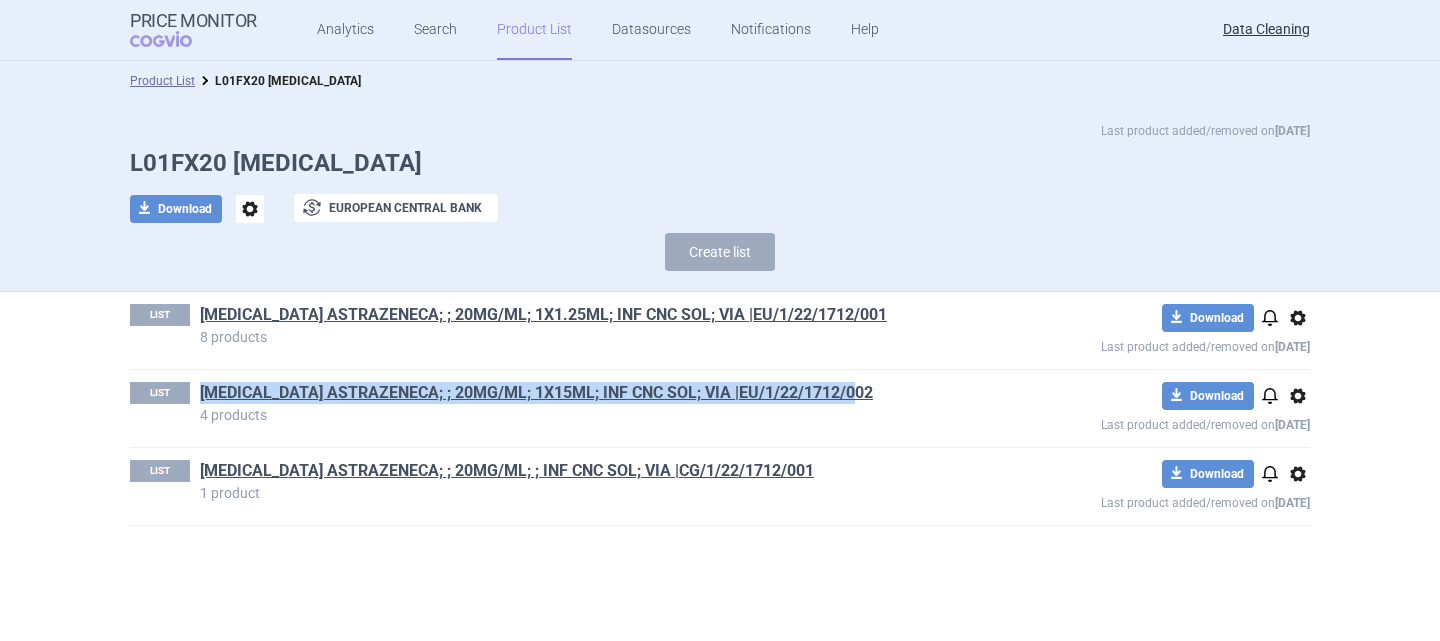 drag, startPoint x: 888, startPoint y: 394, endPoint x: 195, endPoint y: 393, distance: 693.00073 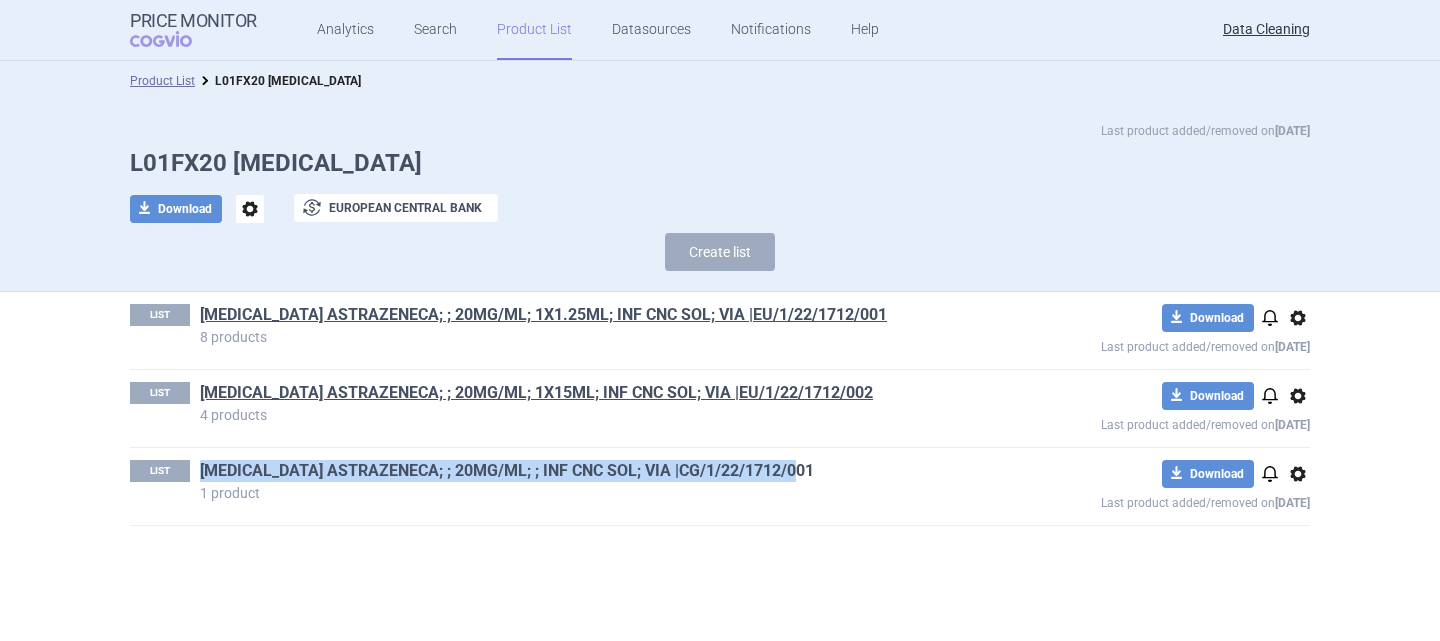drag, startPoint x: 826, startPoint y: 470, endPoint x: 203, endPoint y: 469, distance: 623.0008 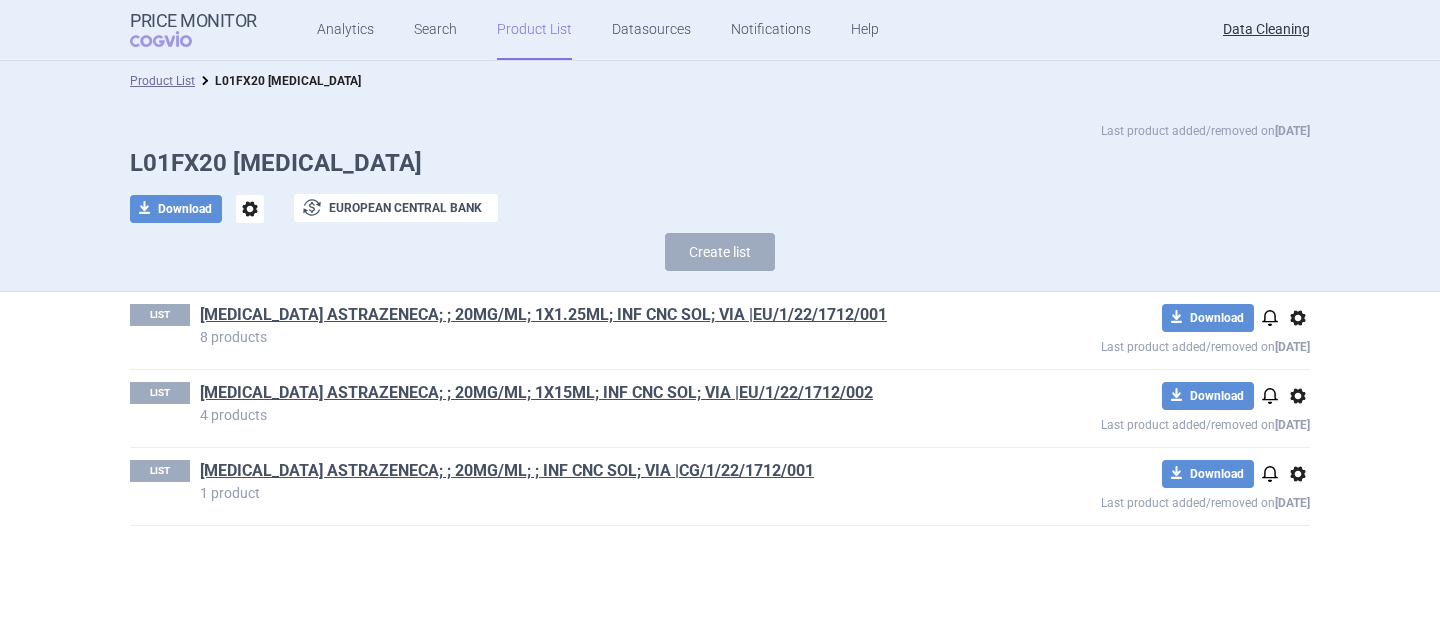 click on "Product List L01FX20 TREMELIMUMAB Last product added/removed on  17 Jul 2023 L01FX20 TREMELIMUMAB download  Download options exchange European Central Bank Create list LIST TREMELIMUMAB ASTRAZENECA; ; 20MG/ML; 1X1.25ML; INF CNC SOL; VIA |EU/1/22/1712/001 8   products download  Download notifications options Last product added/removed on  17 Jul 2023 LIST TREMELIMUMAB ASTRAZENECA; ; 20MG/ML; 1X15ML; INF CNC SOL; VIA |EU/1/22/1712/002 4   products download  Download notifications options Last product added/removed on  17 Jul 2023 LIST TREMELIMUMAB ASTRAZENECA; ; 20MG/ML; ; INF CNC SOL; VIA |CG/1/22/1712/001 1   product download  Download notifications options Last product added/removed on  13 Apr 2023" at bounding box center (720, 351) 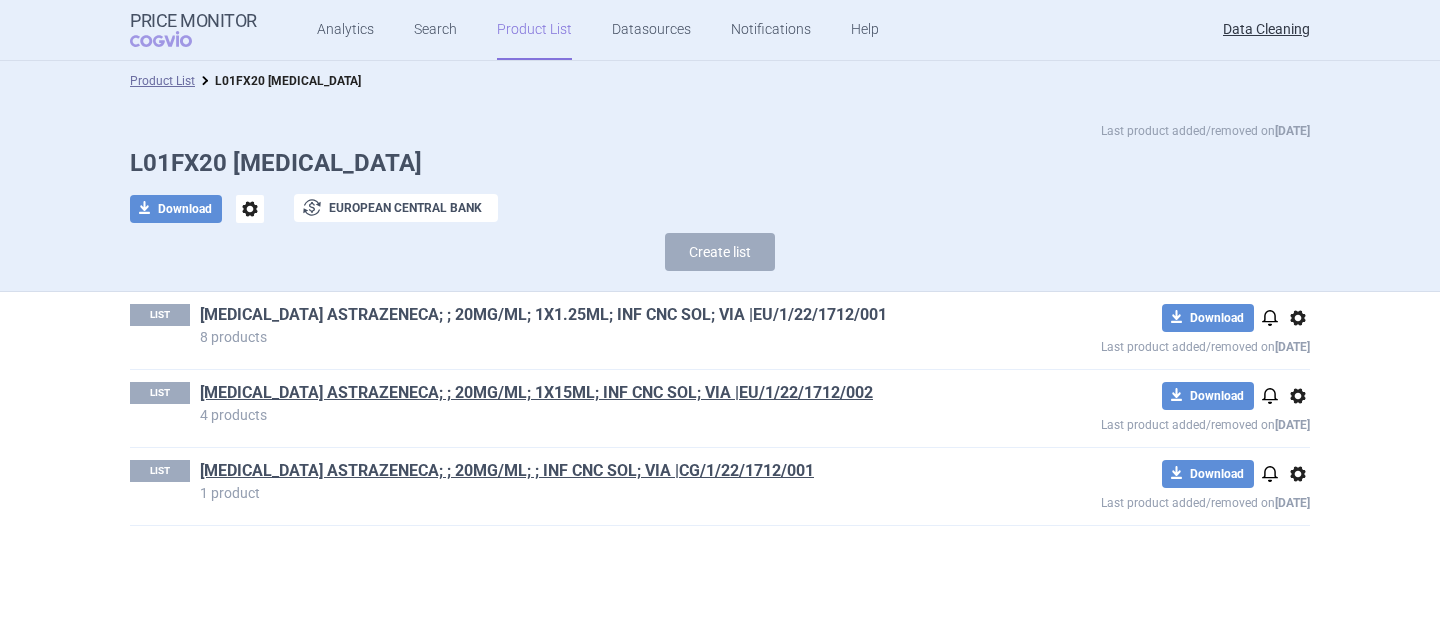 click on "[MEDICAL_DATA] ASTRAZENECA; ; 20MG/ML; 1X1.25ML; INF CNC SOL; VIA |EU/1/22/1712/001" at bounding box center [543, 315] 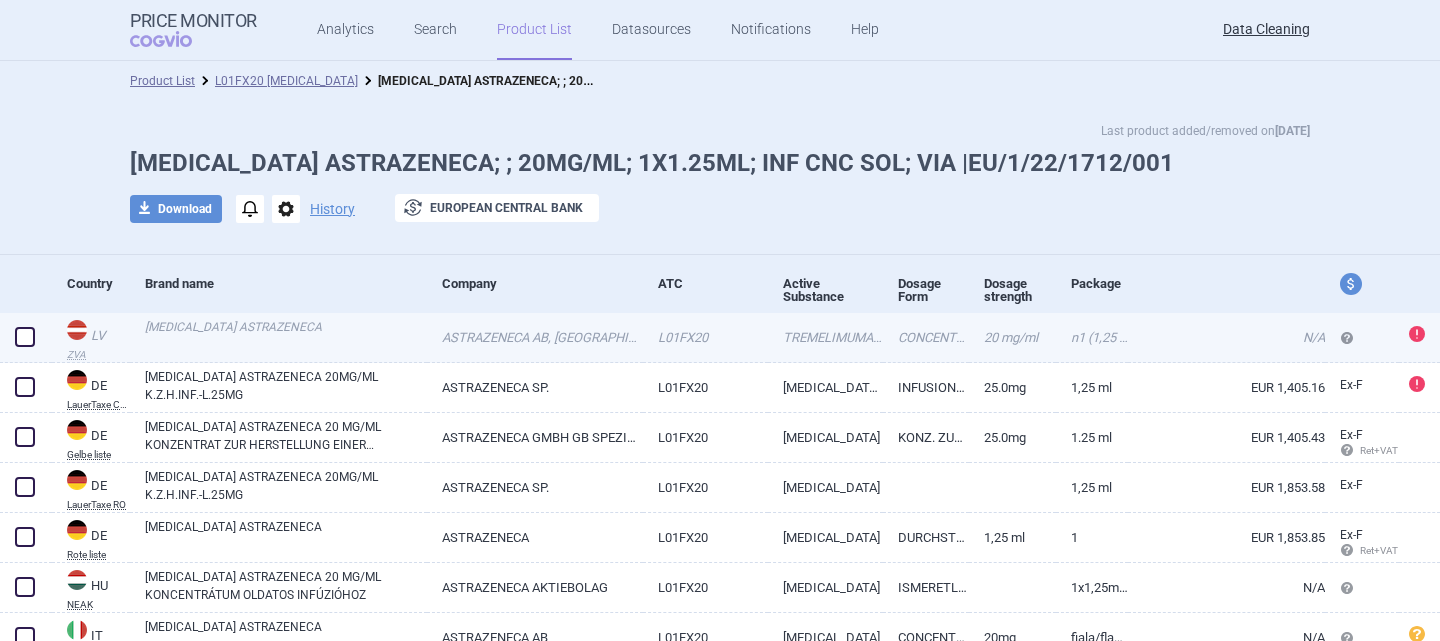click at bounding box center (25, 337) 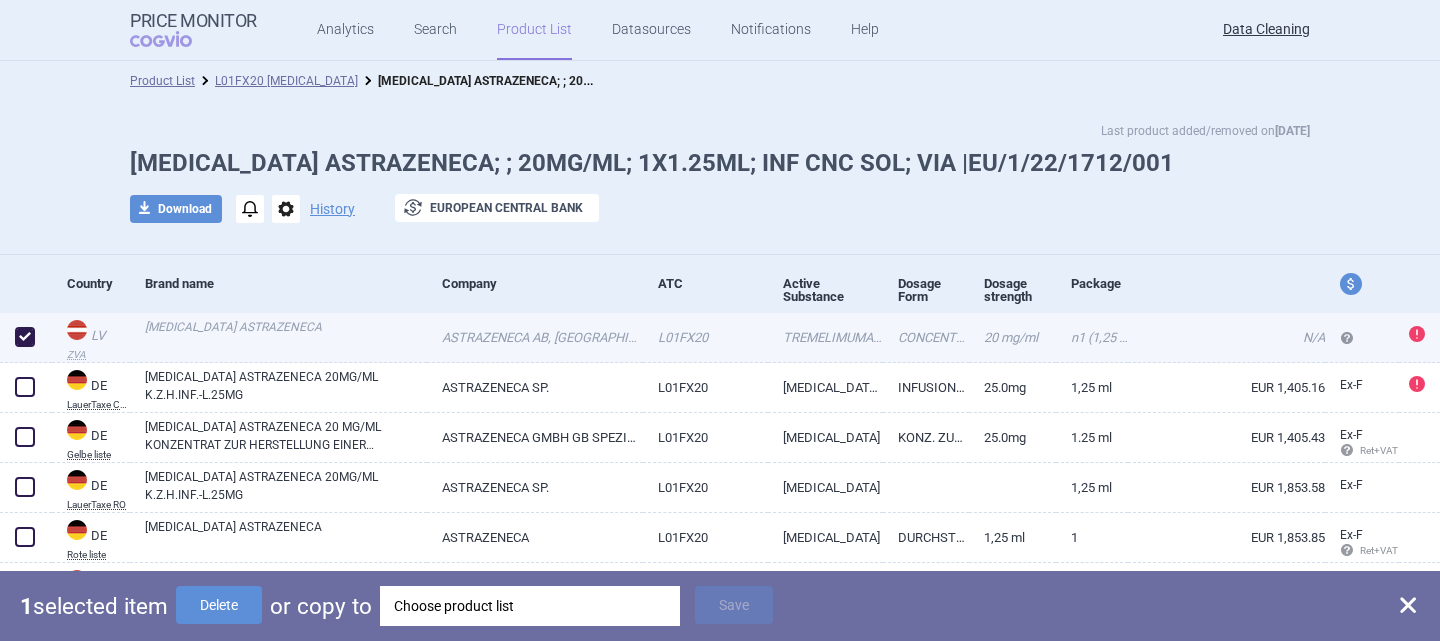 checkbox on "true" 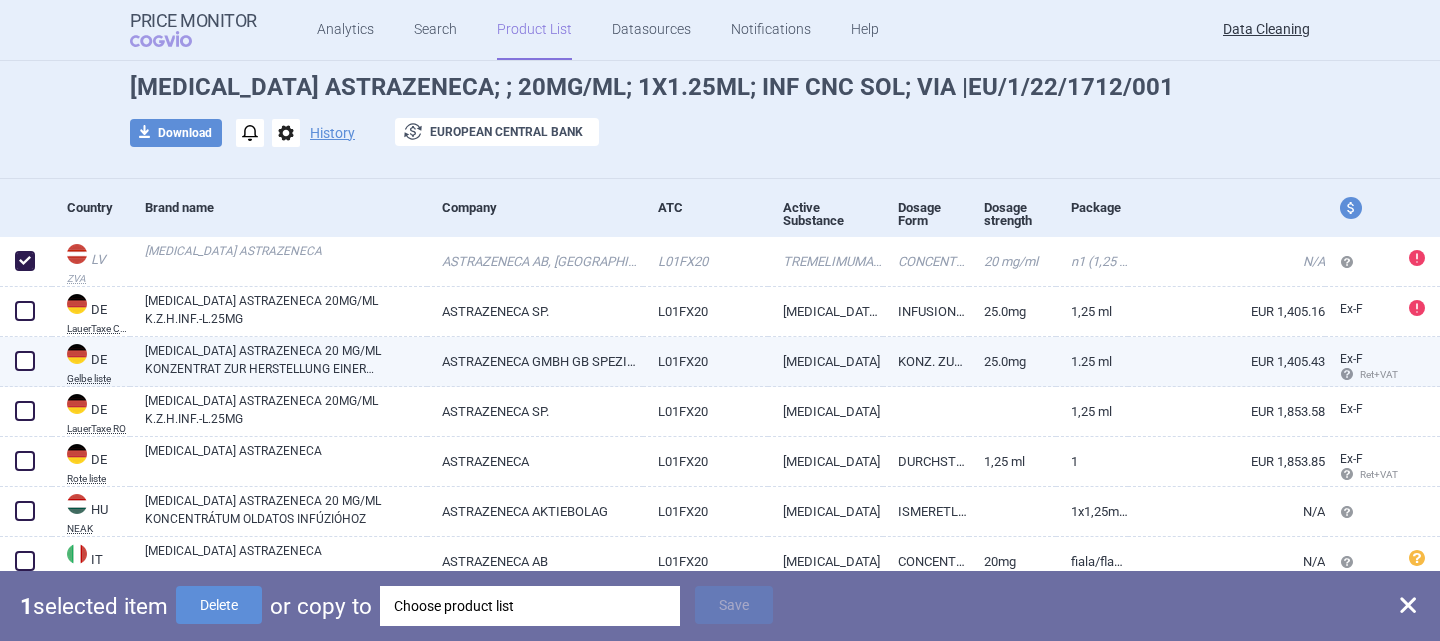 scroll, scrollTop: 77, scrollLeft: 0, axis: vertical 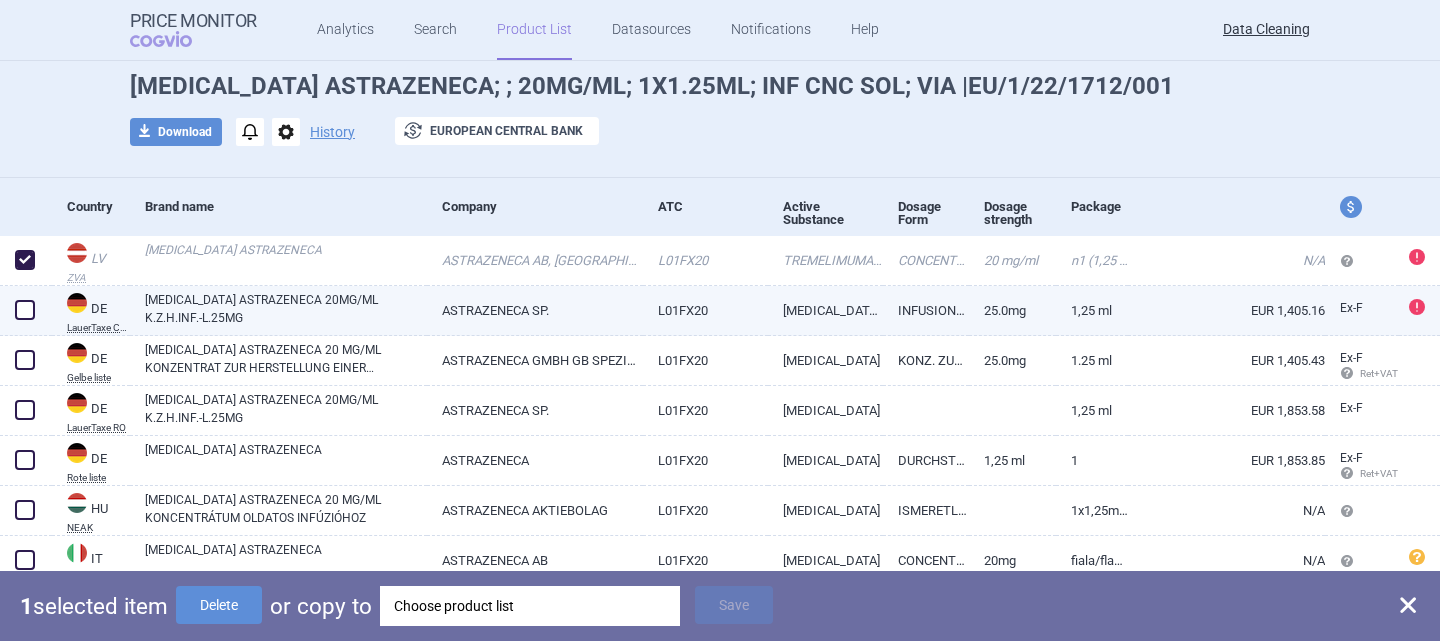 click at bounding box center (25, 310) 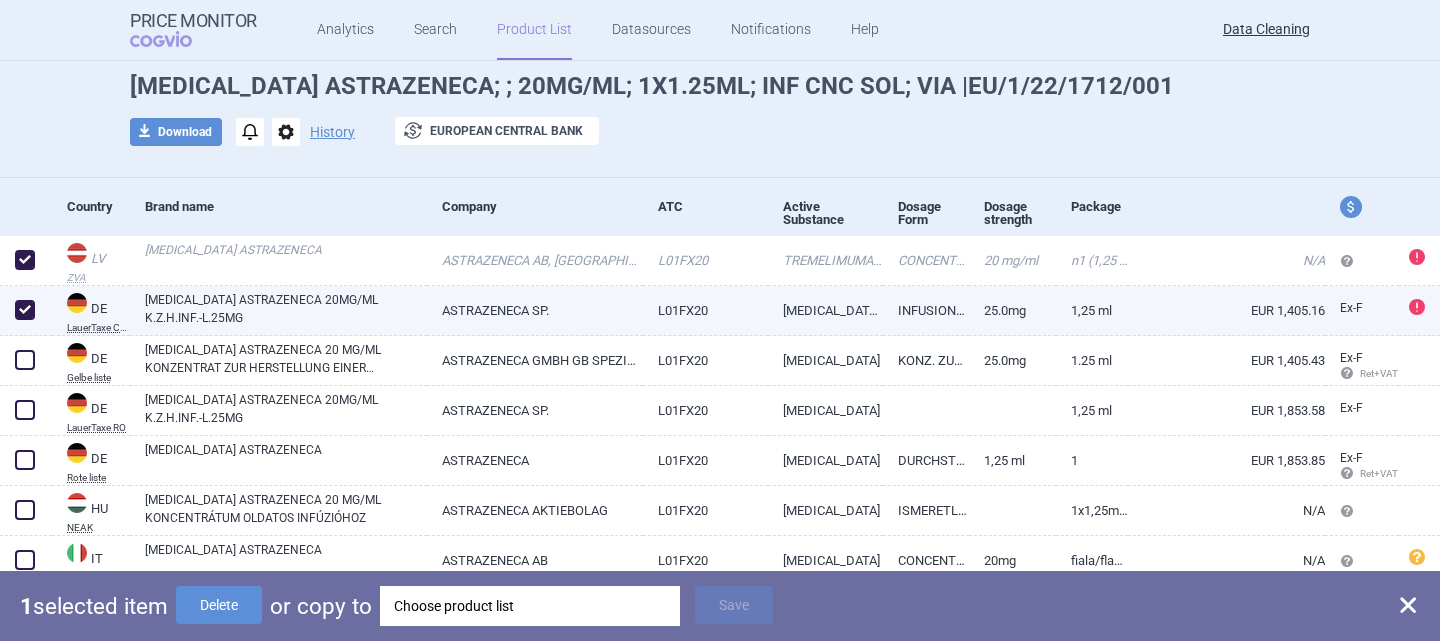 checkbox on "true" 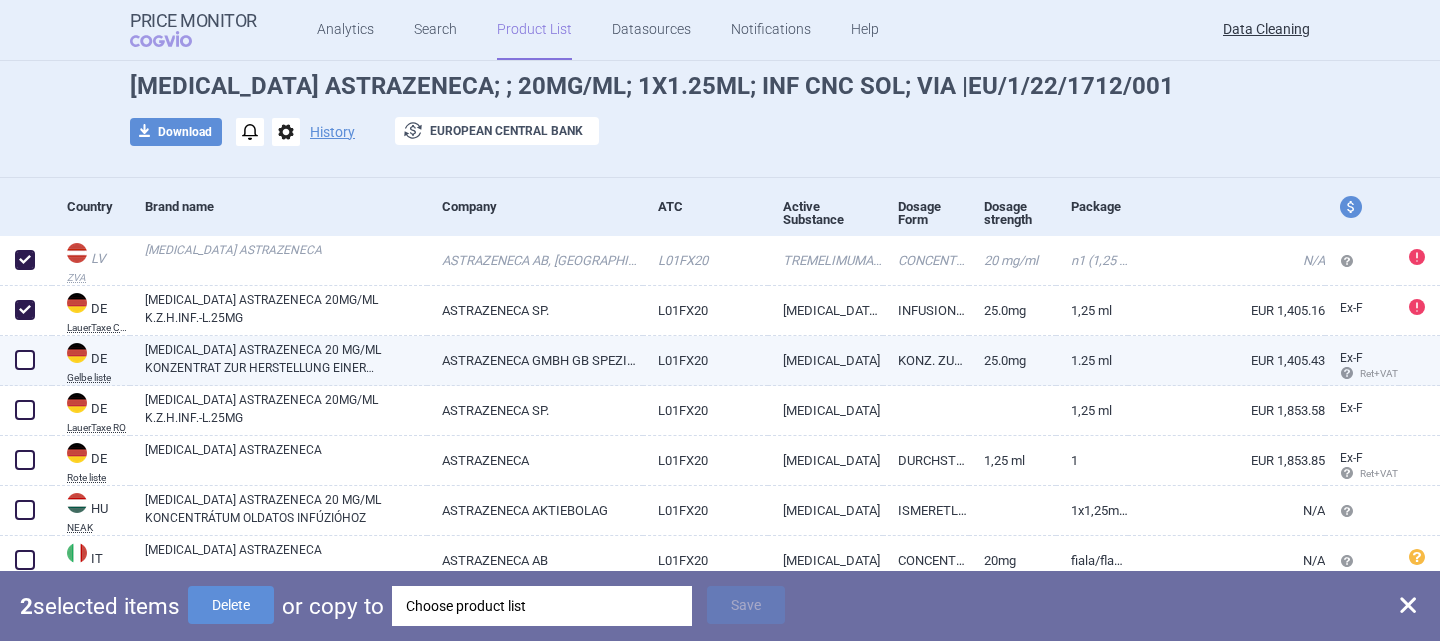 click at bounding box center [25, 360] 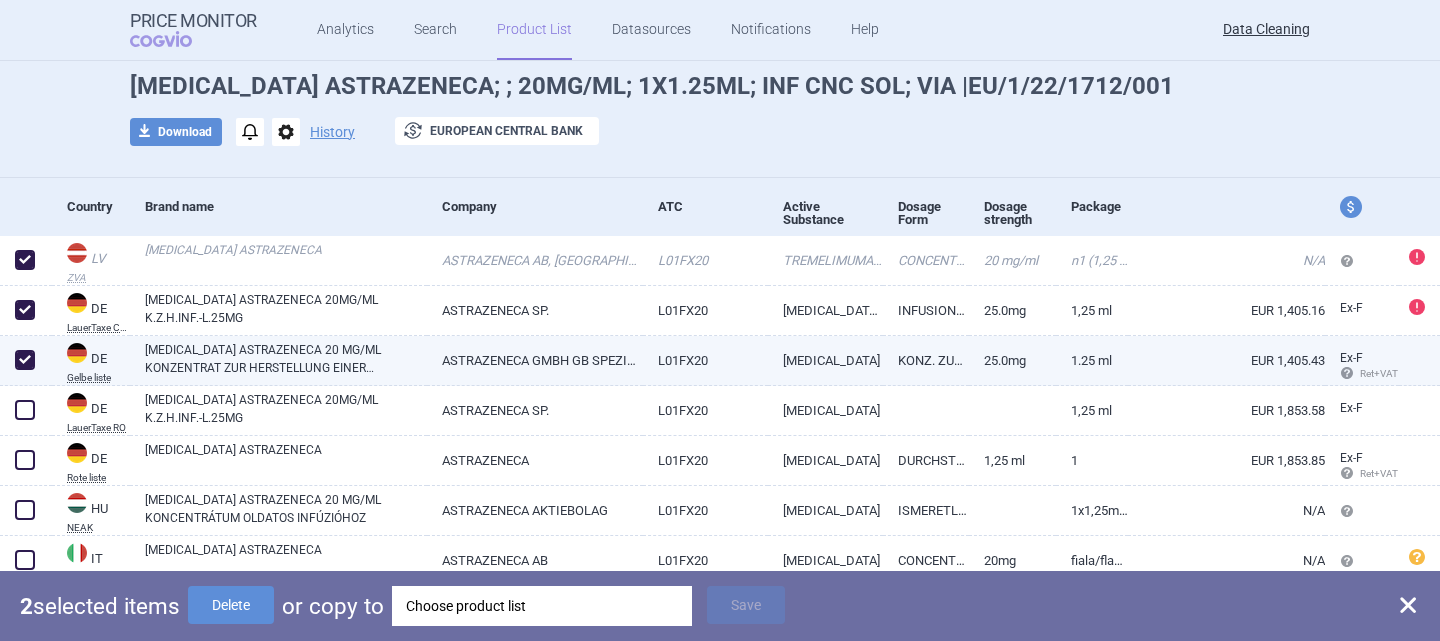 checkbox on "true" 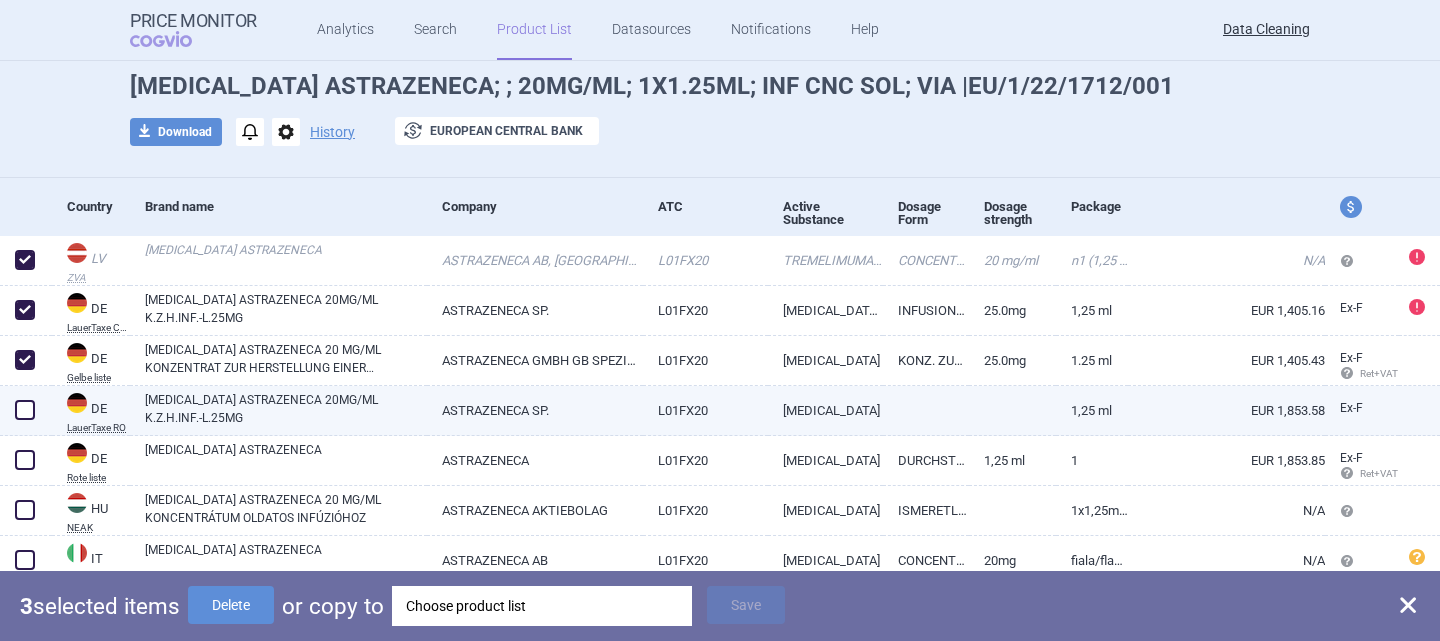 click at bounding box center [25, 410] 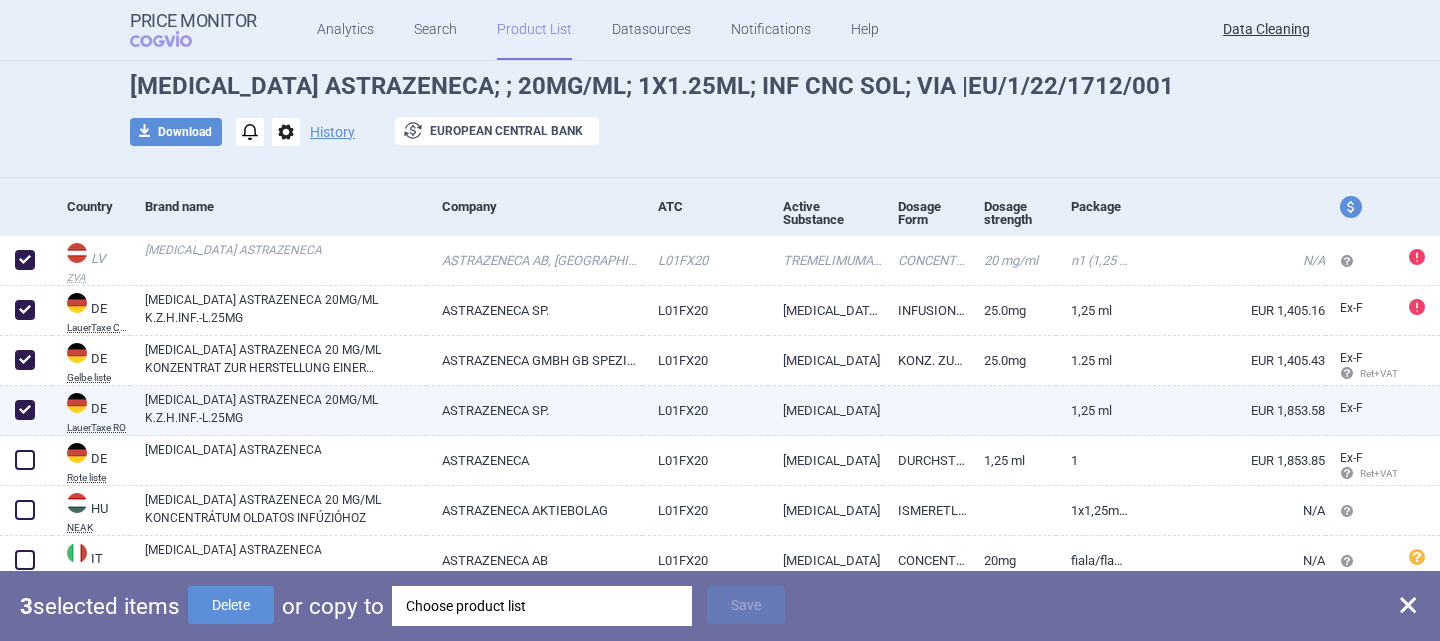 checkbox on "true" 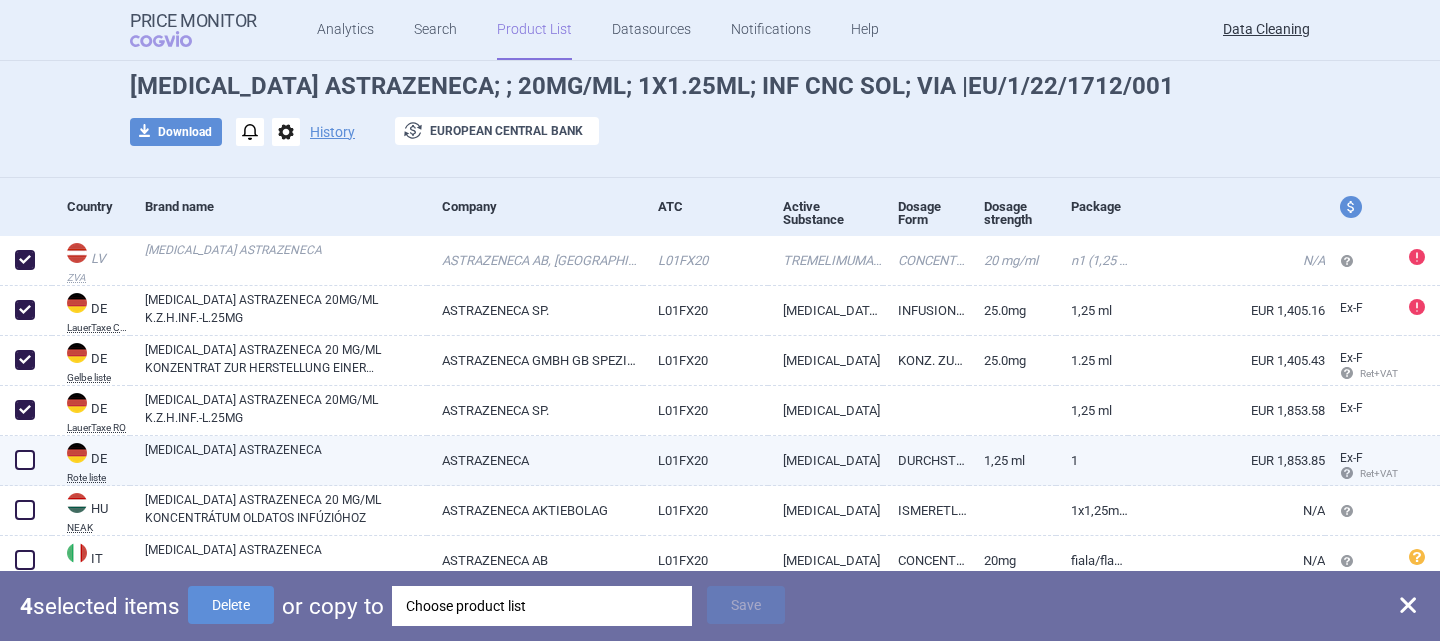 click at bounding box center [25, 460] 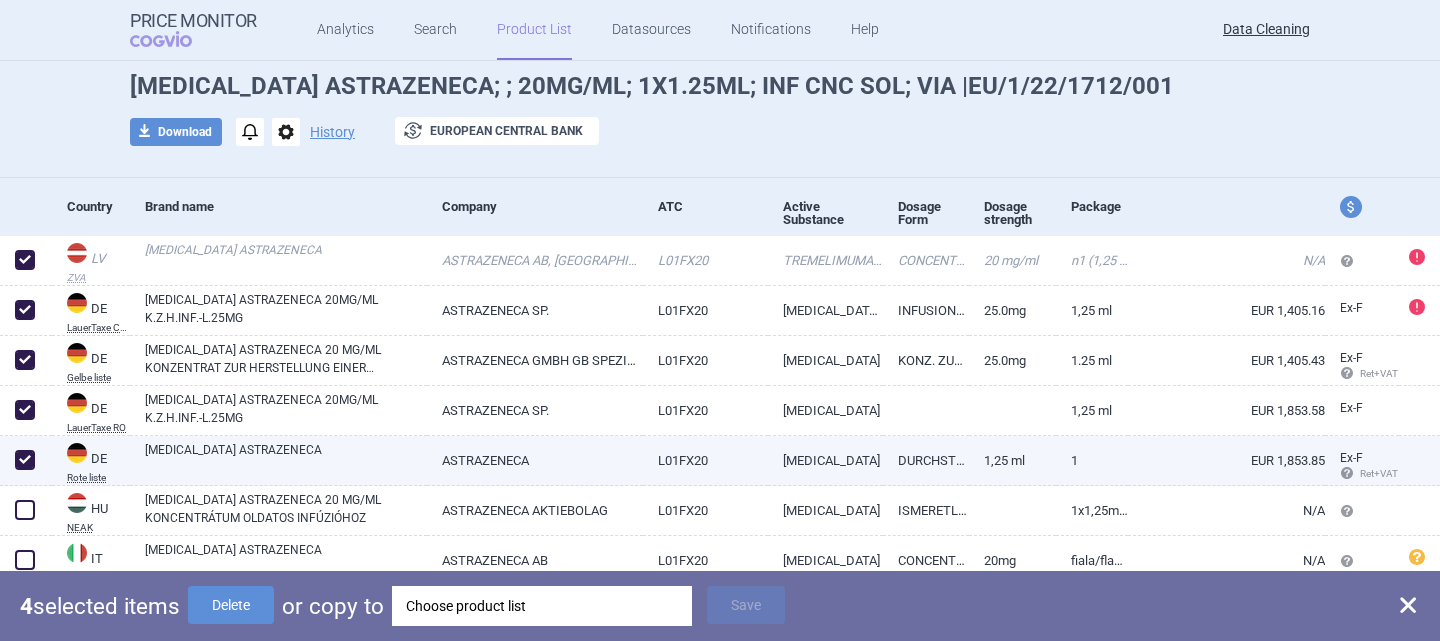 checkbox on "true" 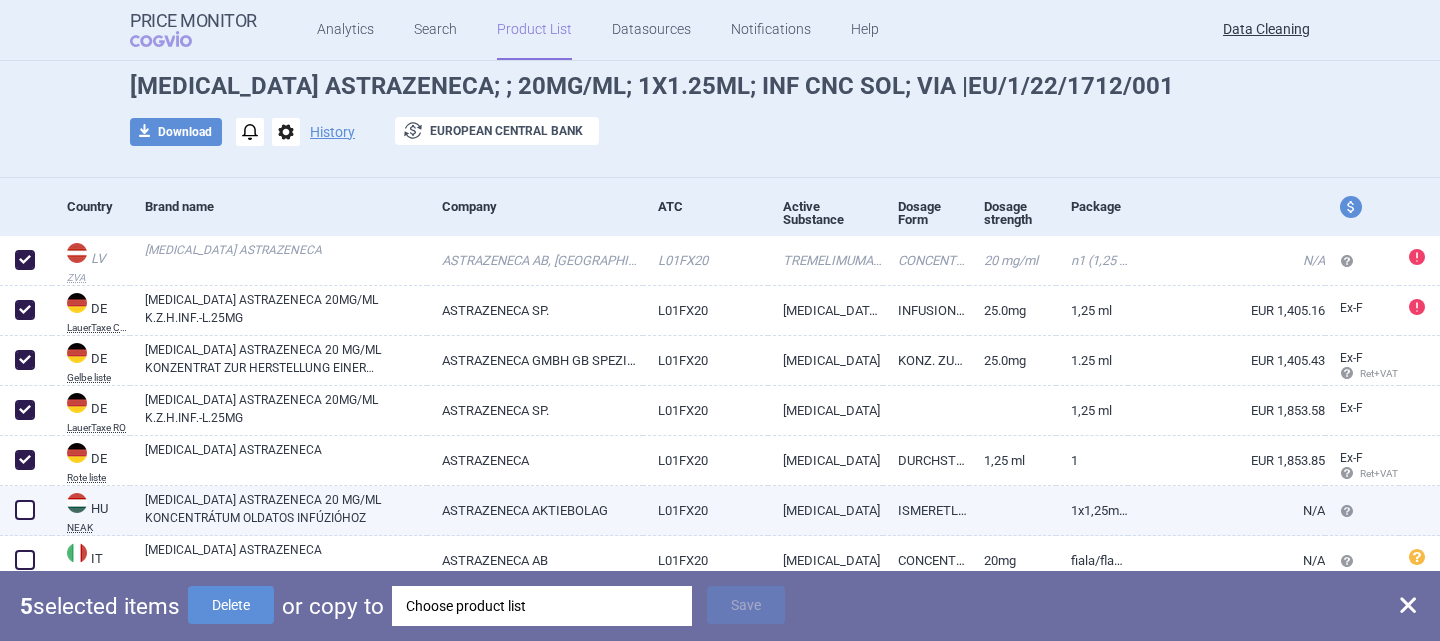 click at bounding box center (25, 510) 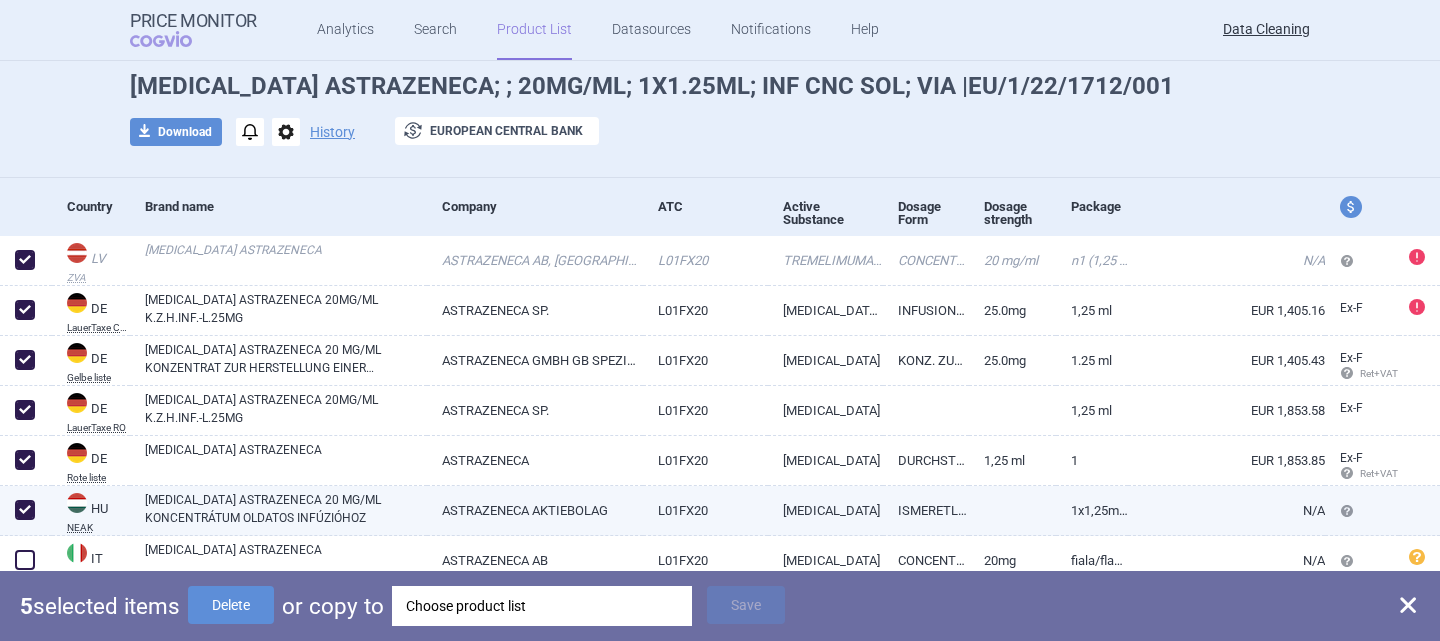 checkbox on "true" 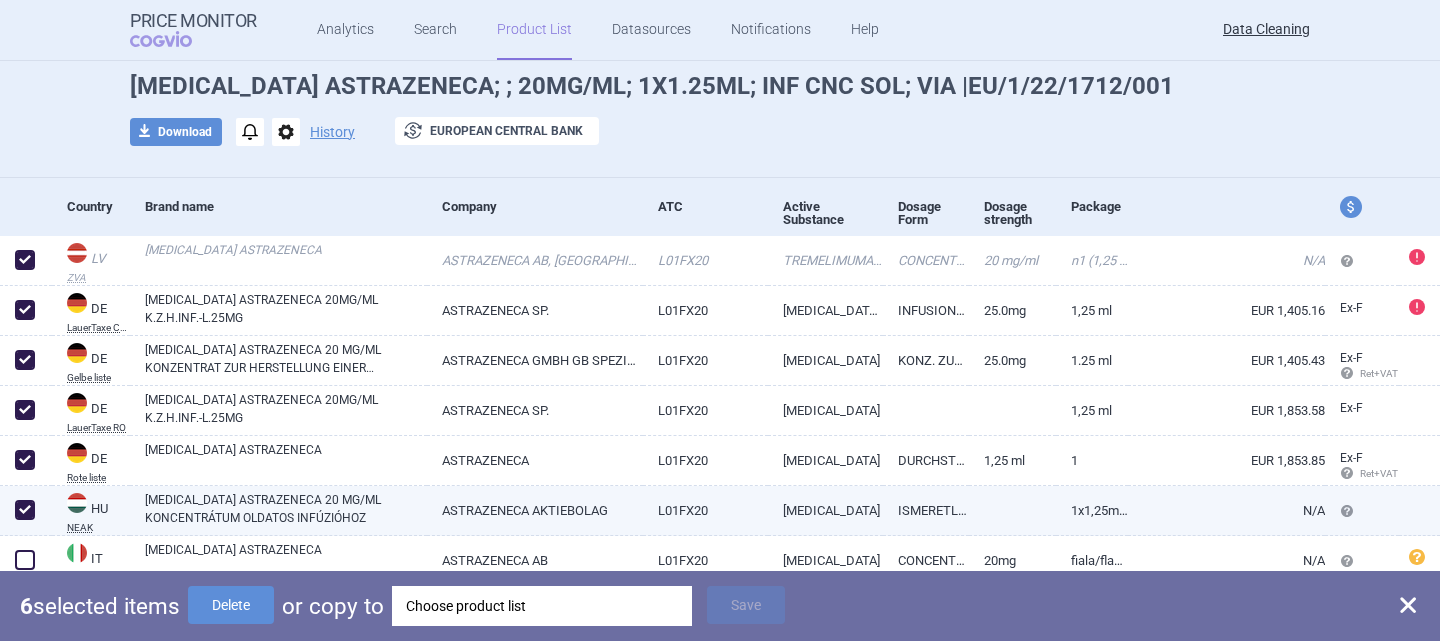scroll, scrollTop: 137, scrollLeft: 0, axis: vertical 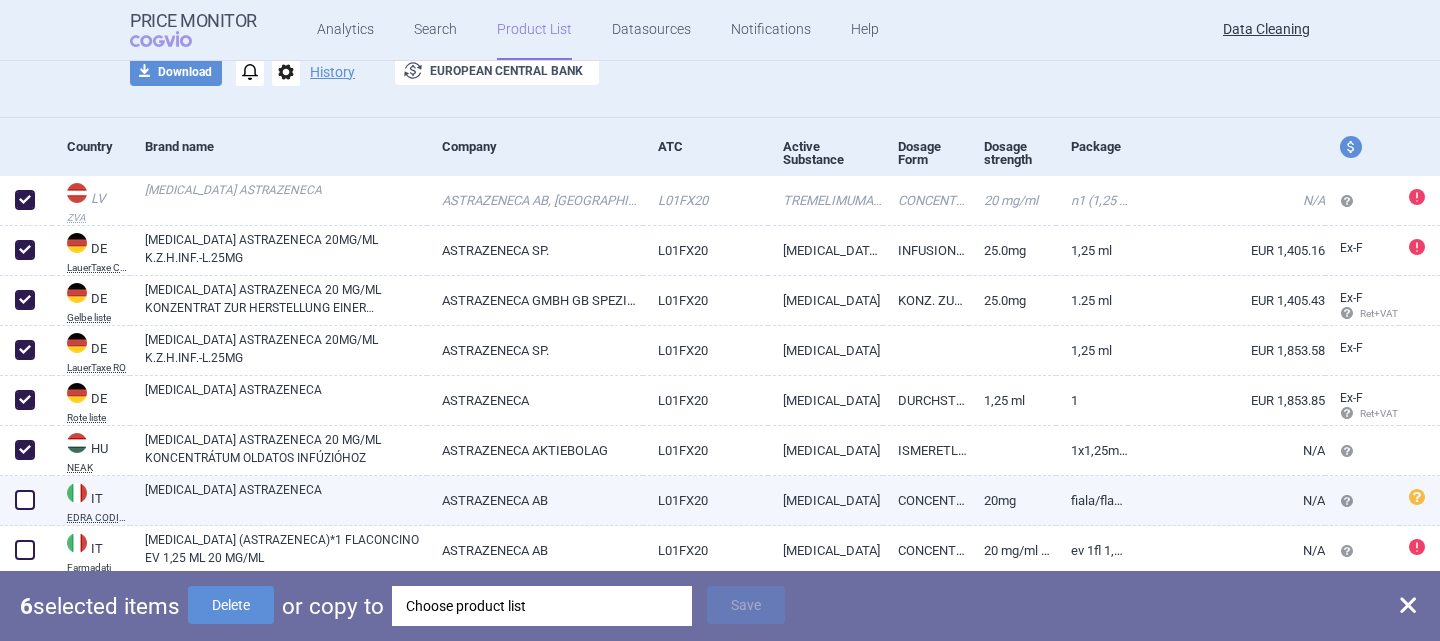 click at bounding box center (25, 500) 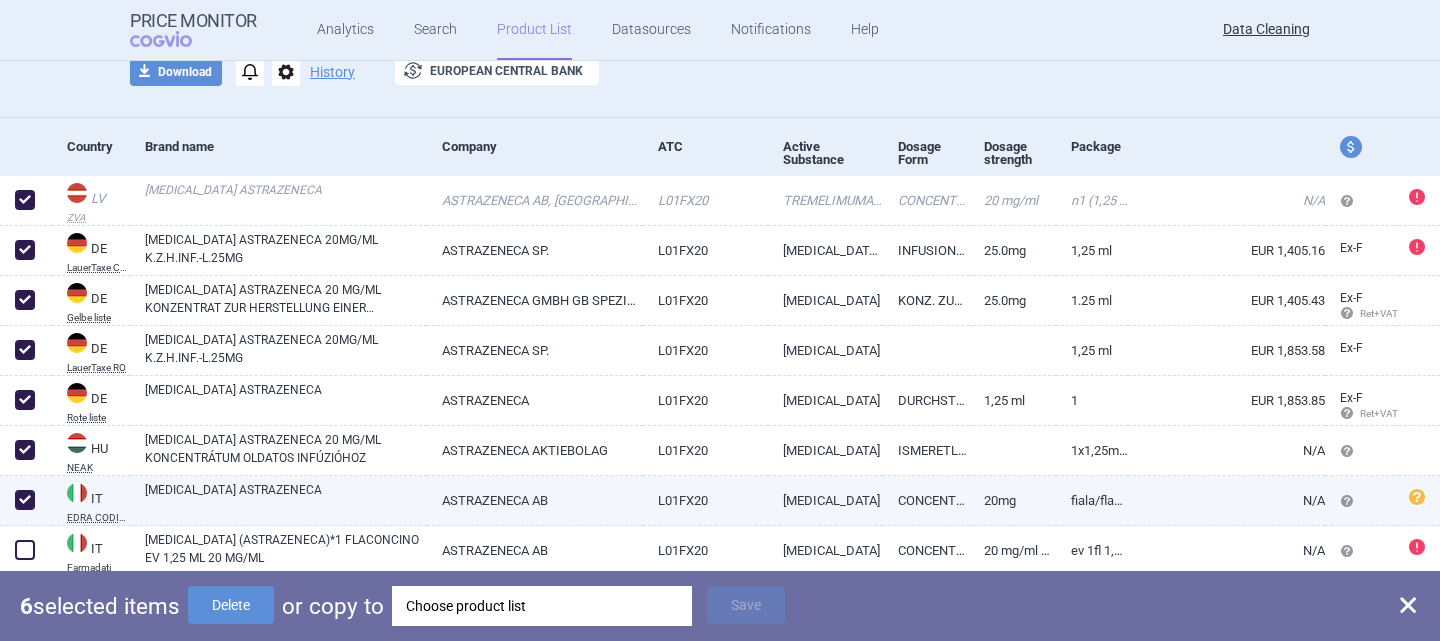 checkbox on "true" 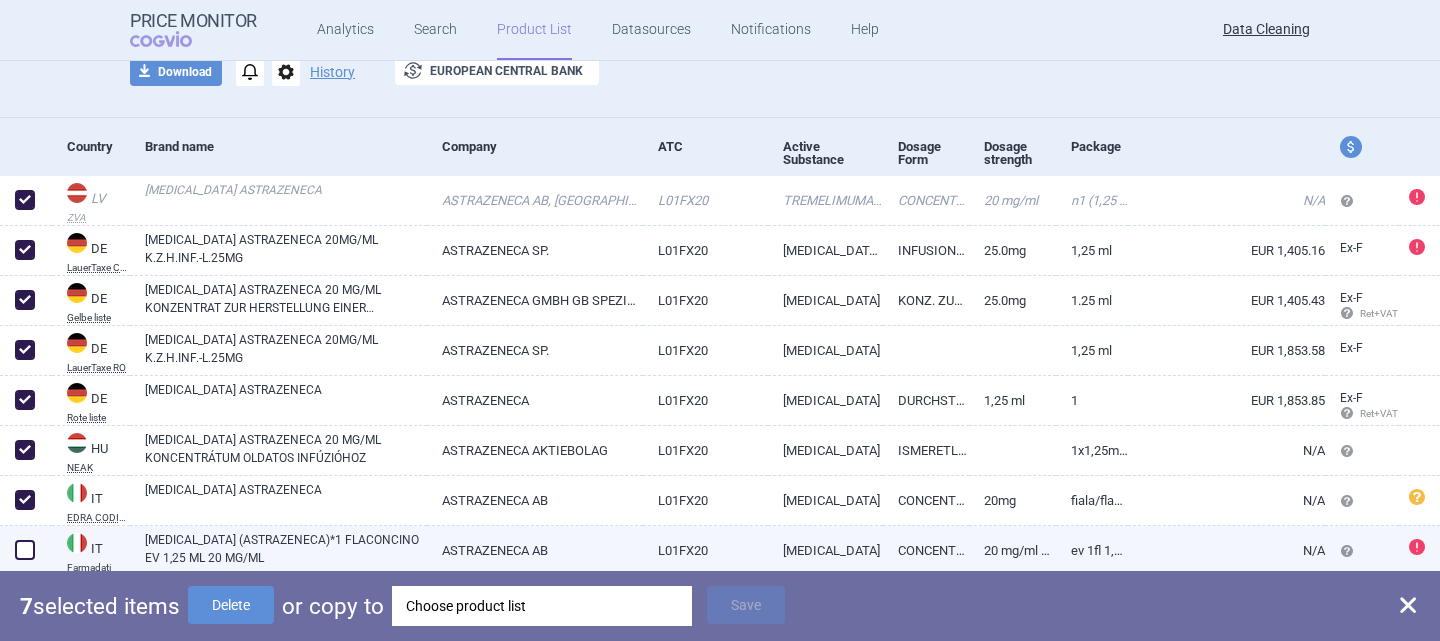 click at bounding box center [25, 550] 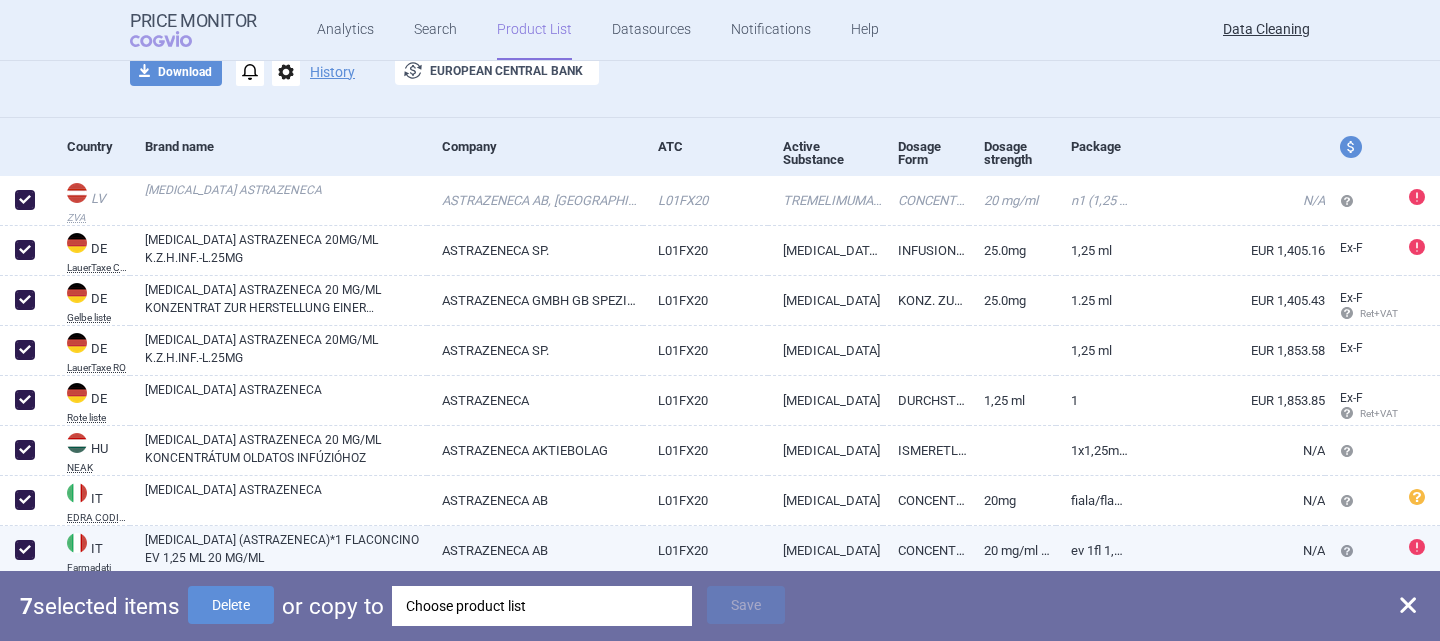 checkbox on "true" 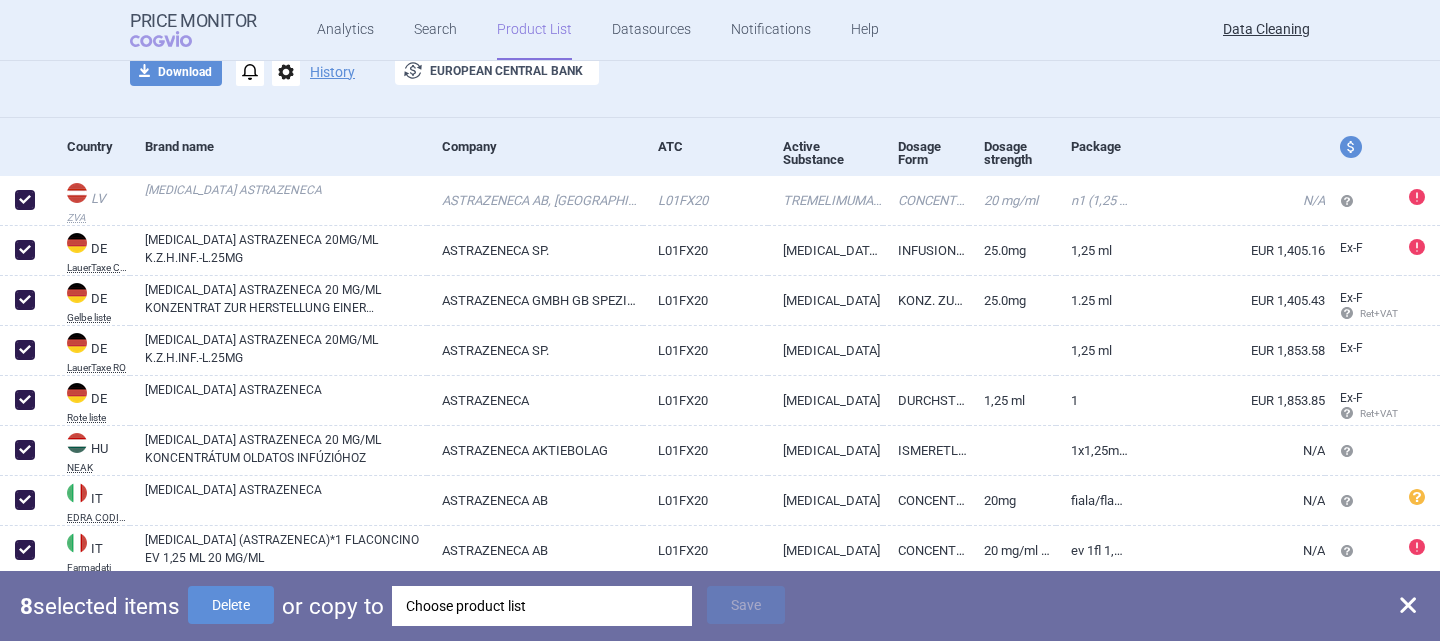 click on "Choose product list" at bounding box center [542, 606] 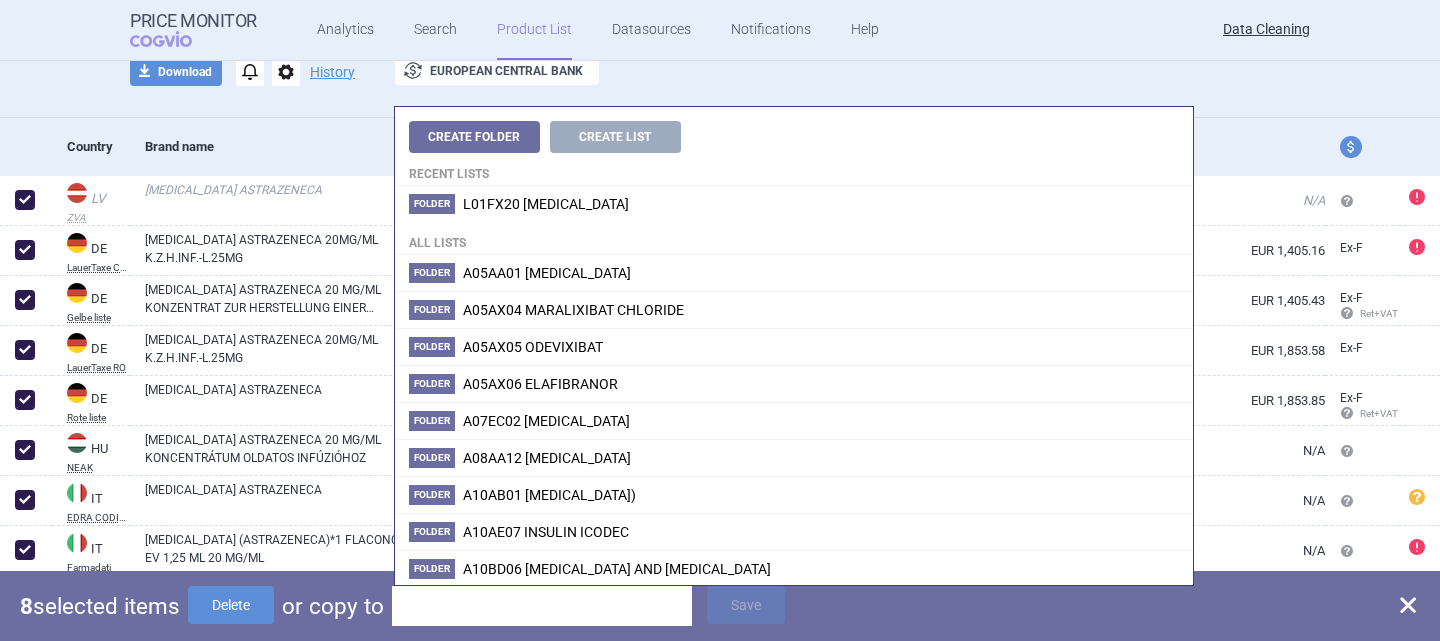 type on "TREMELIMUMAB ASTRAZENECA; ; 20MG/ML; ; INF CNC SOL; VIA |CG/1/22/1712/001" 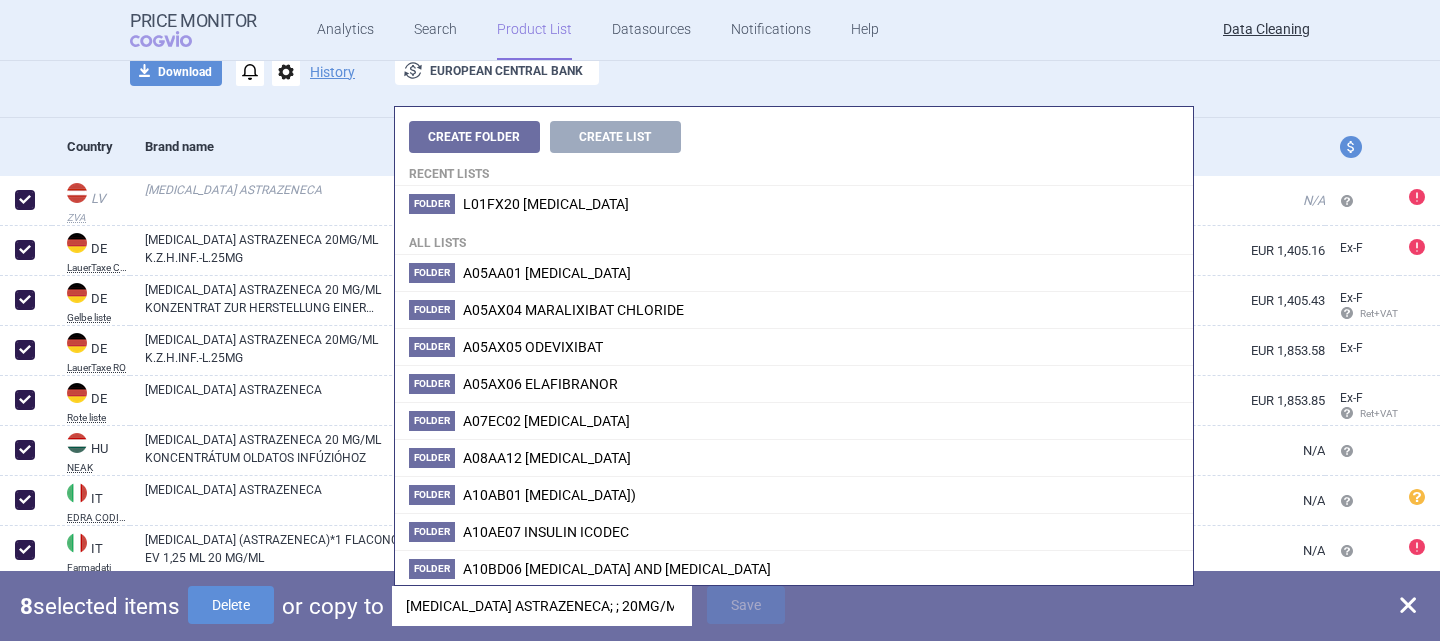 scroll, scrollTop: 0, scrollLeft: 266, axis: horizontal 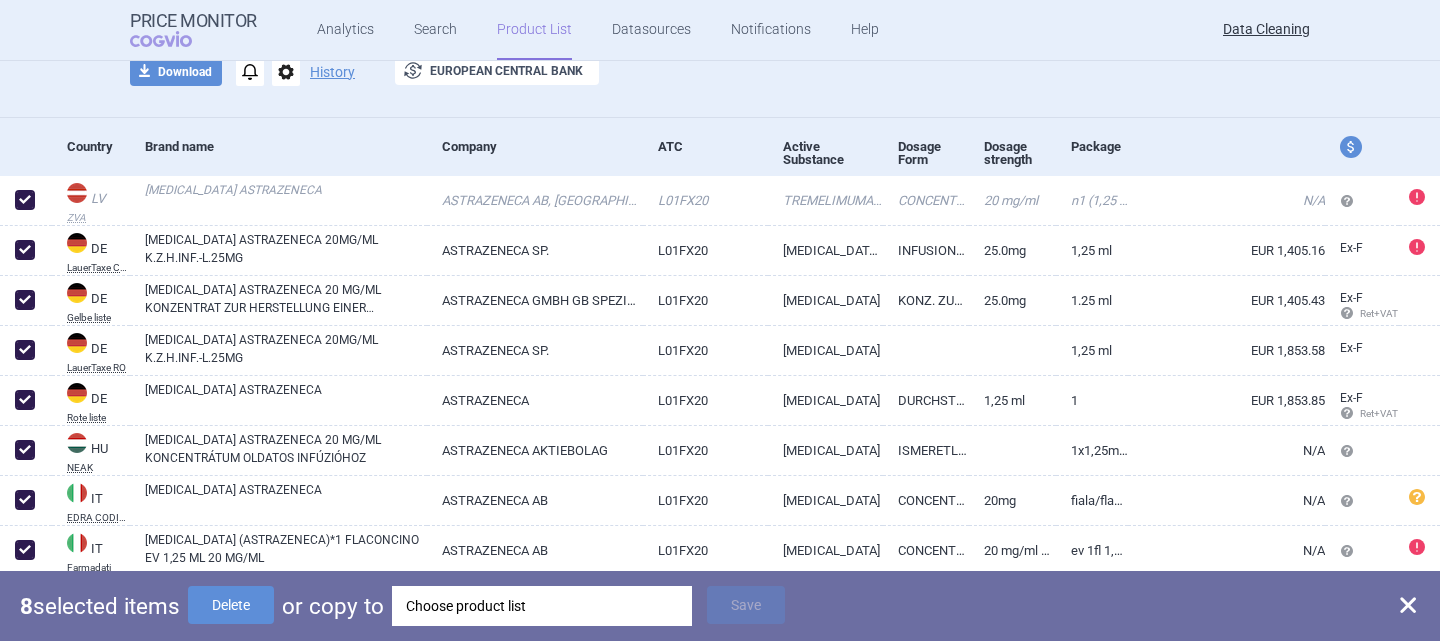 click on "download  Download notifications options History exchange European Central Bank" at bounding box center [720, 72] 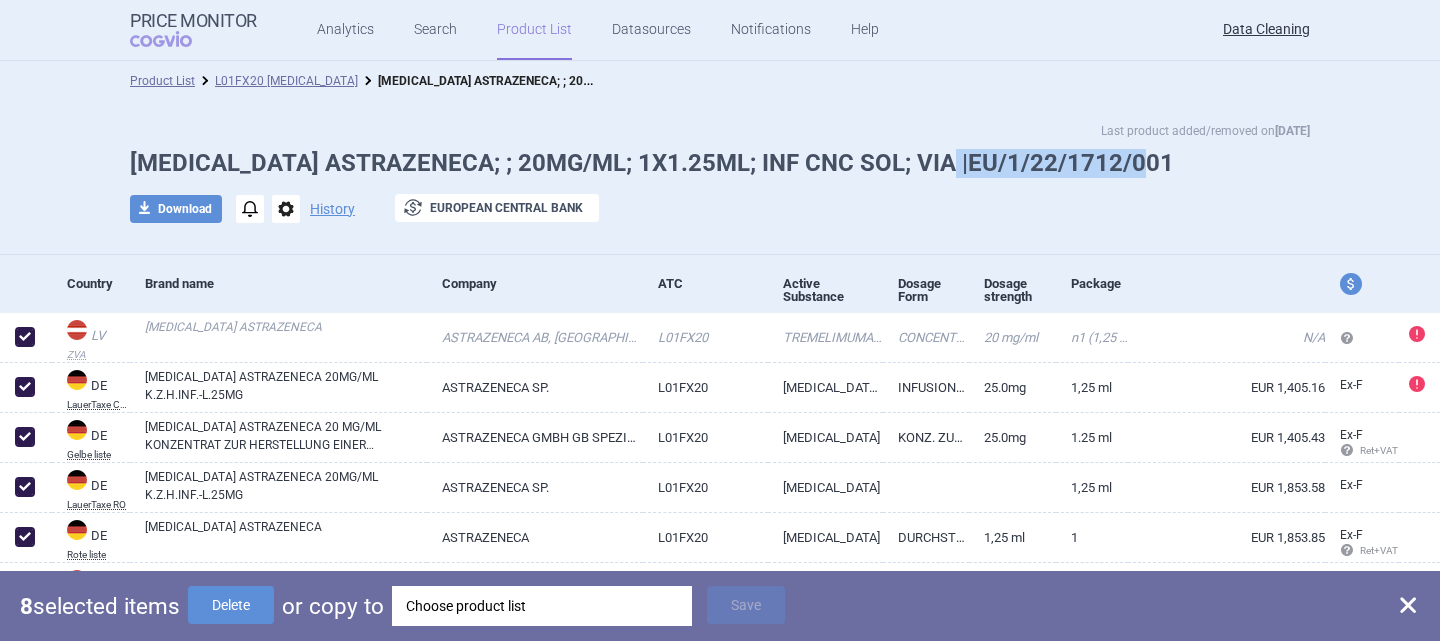 drag, startPoint x: 1167, startPoint y: 159, endPoint x: 957, endPoint y: 167, distance: 210.15233 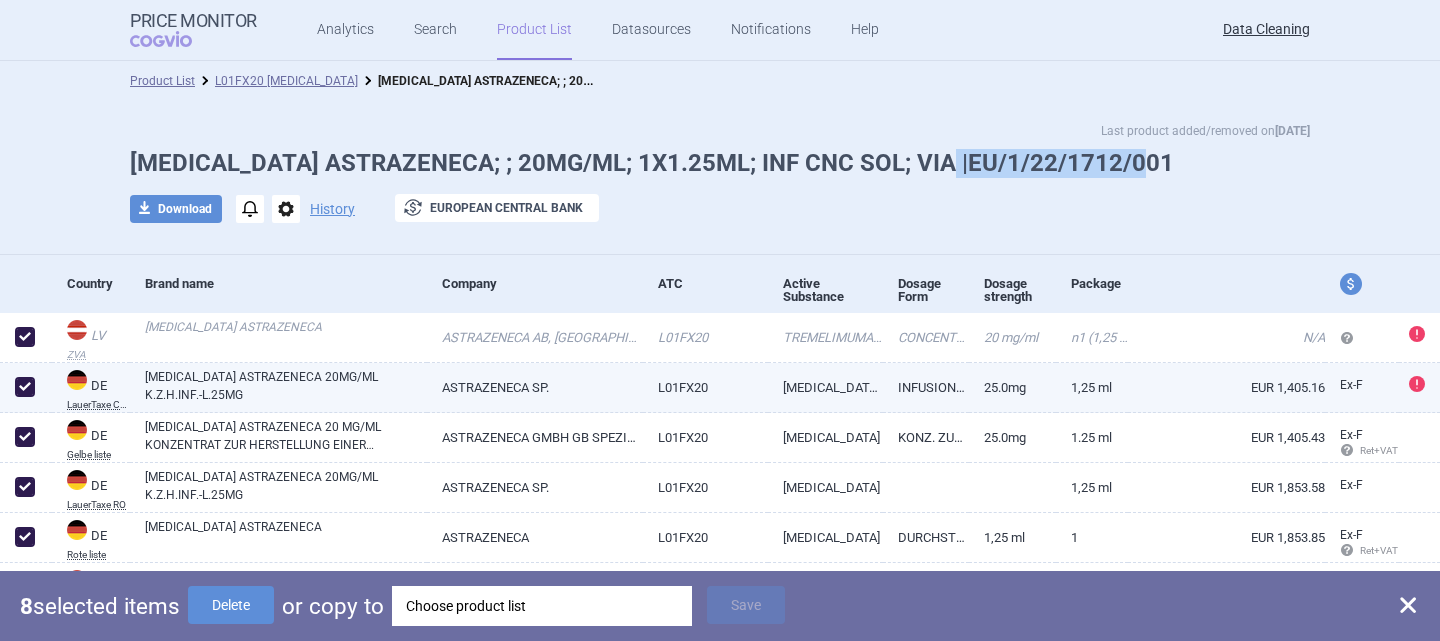 scroll, scrollTop: 137, scrollLeft: 0, axis: vertical 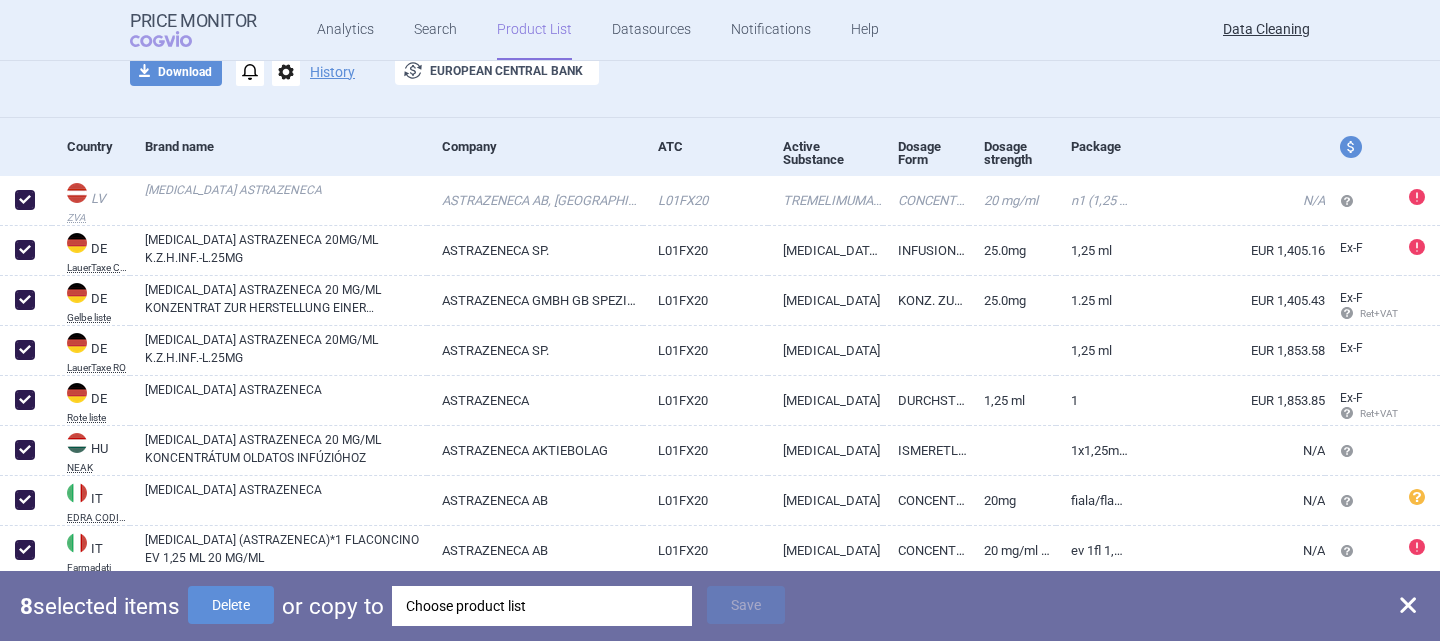 click on "Choose product list" at bounding box center [542, 606] 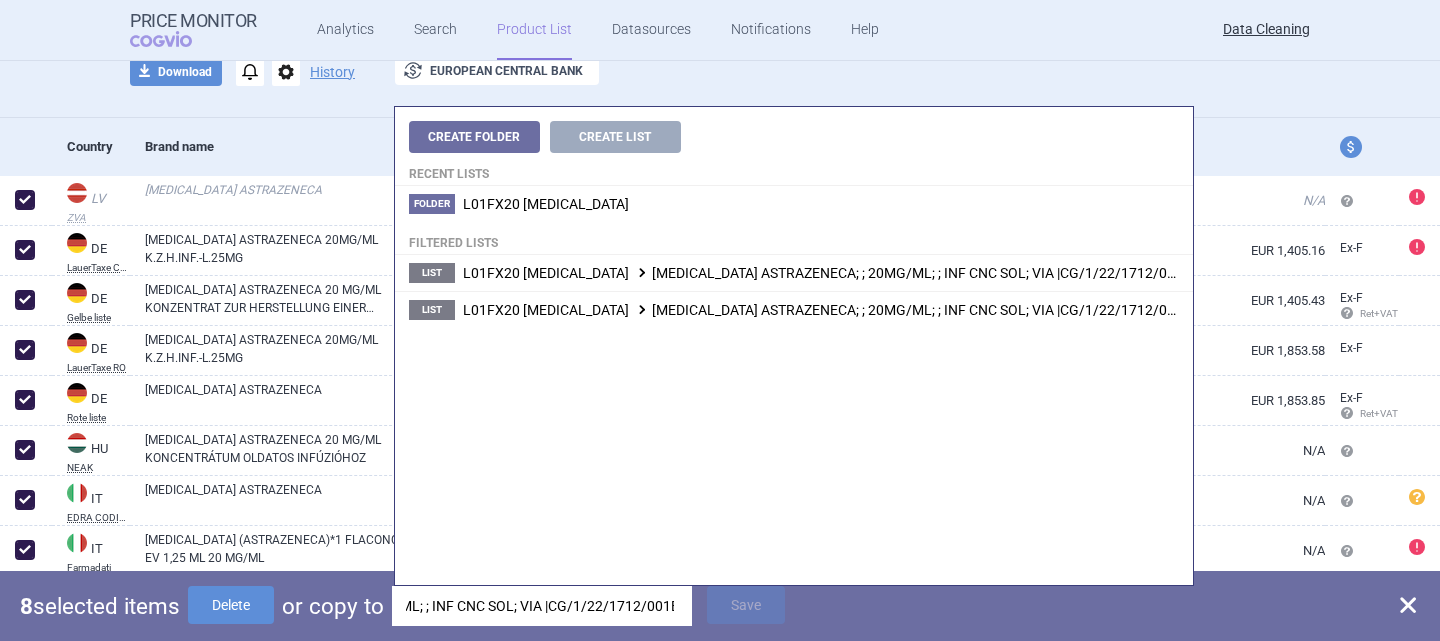 scroll, scrollTop: 0, scrollLeft: 385, axis: horizontal 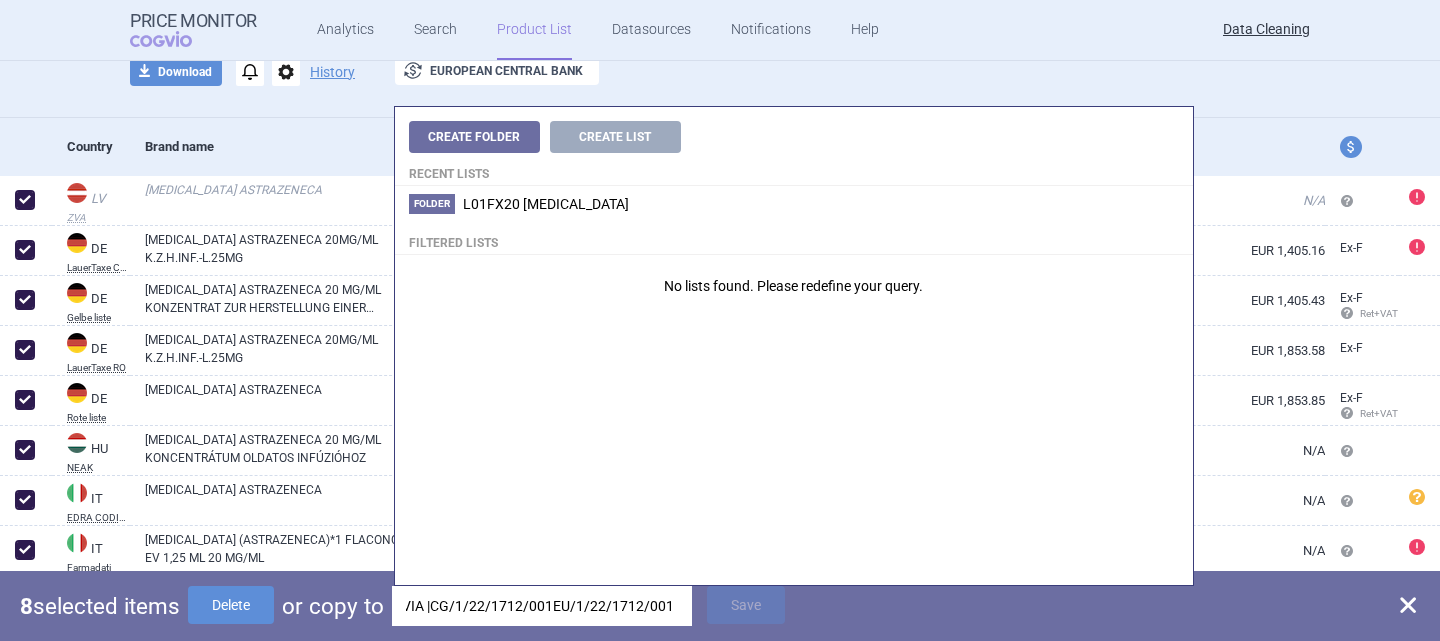 click on "TREMELIMUMAB ASTRAZENECA; ; 20MG/ML; ; INF CNC SOL; VIA |CG/1/22/1712/001EU/1/22/1712/001" at bounding box center (542, 606) 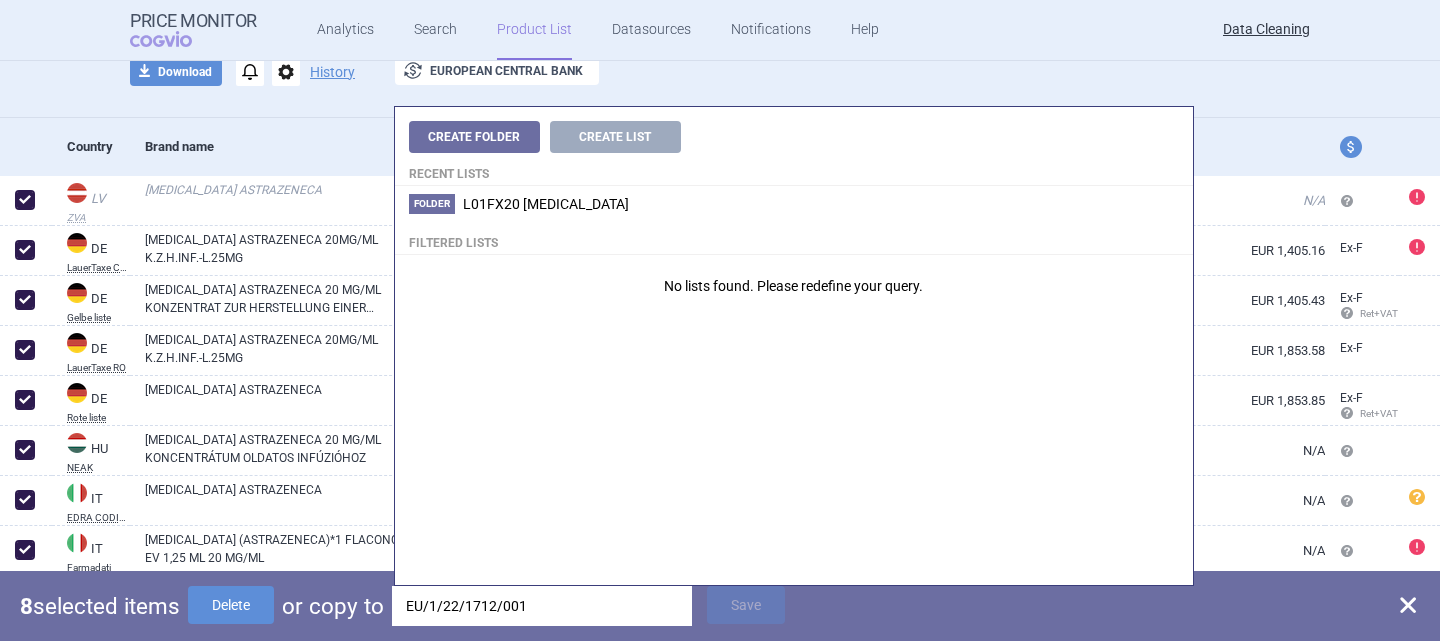 scroll, scrollTop: 0, scrollLeft: 0, axis: both 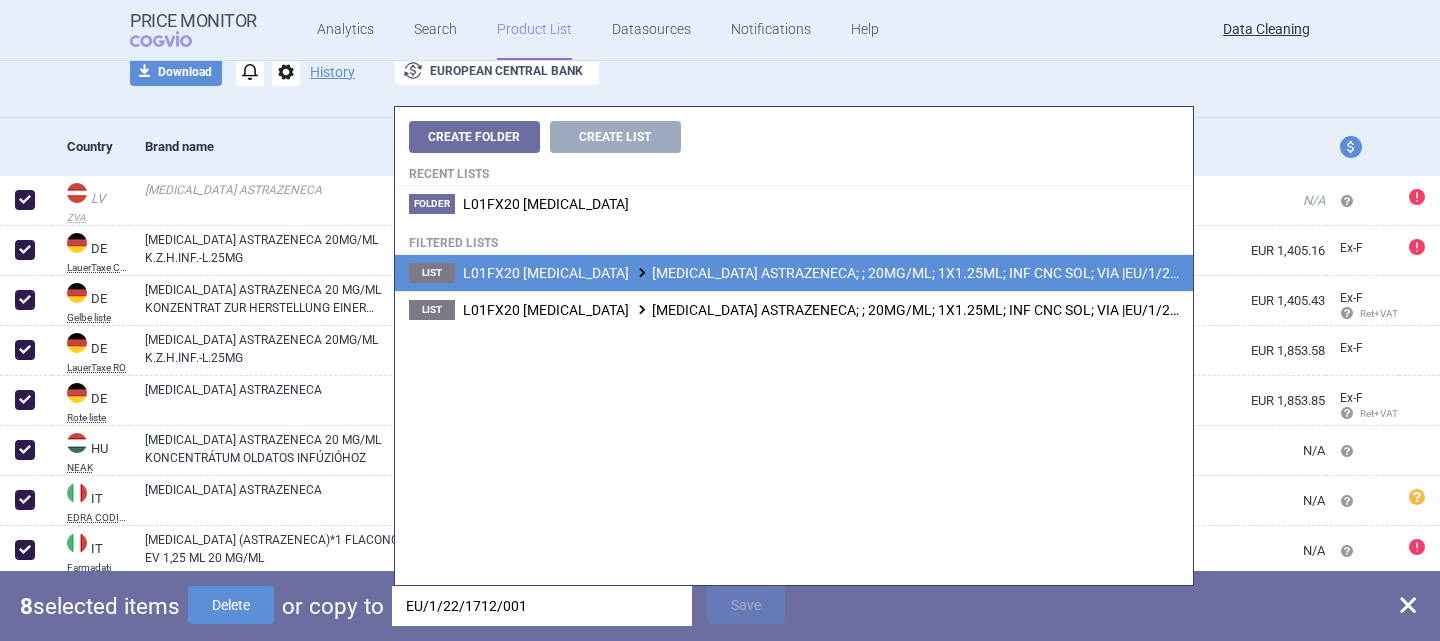 type on "EU/1/22/1712/001" 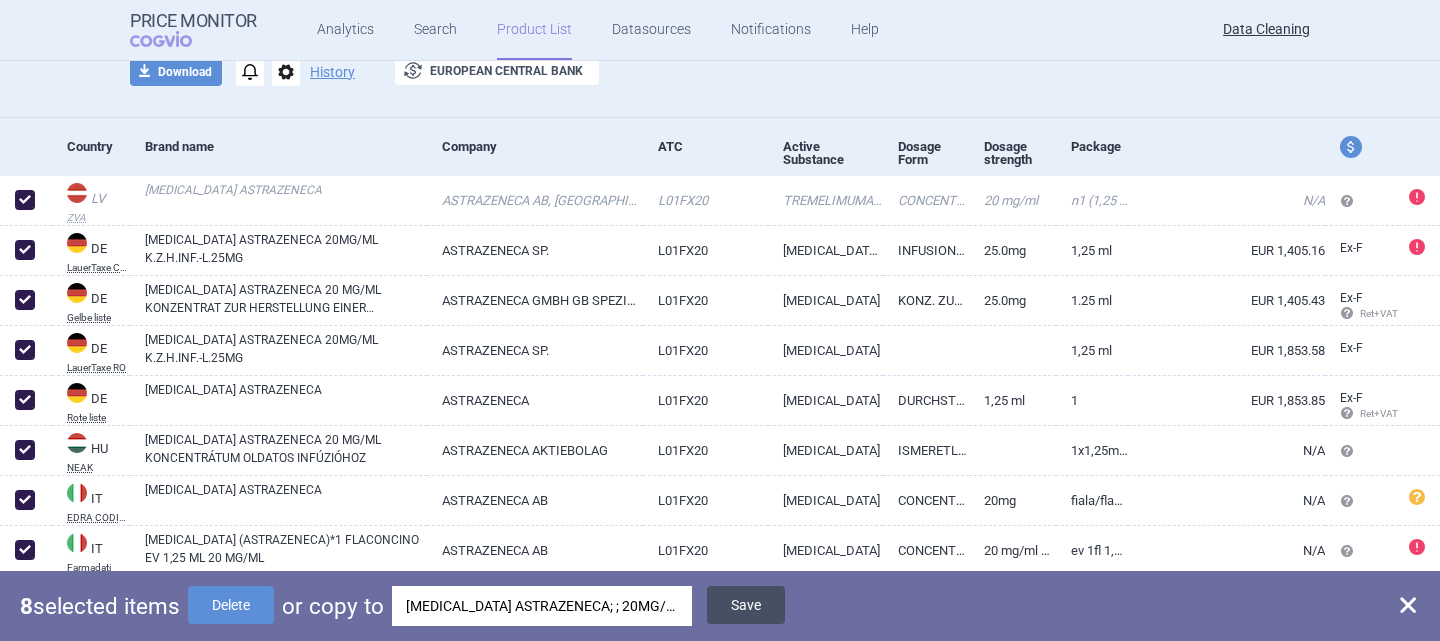 click on "Save" at bounding box center [746, 605] 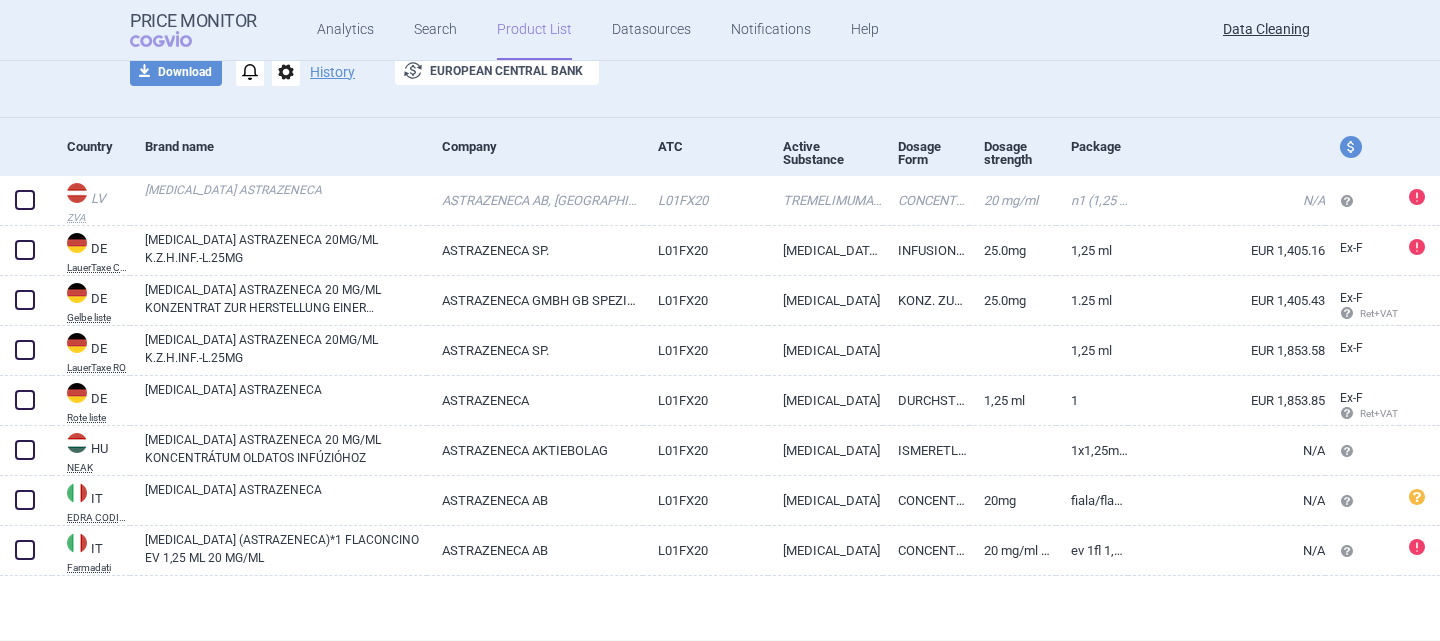 checkbox on "false" 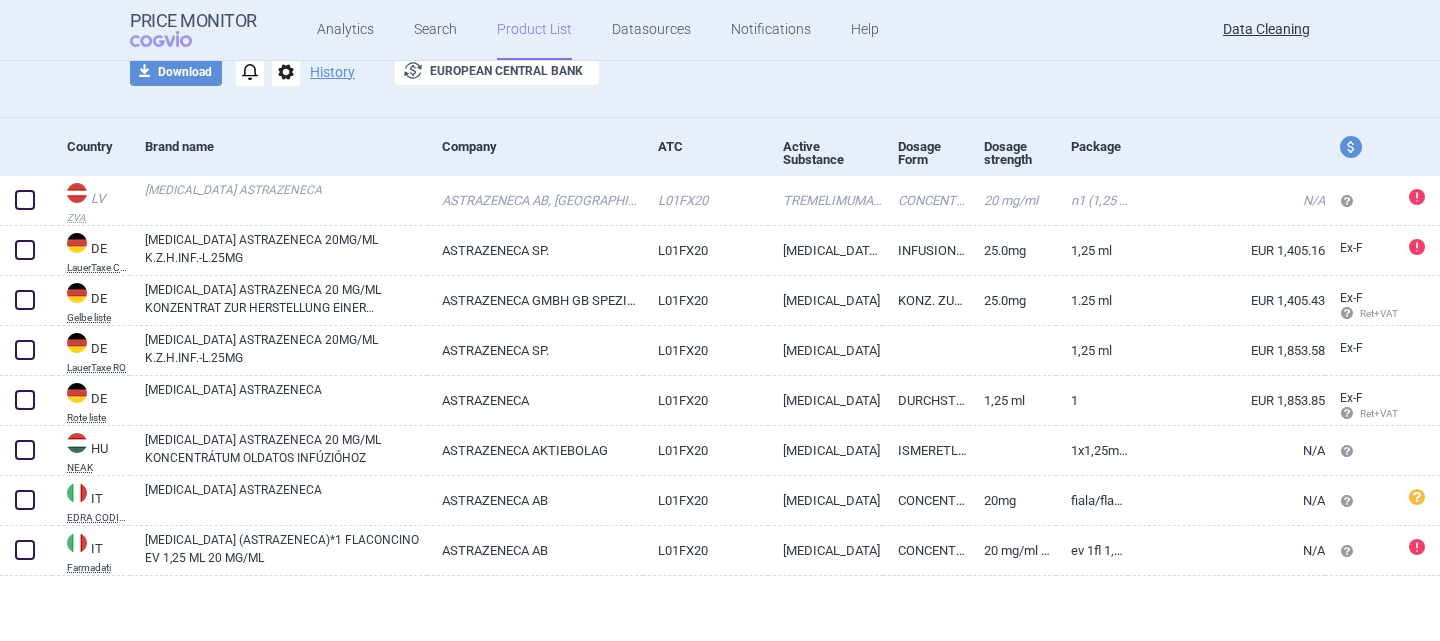 scroll, scrollTop: 0, scrollLeft: 0, axis: both 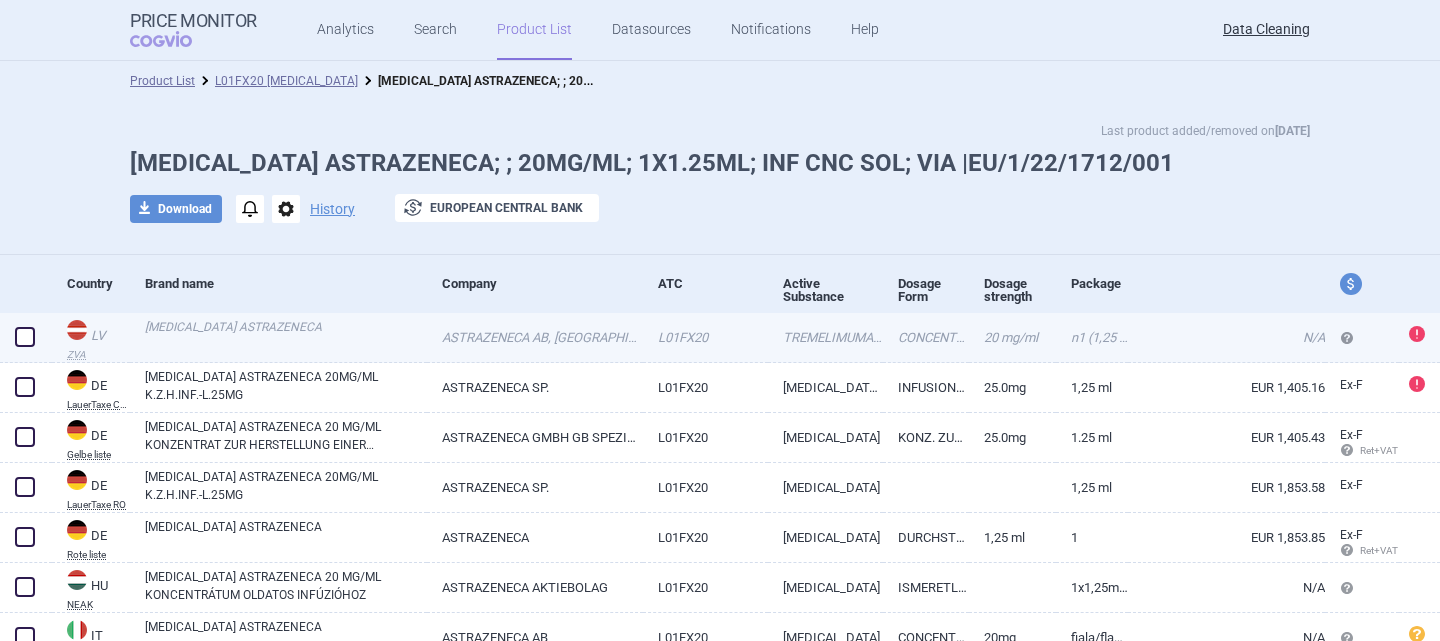 click at bounding box center [25, 337] 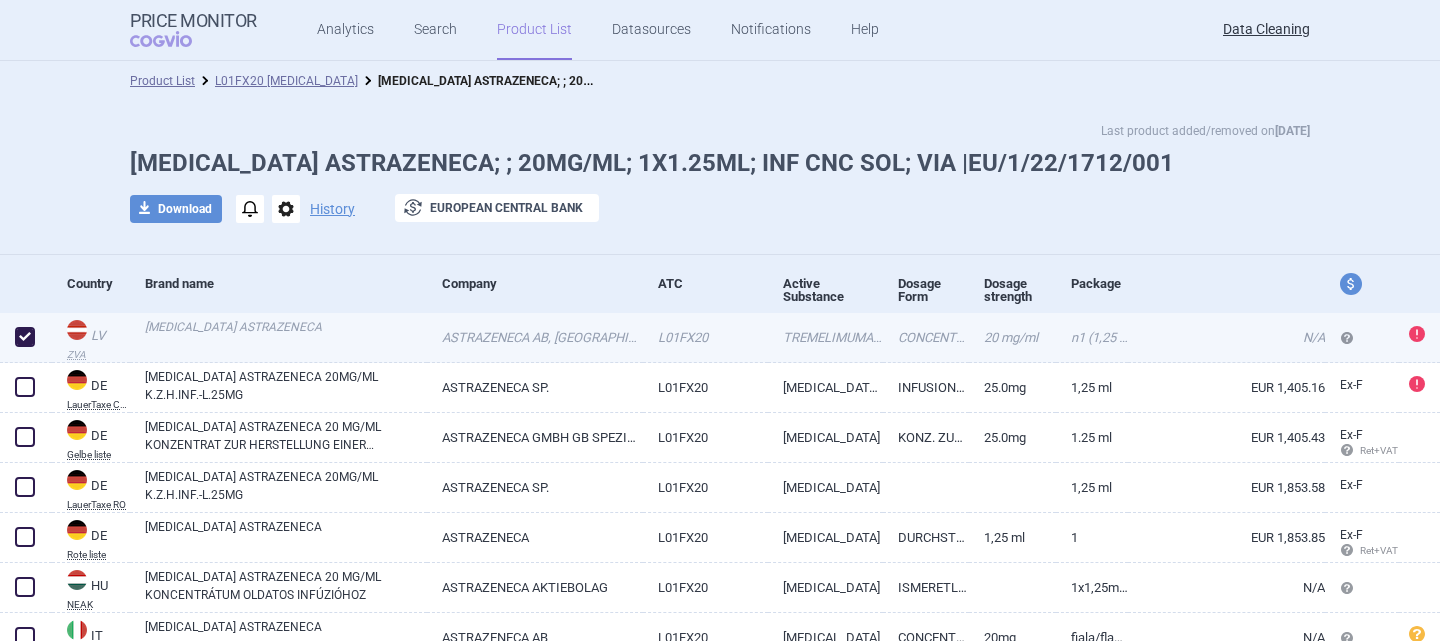 checkbox on "true" 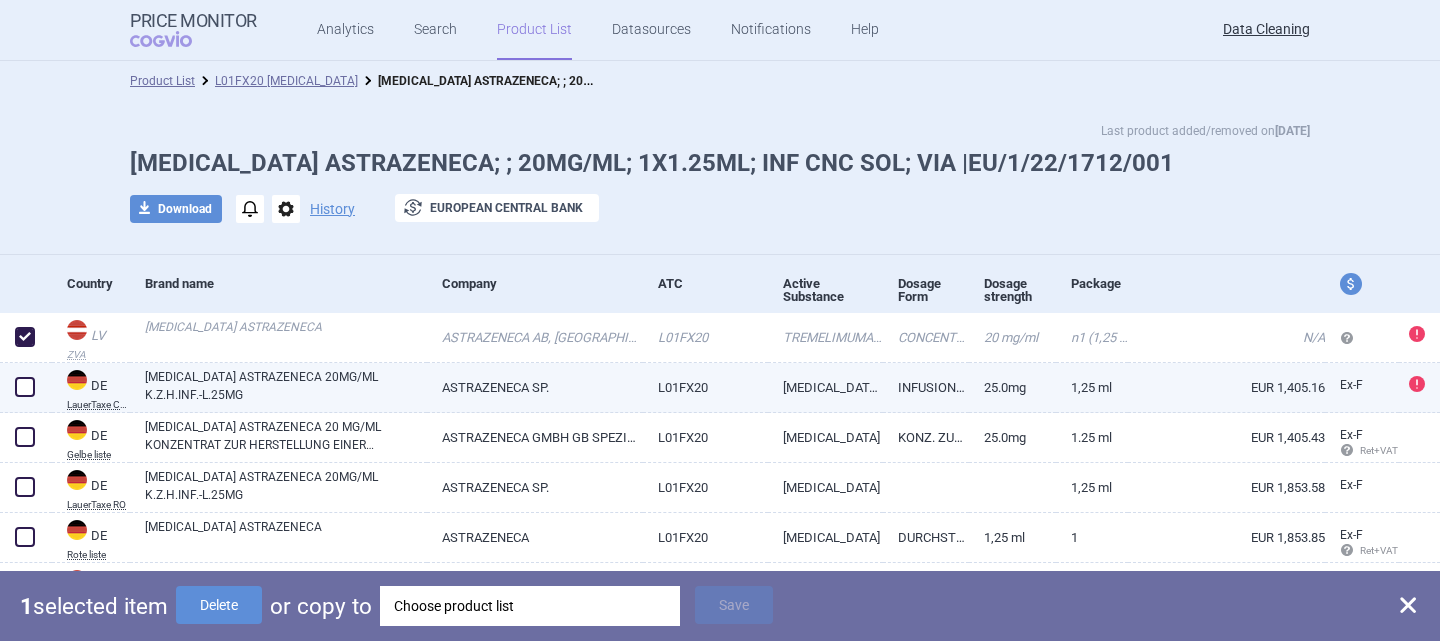 click at bounding box center (25, 387) 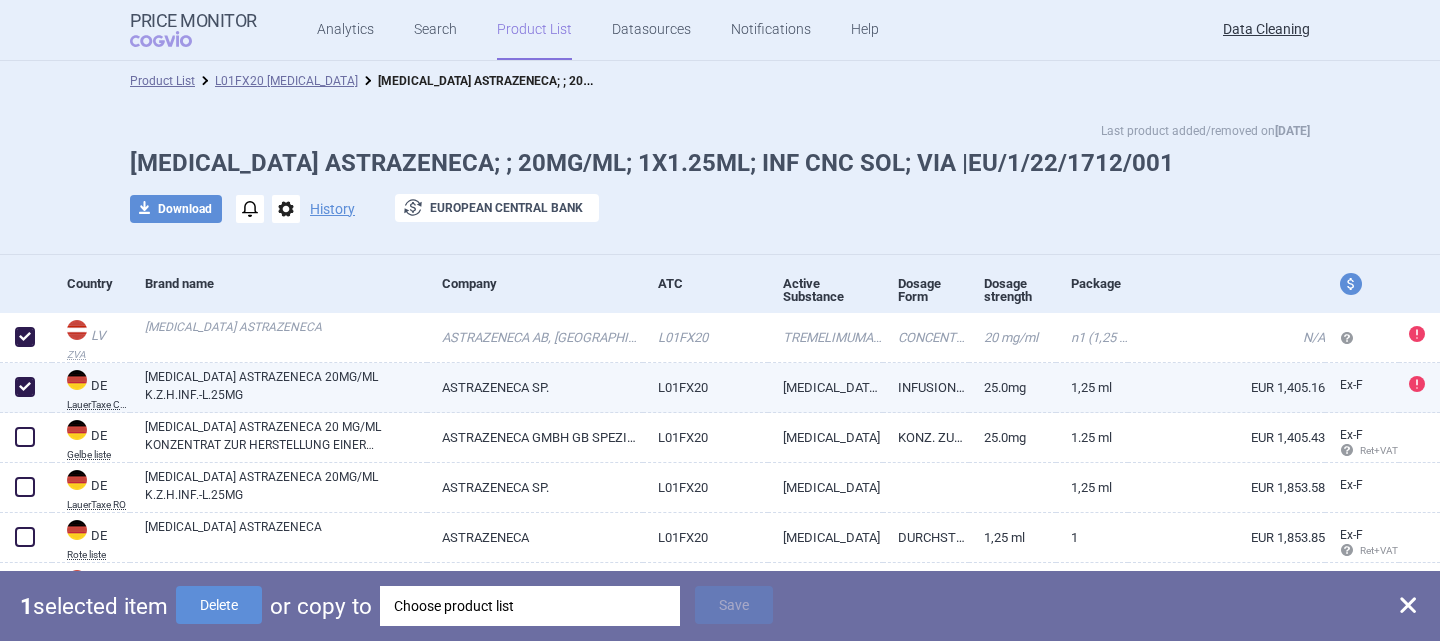 checkbox on "true" 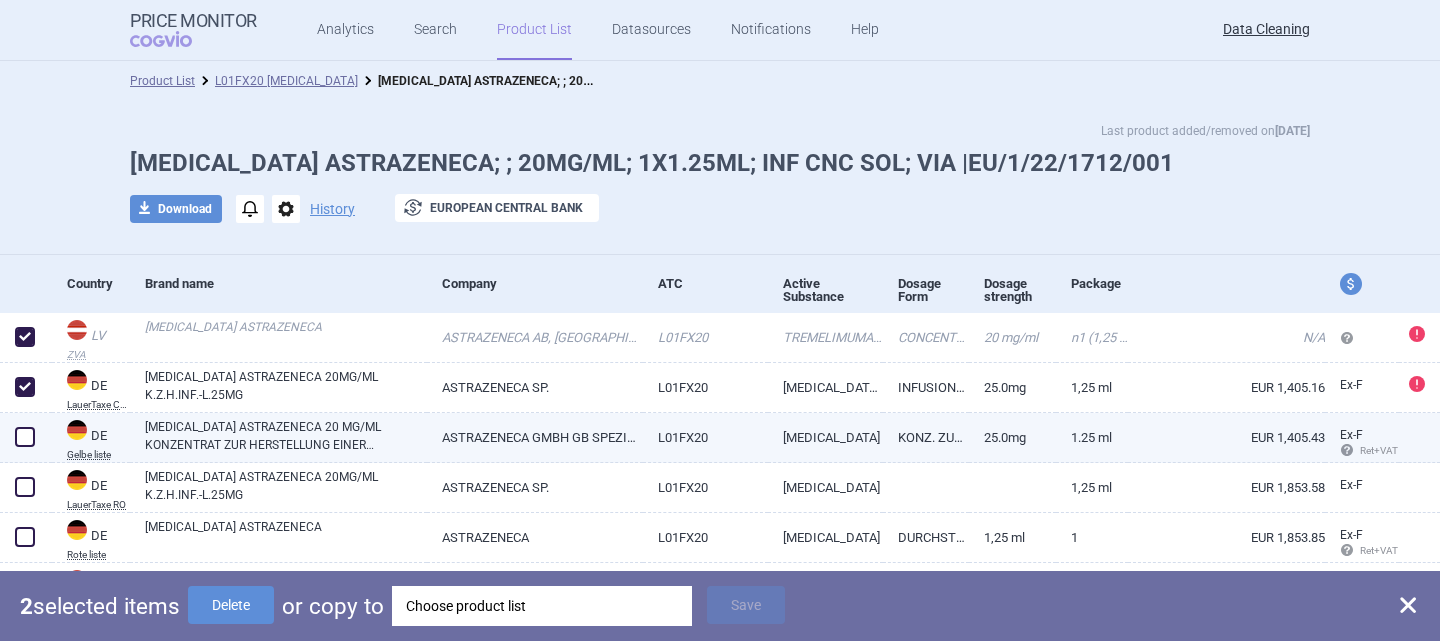 click at bounding box center (25, 437) 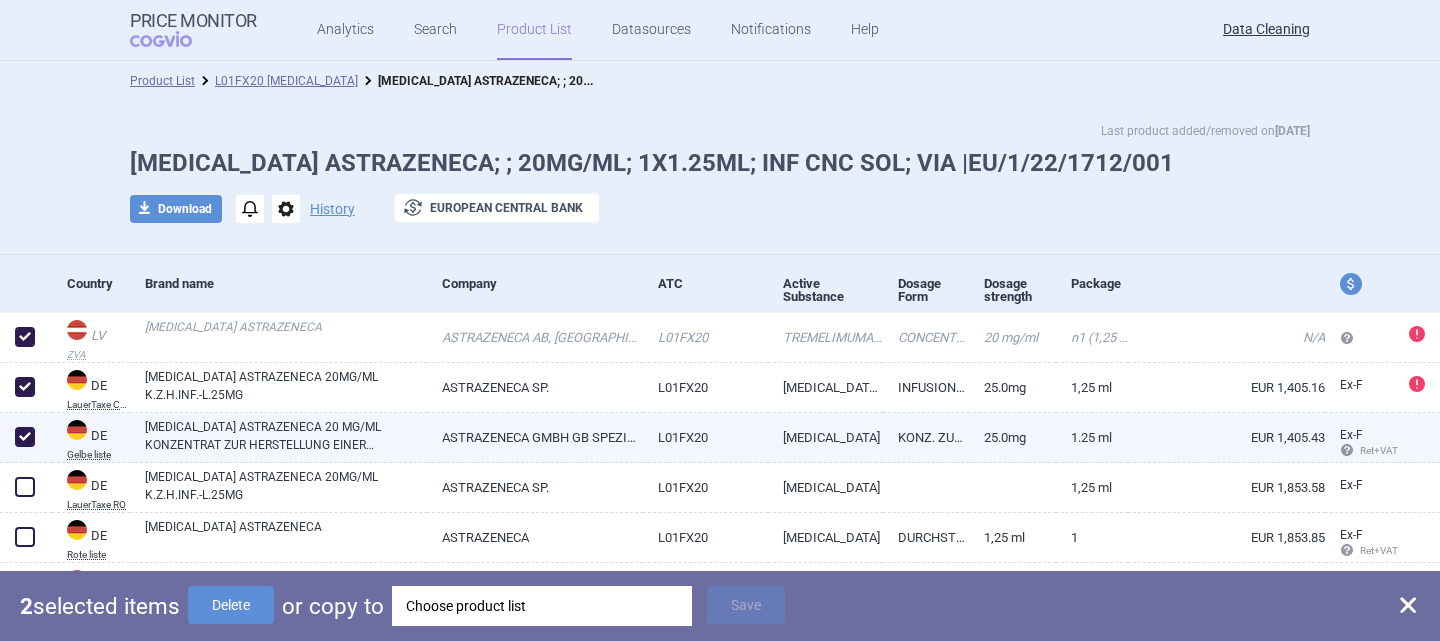 checkbox on "true" 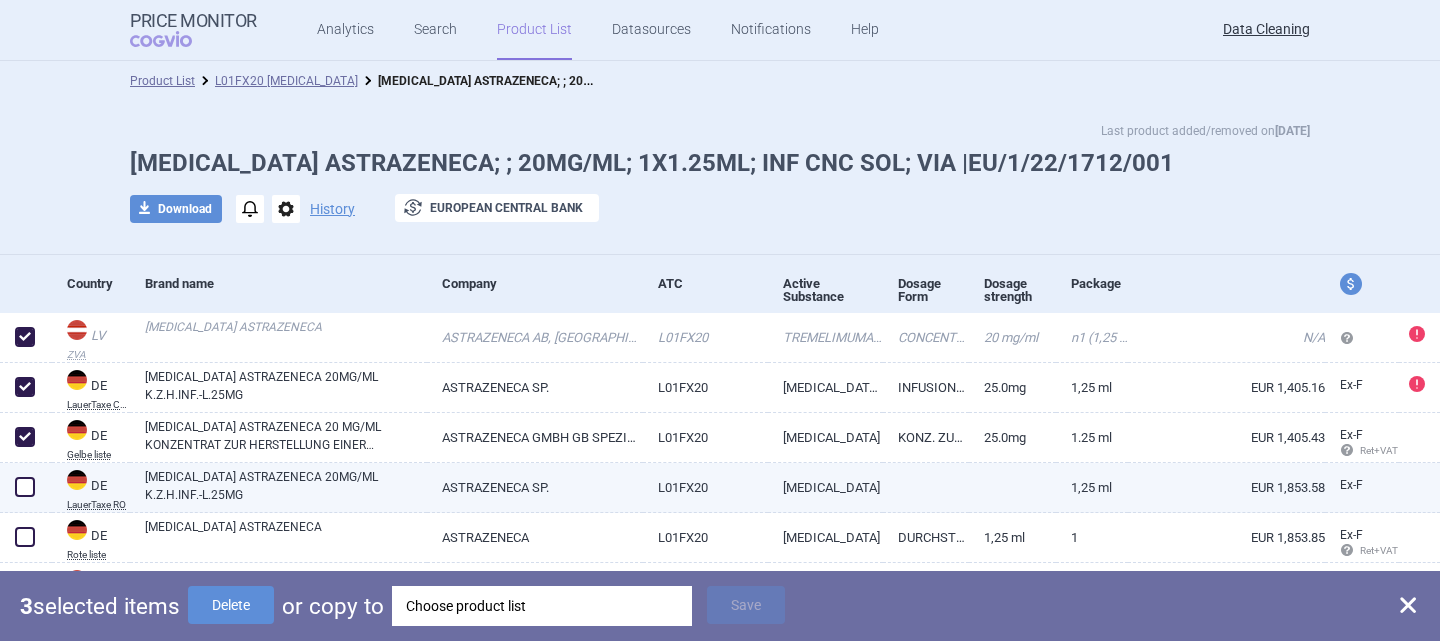 click at bounding box center (25, 487) 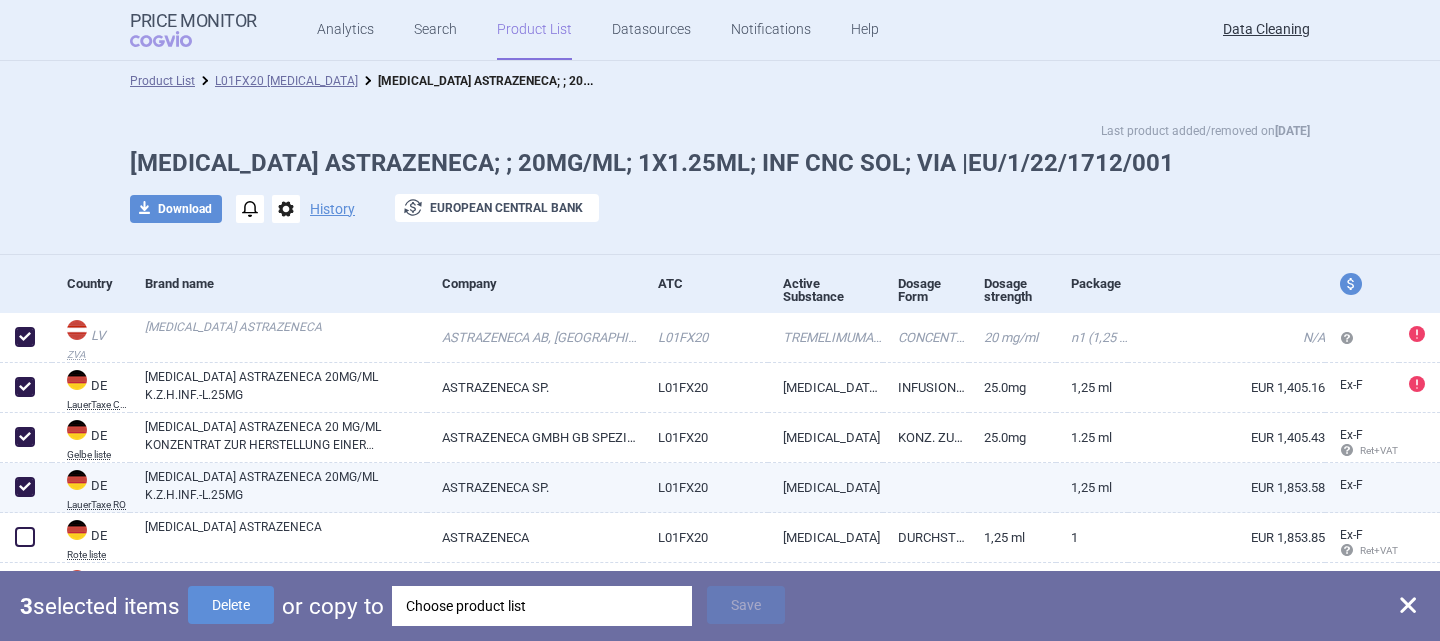 checkbox on "true" 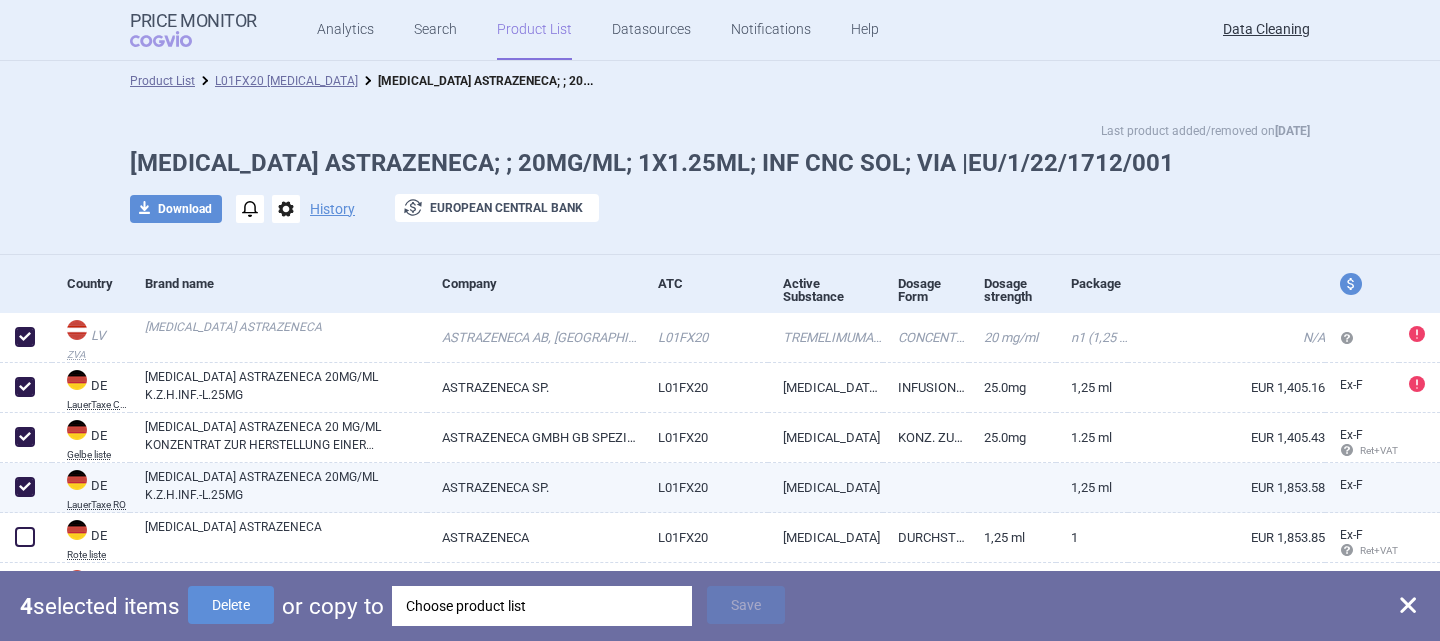 scroll, scrollTop: 137, scrollLeft: 0, axis: vertical 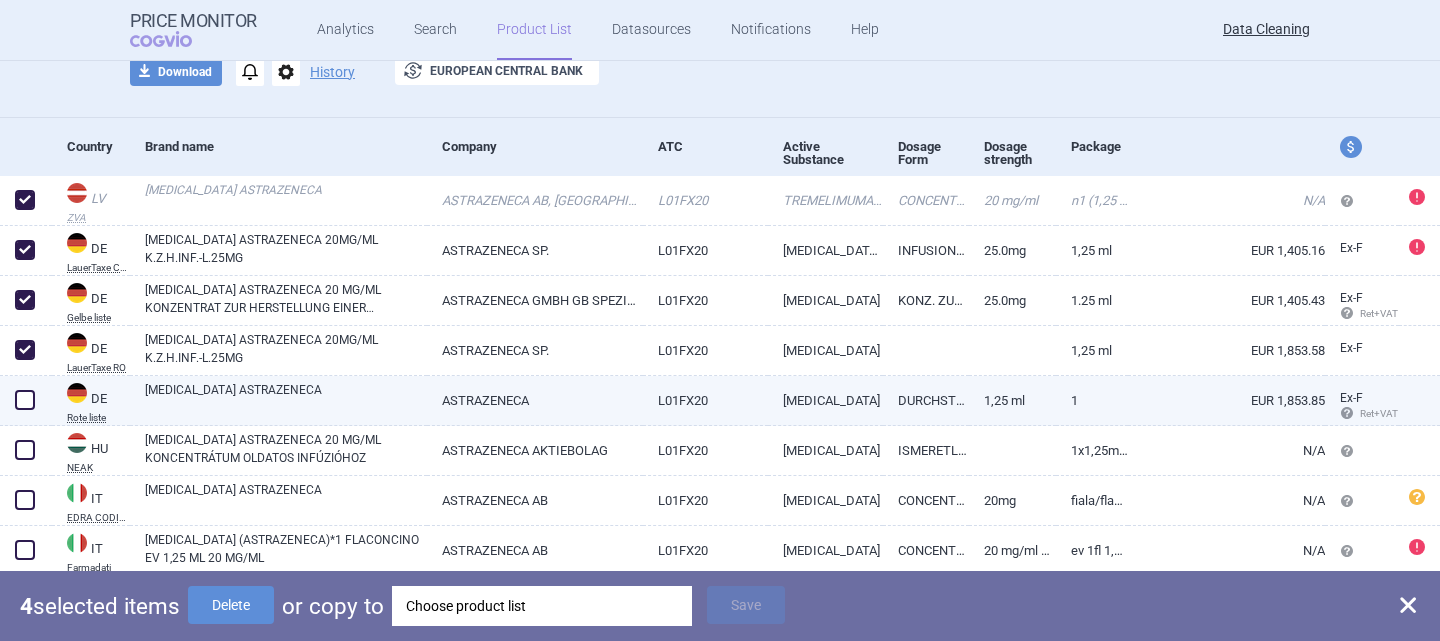 click at bounding box center (25, 400) 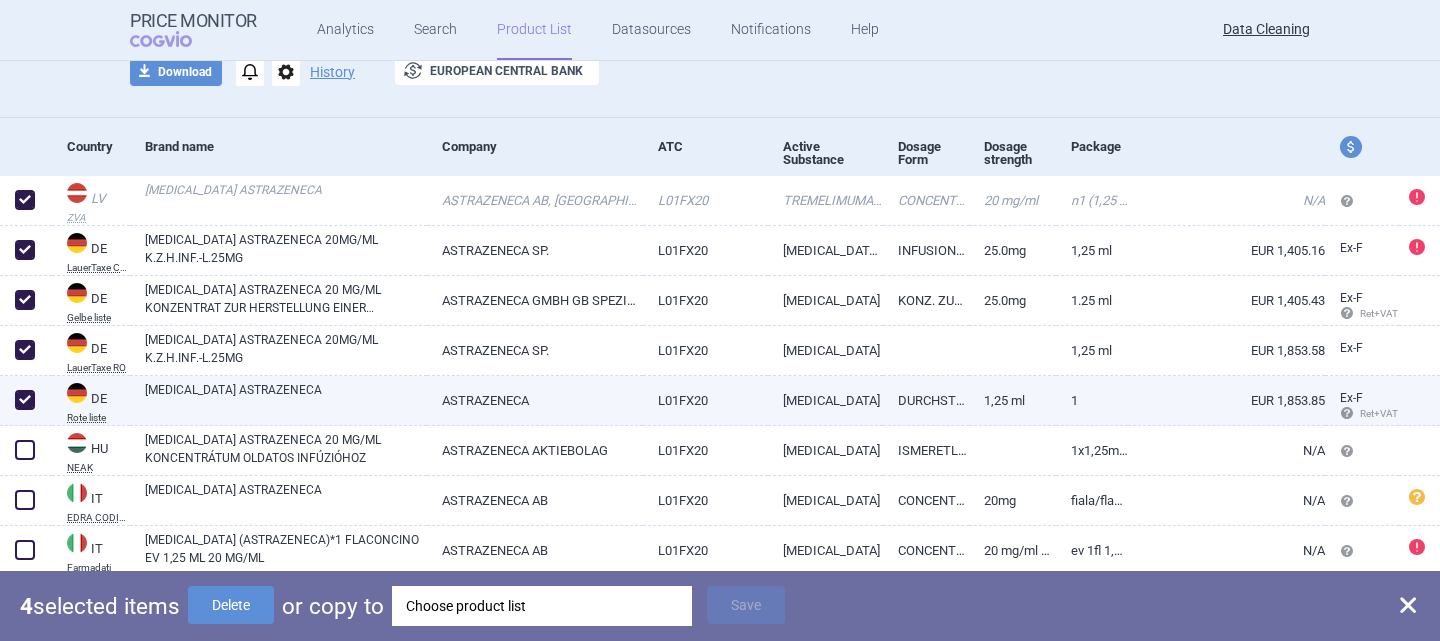 checkbox on "true" 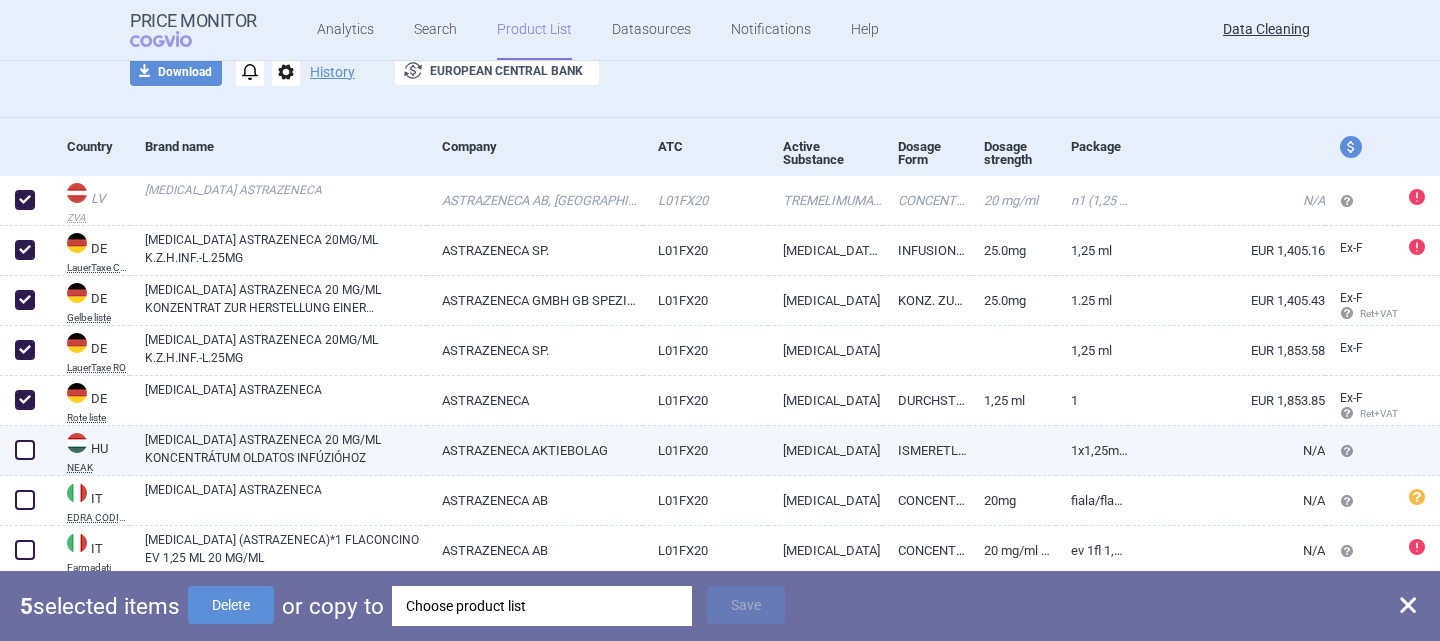 click at bounding box center (25, 450) 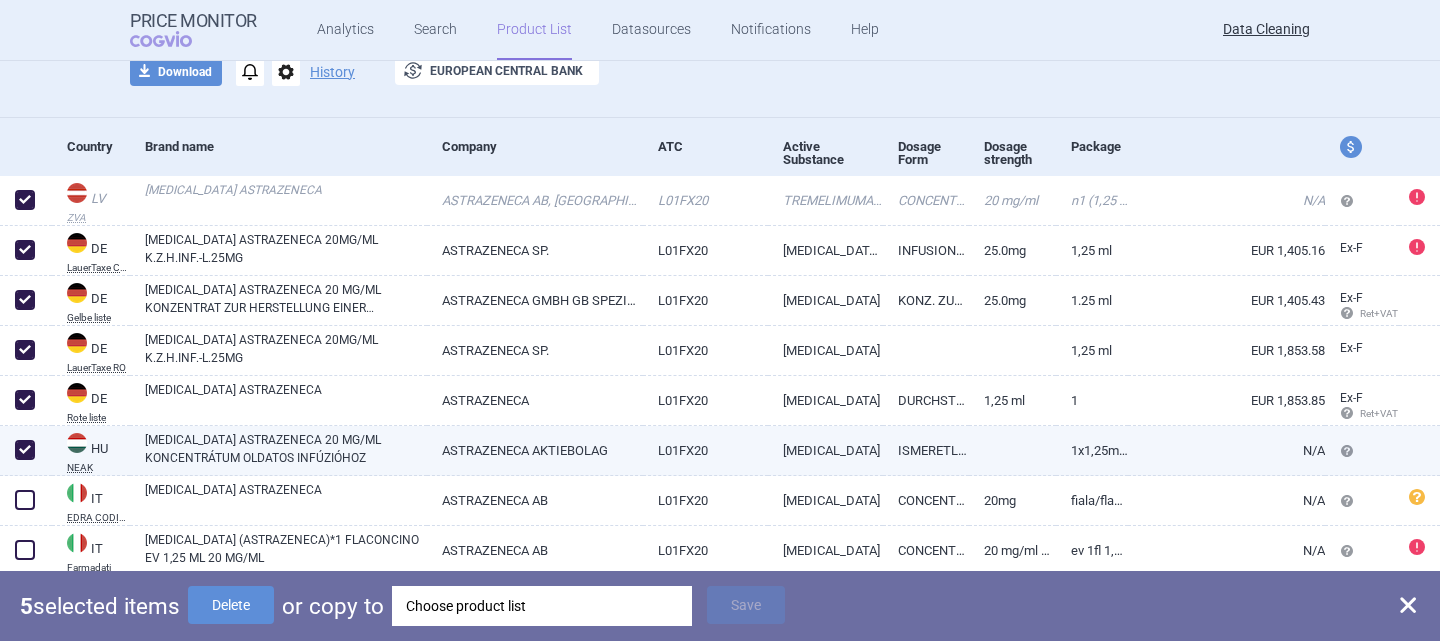 checkbox on "true" 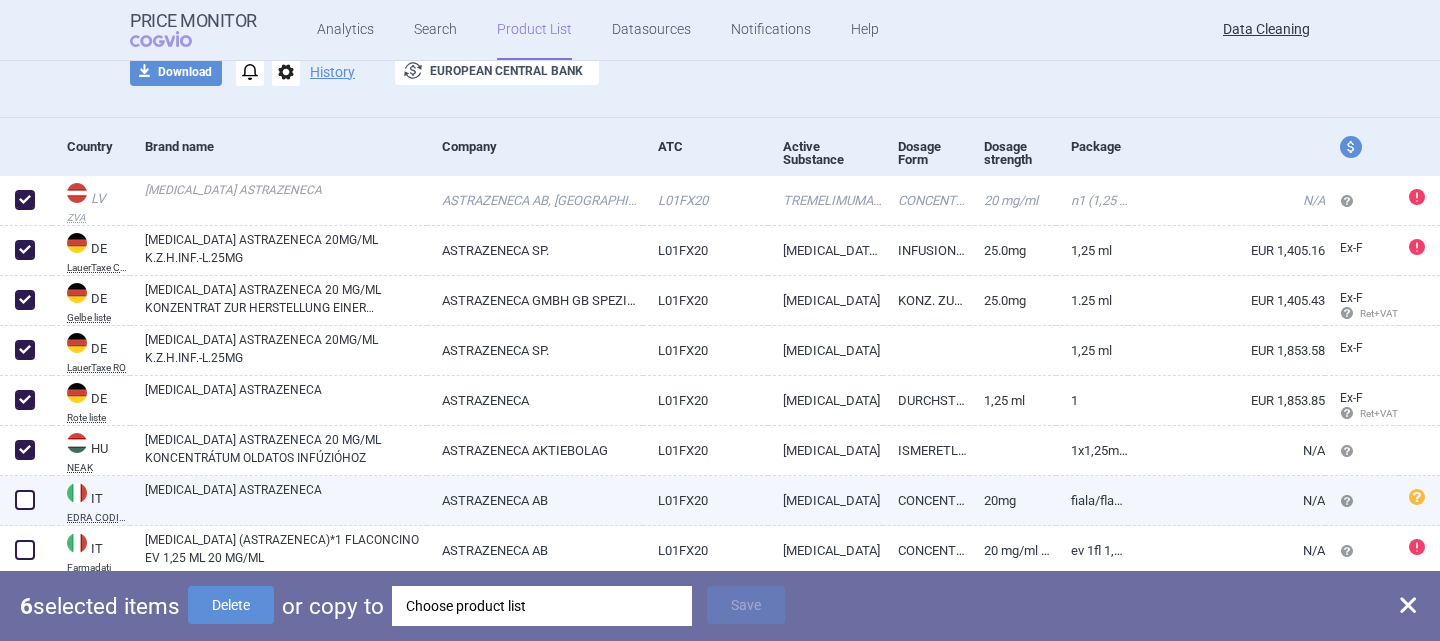 click at bounding box center [25, 500] 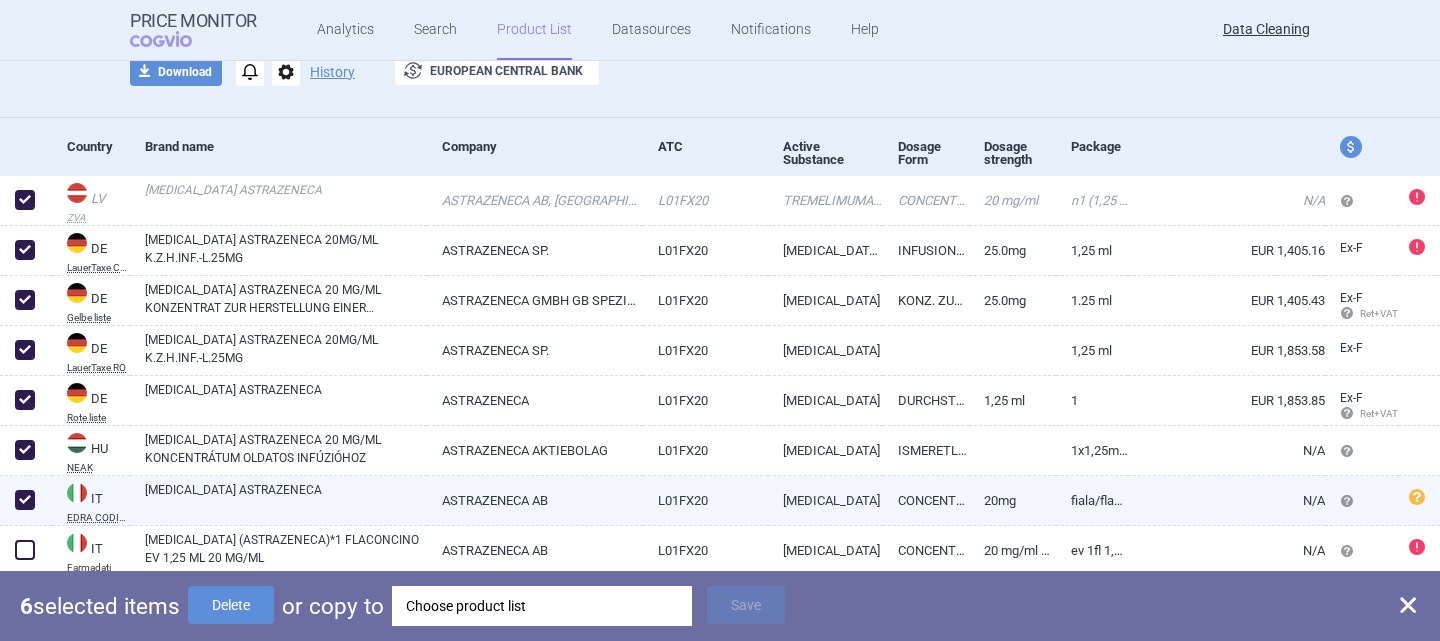 checkbox on "true" 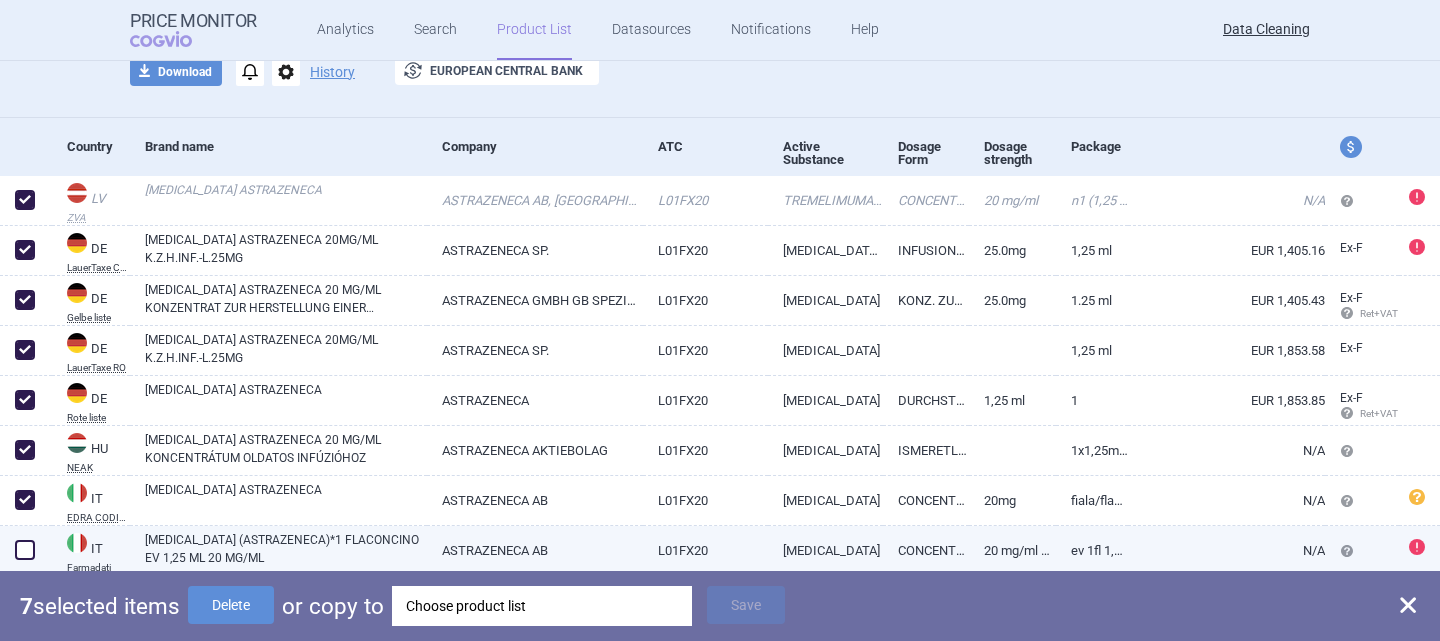 click at bounding box center (25, 550) 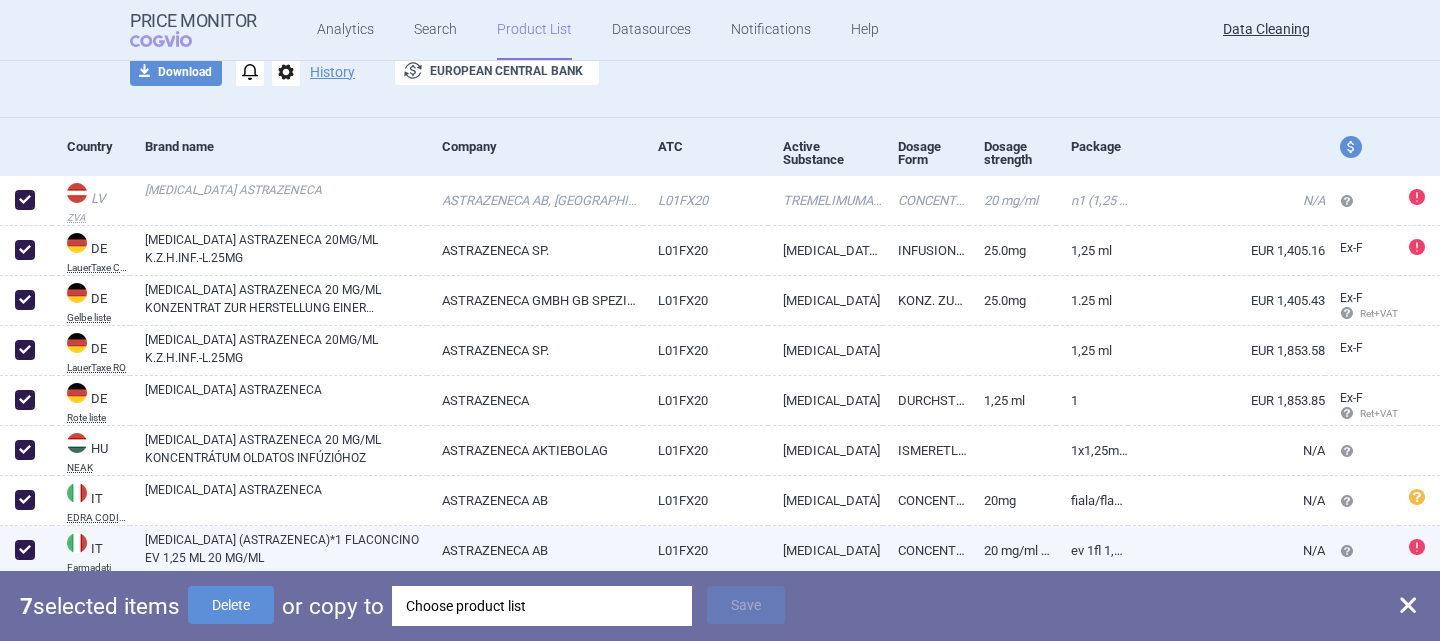 checkbox on "true" 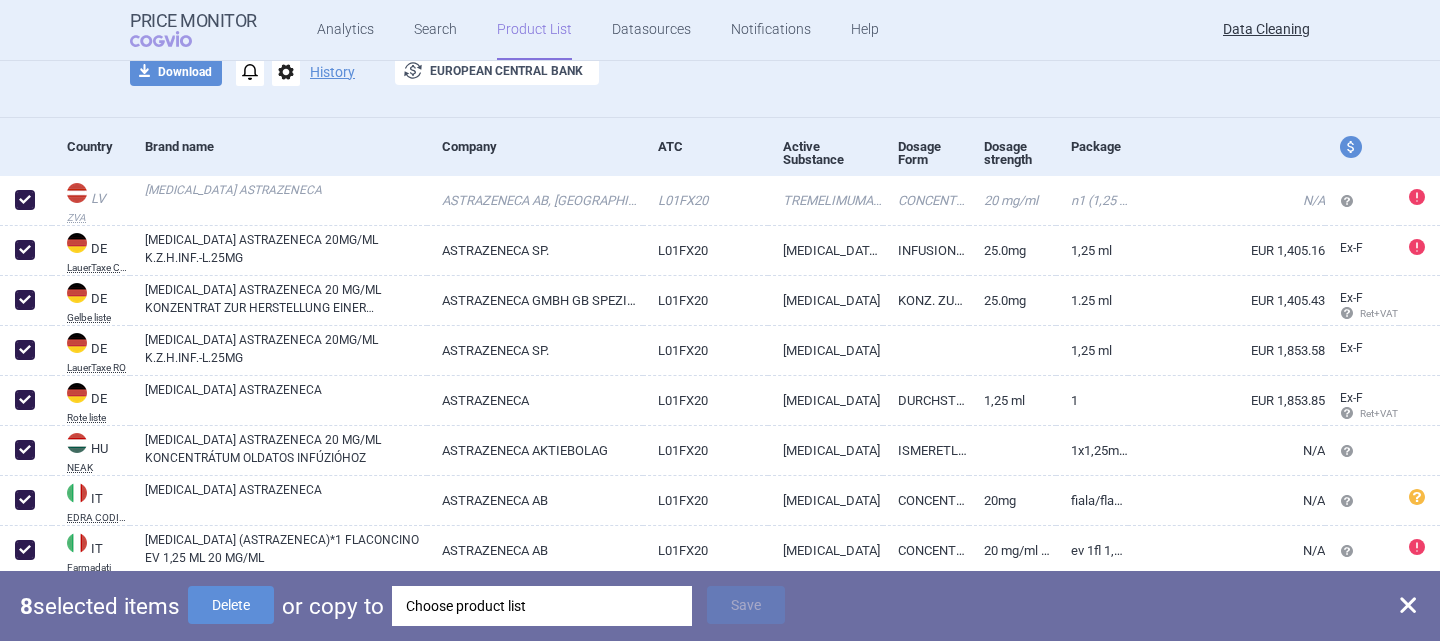 click on "Choose product list" at bounding box center [542, 606] 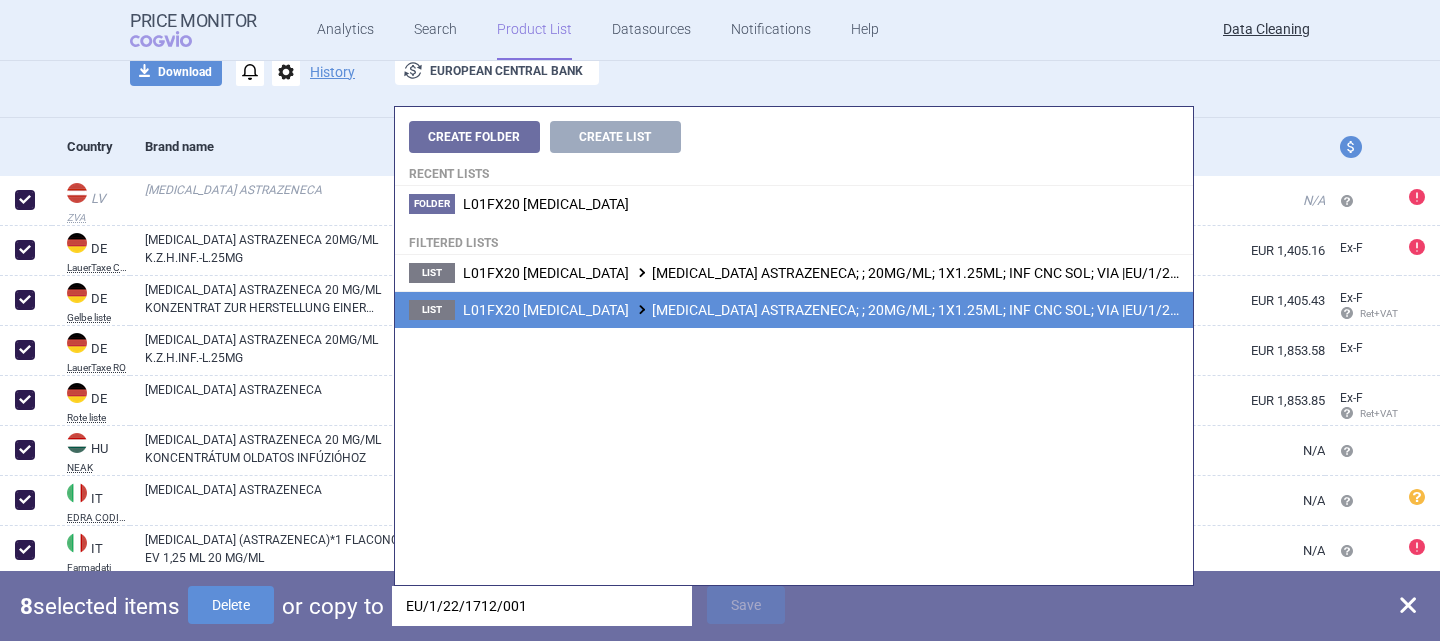 type on "EU/1/22/1712/001" 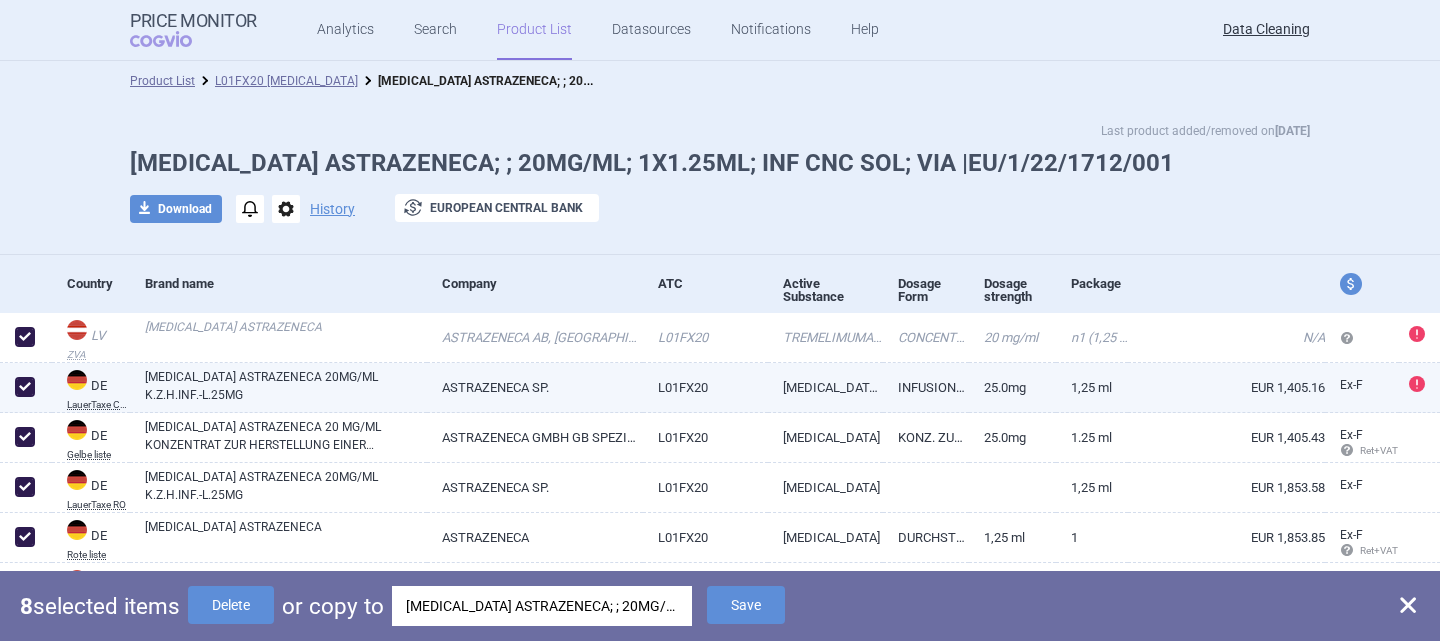 scroll, scrollTop: 137, scrollLeft: 0, axis: vertical 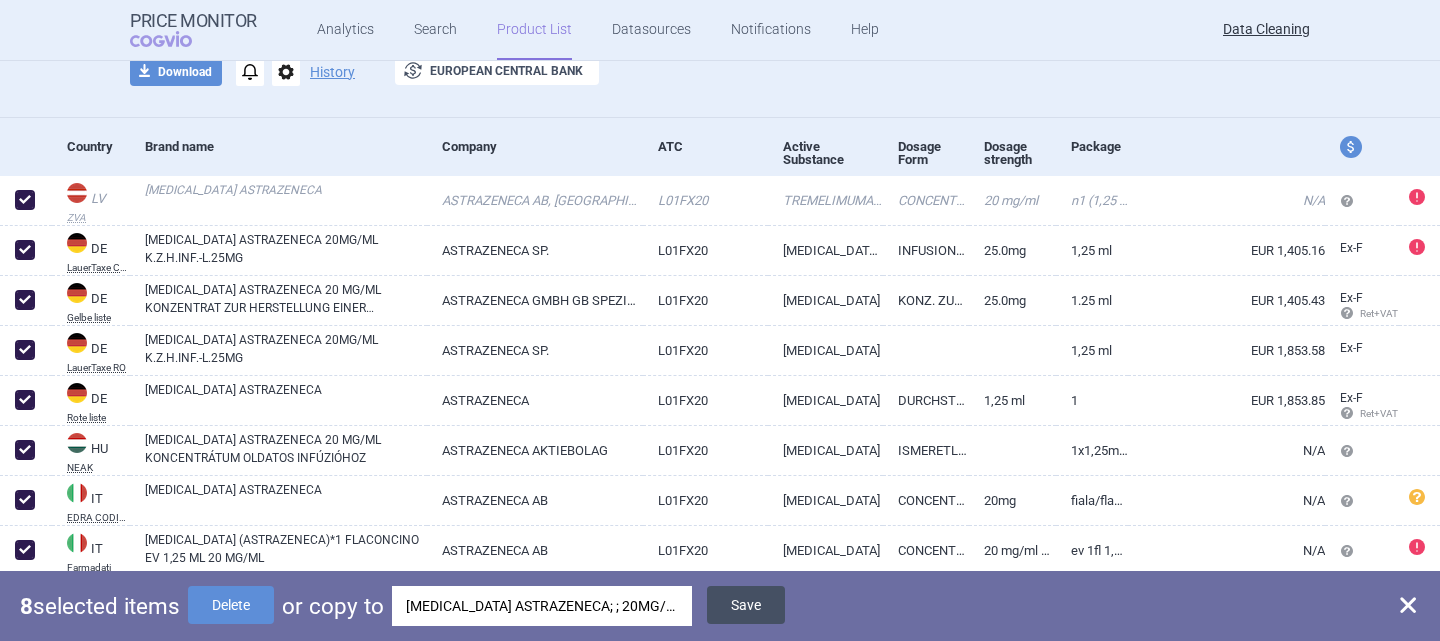 click on "Save" at bounding box center (746, 605) 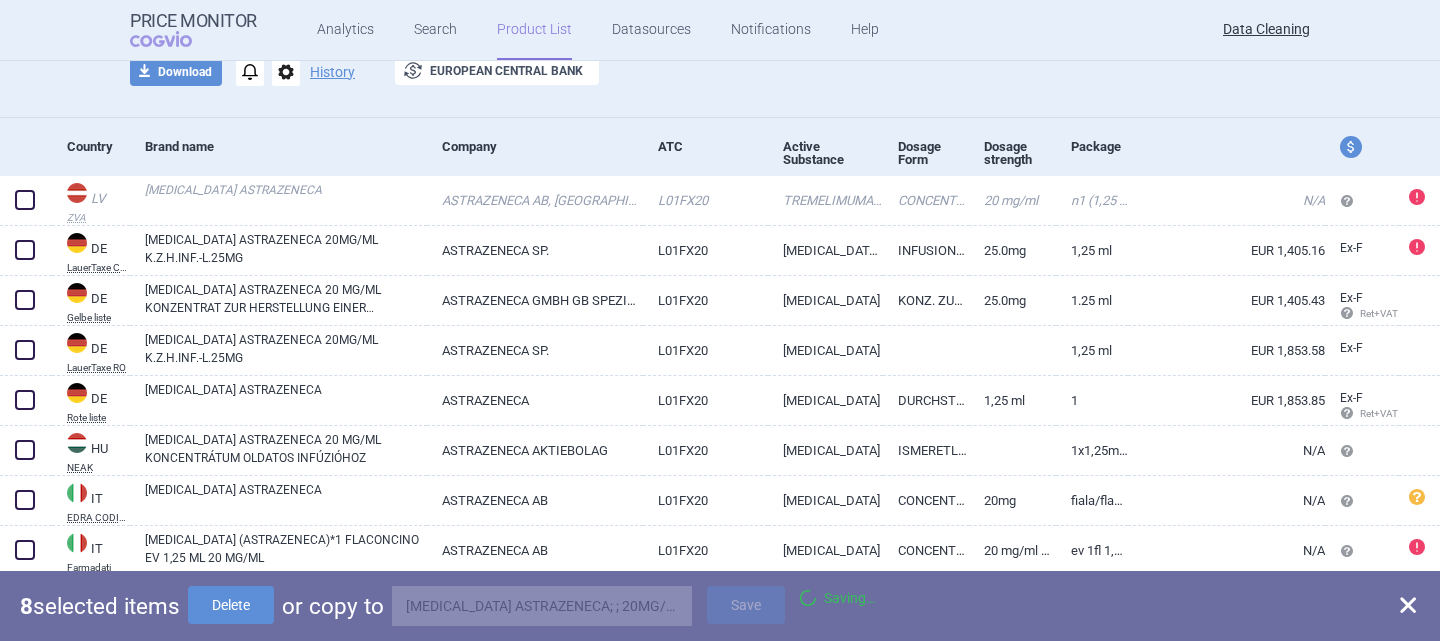 checkbox on "false" 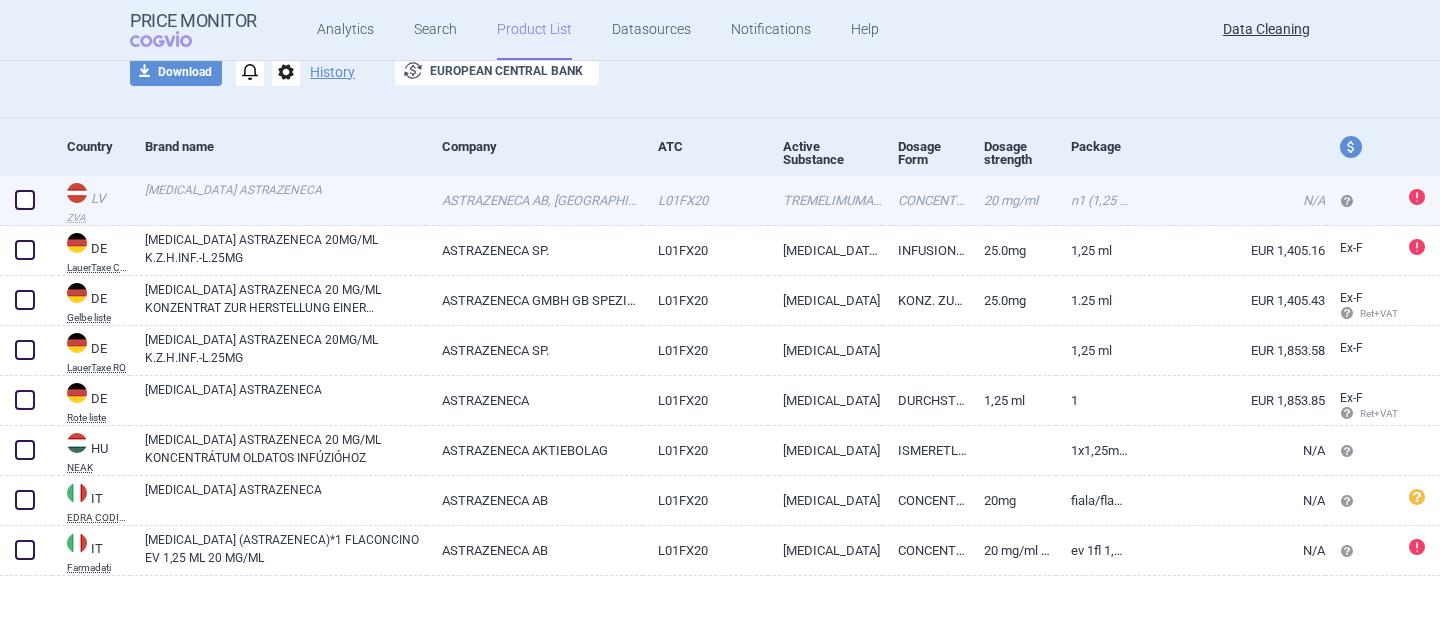 scroll, scrollTop: 0, scrollLeft: 0, axis: both 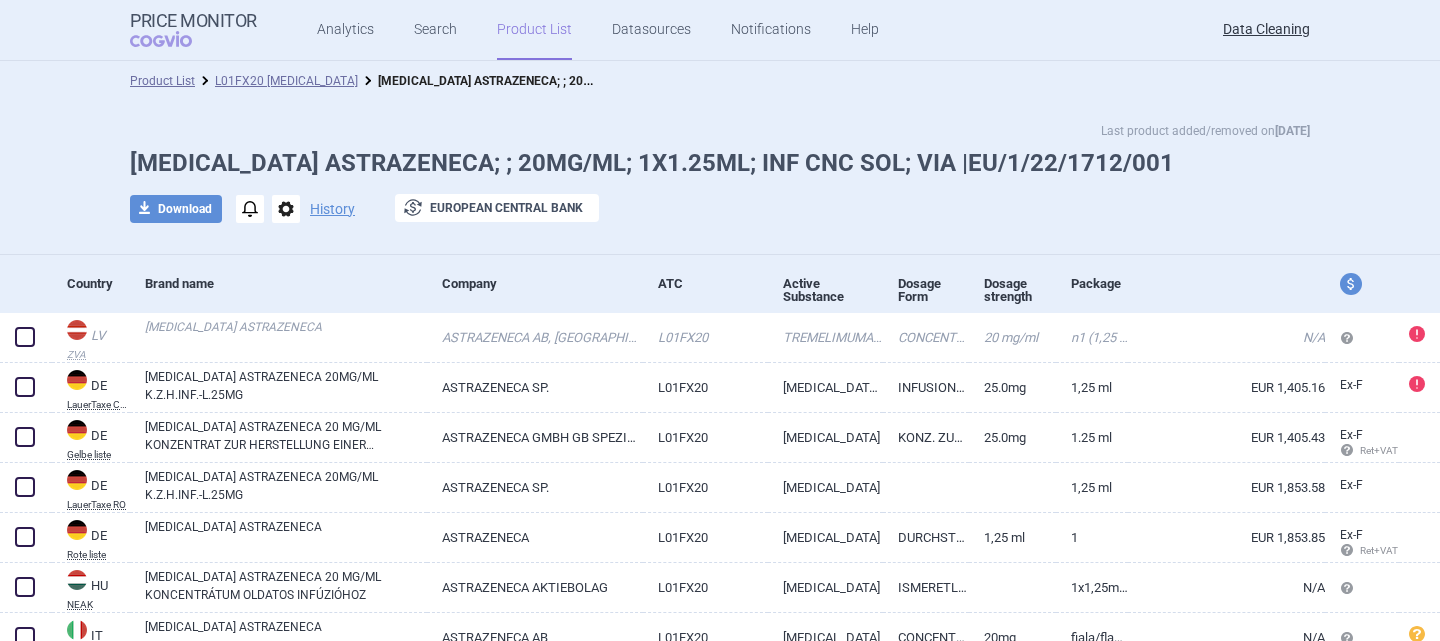 click on "options" at bounding box center [286, 209] 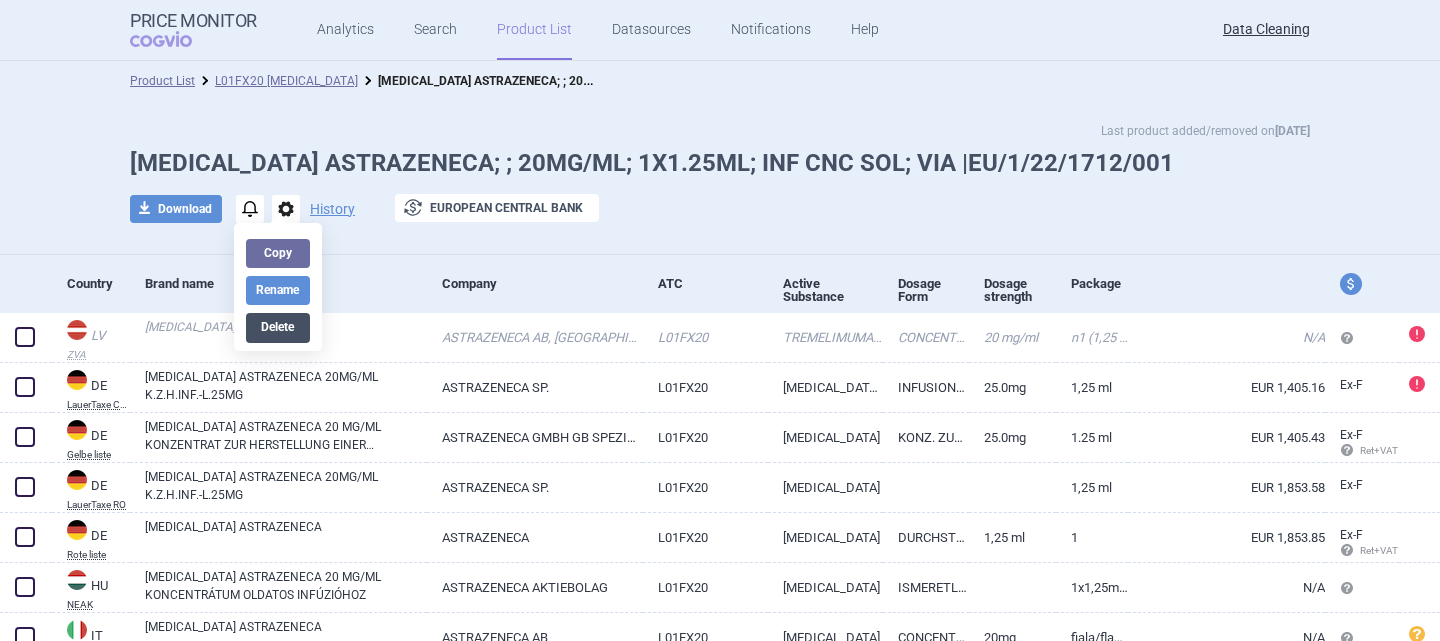 click on "Delete" at bounding box center (278, 327) 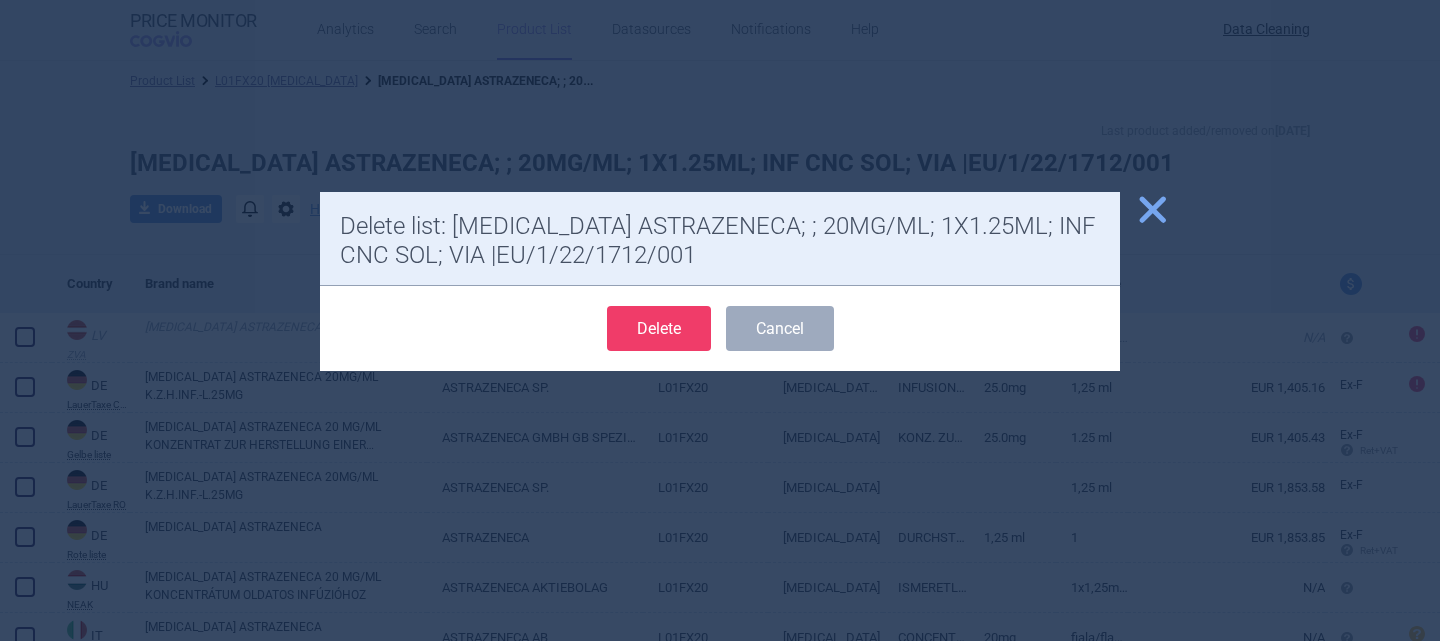 click on "Delete" at bounding box center [659, 328] 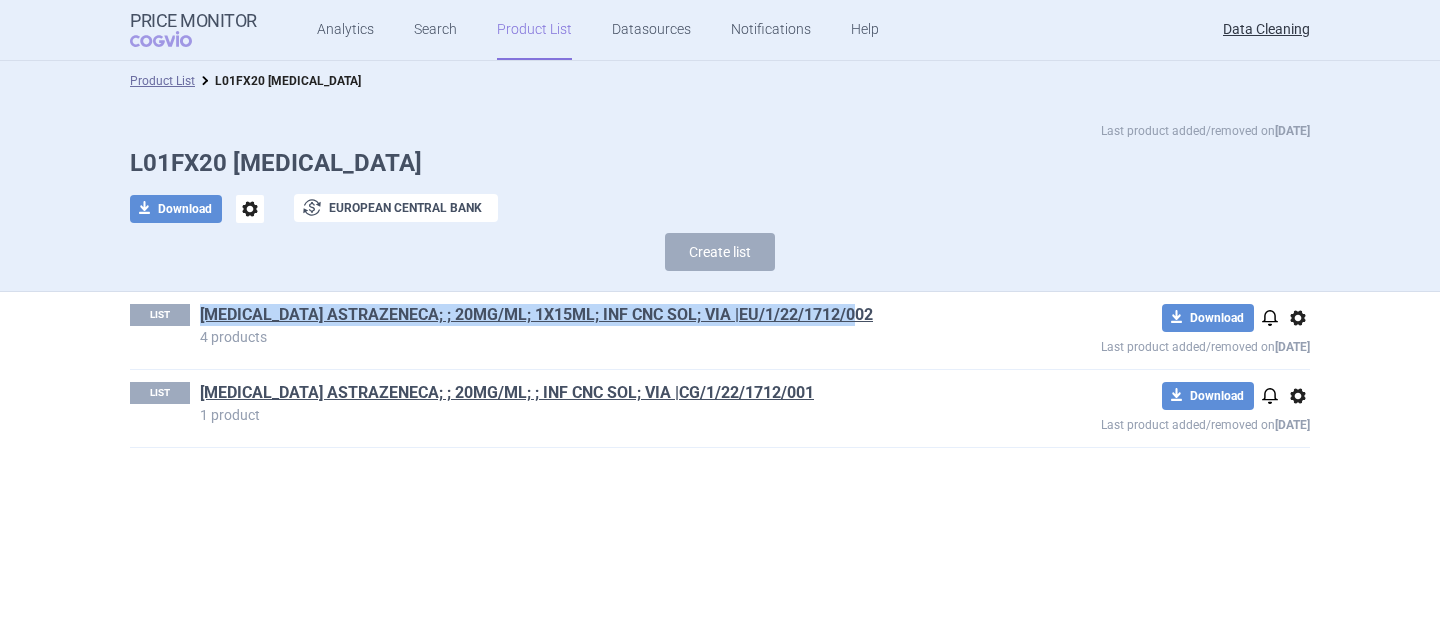 drag, startPoint x: 888, startPoint y: 316, endPoint x: 198, endPoint y: 314, distance: 690.00287 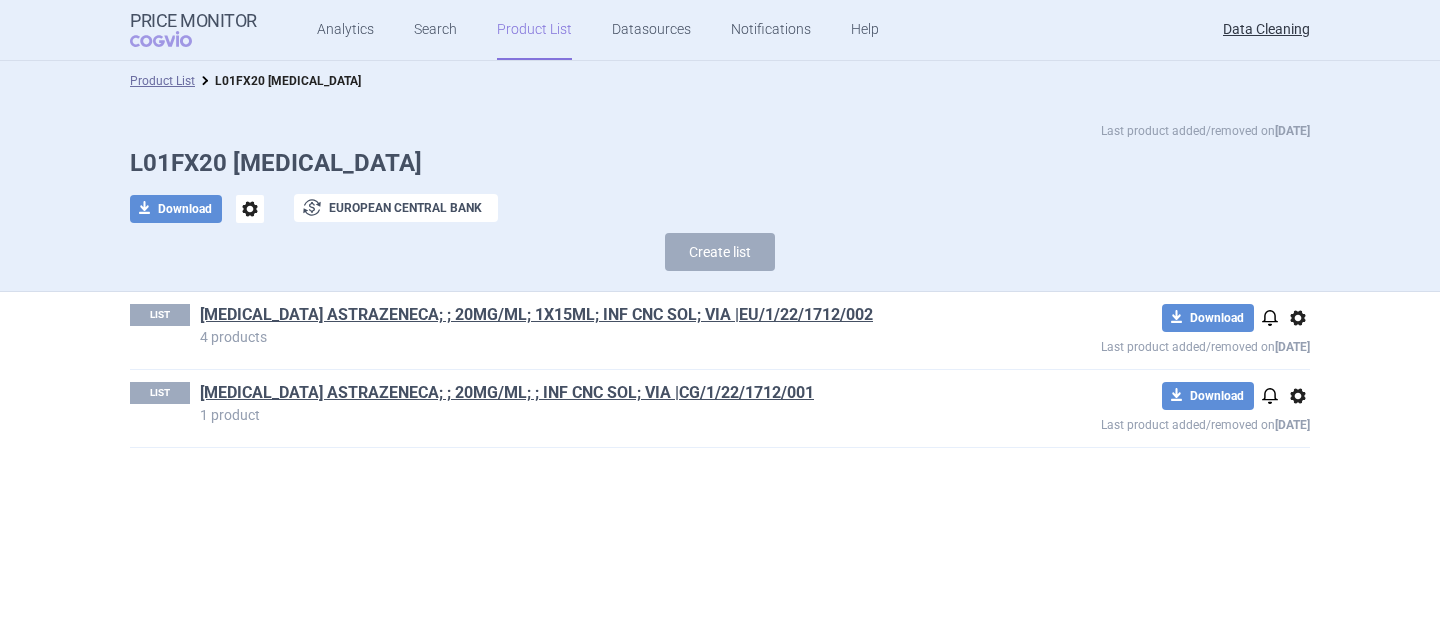 click on "TREMELIMUMAB ASTRAZENECA; ; 20MG/ML; 1X15ML; INF CNC SOL; VIA |EU/1/22/1712/002" at bounding box center (578, 317) 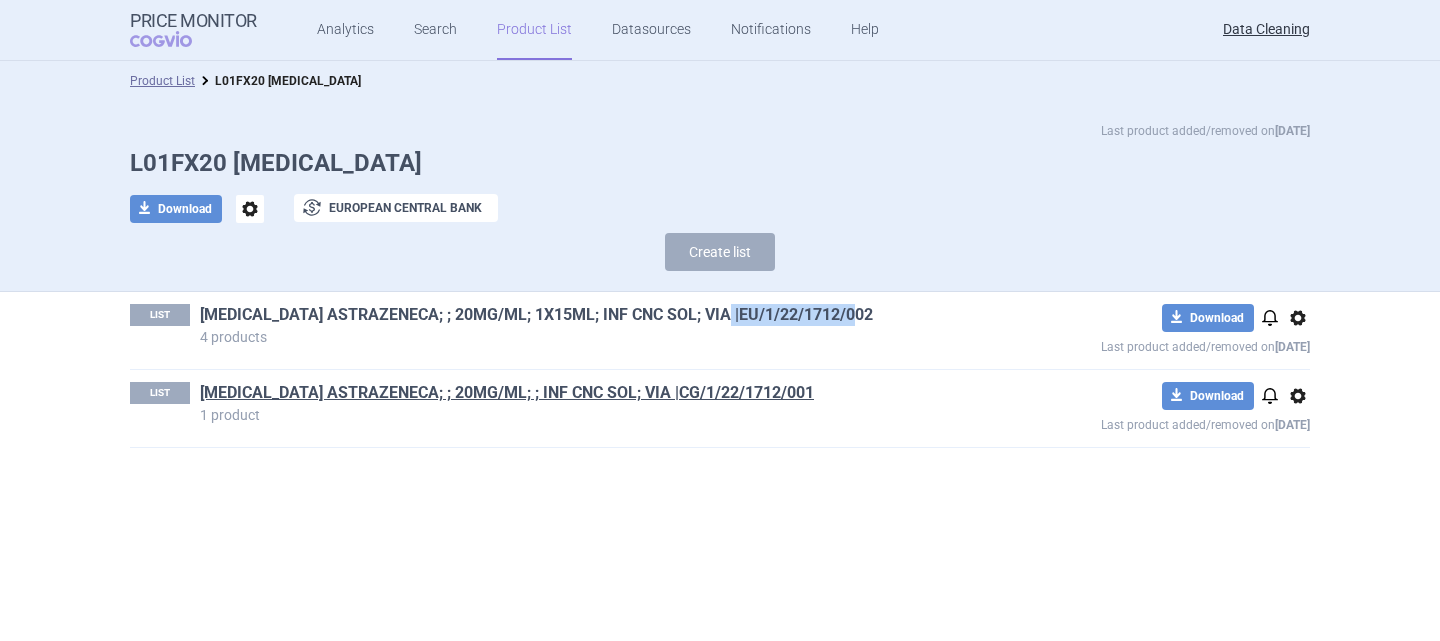 drag, startPoint x: 887, startPoint y: 311, endPoint x: 743, endPoint y: 309, distance: 144.01389 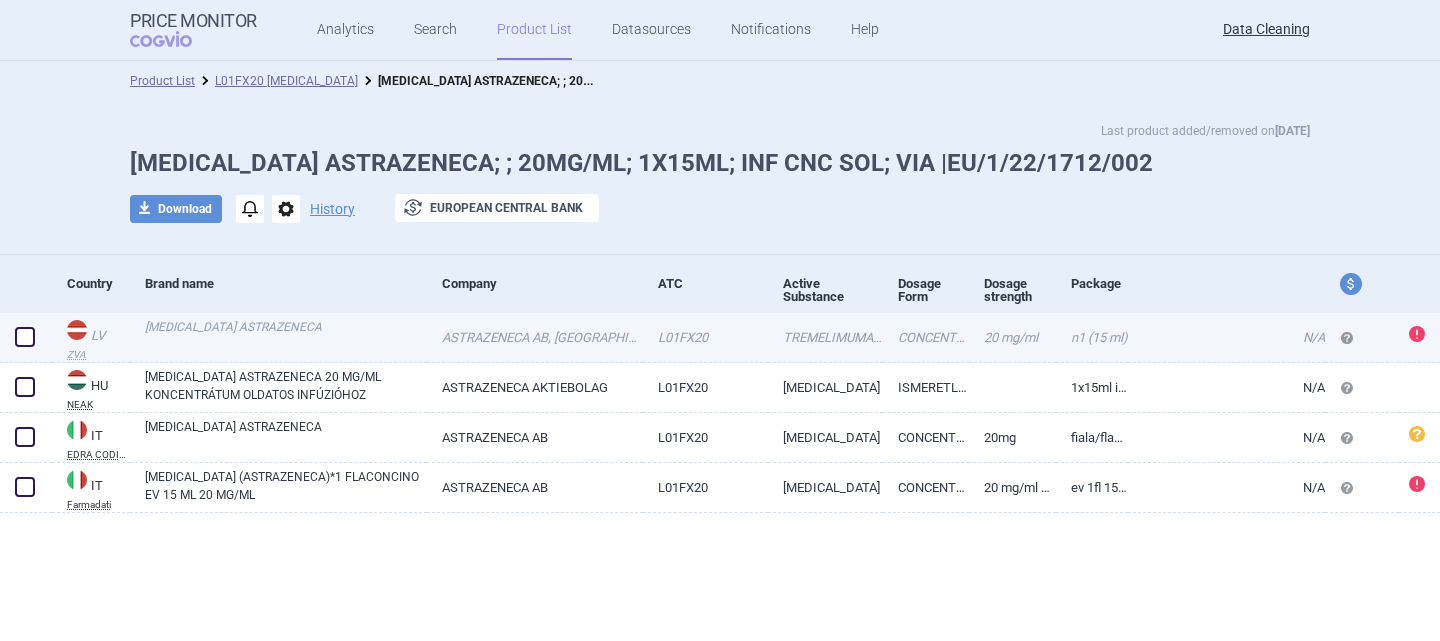 click at bounding box center (25, 337) 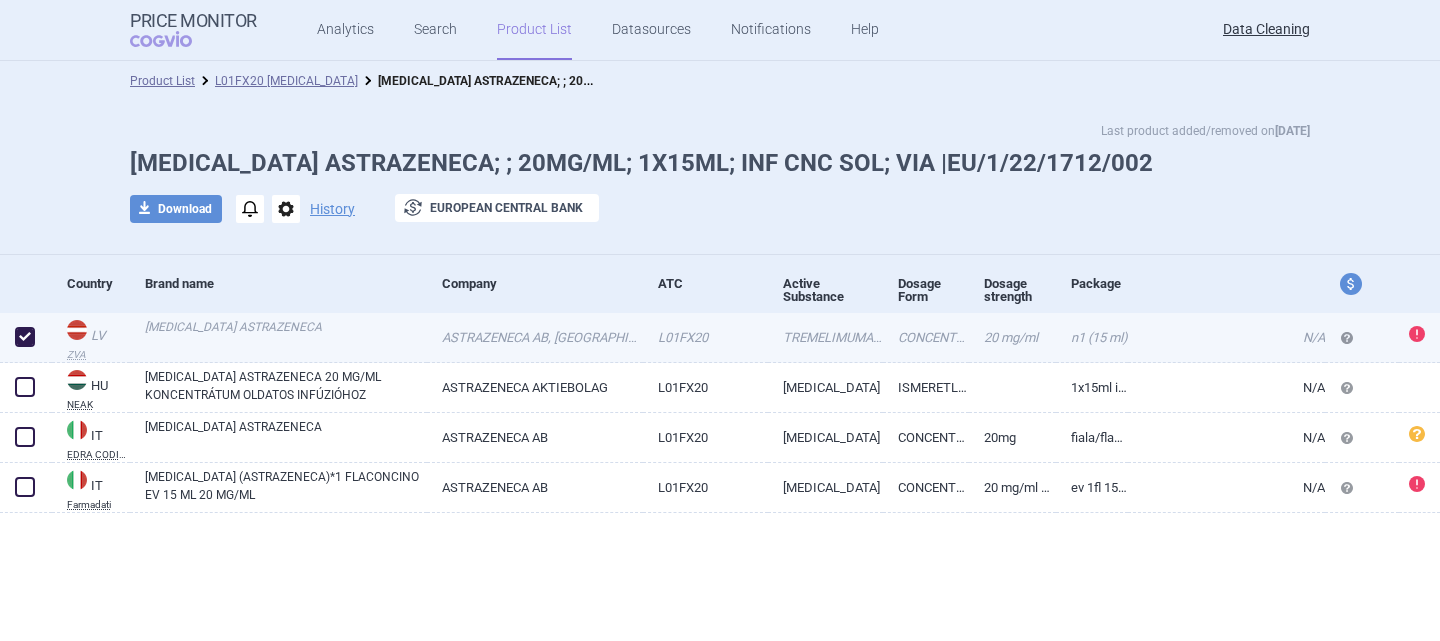 checkbox on "true" 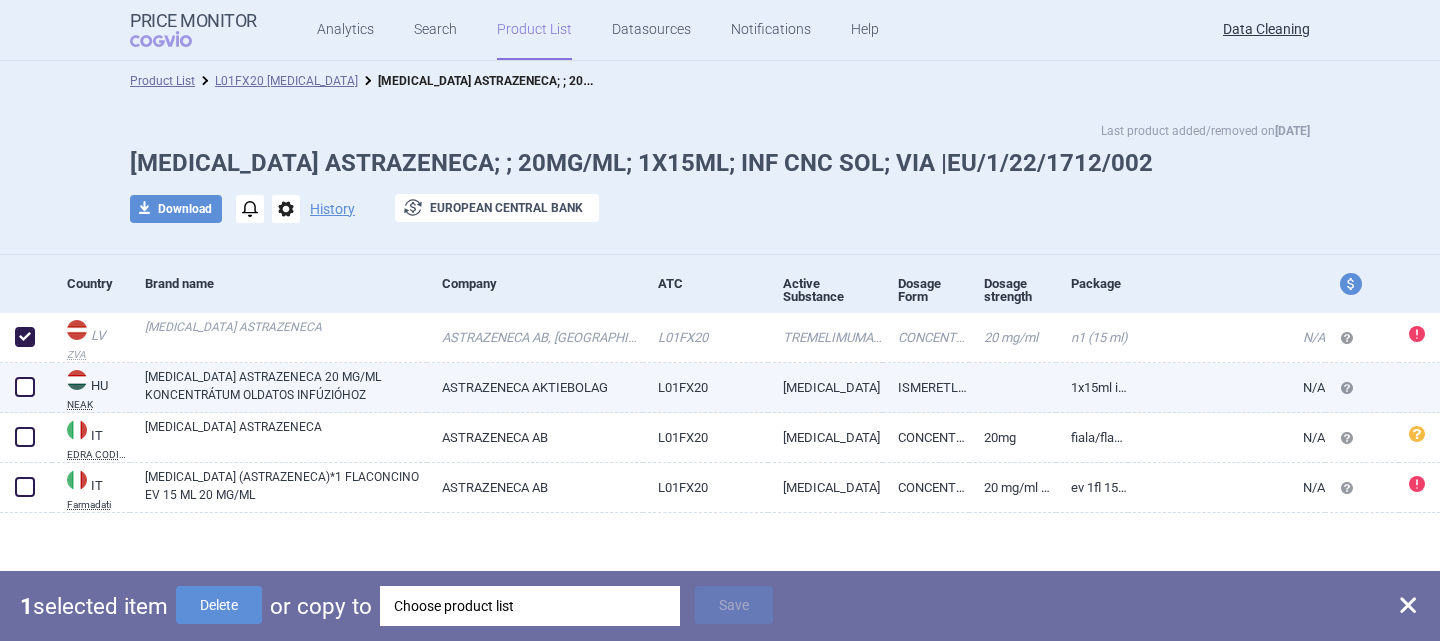 click at bounding box center [25, 387] 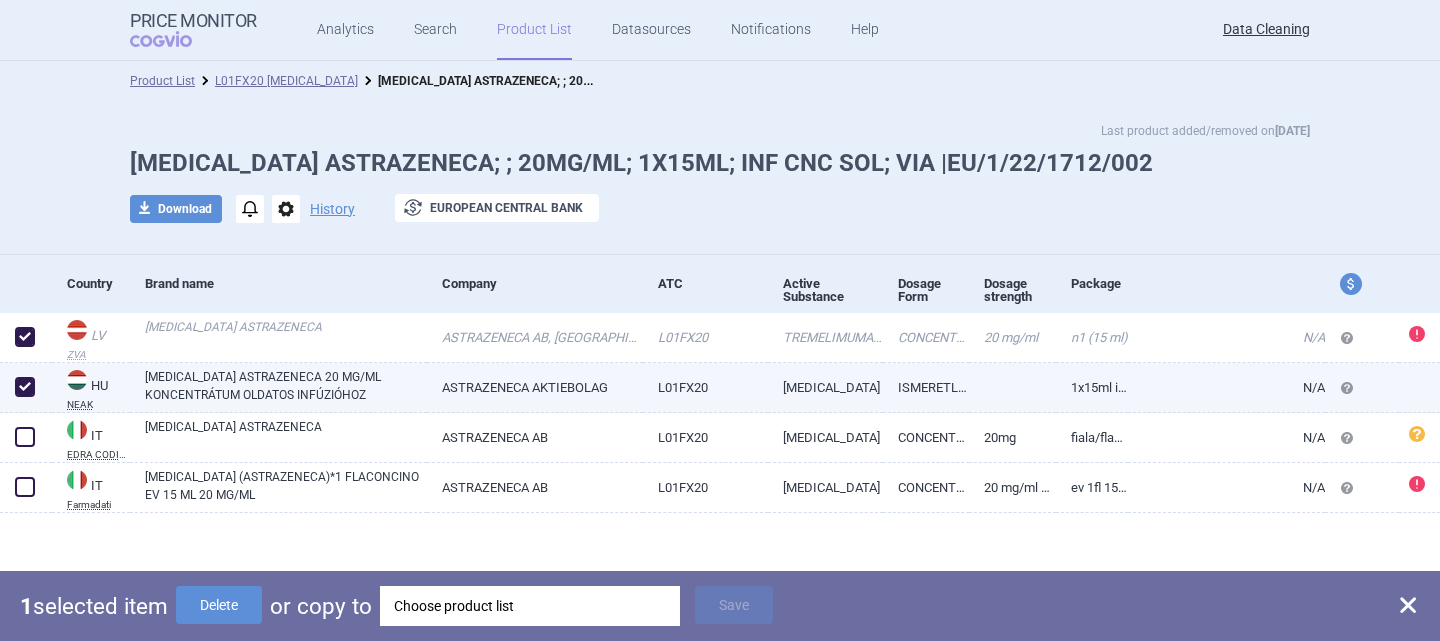 checkbox on "true" 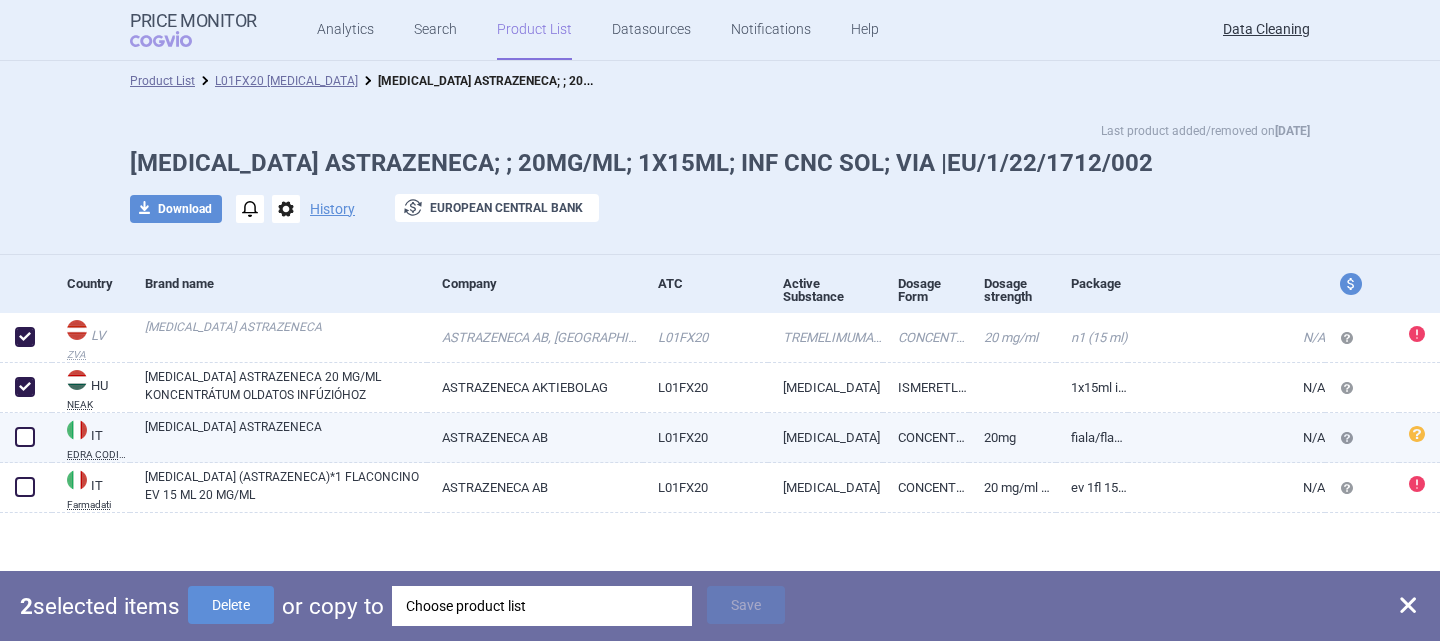 click at bounding box center (25, 437) 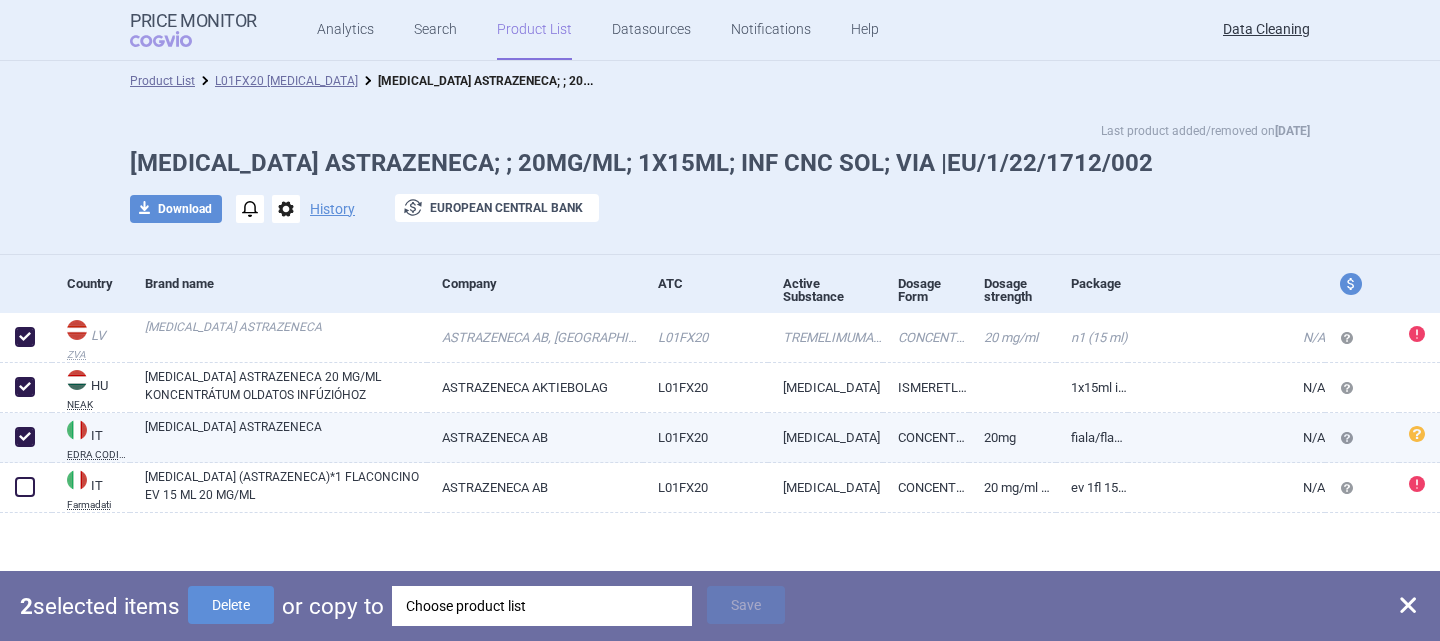 checkbox on "true" 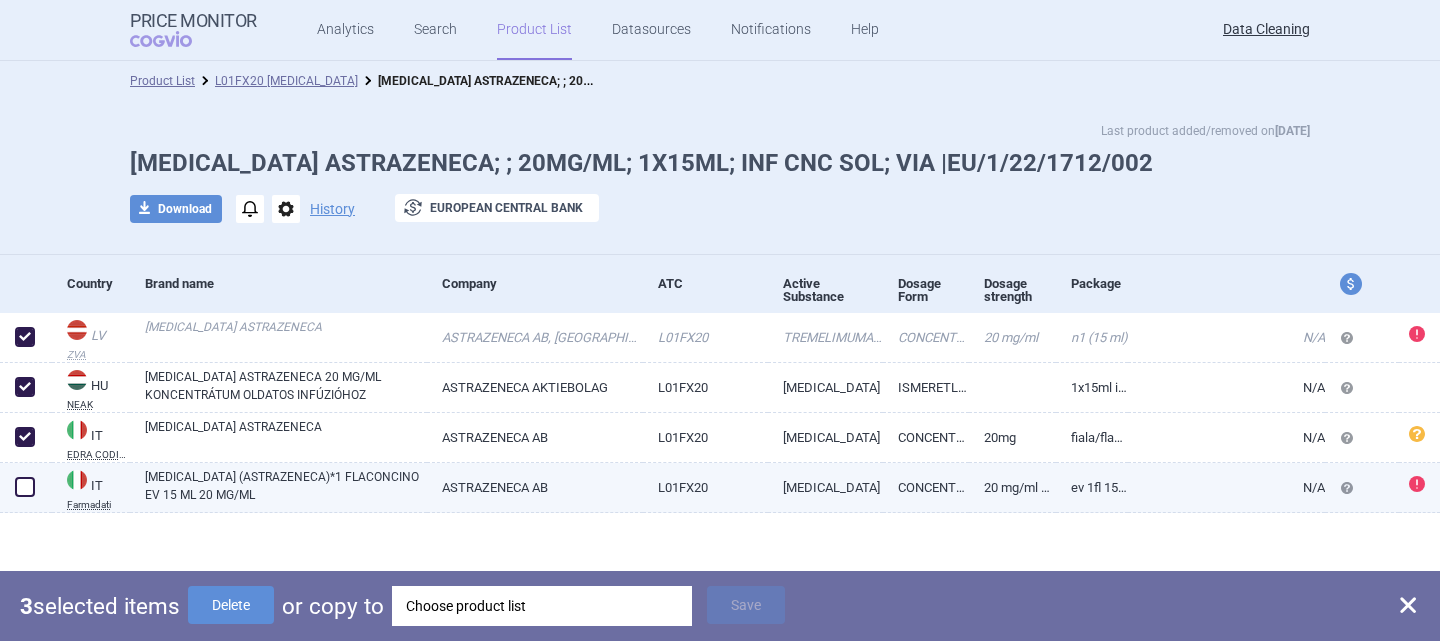 click at bounding box center (25, 487) 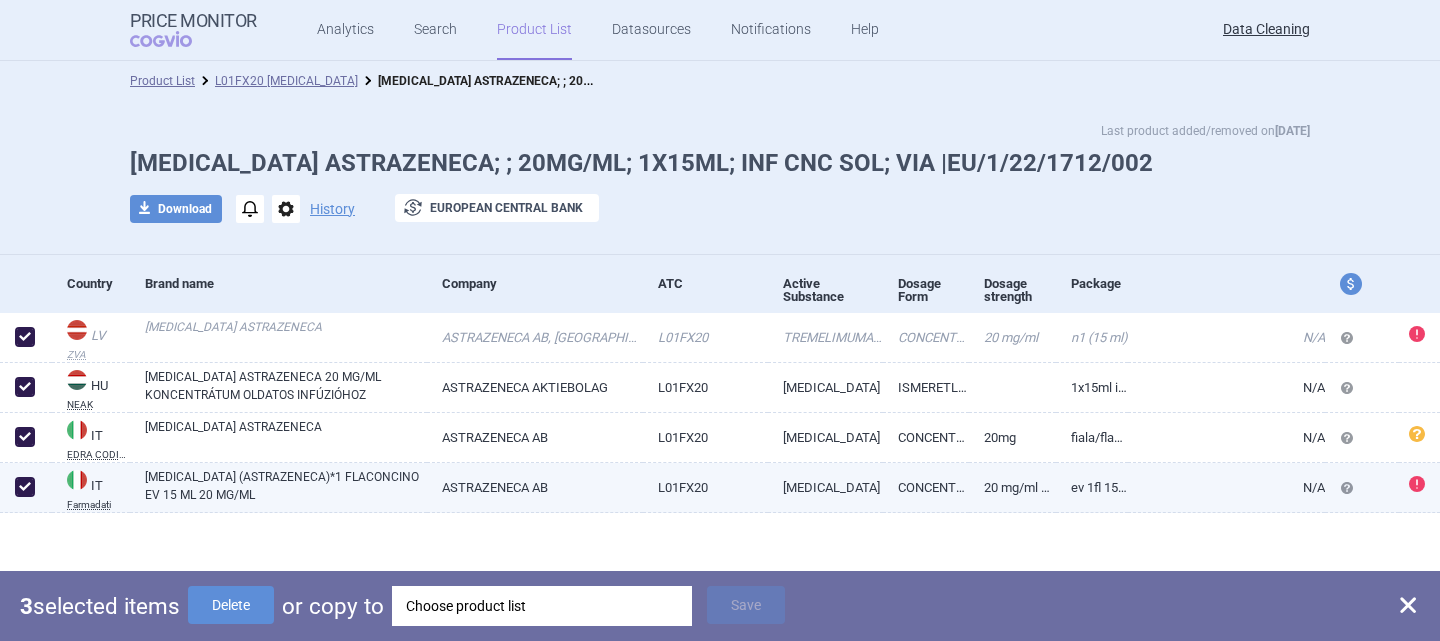 checkbox on "true" 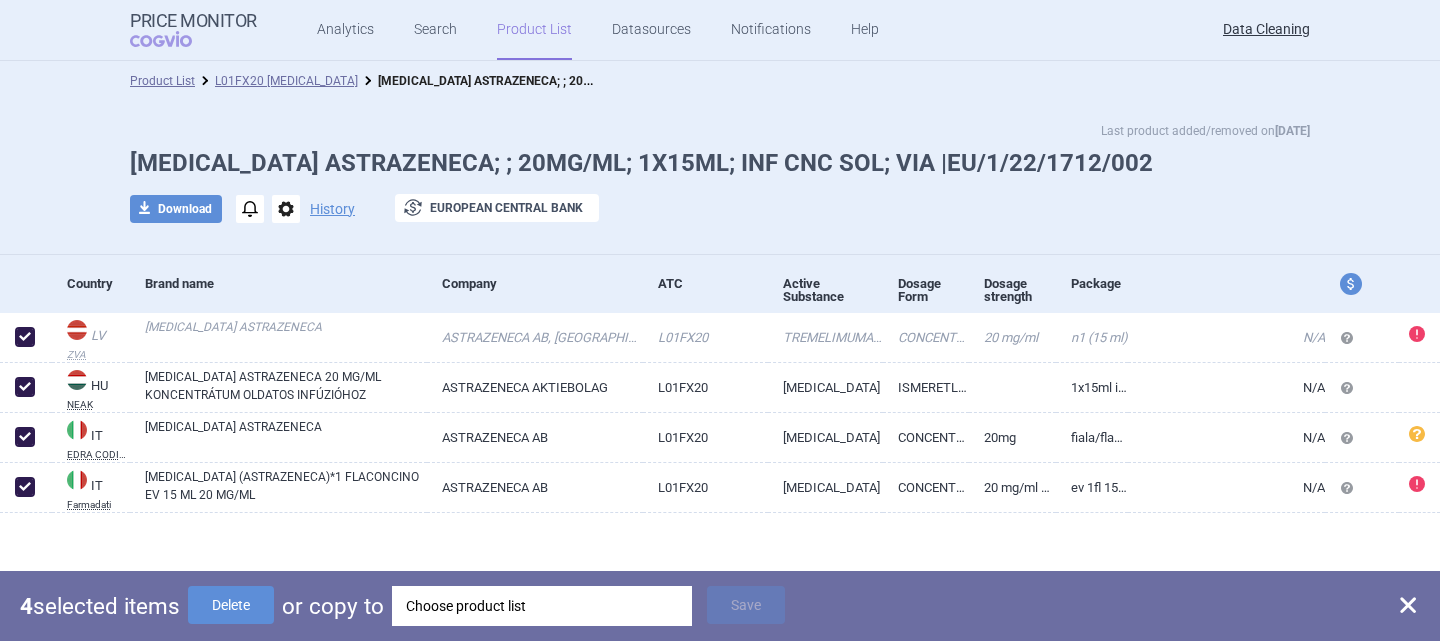 click on "Choose product list" at bounding box center [542, 606] 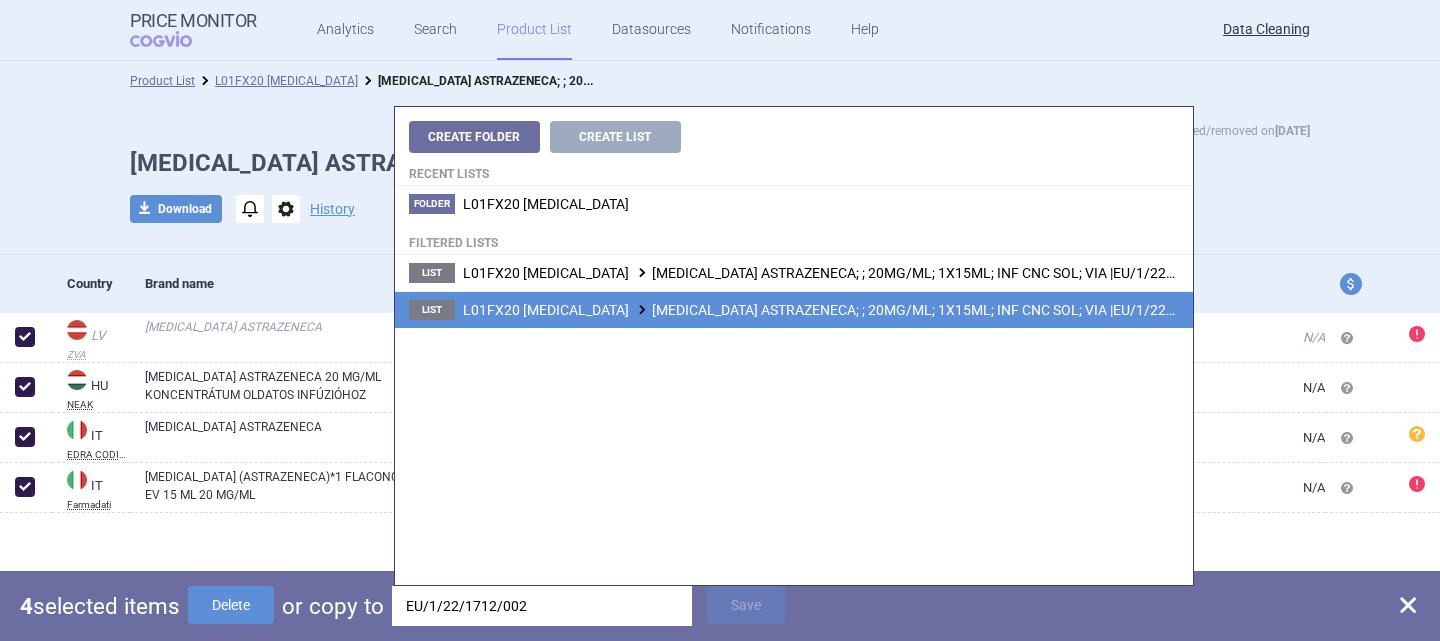 type on "EU/1/22/1712/002" 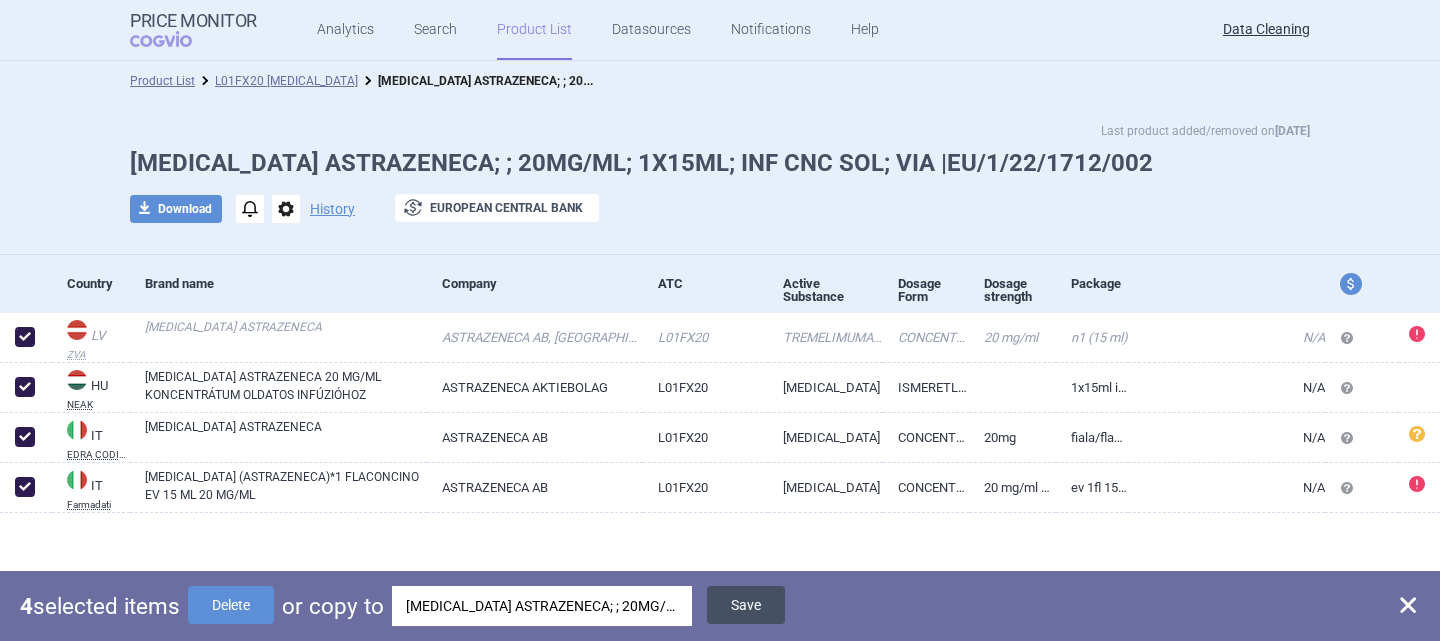 click on "Save" at bounding box center [746, 605] 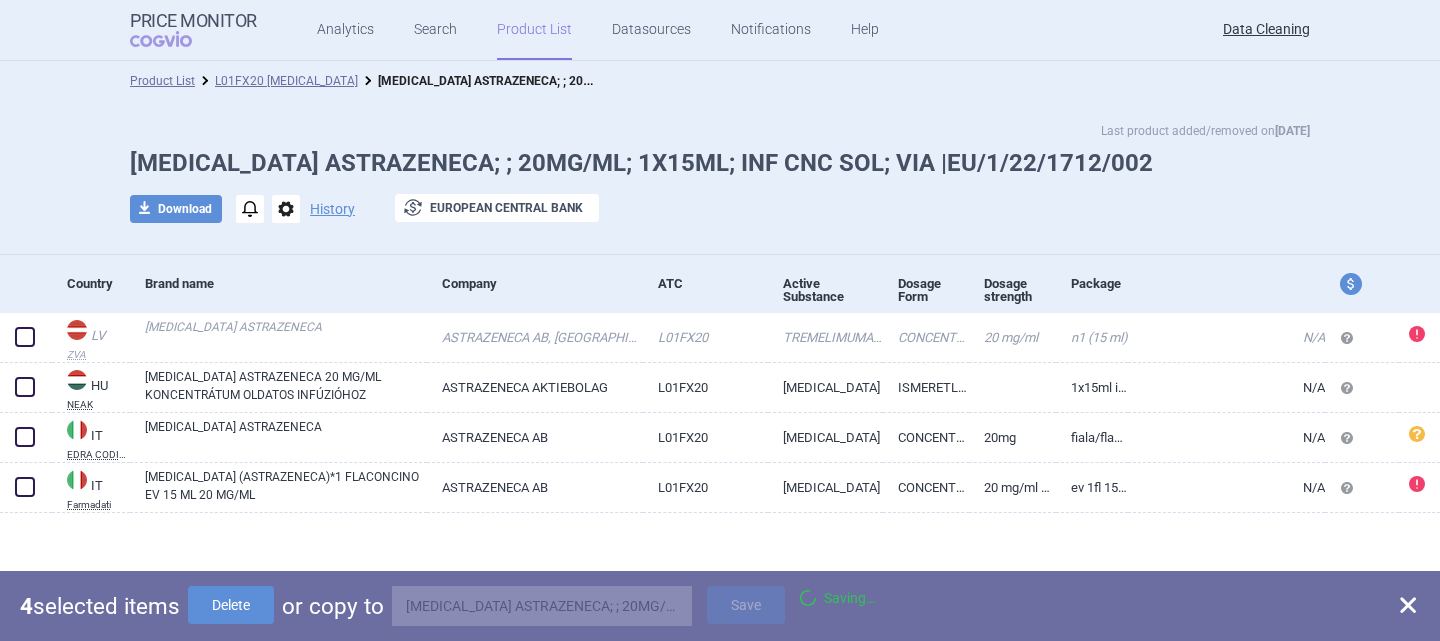 checkbox on "false" 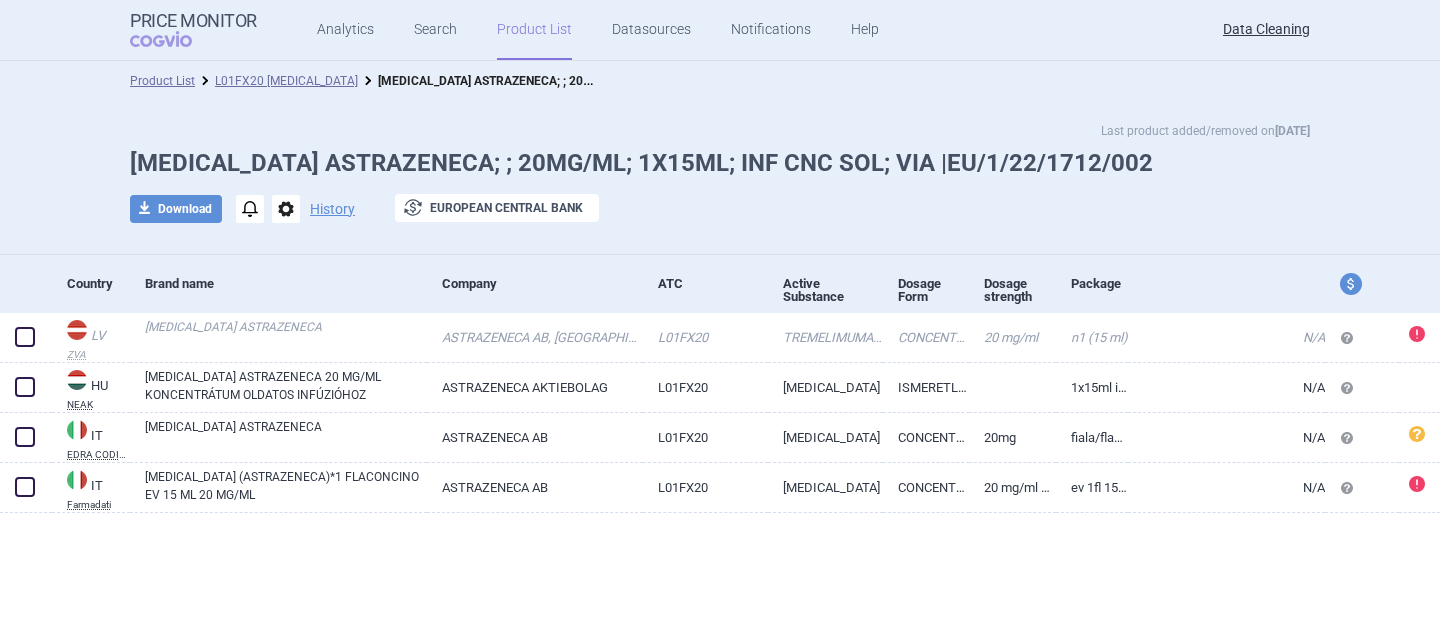 click on "options" at bounding box center (286, 209) 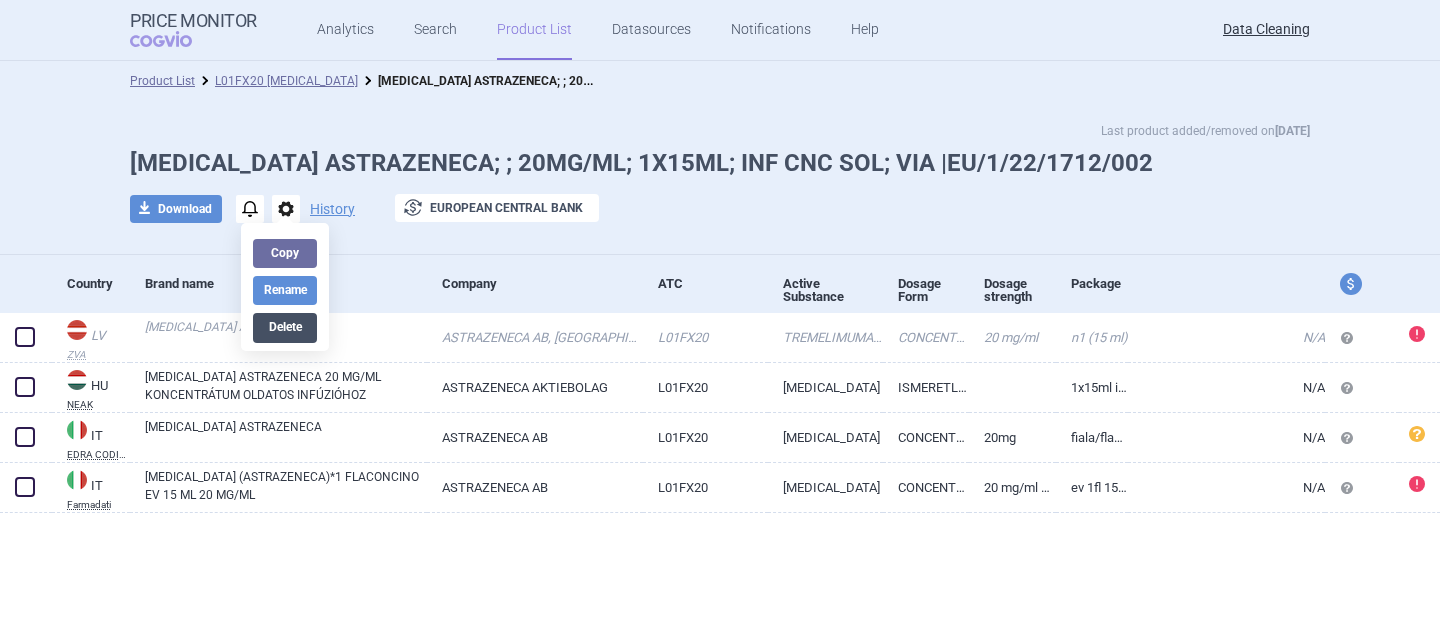 click on "Delete" at bounding box center [285, 327] 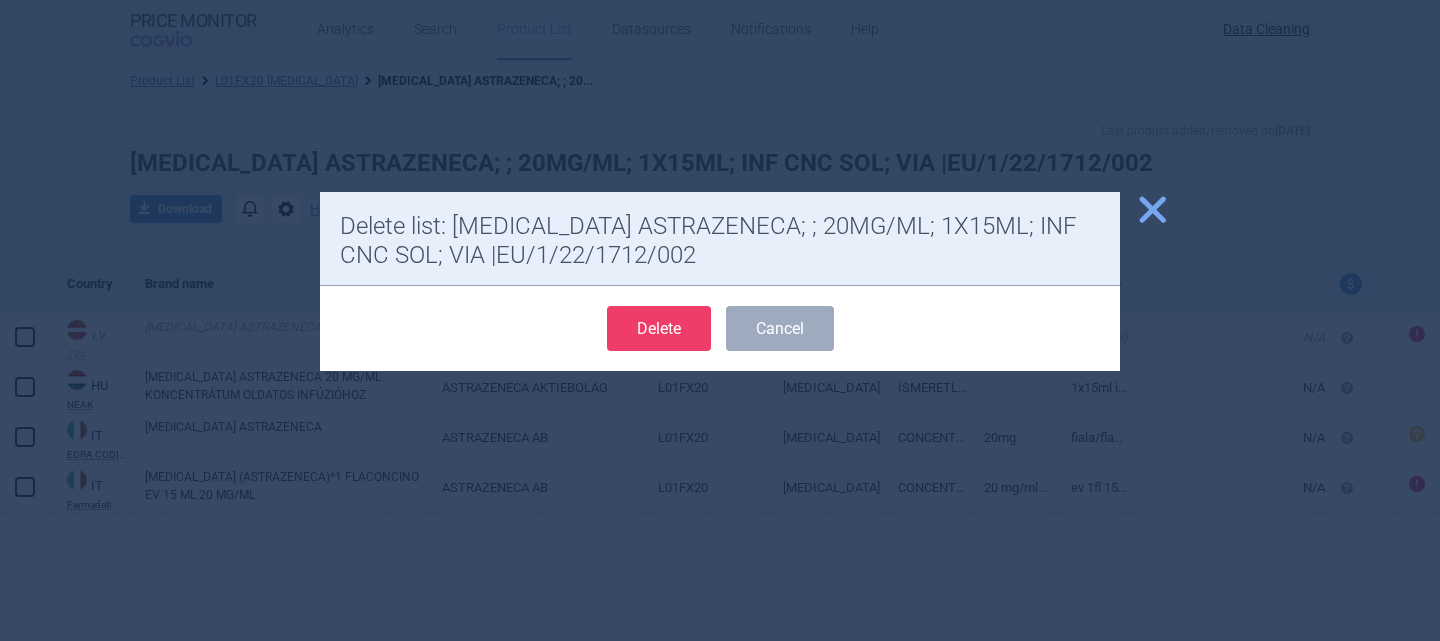 click on "Delete" at bounding box center (659, 328) 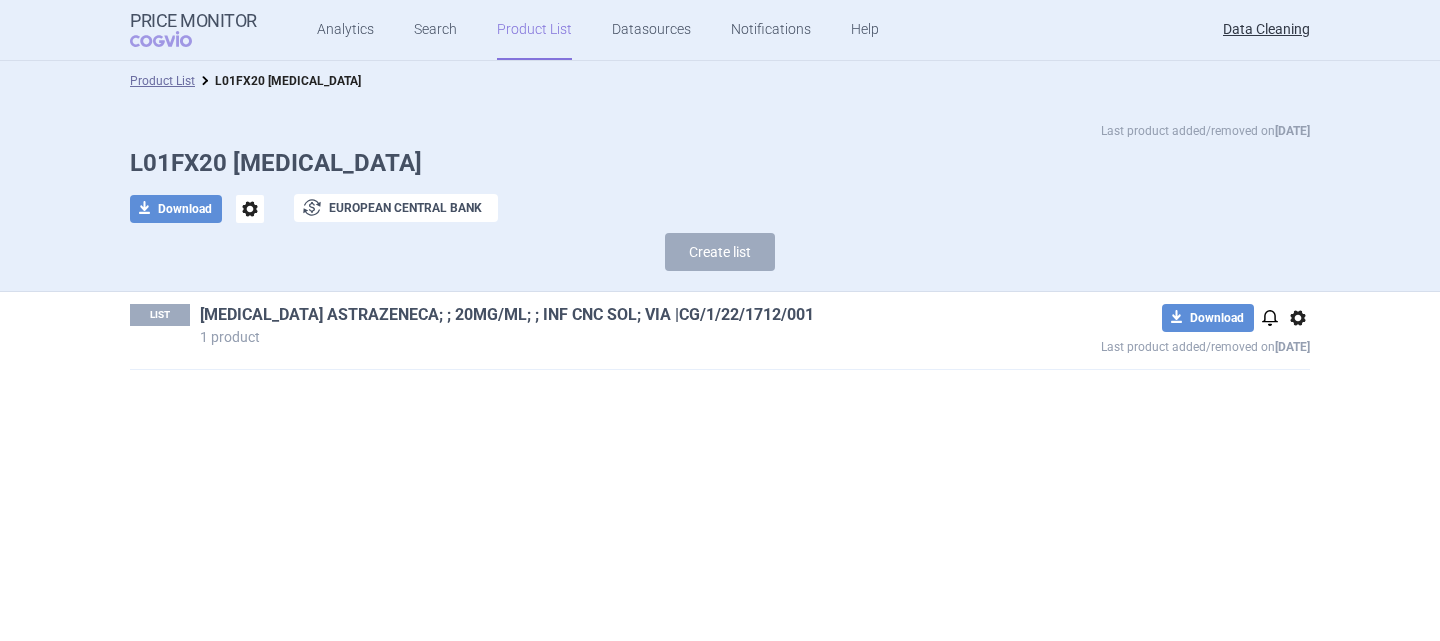 click on "TREMELIMUMAB ASTRAZENECA; ; 20MG/ML; ; INF CNC SOL; VIA |CG/1/22/1712/001" at bounding box center (507, 315) 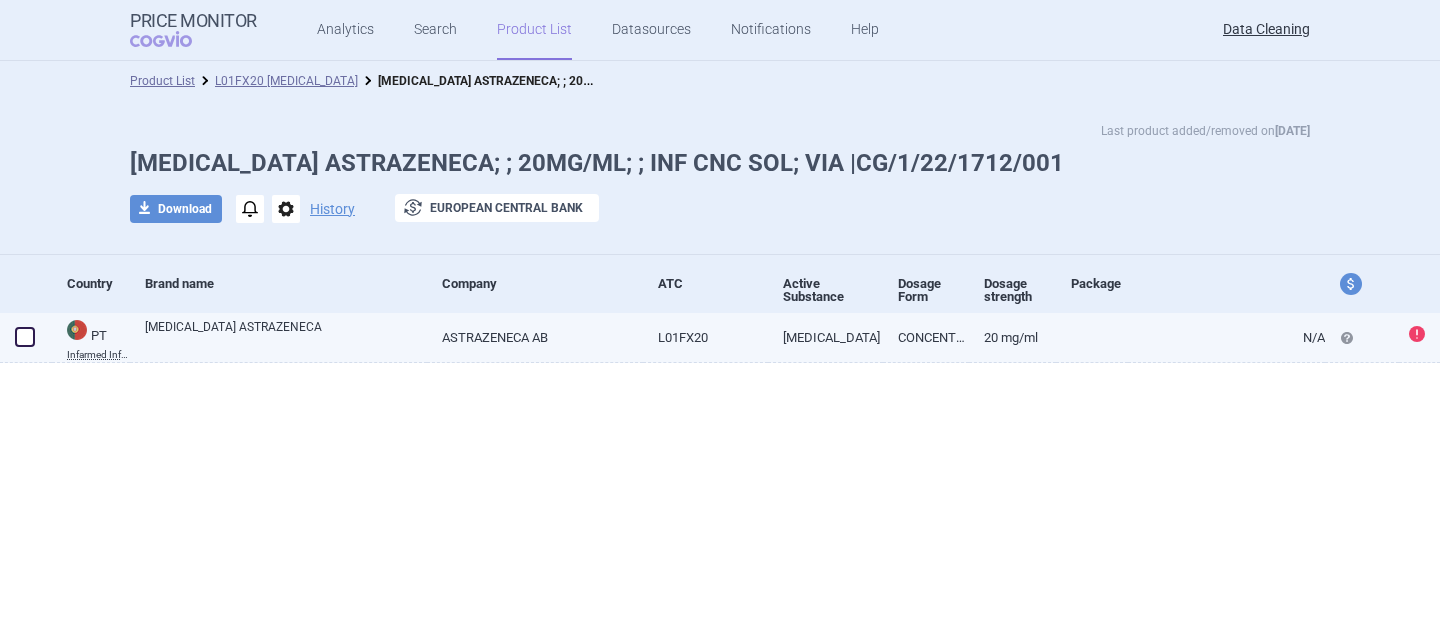 click on "TREMELIMUMAB ASTRAZENECA" at bounding box center (286, 336) 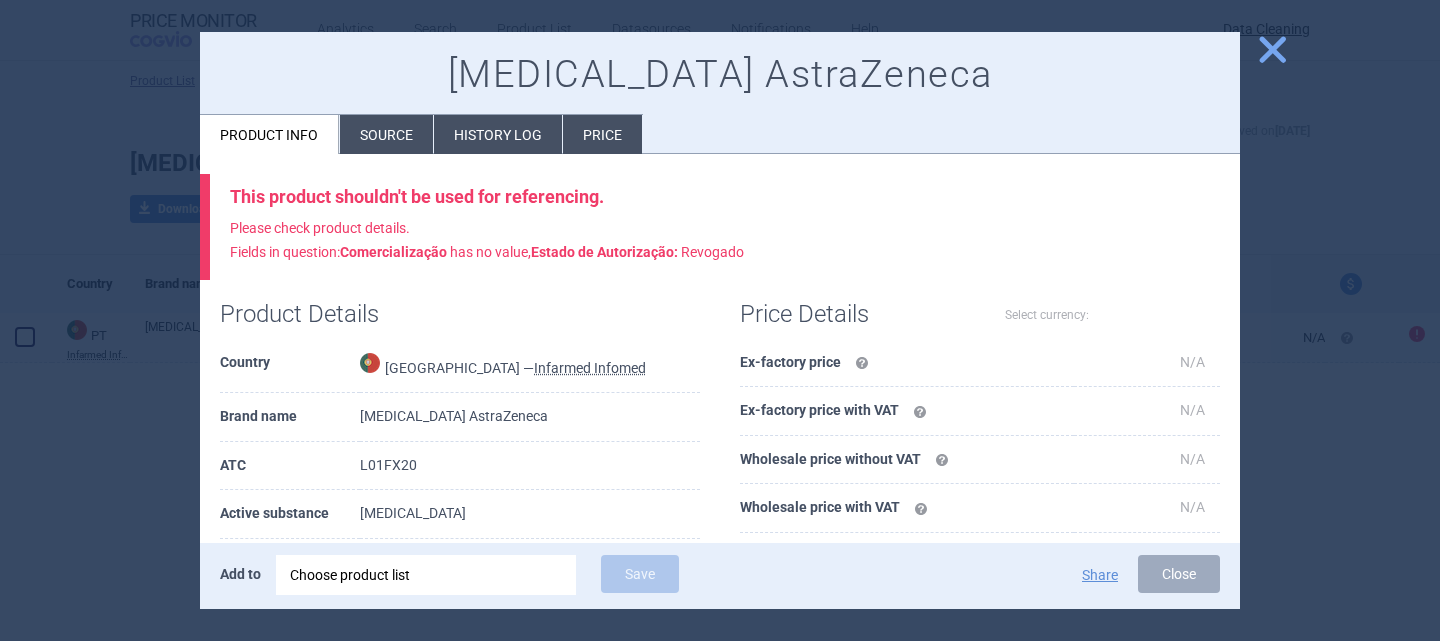 select on "EUR" 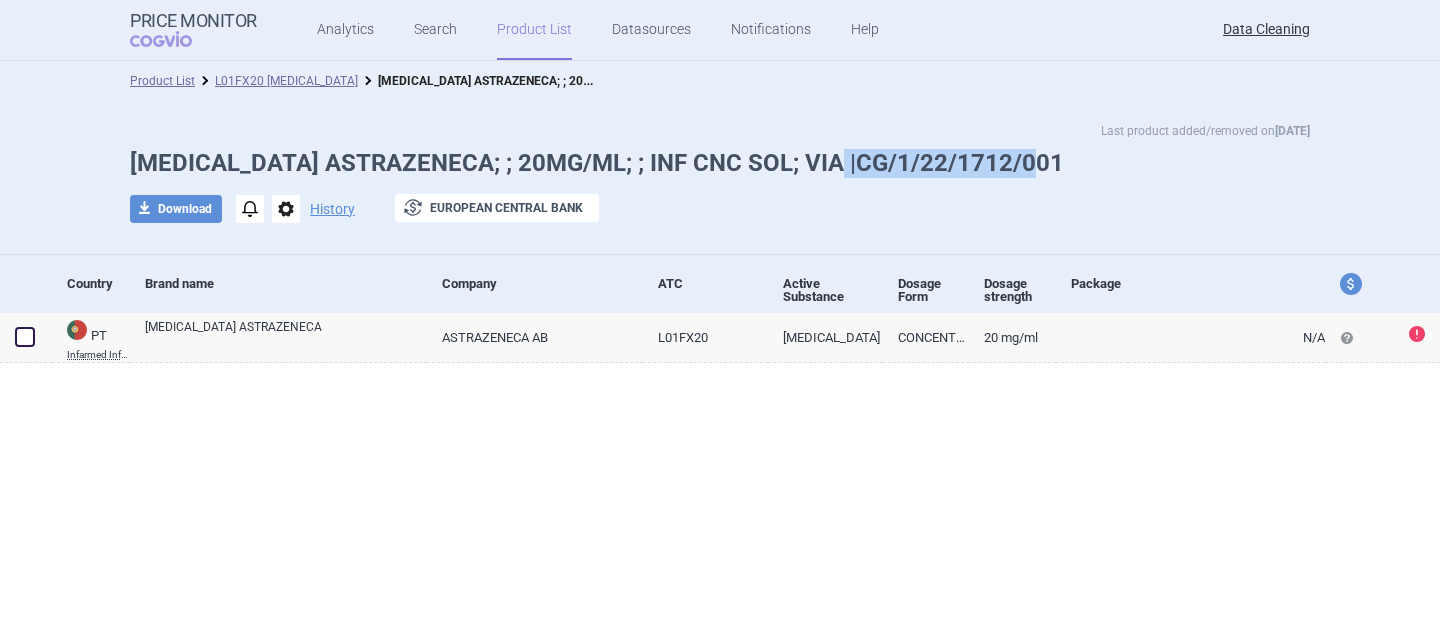 drag, startPoint x: 1068, startPoint y: 168, endPoint x: 855, endPoint y: 166, distance: 213.00938 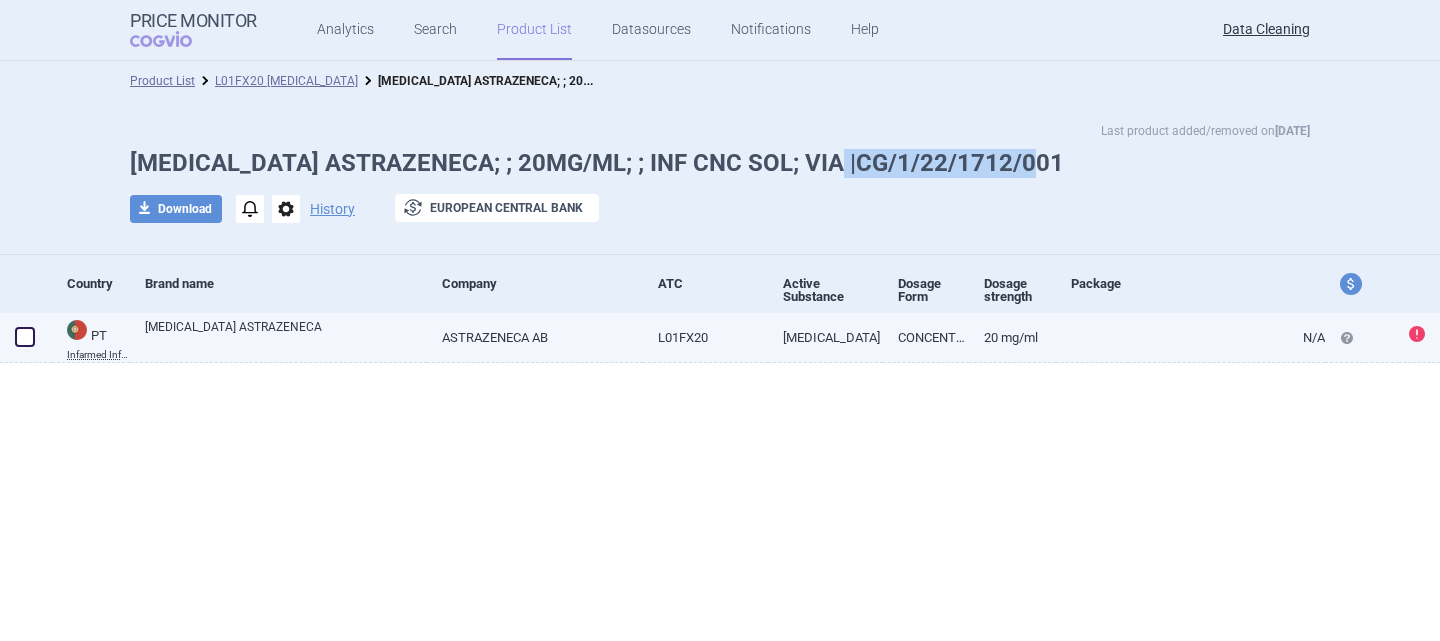 click on "ASTRAZENECA AB" at bounding box center (535, 337) 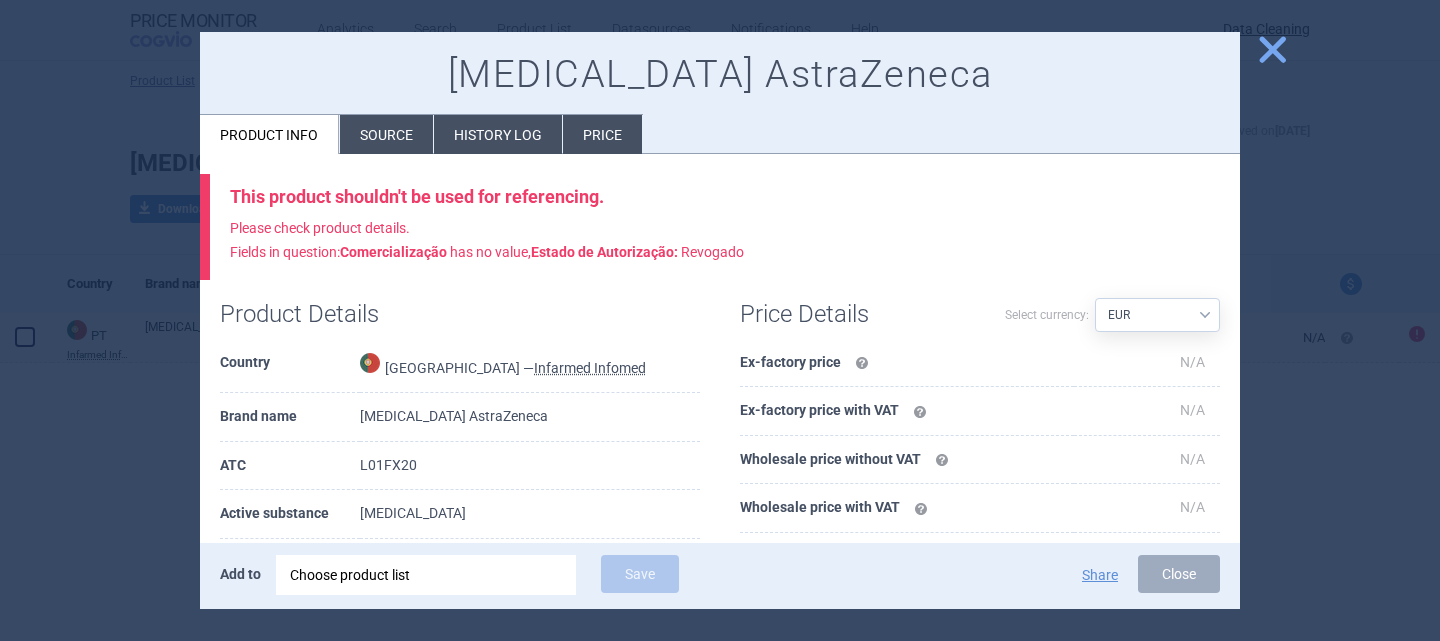 click on "Choose product list" at bounding box center [426, 575] 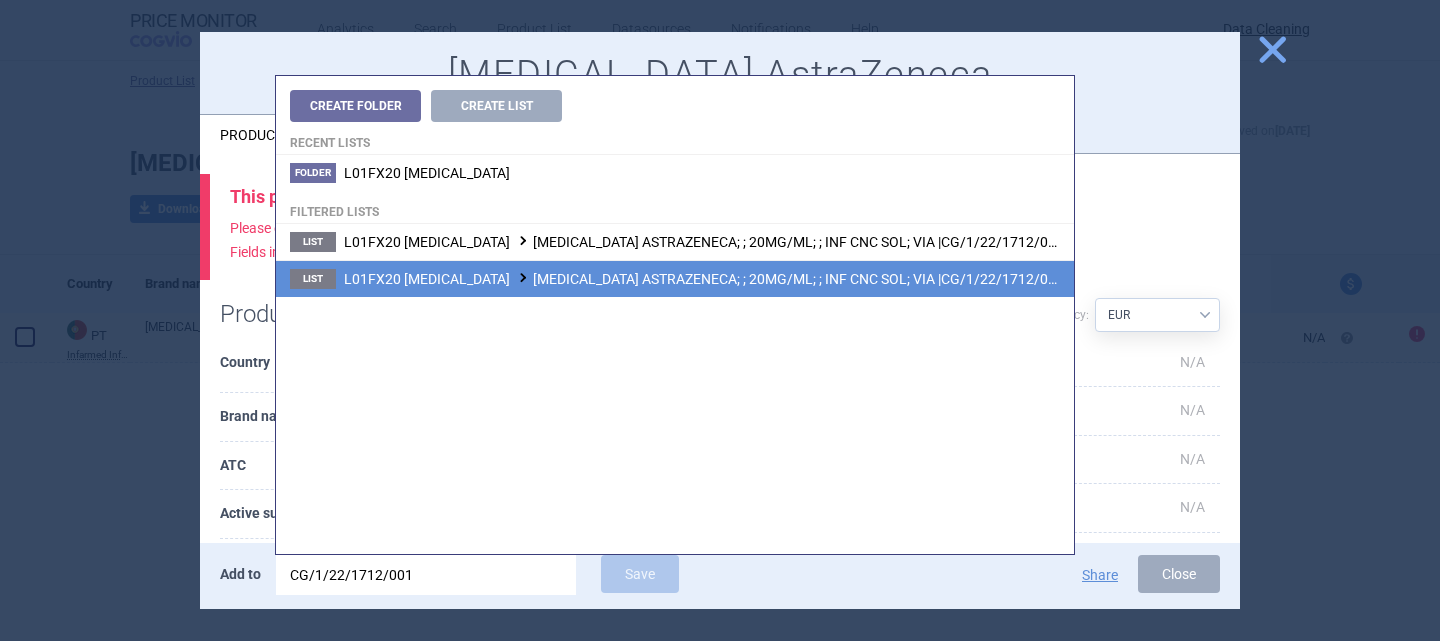 type on "CG/1/22/1712/001" 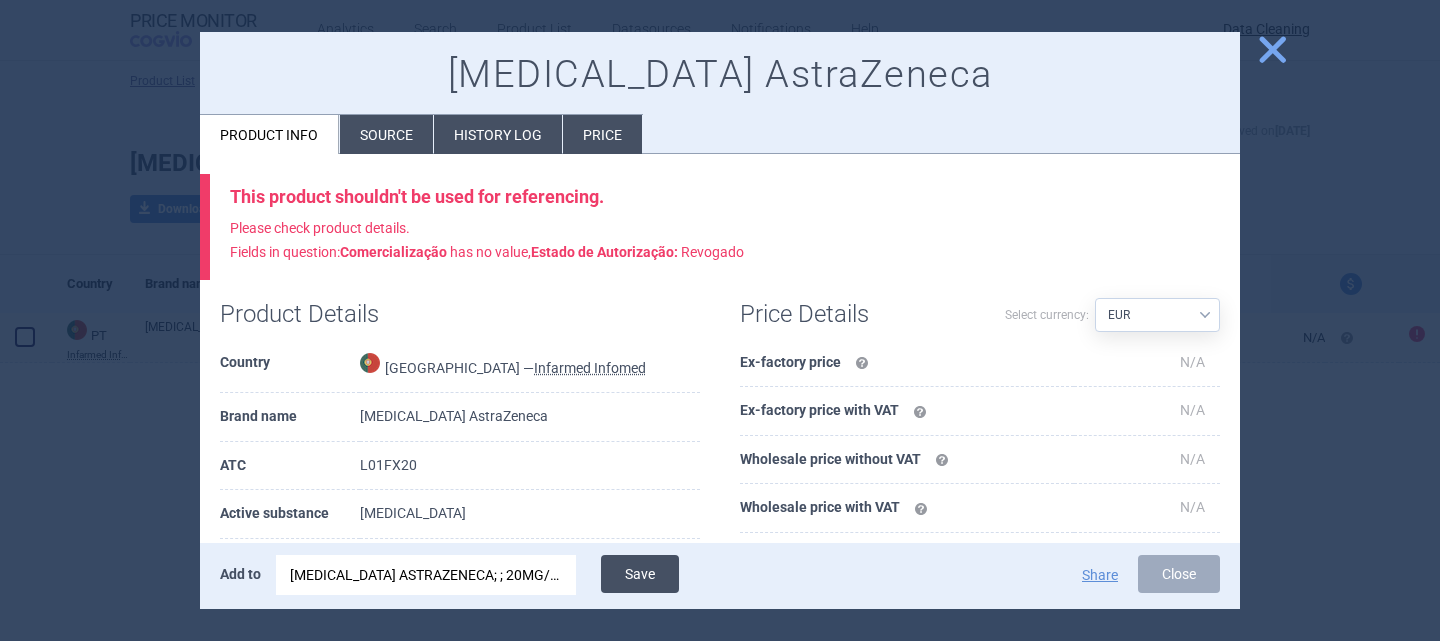 click on "Save" at bounding box center [640, 574] 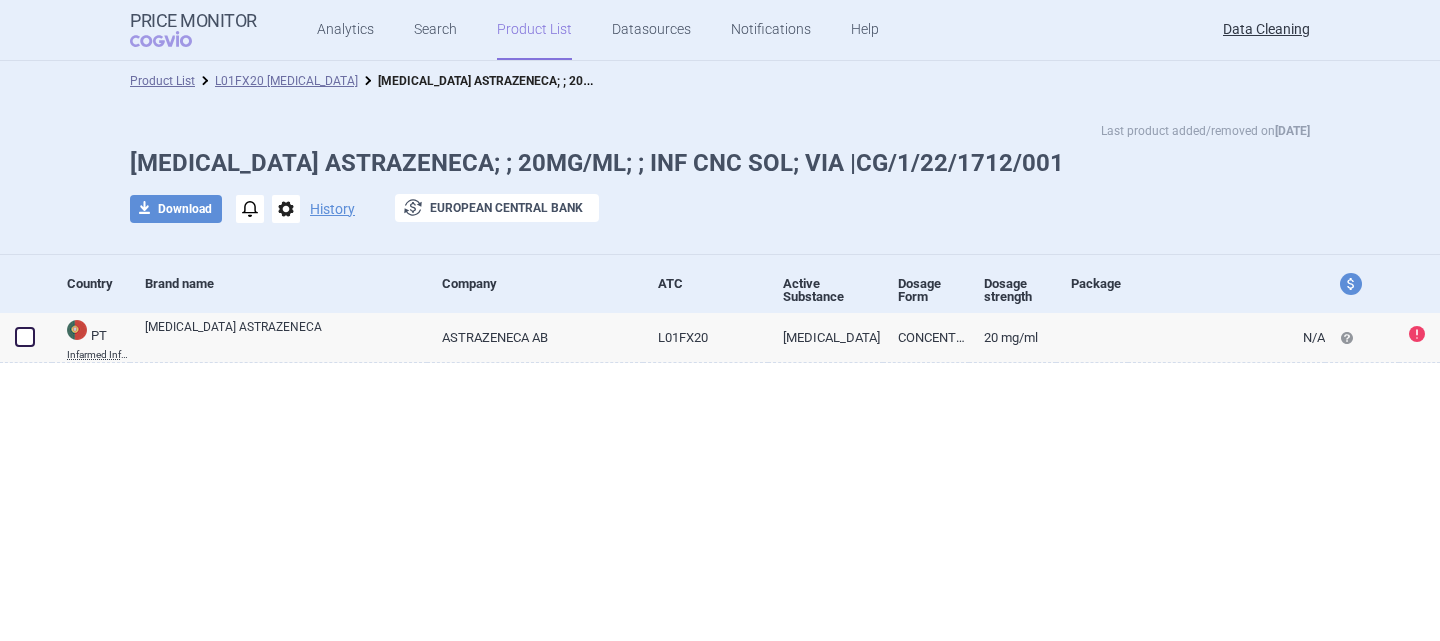 click on "options" at bounding box center [286, 209] 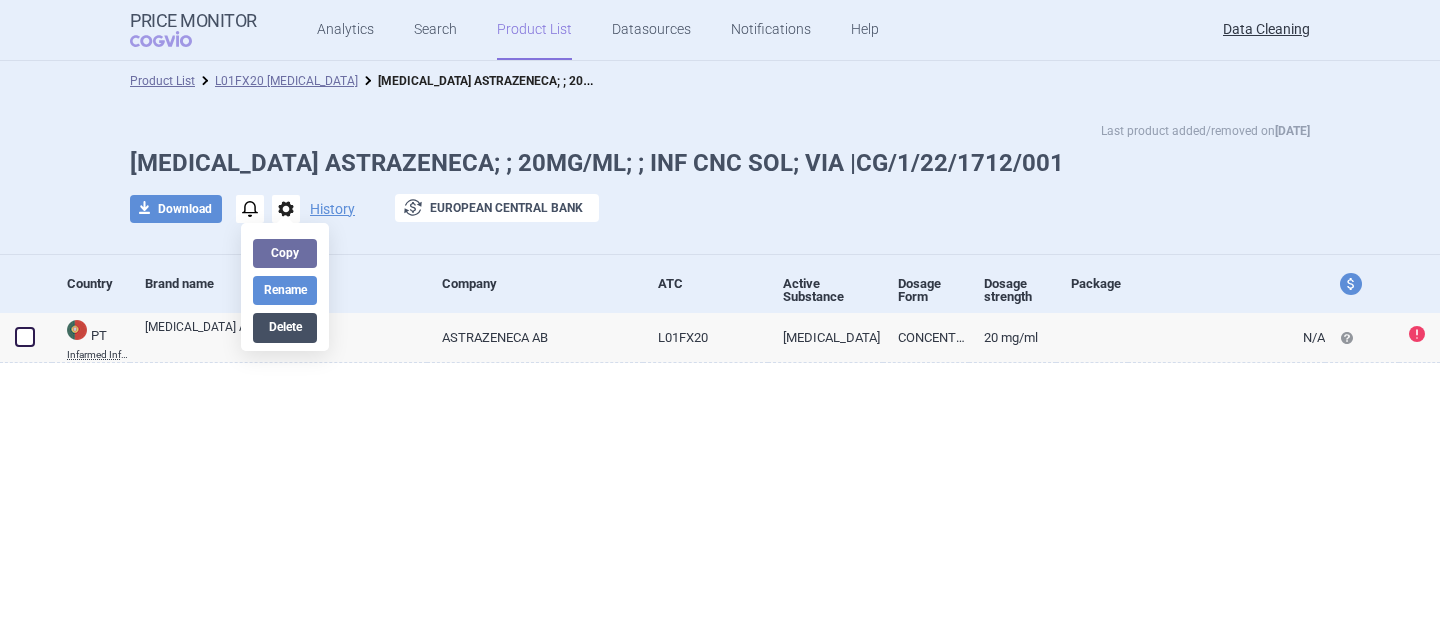 click on "Delete" at bounding box center (285, 327) 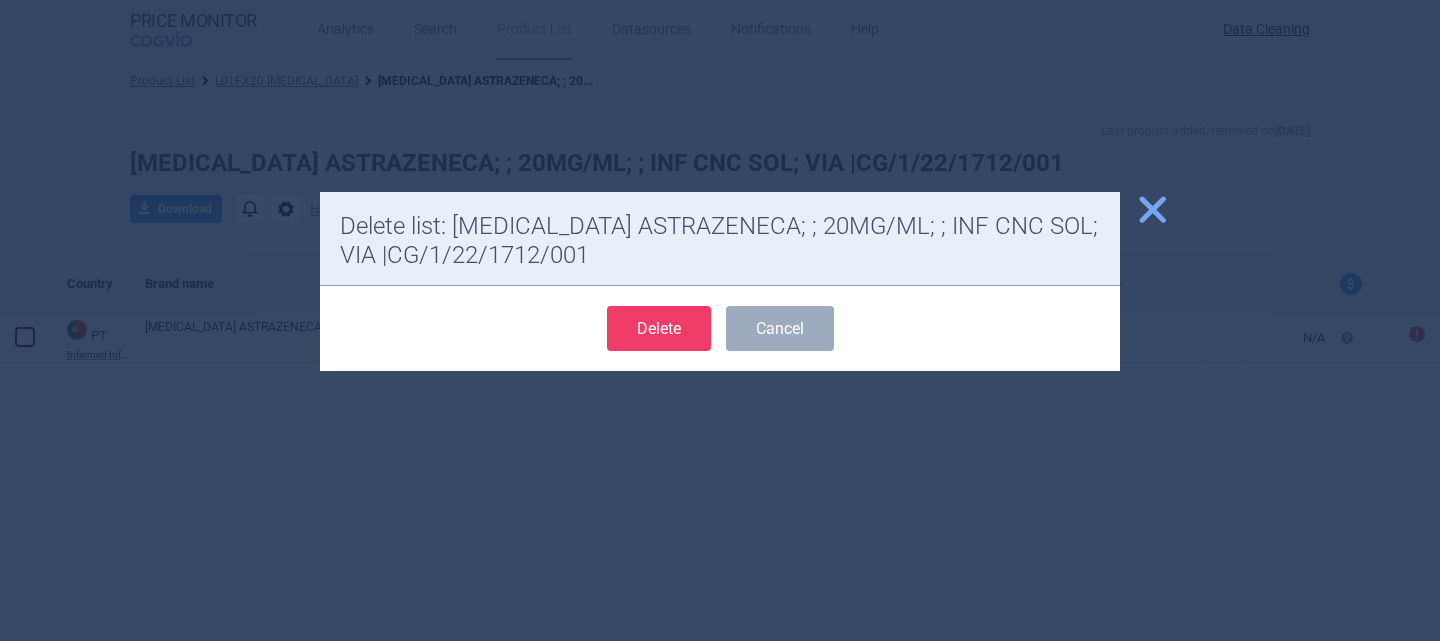 click on "Delete" at bounding box center [659, 328] 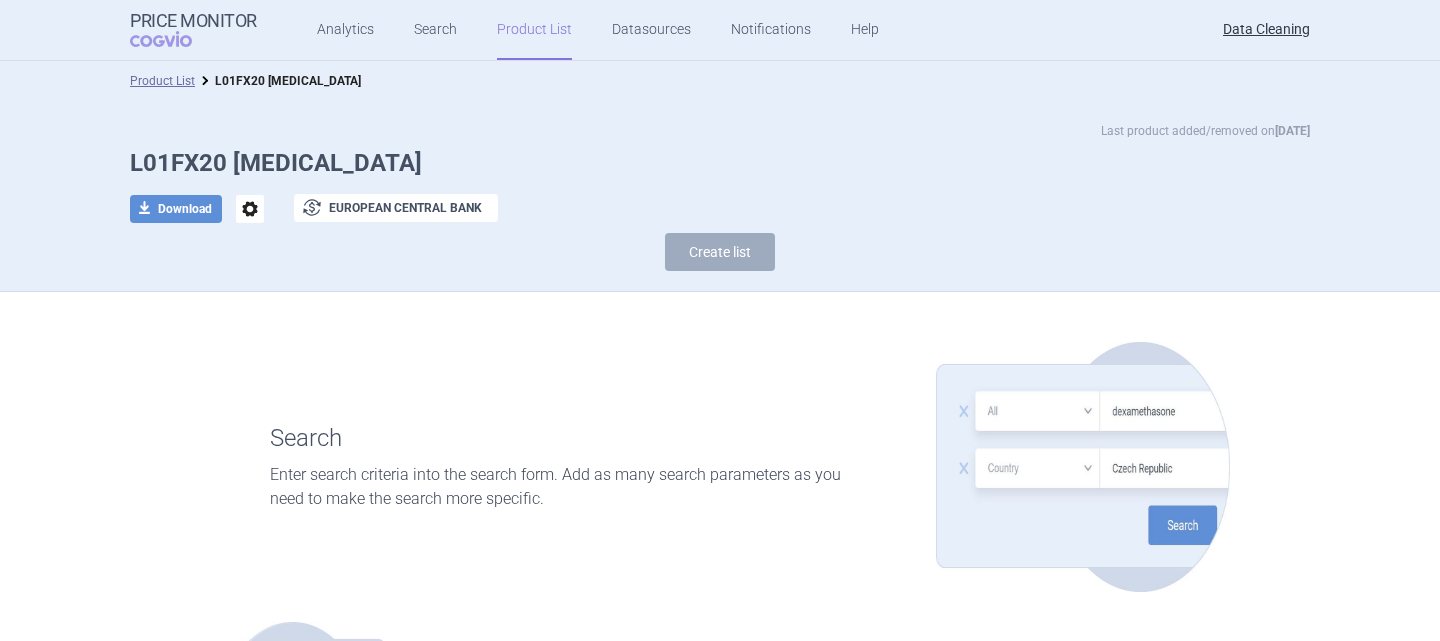 click on "options" at bounding box center (250, 209) 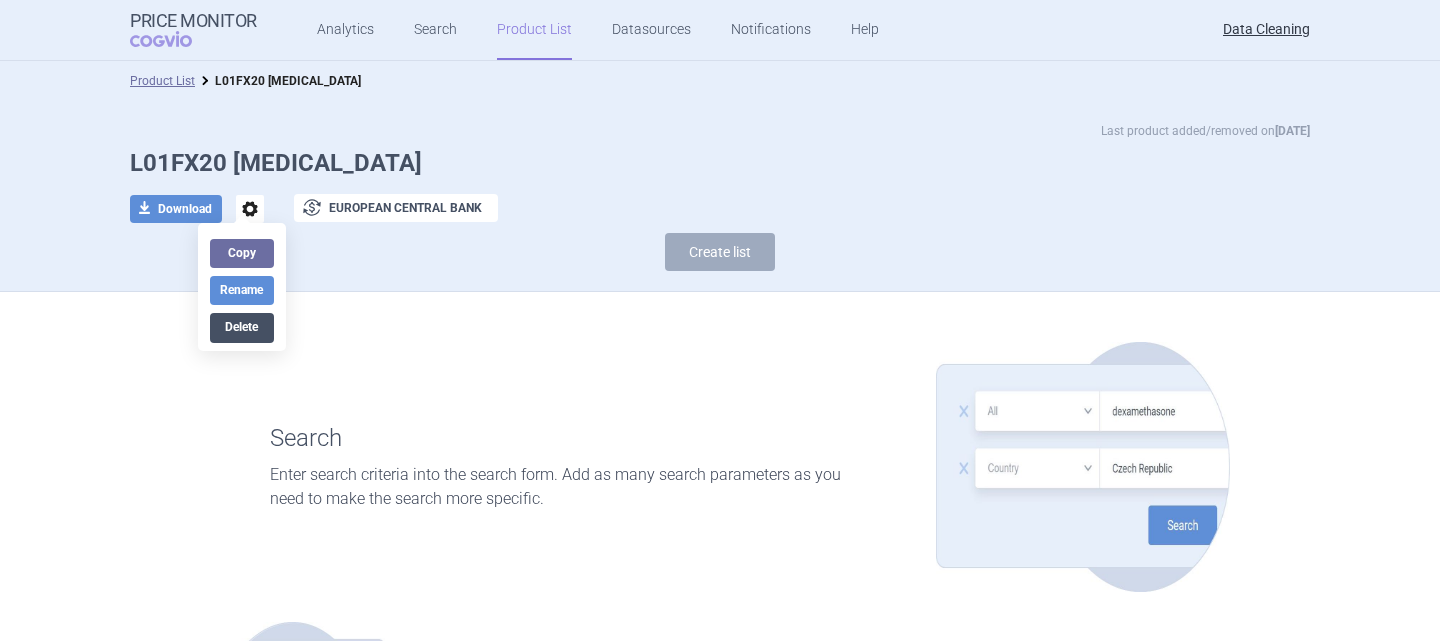 click on "Delete" at bounding box center (242, 327) 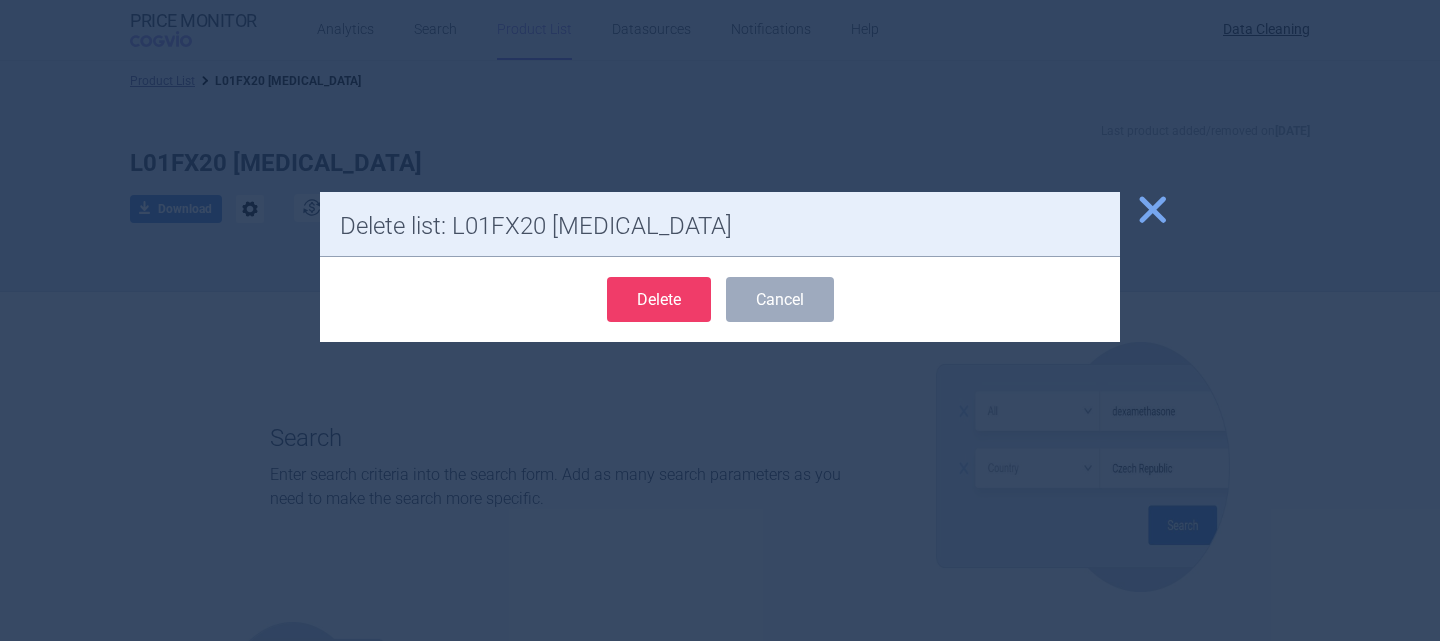 click on "Delete" at bounding box center (659, 299) 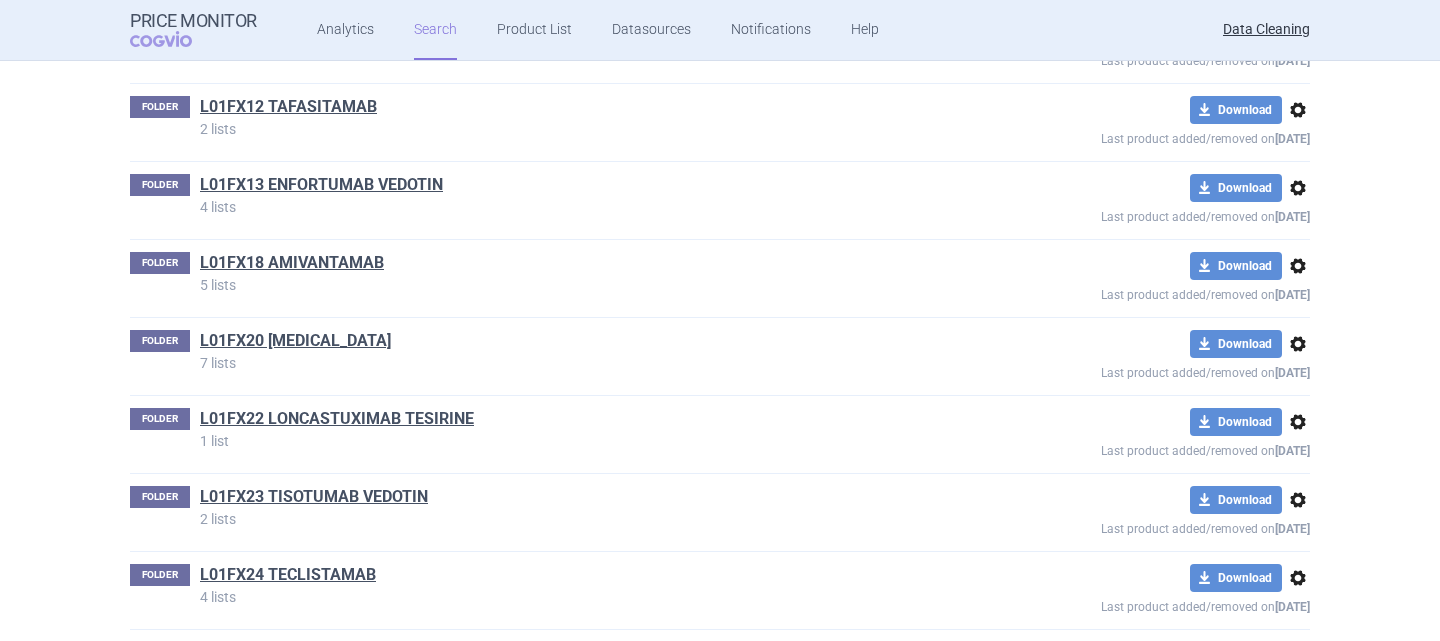 scroll, scrollTop: 67151, scrollLeft: 0, axis: vertical 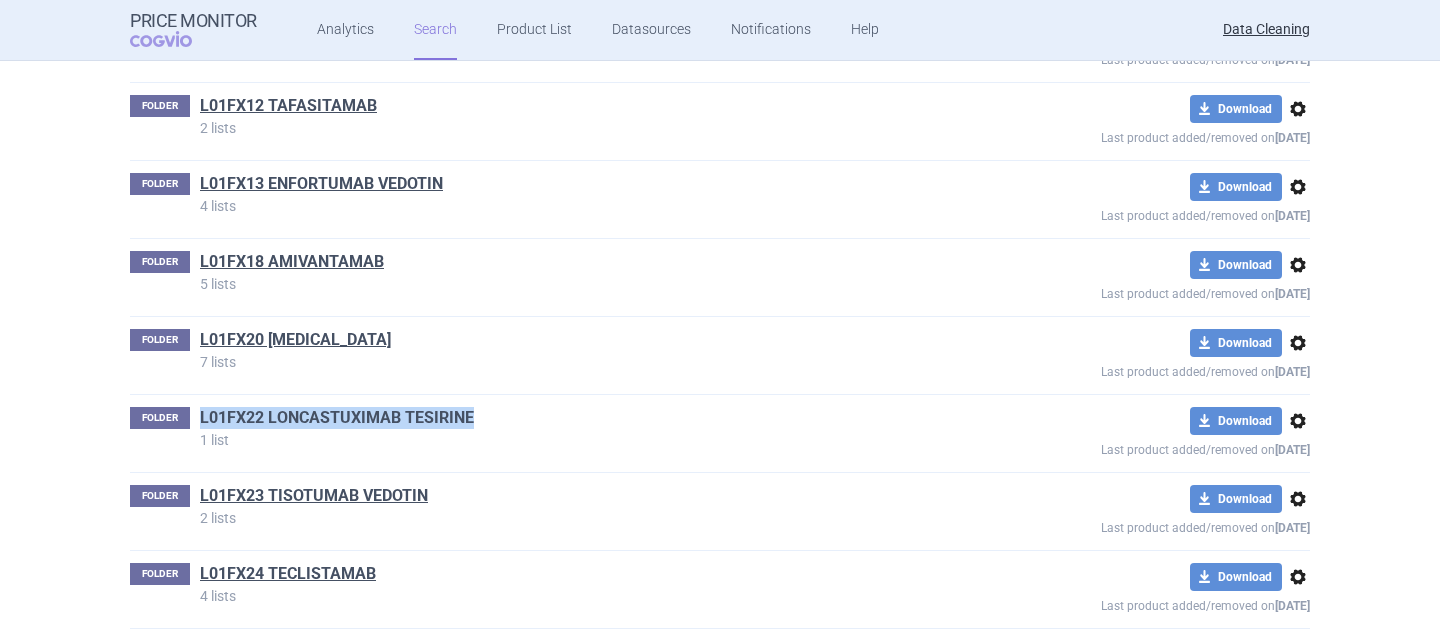 drag, startPoint x: 470, startPoint y: 395, endPoint x: 194, endPoint y: 386, distance: 276.1467 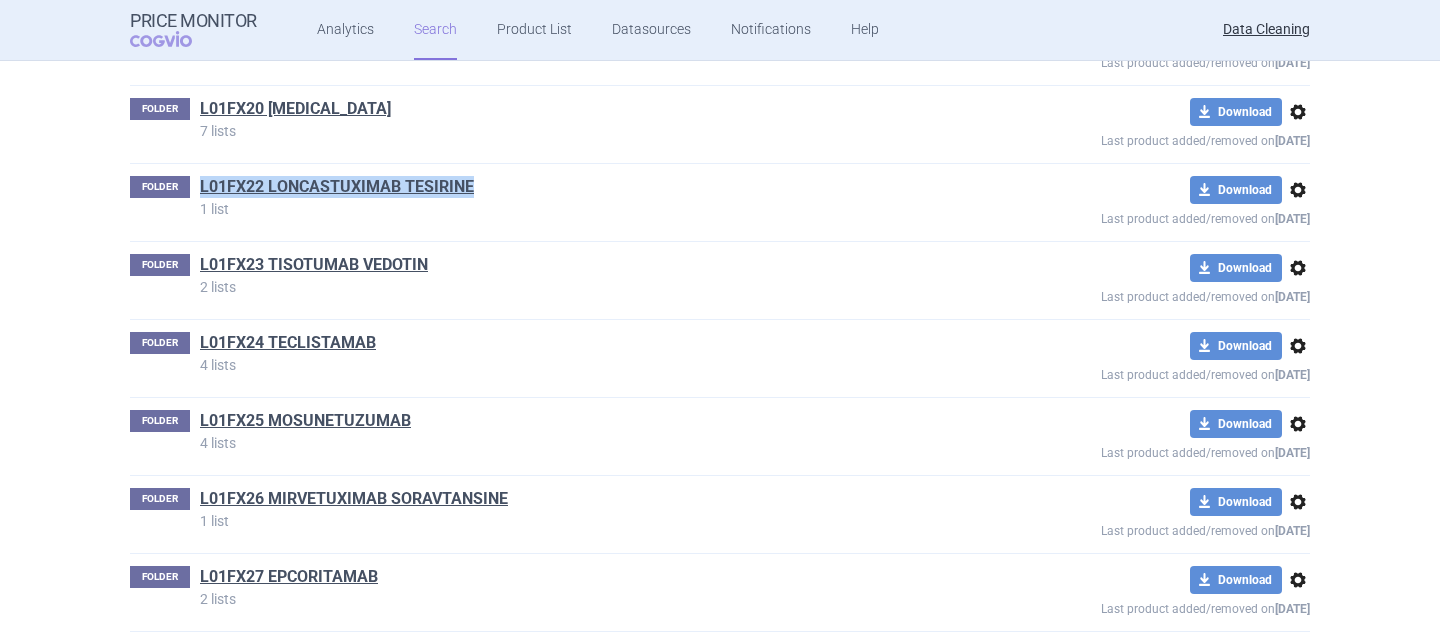 scroll, scrollTop: 67385, scrollLeft: 0, axis: vertical 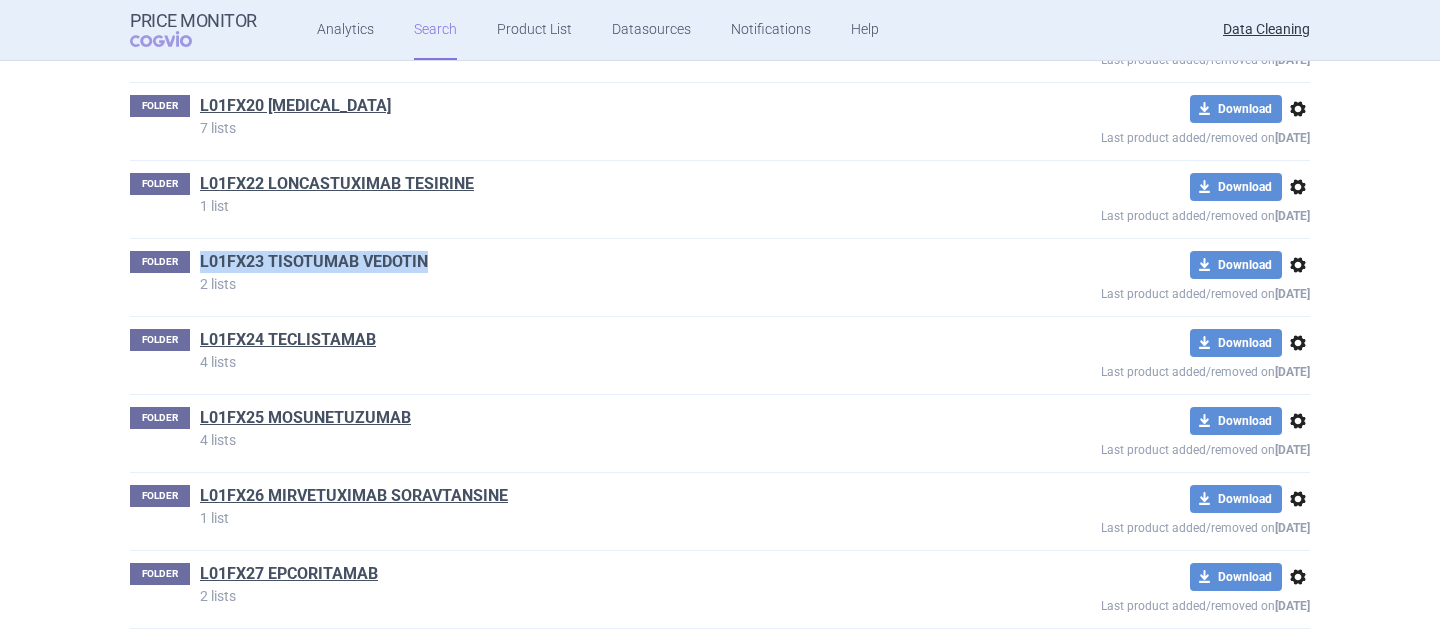 drag, startPoint x: 428, startPoint y: 237, endPoint x: 194, endPoint y: 232, distance: 234.0534 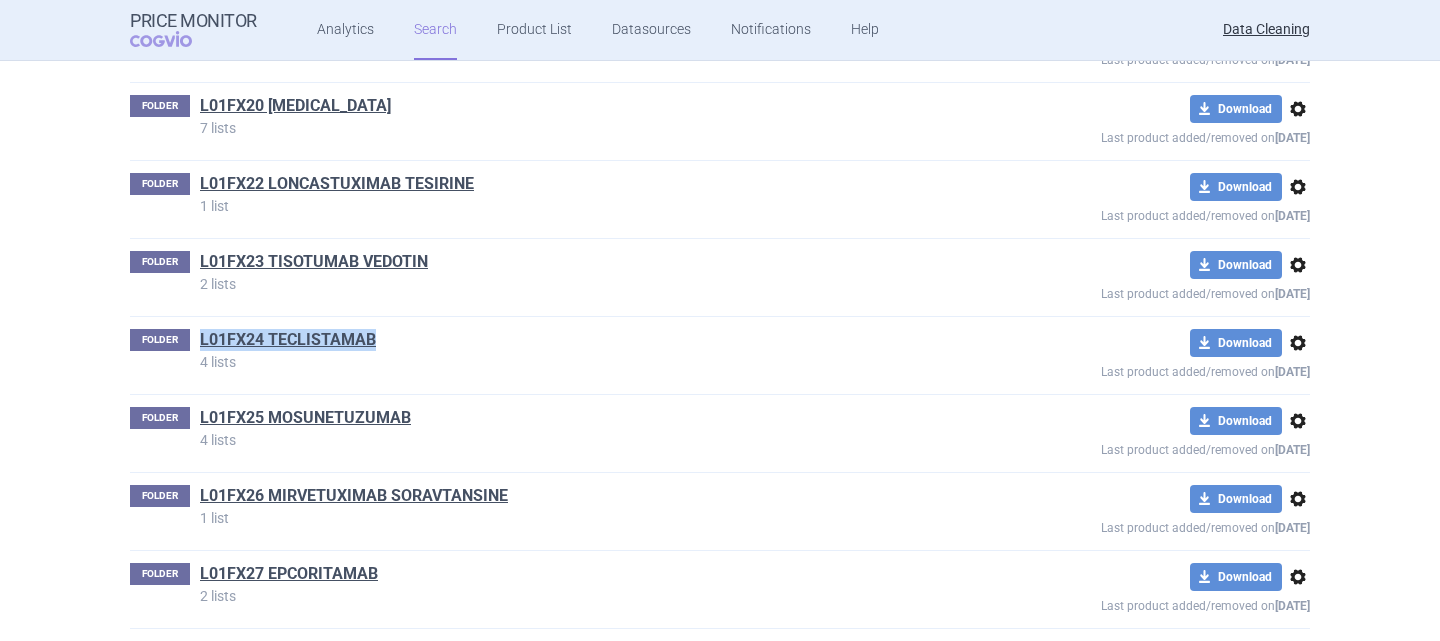 drag, startPoint x: 381, startPoint y: 320, endPoint x: 187, endPoint y: 312, distance: 194.16487 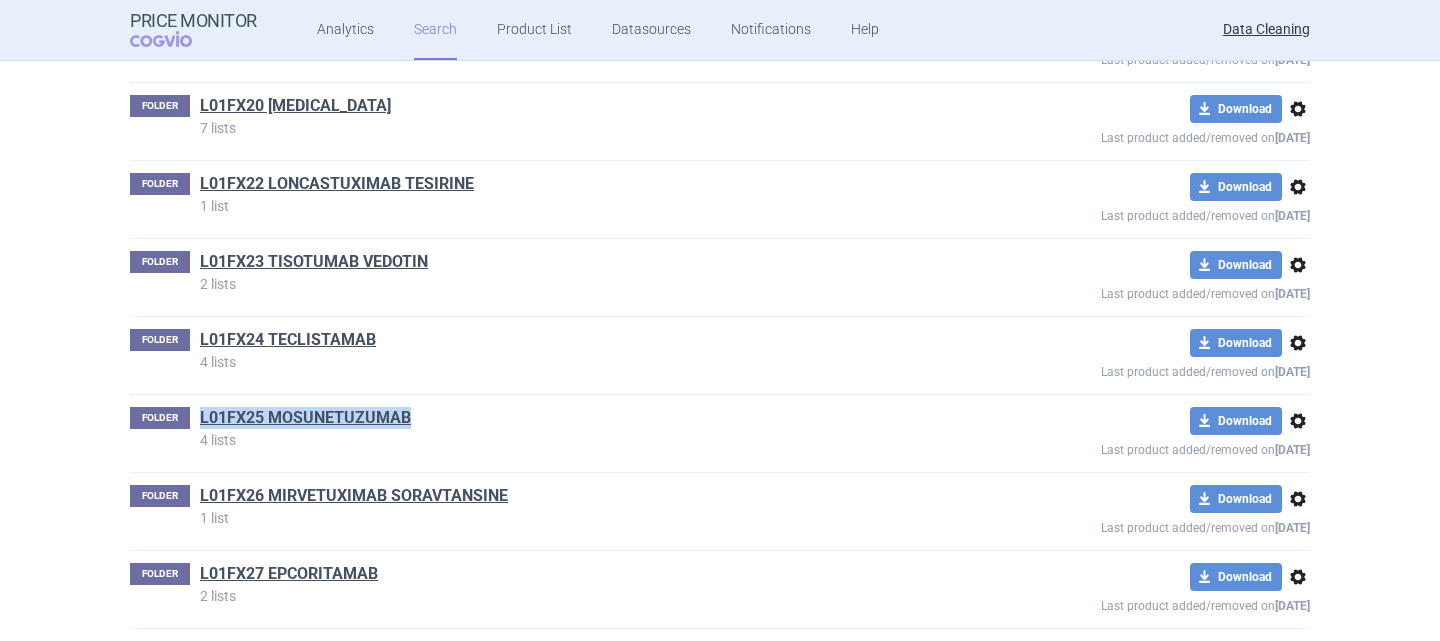 drag, startPoint x: 422, startPoint y: 393, endPoint x: 192, endPoint y: 395, distance: 230.0087 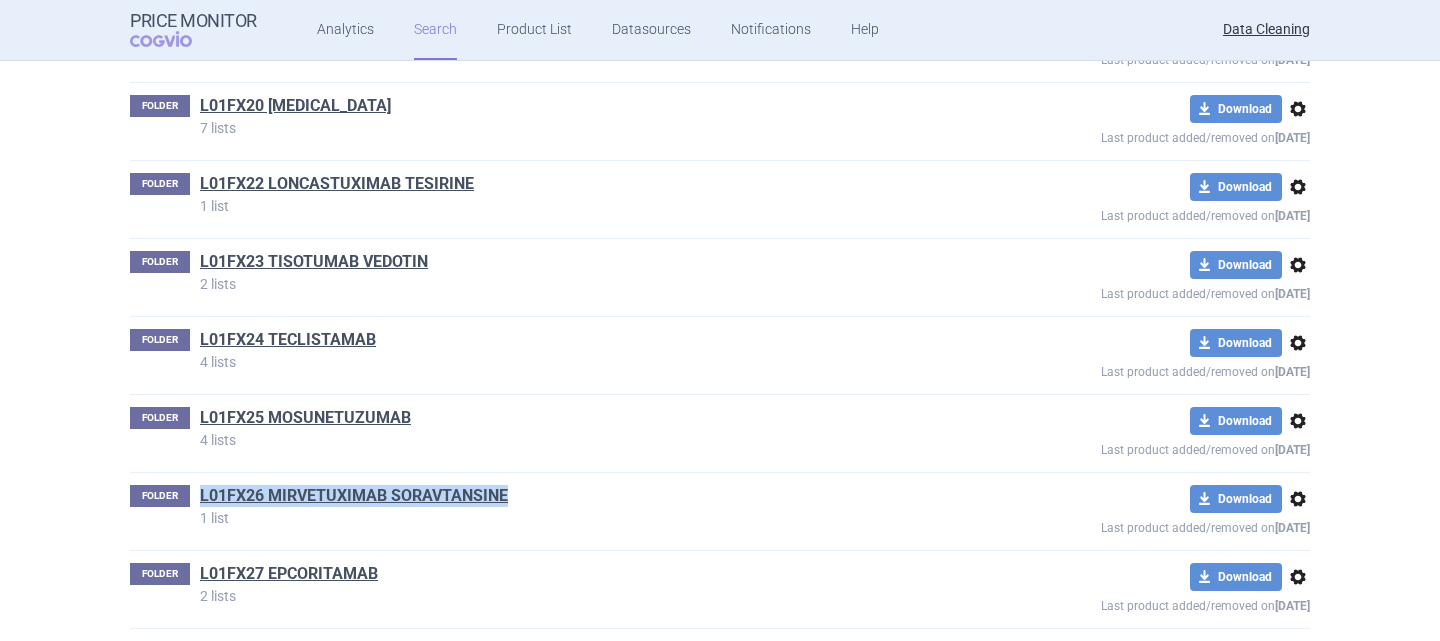 drag, startPoint x: 505, startPoint y: 471, endPoint x: 192, endPoint y: 474, distance: 313.01437 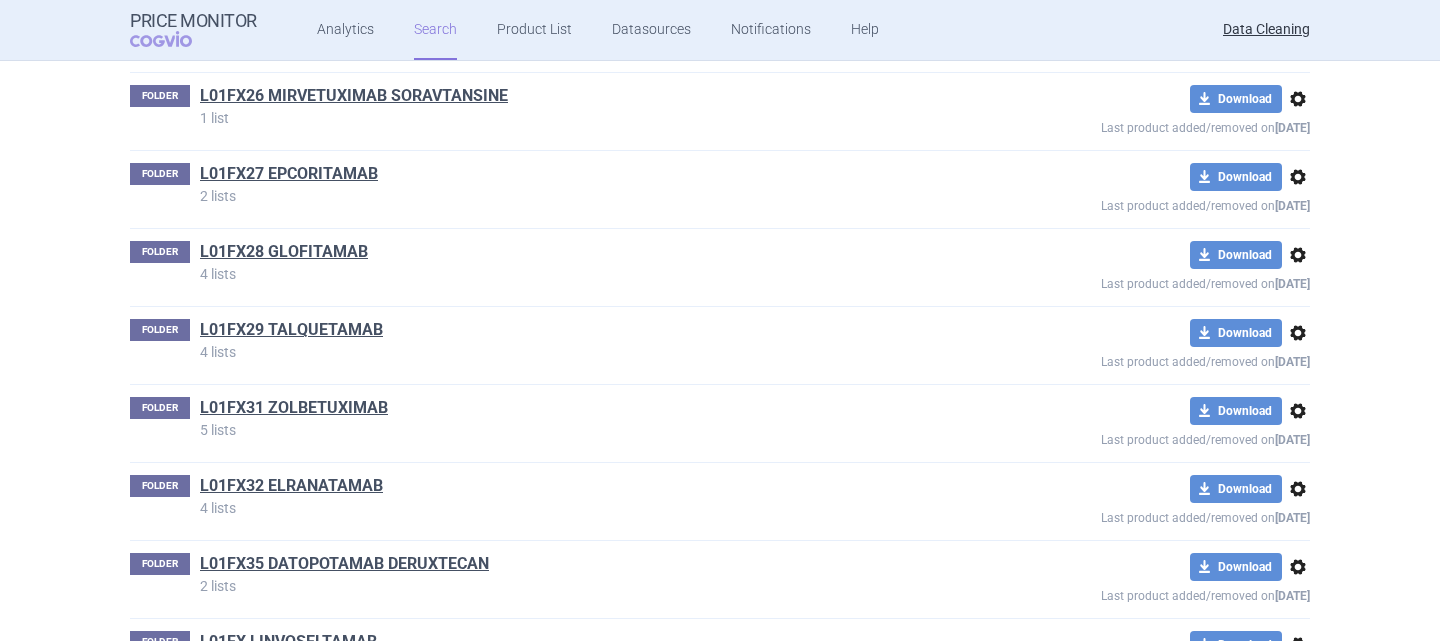 scroll, scrollTop: 67786, scrollLeft: 0, axis: vertical 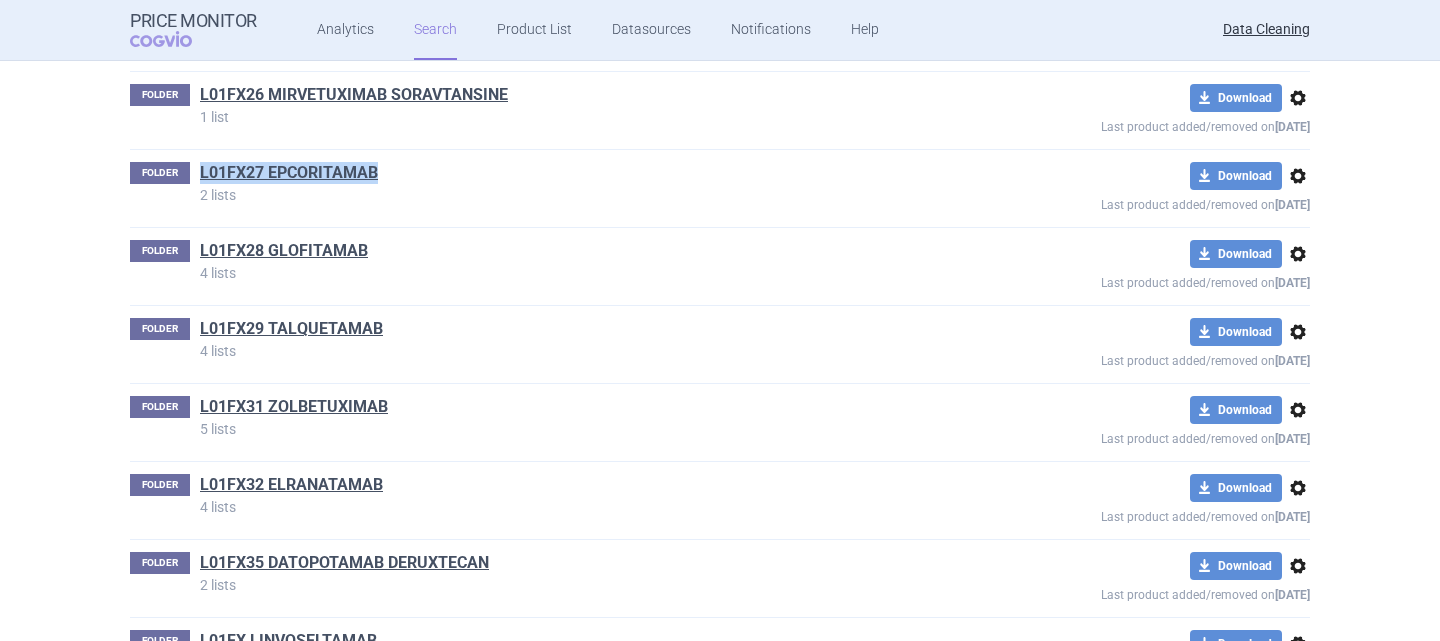 drag, startPoint x: 389, startPoint y: 148, endPoint x: 192, endPoint y: 141, distance: 197.12433 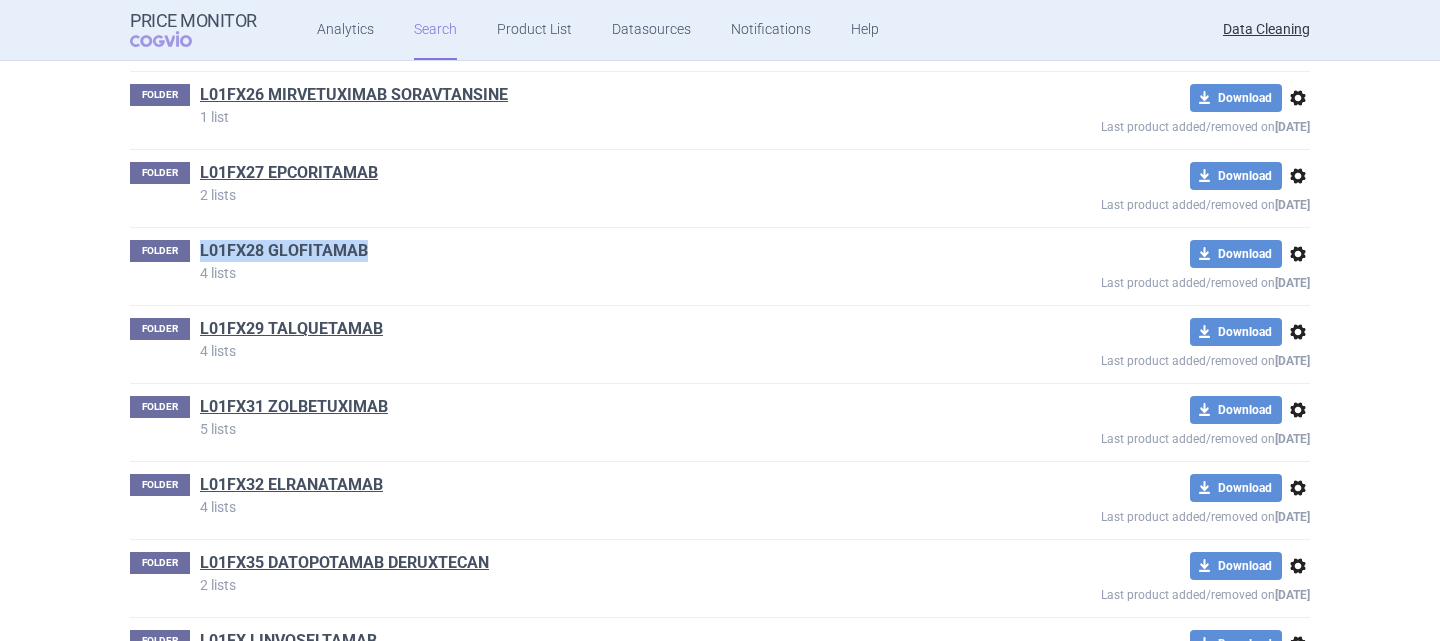 drag, startPoint x: 366, startPoint y: 227, endPoint x: 194, endPoint y: 221, distance: 172.10461 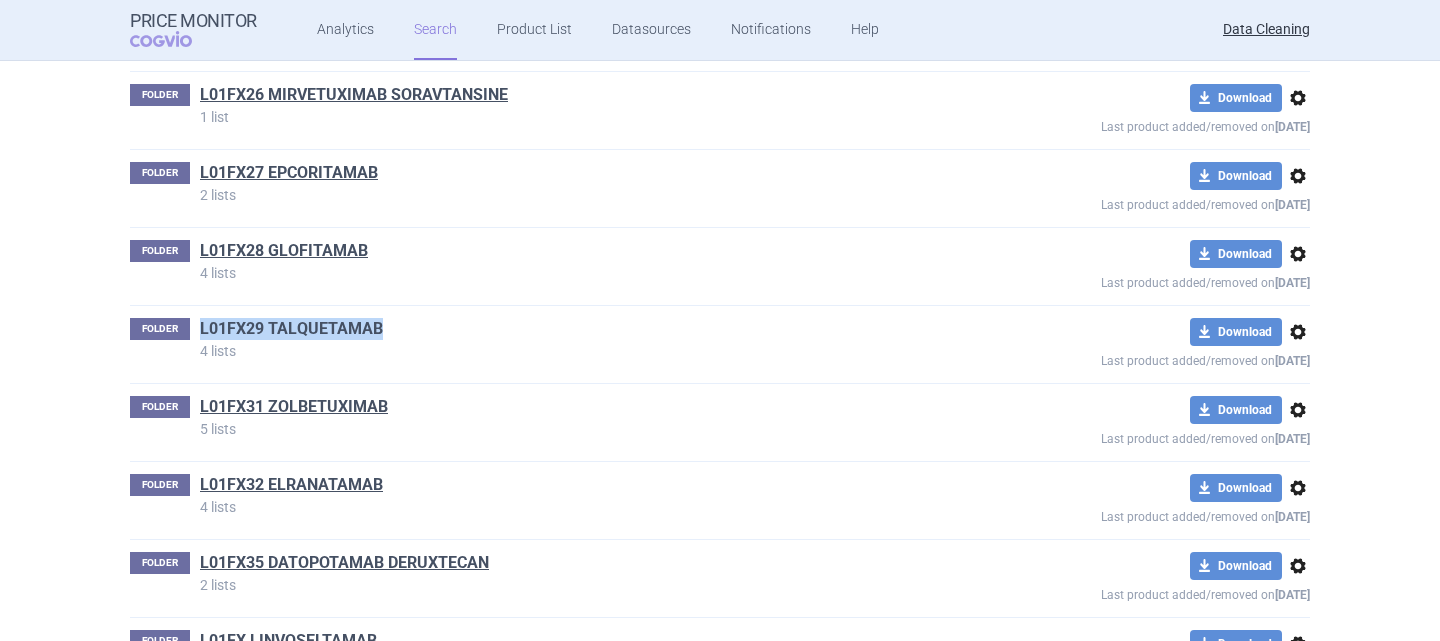 drag, startPoint x: 381, startPoint y: 300, endPoint x: 194, endPoint y: 302, distance: 187.0107 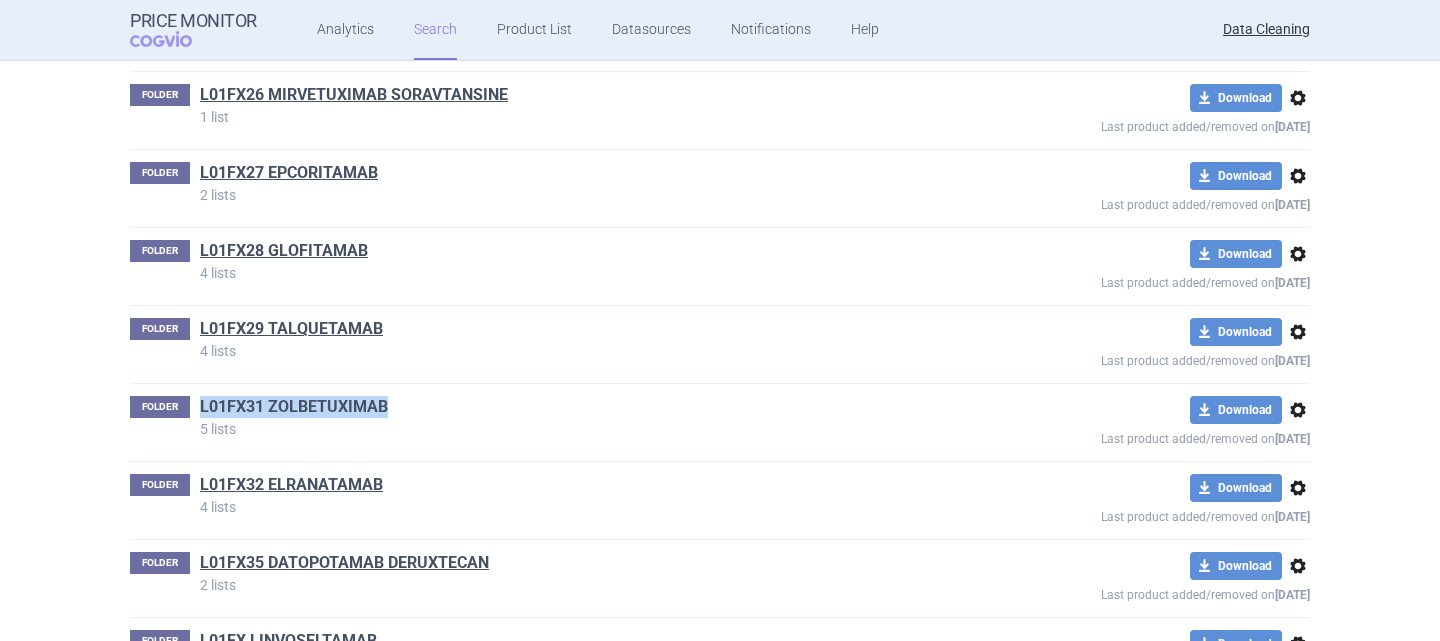 drag, startPoint x: 387, startPoint y: 387, endPoint x: 197, endPoint y: 379, distance: 190.16835 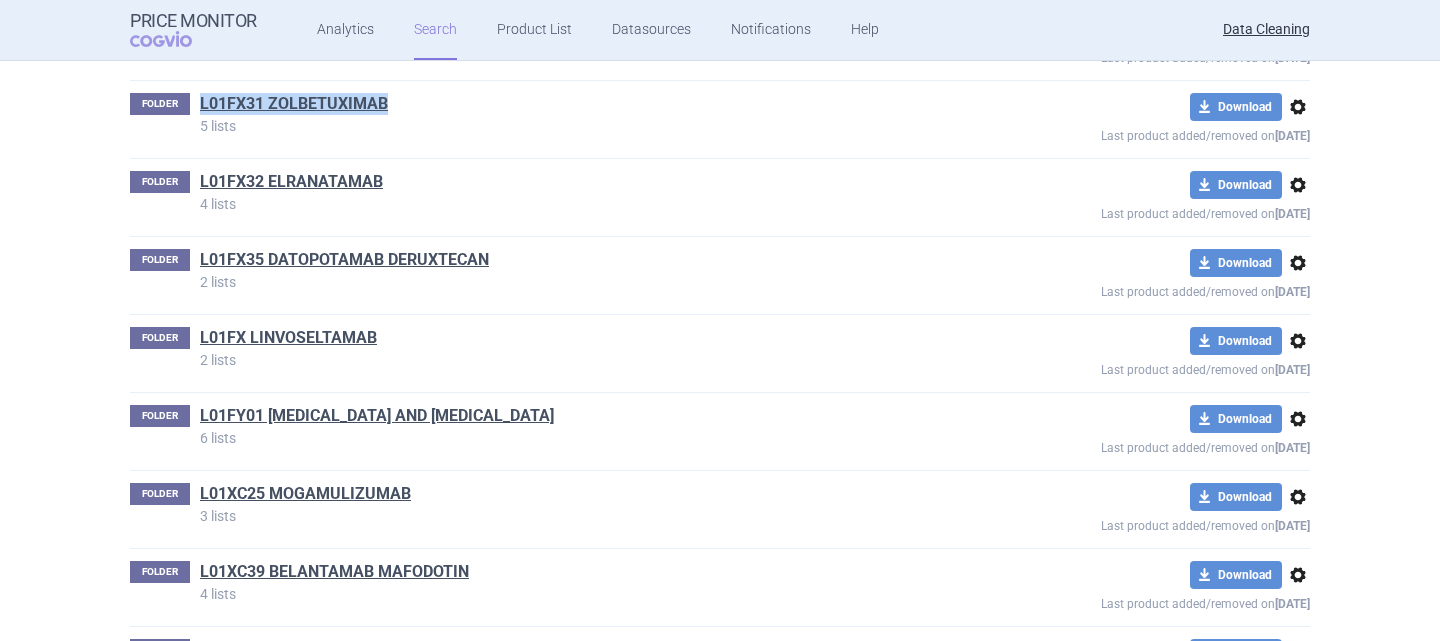 scroll, scrollTop: 68090, scrollLeft: 0, axis: vertical 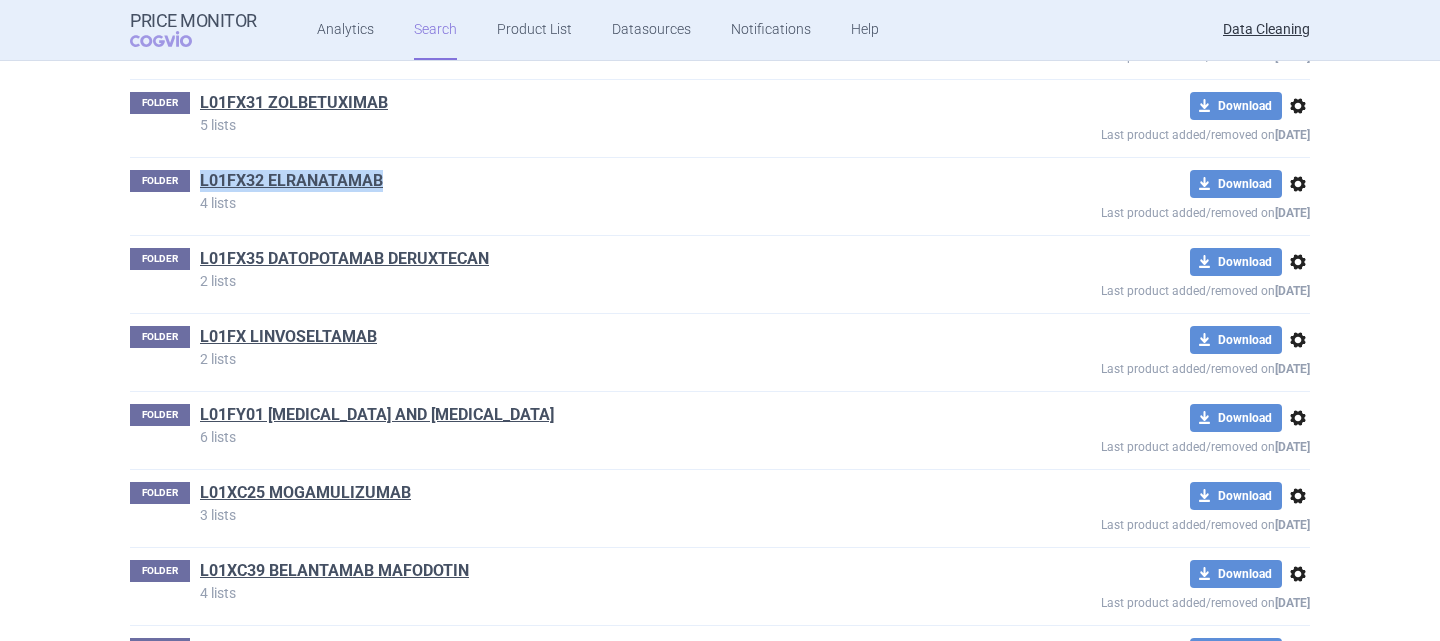 drag, startPoint x: 379, startPoint y: 159, endPoint x: 191, endPoint y: 159, distance: 188 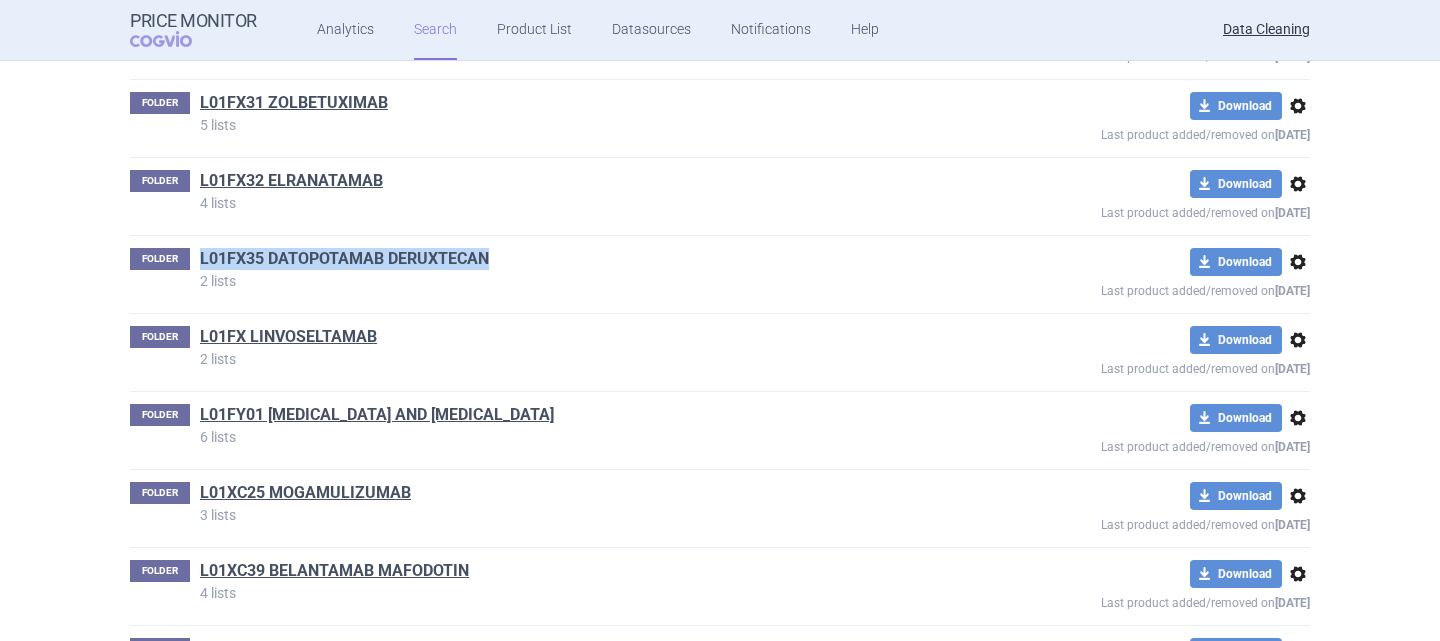 drag, startPoint x: 490, startPoint y: 231, endPoint x: 192, endPoint y: 237, distance: 298.0604 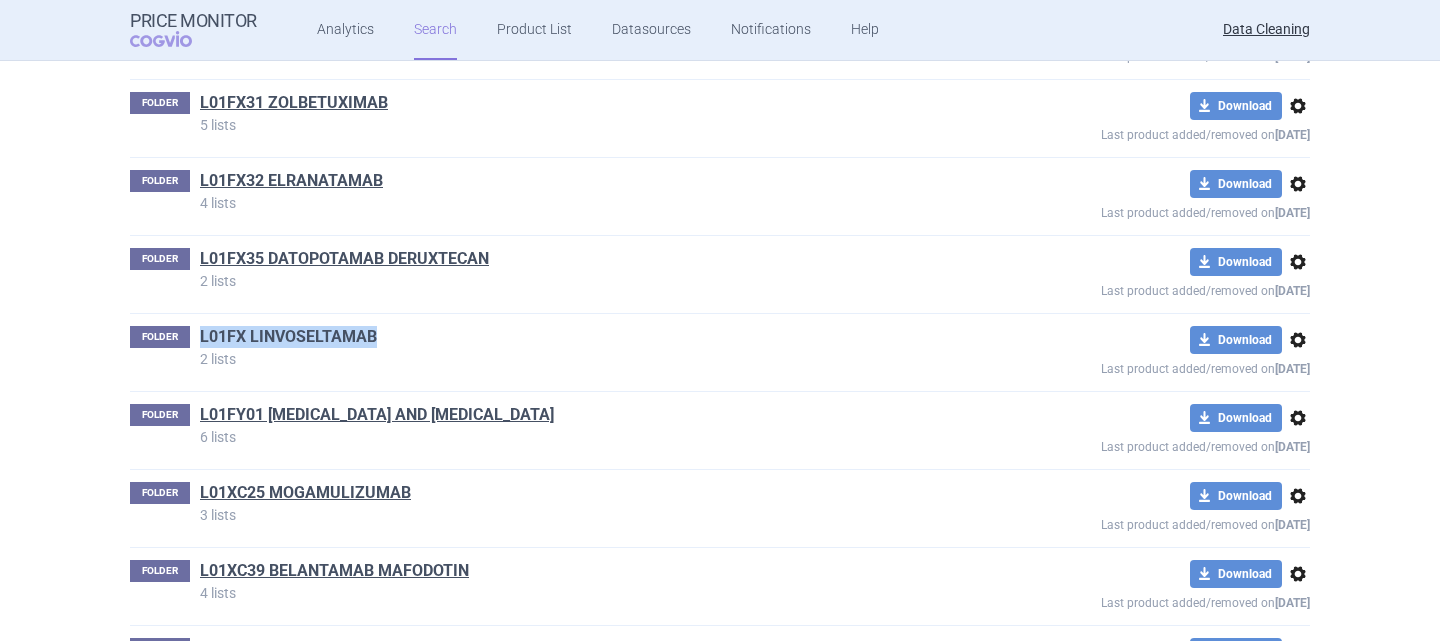 drag, startPoint x: 374, startPoint y: 315, endPoint x: 192, endPoint y: 313, distance: 182.01099 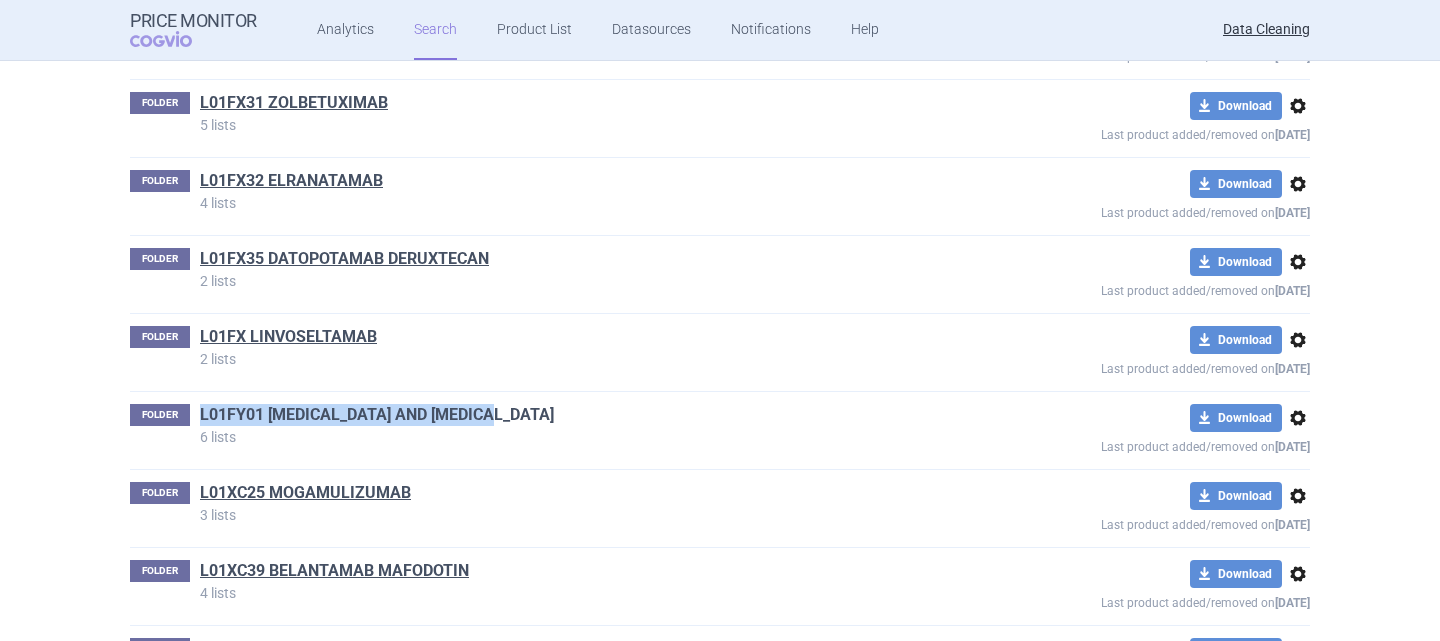 drag, startPoint x: 532, startPoint y: 397, endPoint x: 194, endPoint y: 390, distance: 338.07248 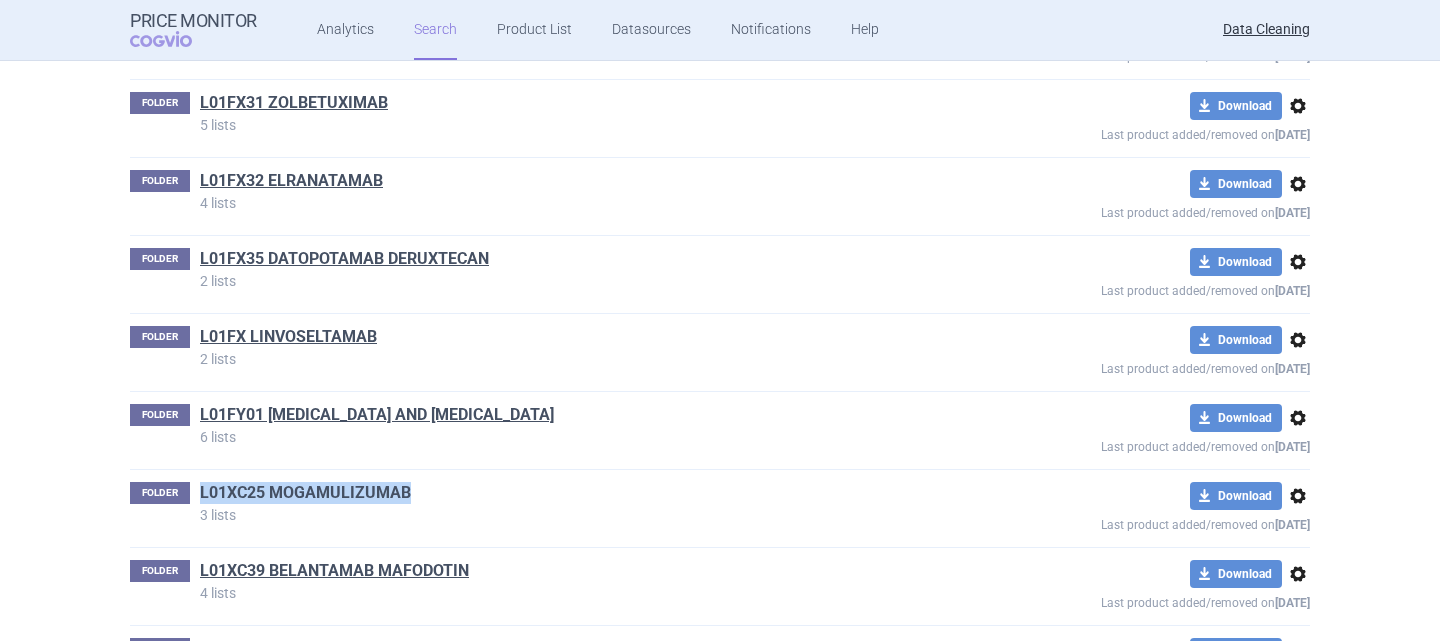 drag, startPoint x: 413, startPoint y: 472, endPoint x: 194, endPoint y: 465, distance: 219.11185 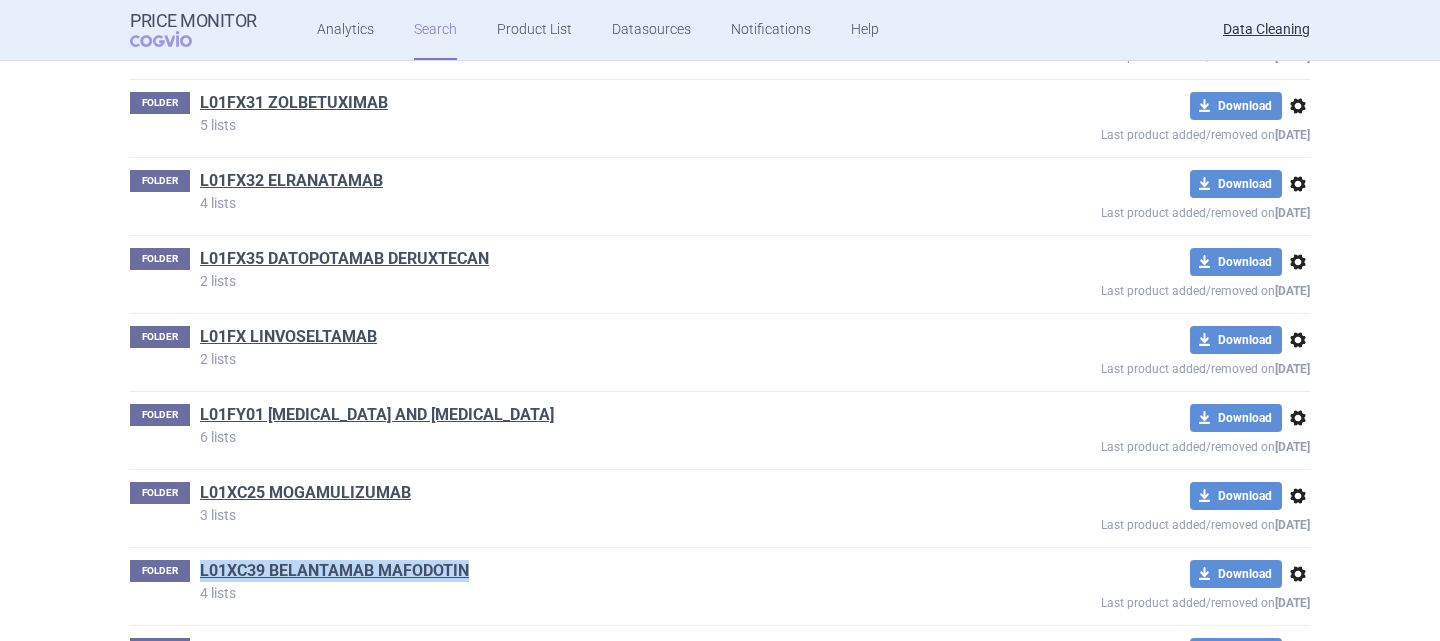 drag, startPoint x: 465, startPoint y: 546, endPoint x: 188, endPoint y: 554, distance: 277.1155 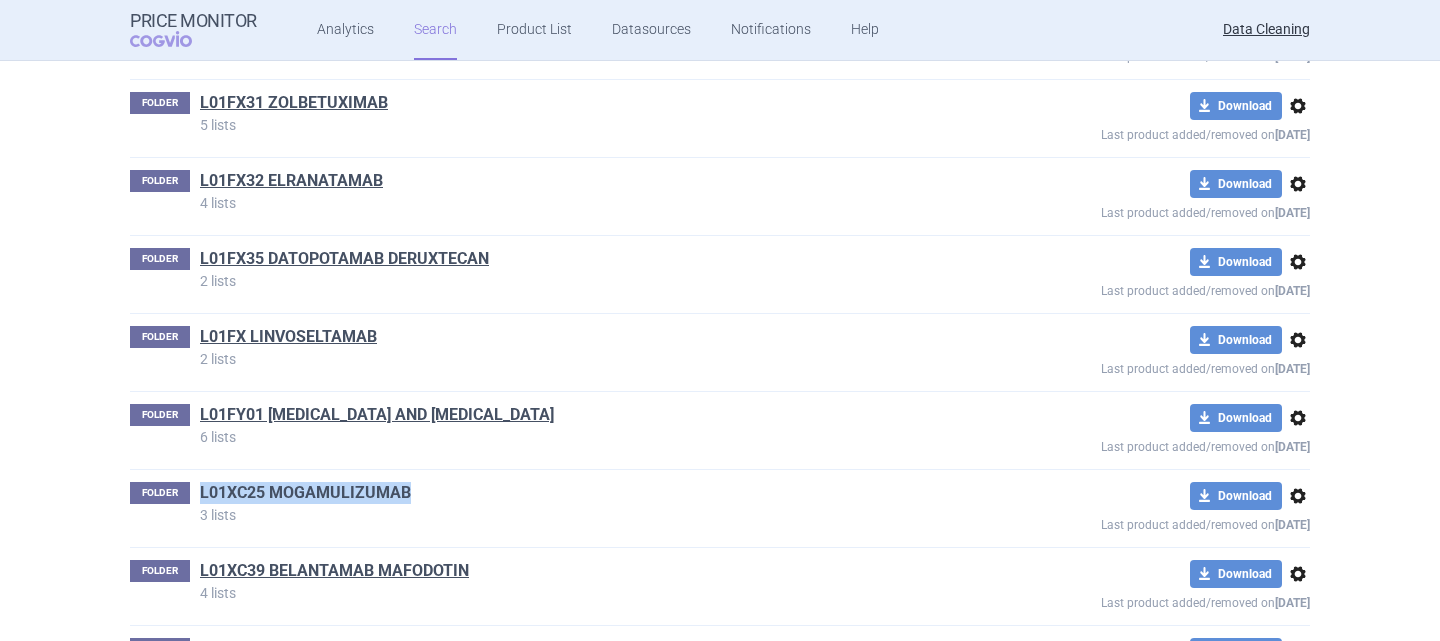 drag, startPoint x: 411, startPoint y: 468, endPoint x: 193, endPoint y: 467, distance: 218.00229 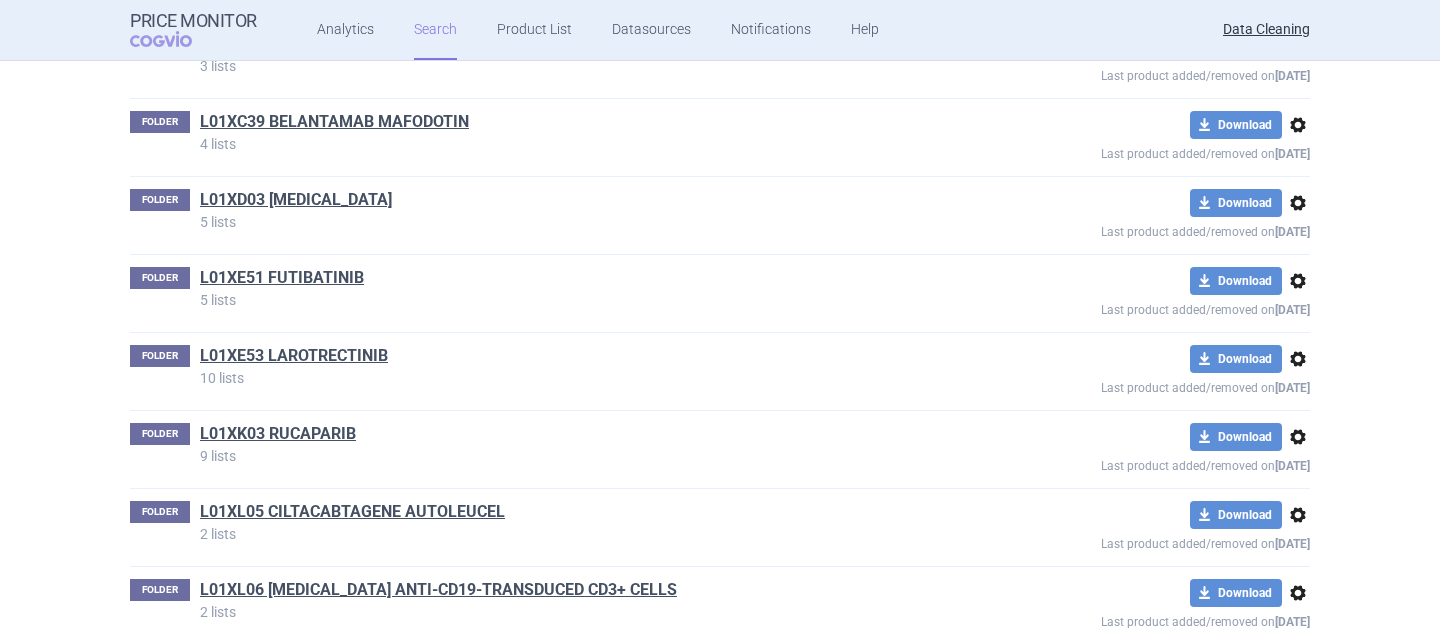 scroll, scrollTop: 68540, scrollLeft: 0, axis: vertical 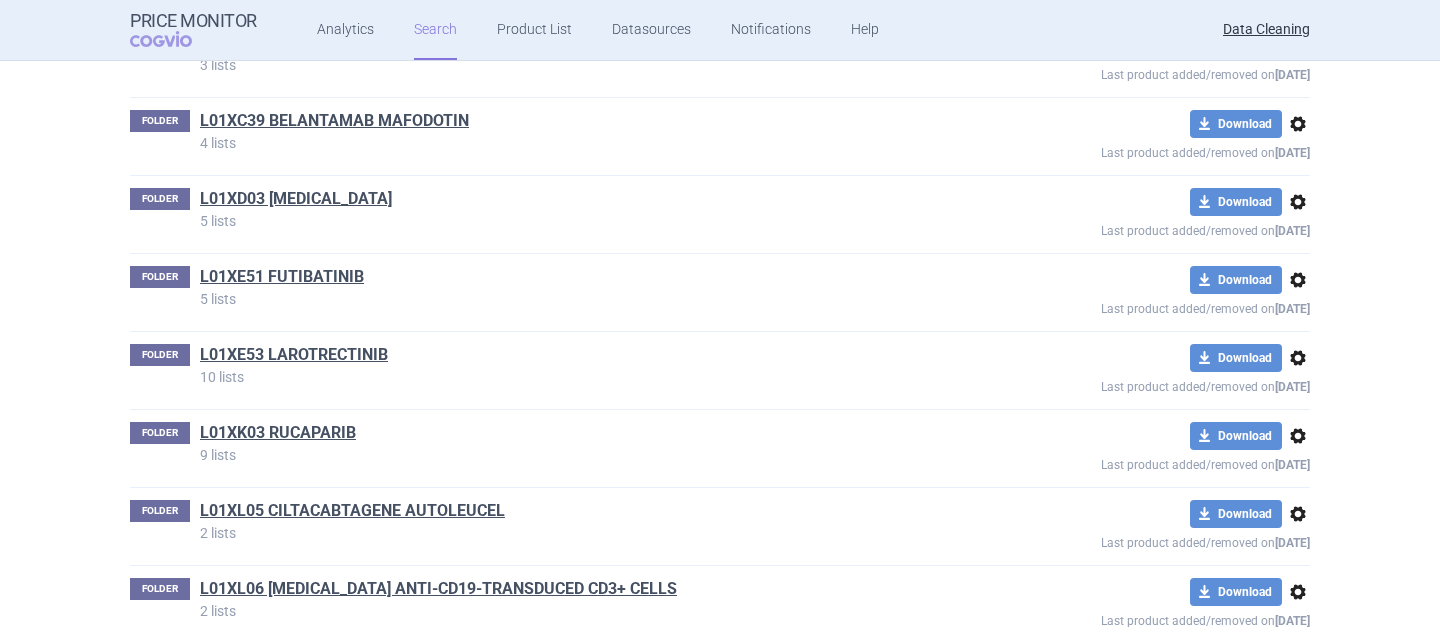 drag, startPoint x: 480, startPoint y: 170, endPoint x: 190, endPoint y: 170, distance: 290 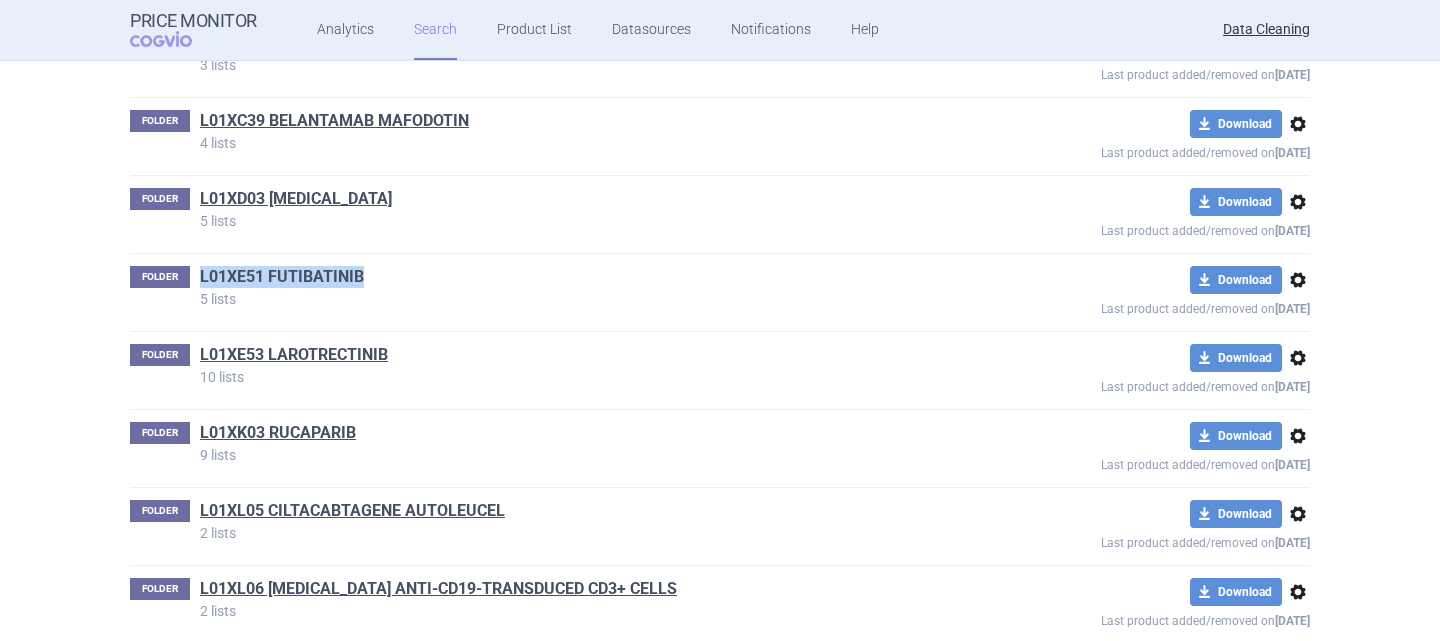 drag, startPoint x: 362, startPoint y: 260, endPoint x: 193, endPoint y: 258, distance: 169.01184 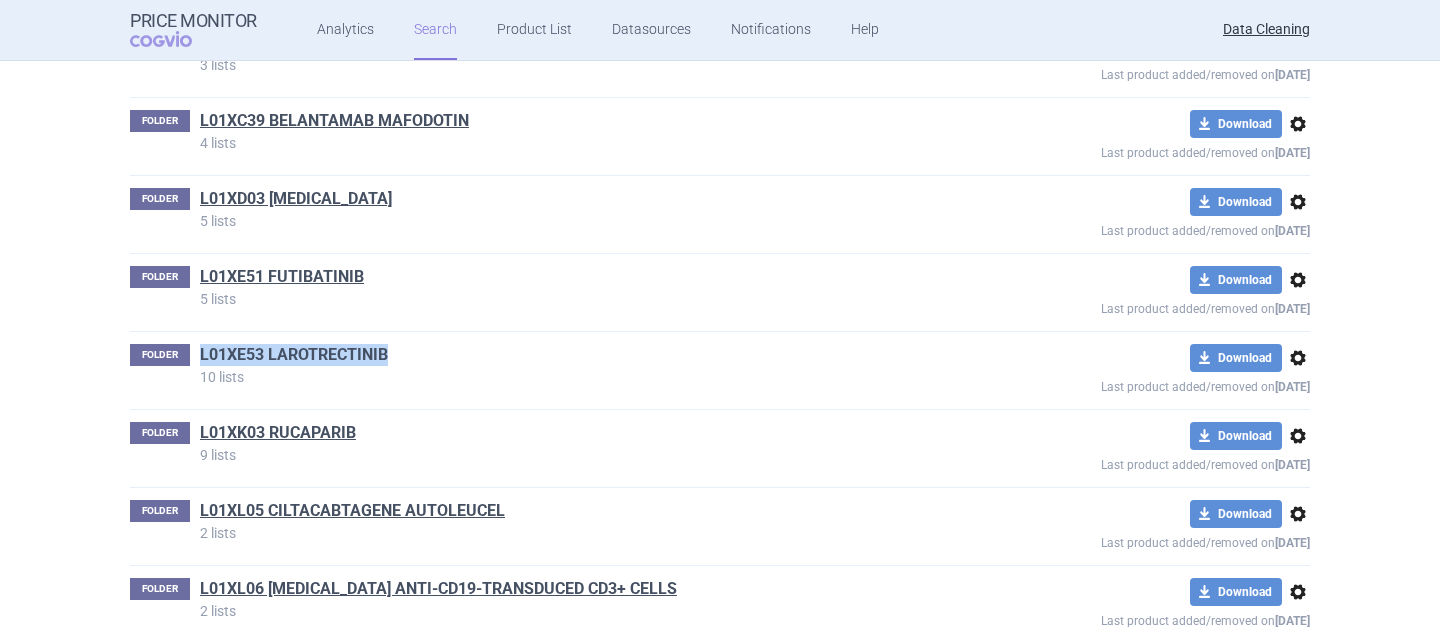 drag, startPoint x: 392, startPoint y: 336, endPoint x: 193, endPoint y: 335, distance: 199.00252 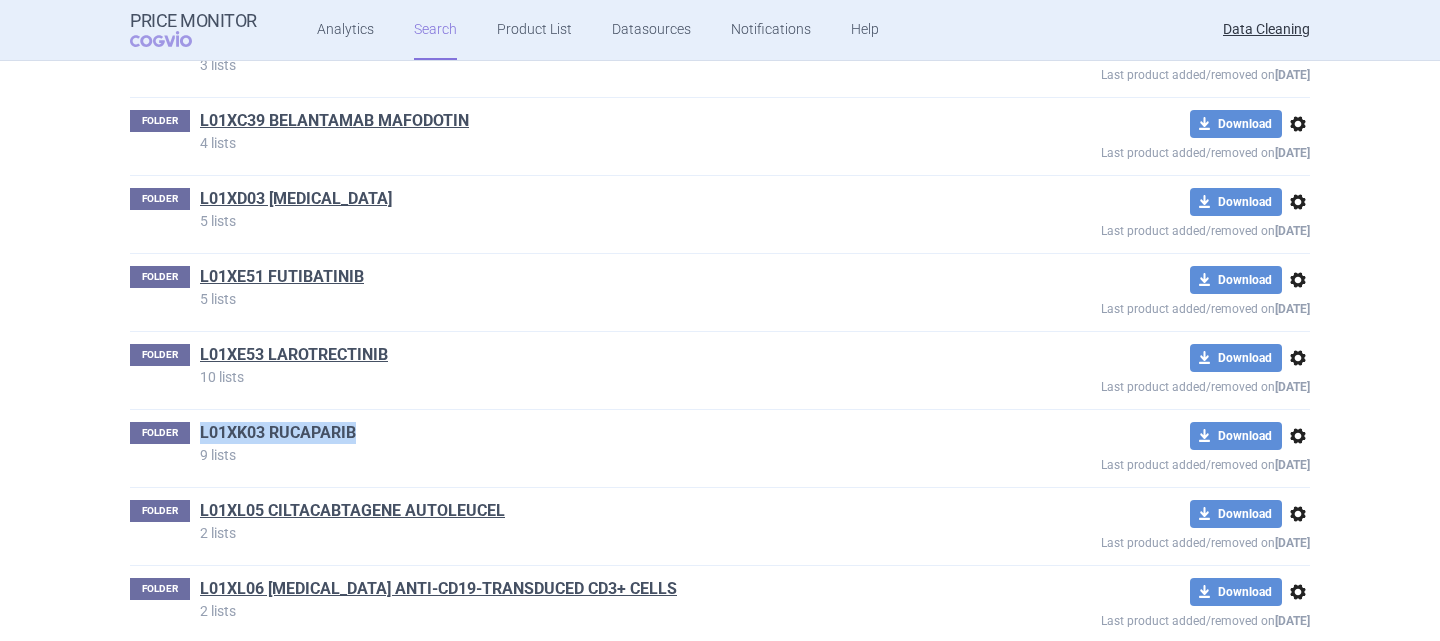drag, startPoint x: 360, startPoint y: 409, endPoint x: 194, endPoint y: 404, distance: 166.07529 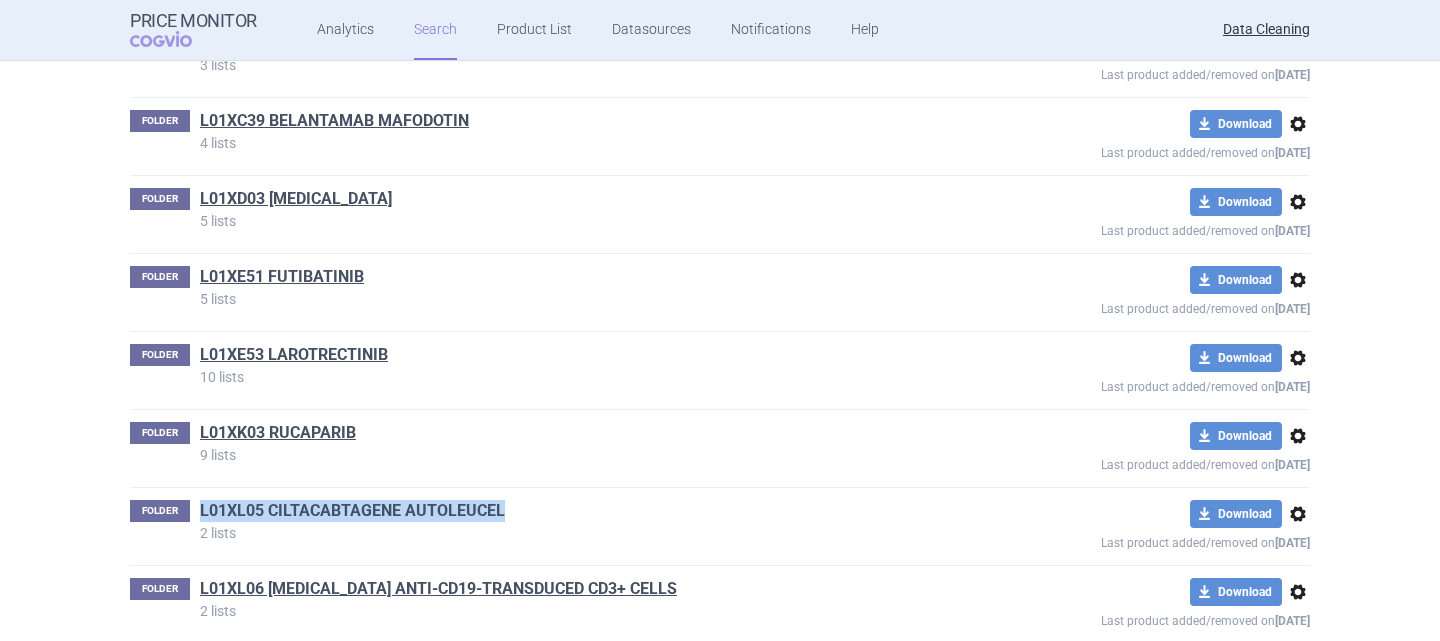 drag, startPoint x: 505, startPoint y: 488, endPoint x: 195, endPoint y: 486, distance: 310.00644 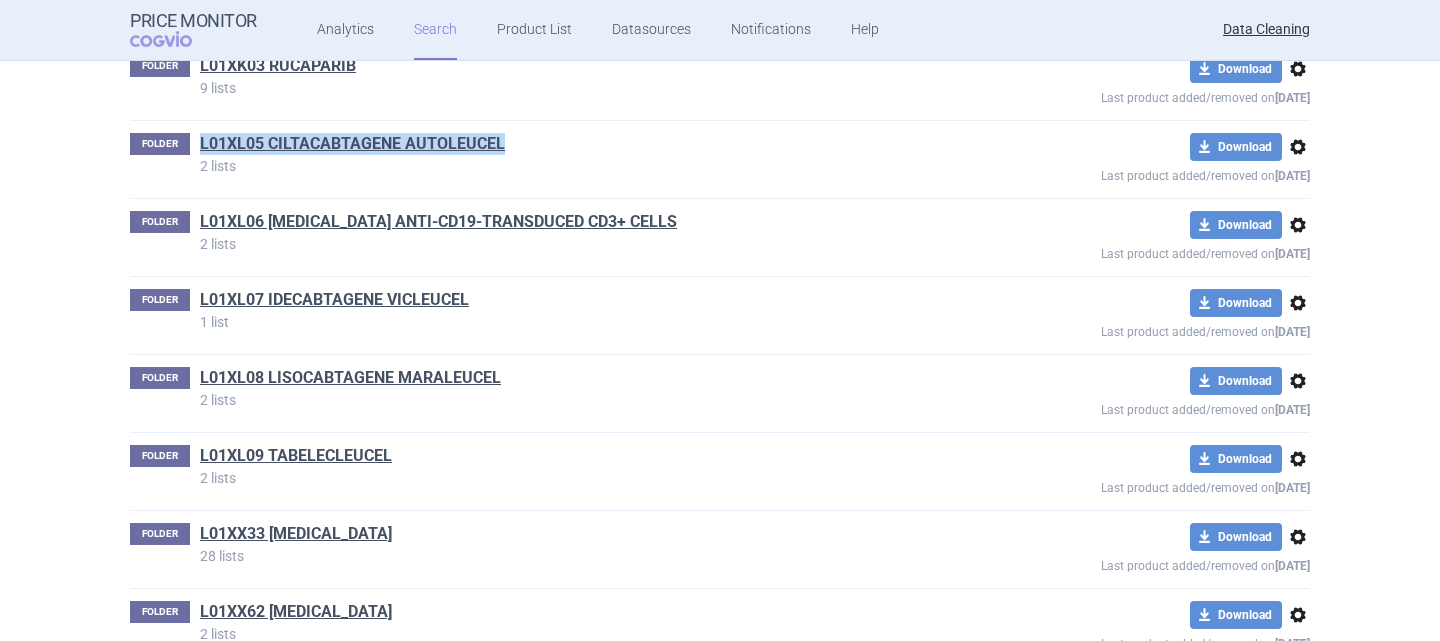 scroll, scrollTop: 68908, scrollLeft: 0, axis: vertical 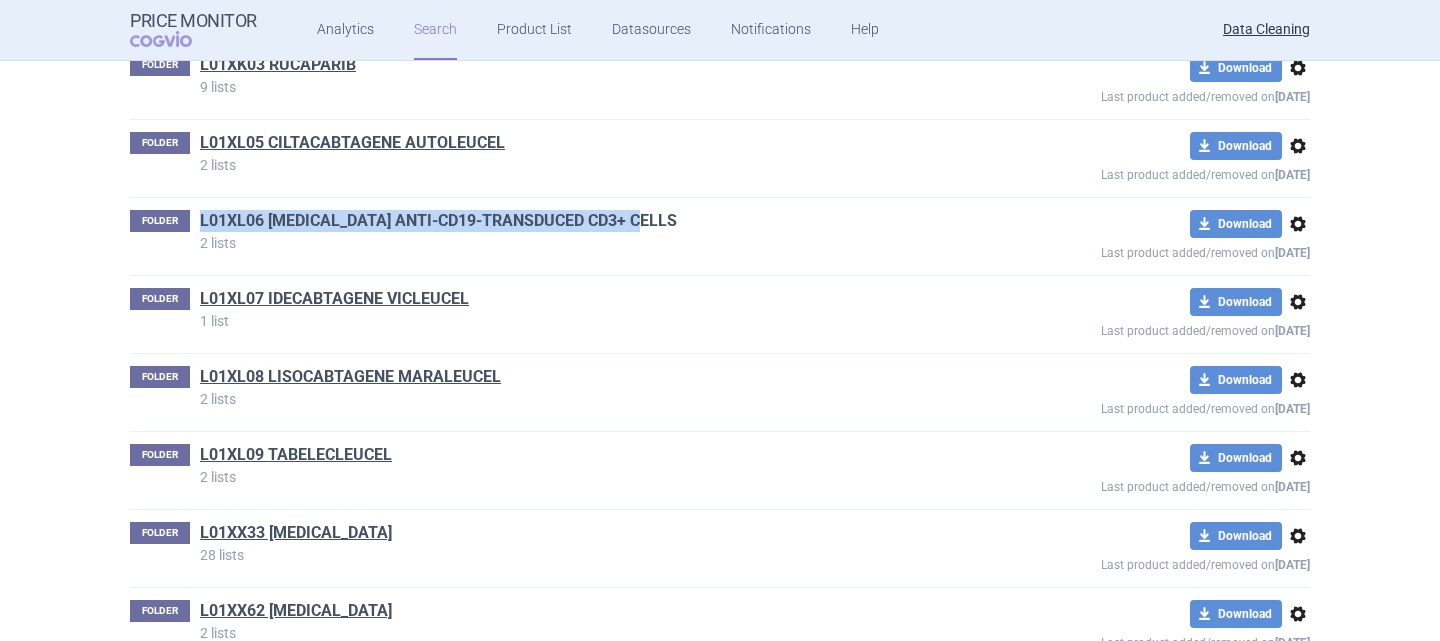drag, startPoint x: 660, startPoint y: 196, endPoint x: 194, endPoint y: 202, distance: 466.03864 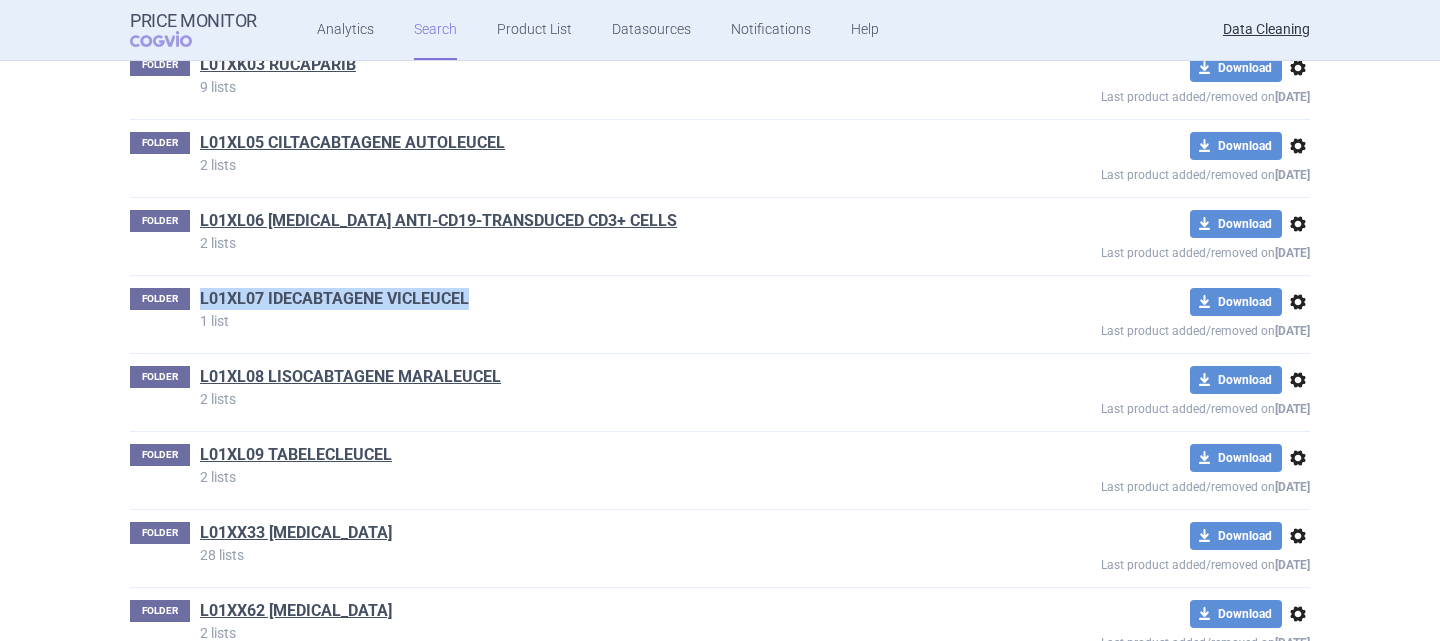 drag, startPoint x: 473, startPoint y: 273, endPoint x: 193, endPoint y: 273, distance: 280 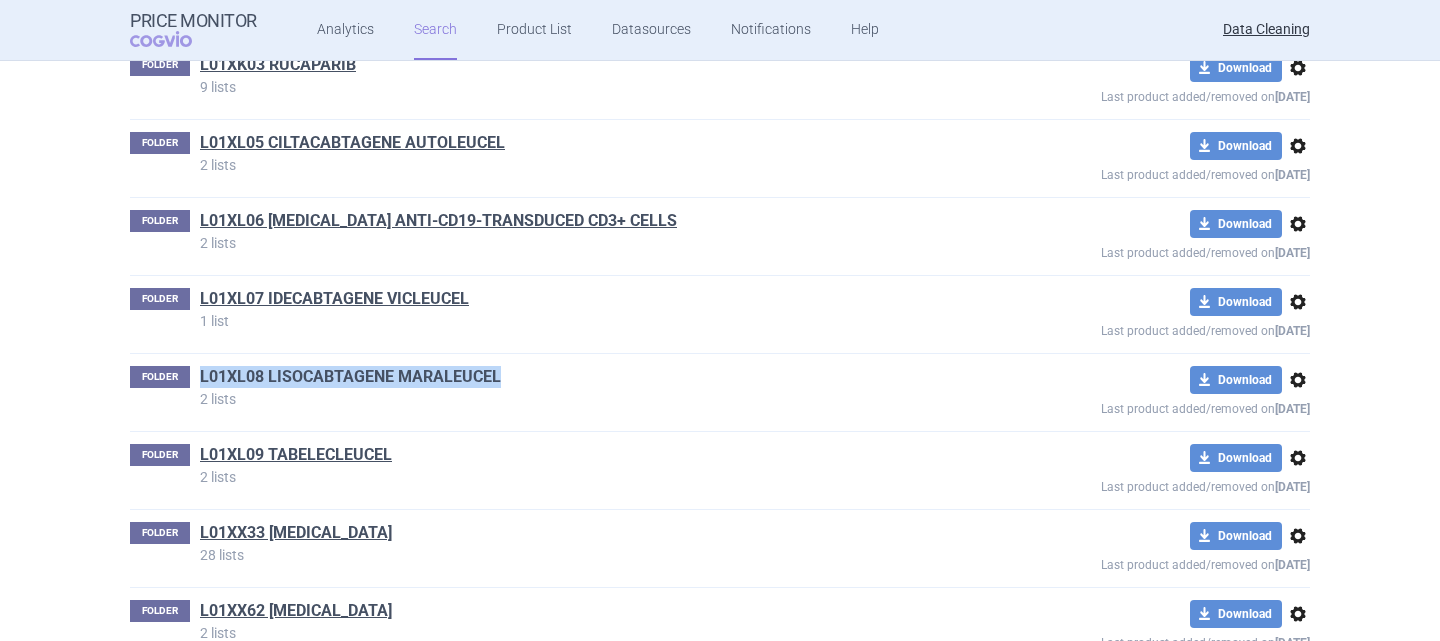 drag, startPoint x: 501, startPoint y: 353, endPoint x: 193, endPoint y: 350, distance: 308.01462 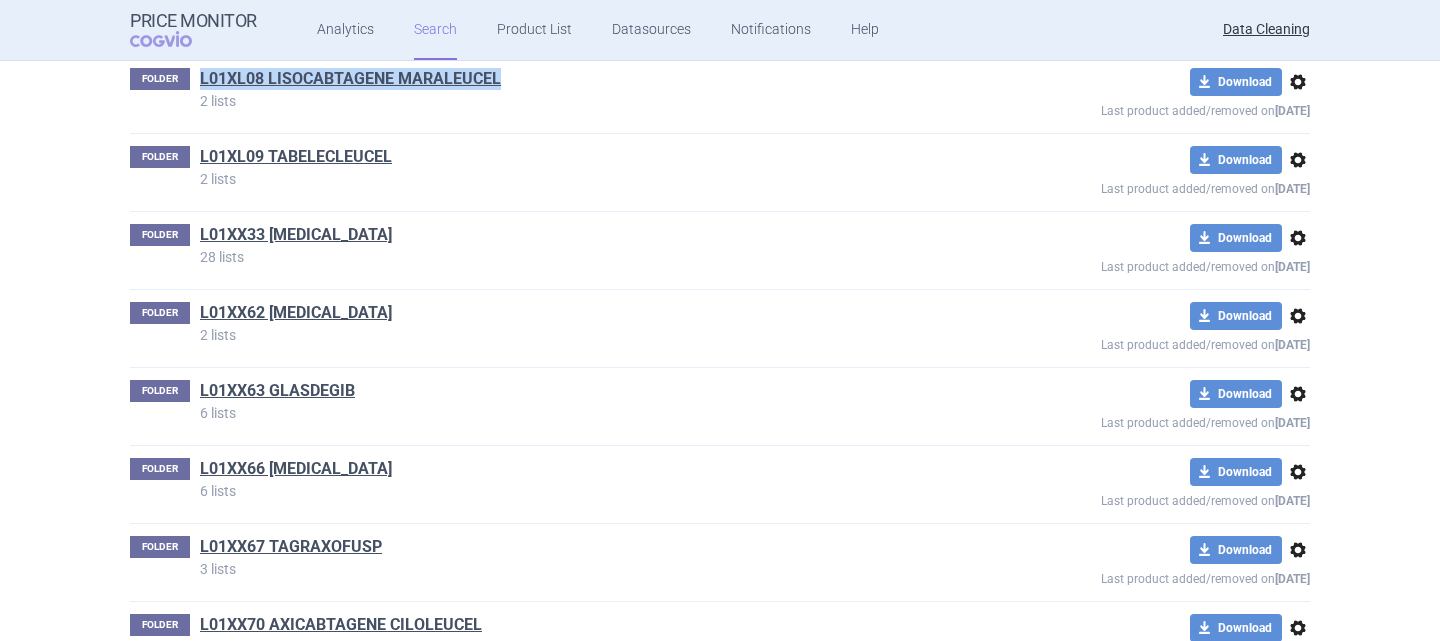 scroll, scrollTop: 69207, scrollLeft: 0, axis: vertical 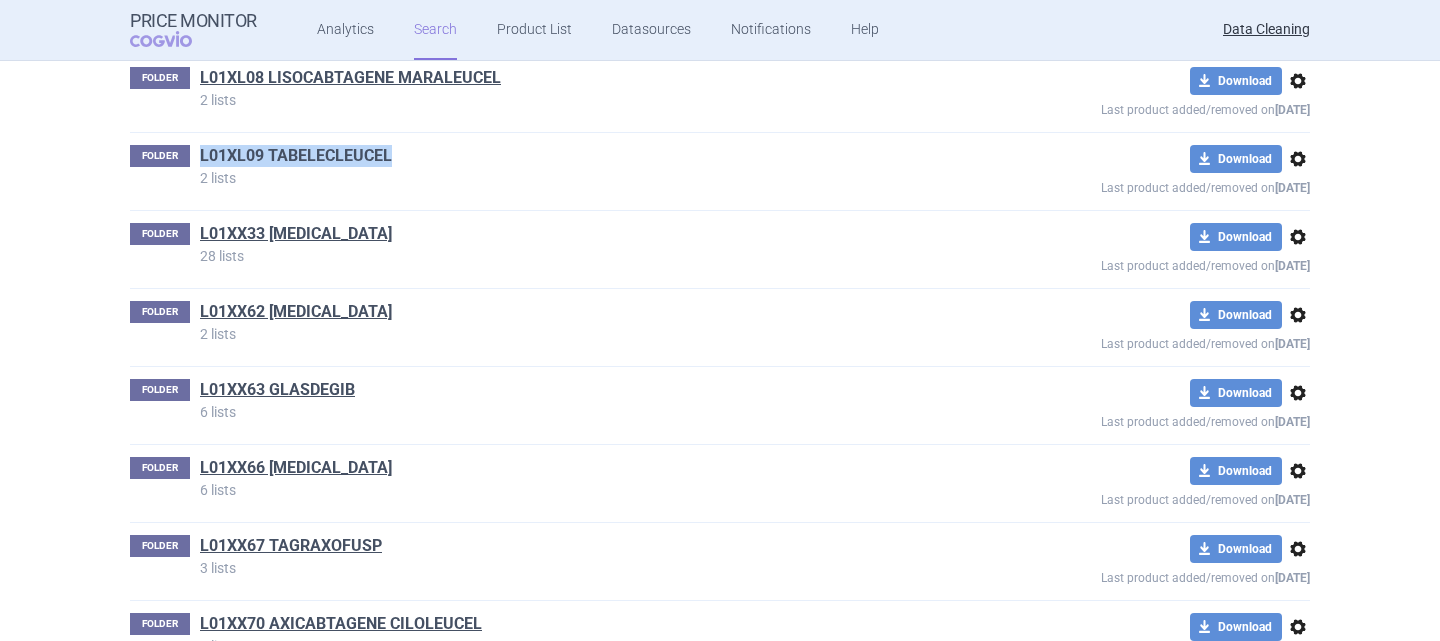 drag, startPoint x: 394, startPoint y: 132, endPoint x: 193, endPoint y: 135, distance: 201.02238 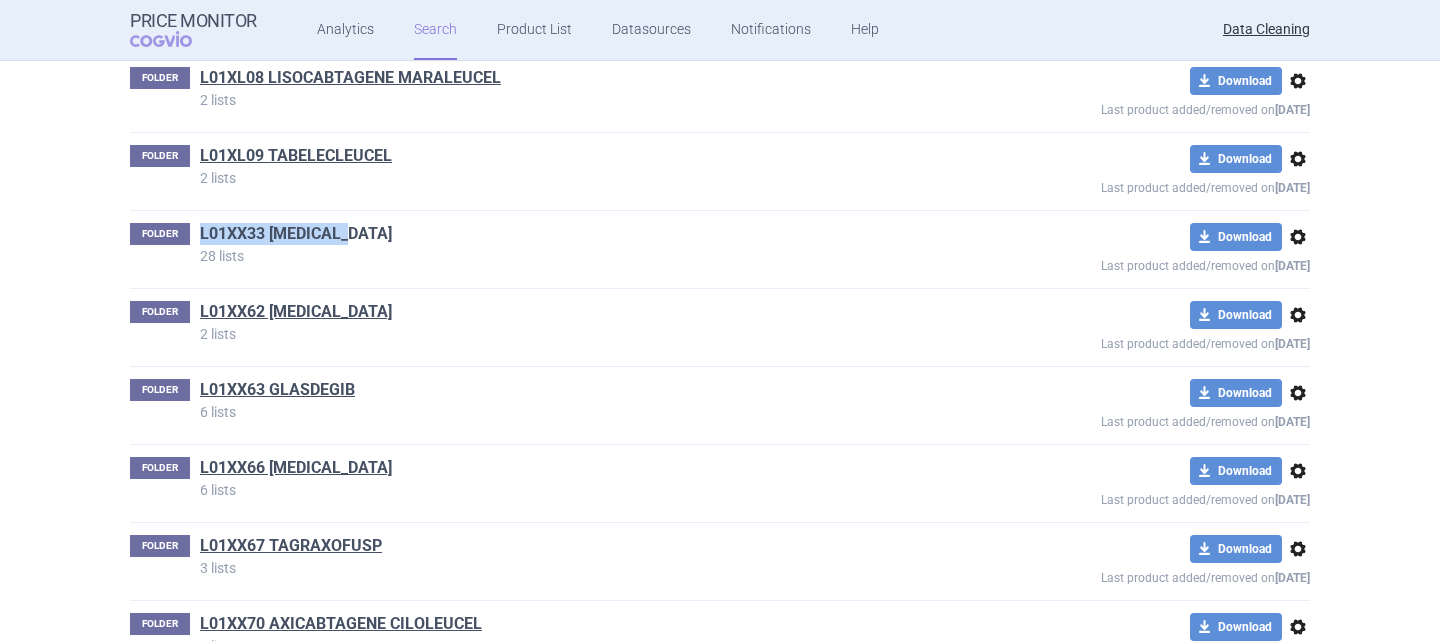 drag, startPoint x: 353, startPoint y: 210, endPoint x: 196, endPoint y: 209, distance: 157.00319 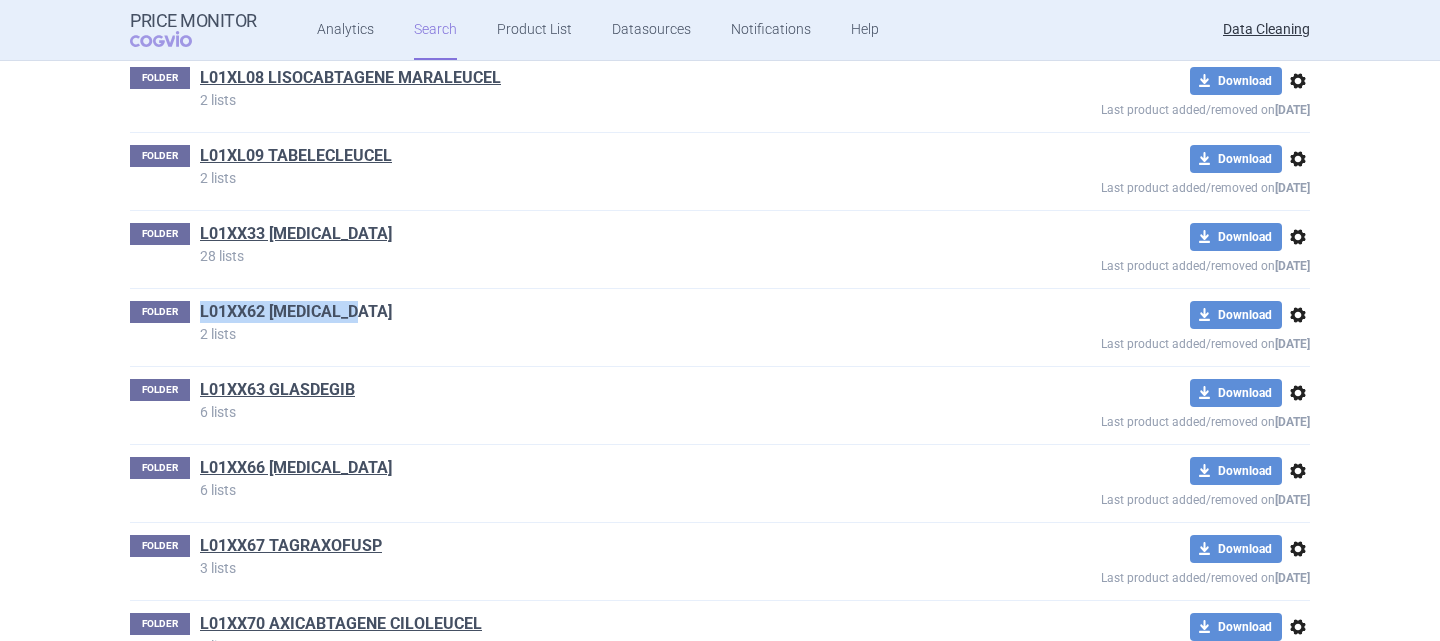 drag, startPoint x: 351, startPoint y: 291, endPoint x: 194, endPoint y: 289, distance: 157.01274 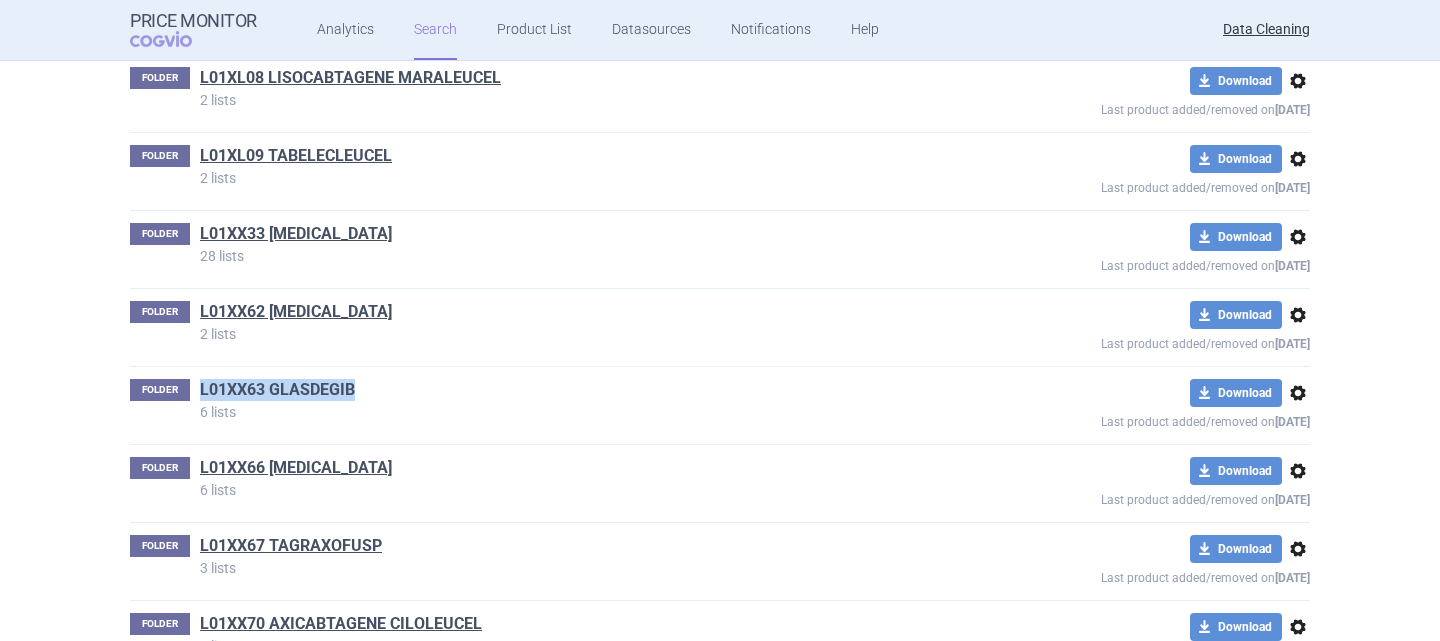 drag, startPoint x: 352, startPoint y: 366, endPoint x: 192, endPoint y: 361, distance: 160.07811 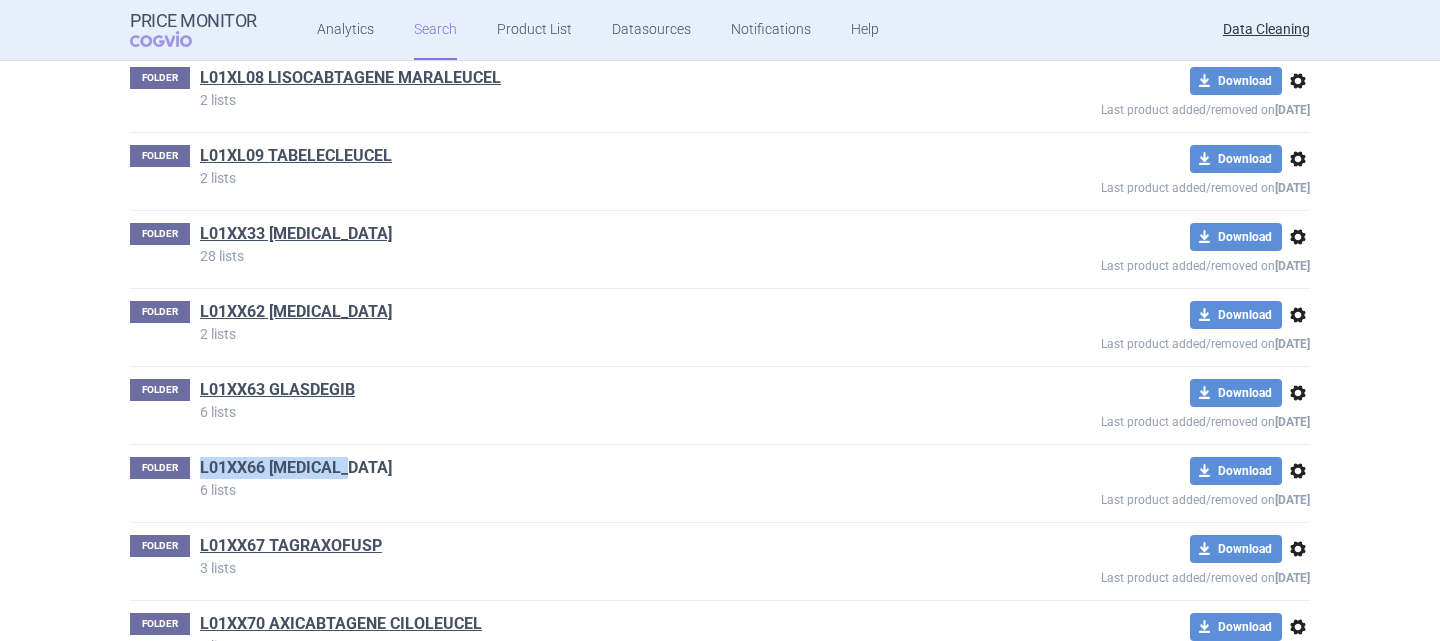 drag, startPoint x: 353, startPoint y: 443, endPoint x: 195, endPoint y: 441, distance: 158.01266 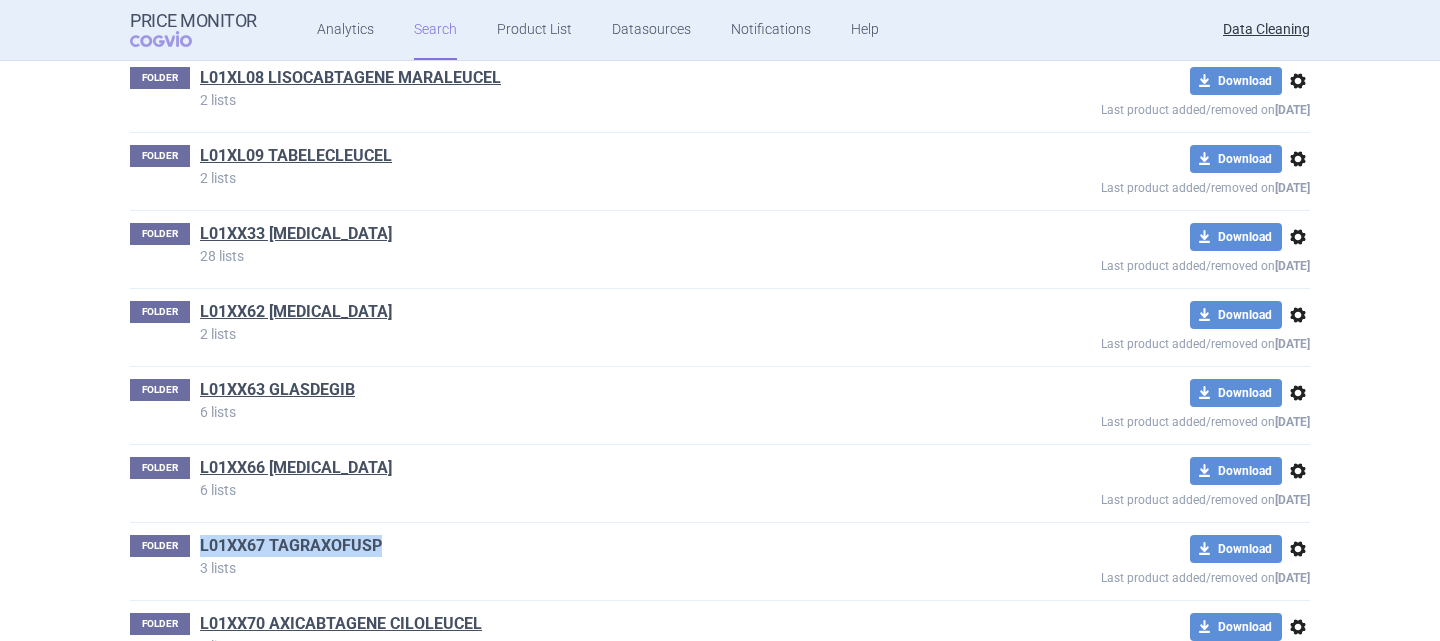 drag, startPoint x: 378, startPoint y: 524, endPoint x: 193, endPoint y: 516, distance: 185.1729 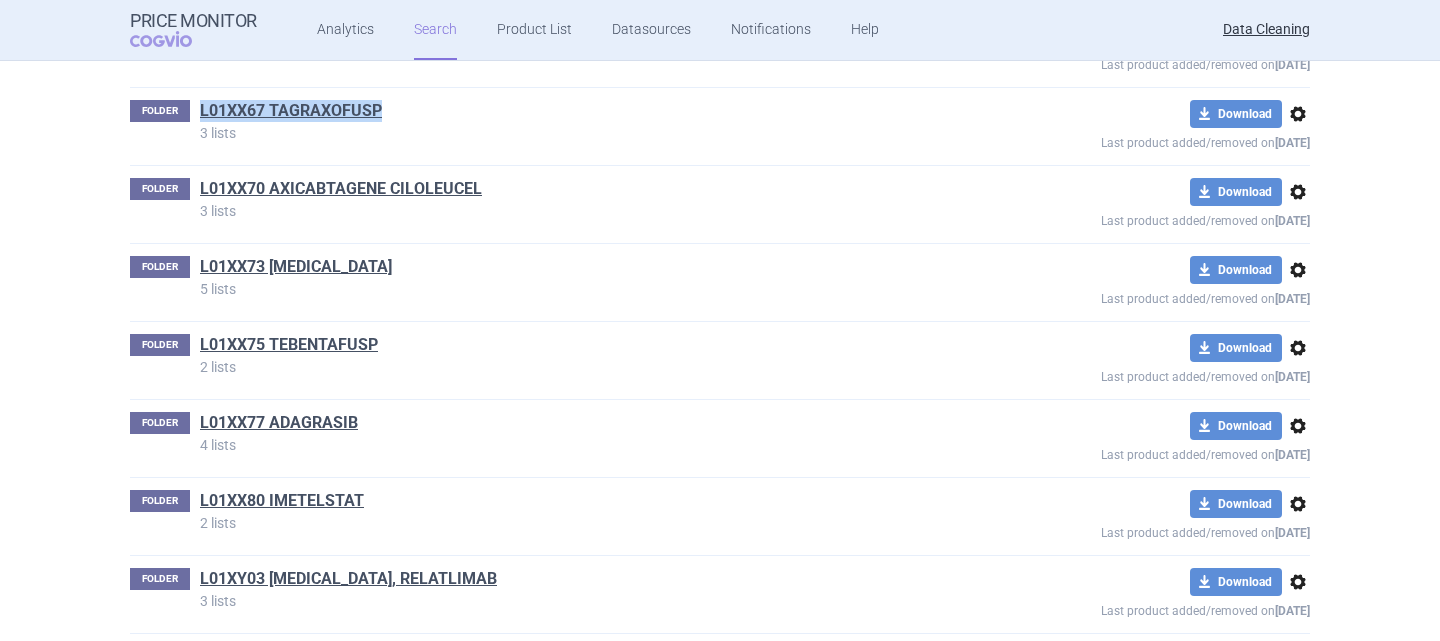 scroll, scrollTop: 69644, scrollLeft: 0, axis: vertical 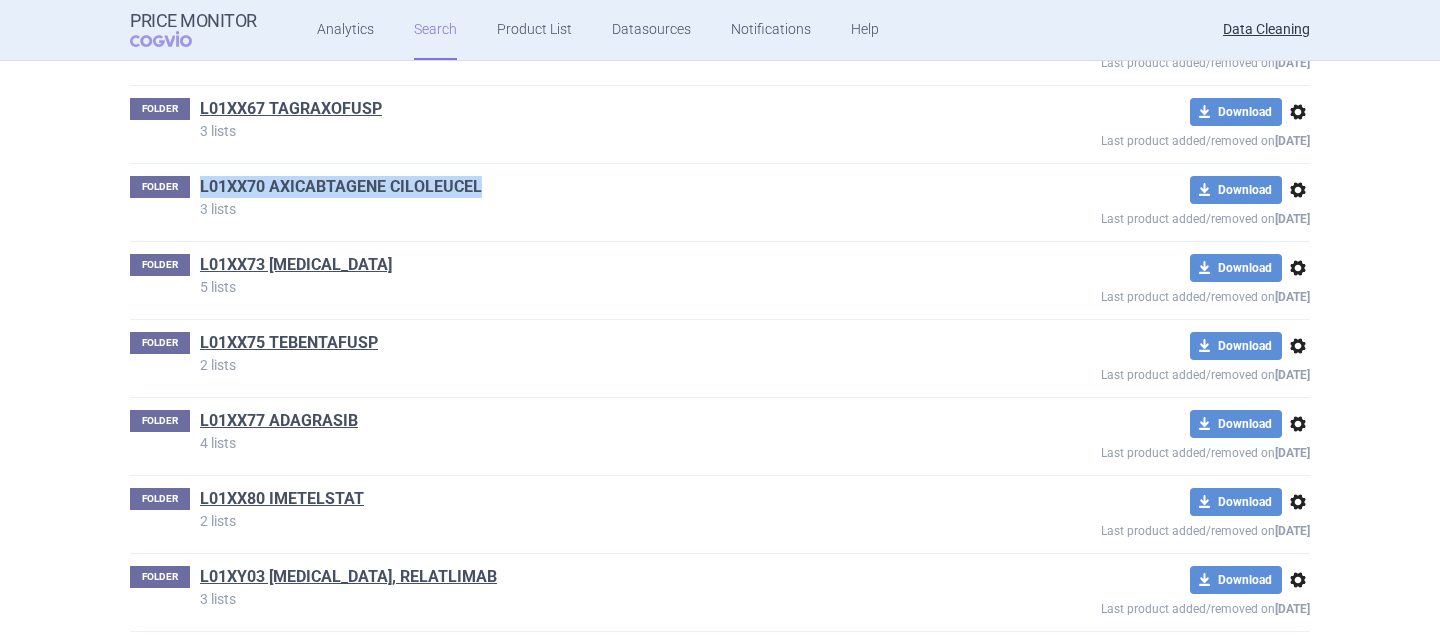 drag, startPoint x: 484, startPoint y: 163, endPoint x: 194, endPoint y: 163, distance: 290 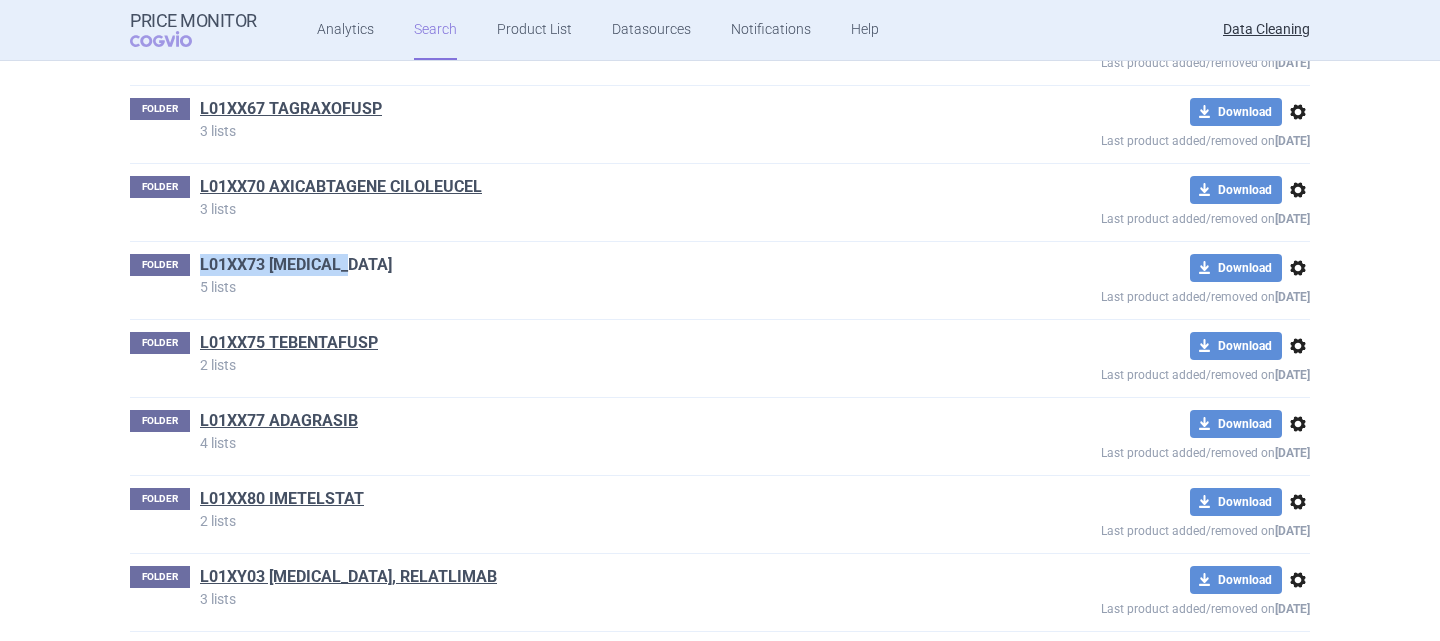 drag, startPoint x: 353, startPoint y: 247, endPoint x: 194, endPoint y: 235, distance: 159.4522 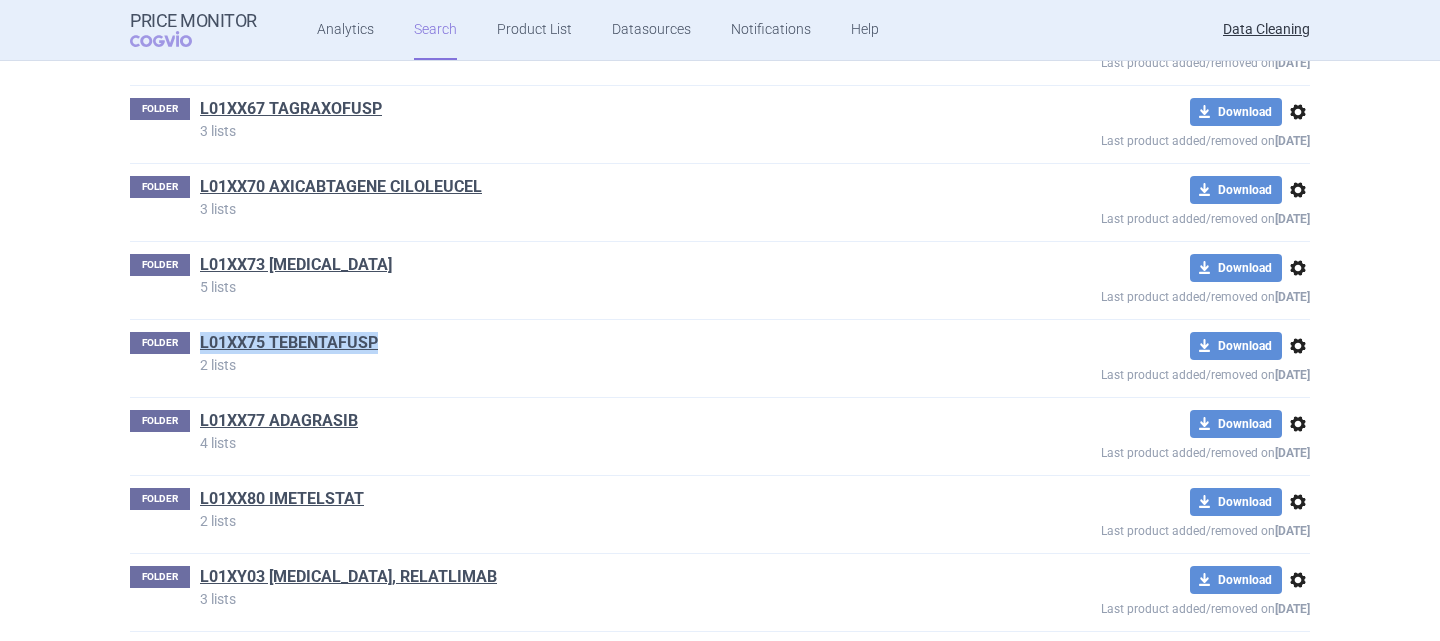 drag, startPoint x: 375, startPoint y: 318, endPoint x: 191, endPoint y: 316, distance: 184.01086 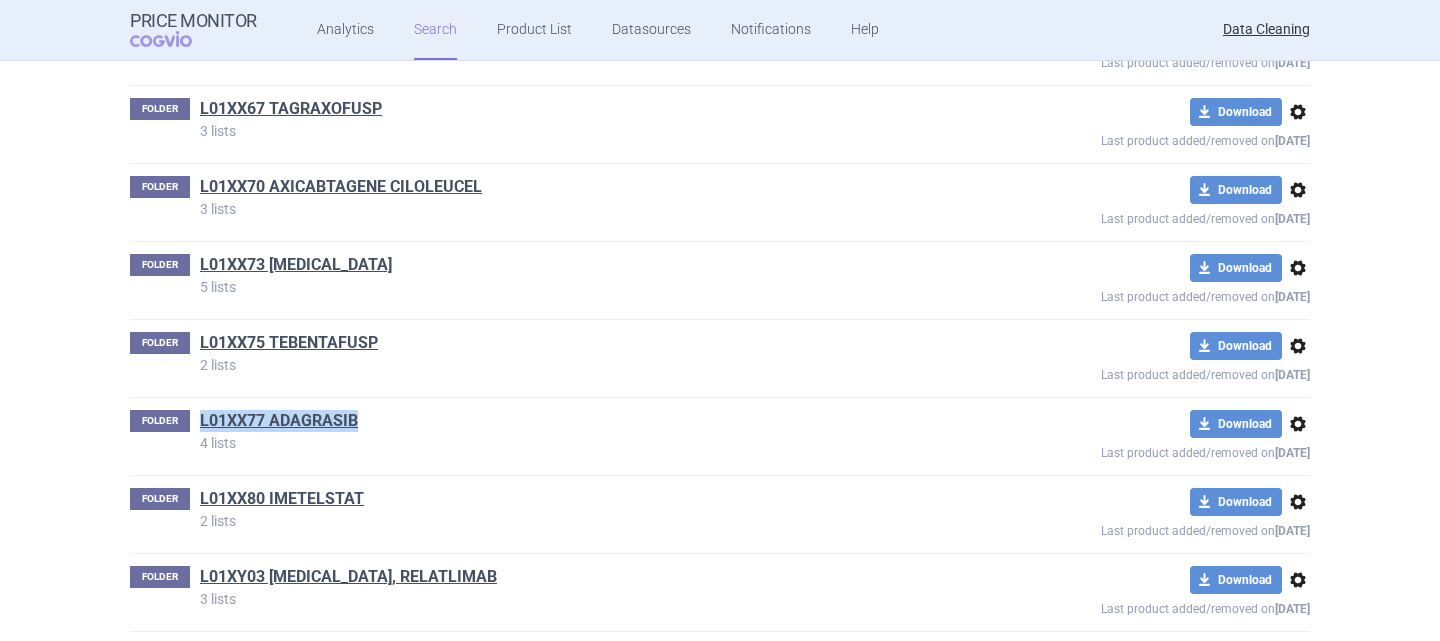 drag, startPoint x: 367, startPoint y: 396, endPoint x: 190, endPoint y: 394, distance: 177.01129 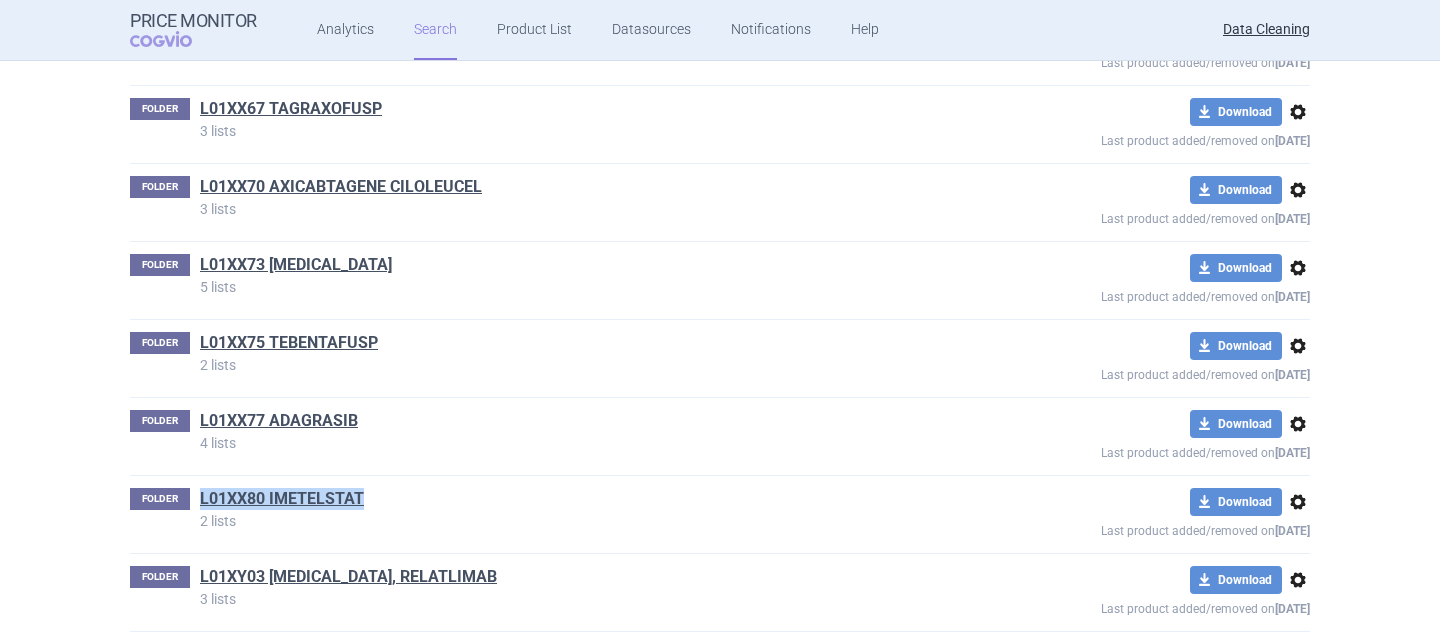 drag, startPoint x: 358, startPoint y: 471, endPoint x: 188, endPoint y: 478, distance: 170.14406 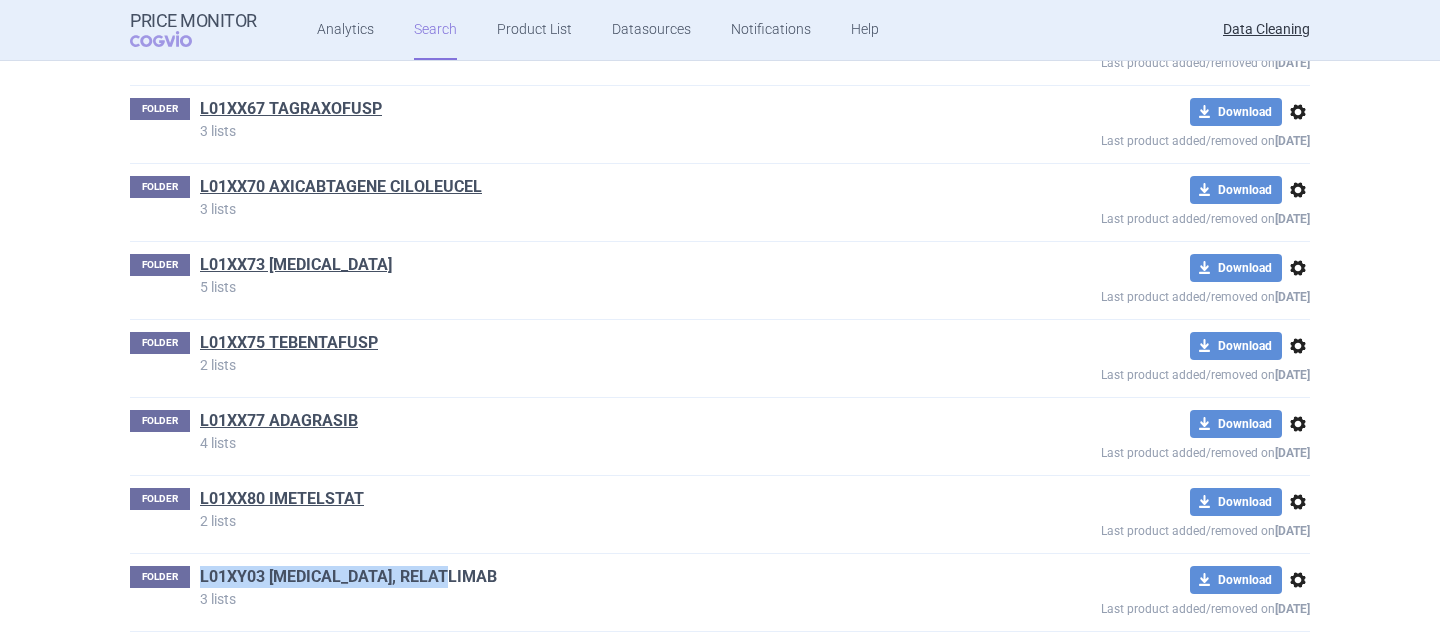 drag, startPoint x: 462, startPoint y: 552, endPoint x: 192, endPoint y: 548, distance: 270.02963 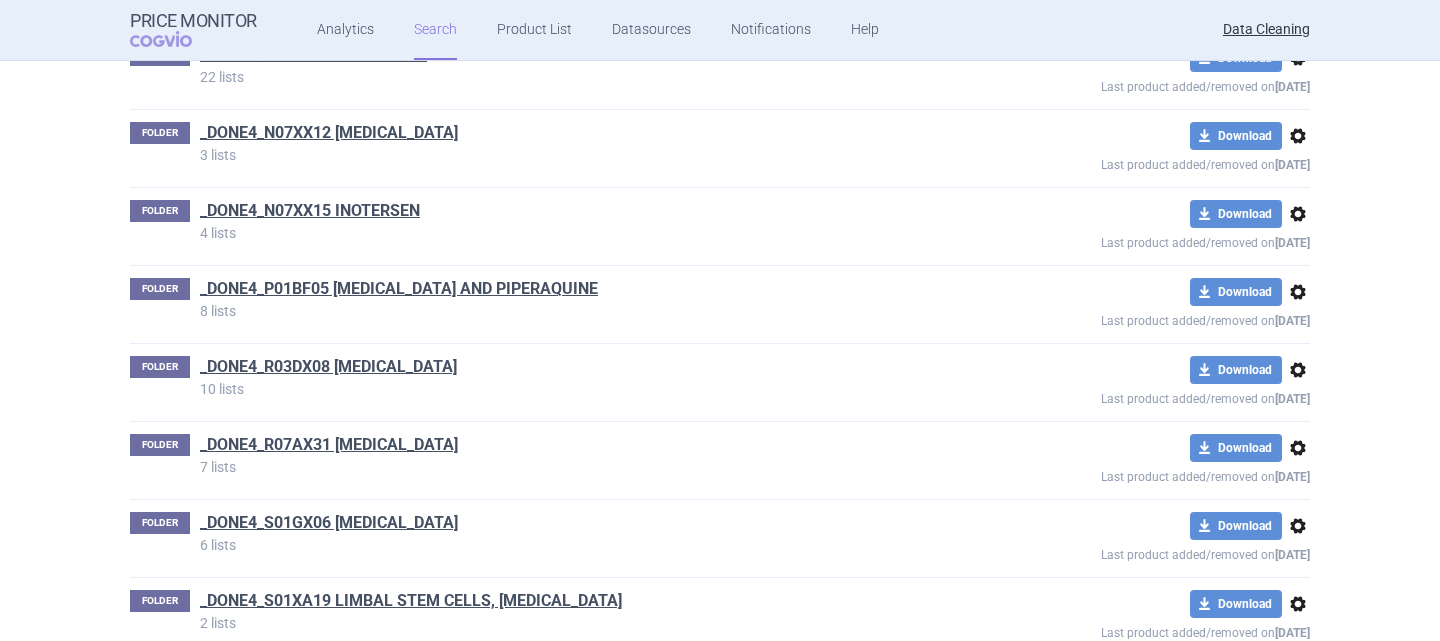 scroll, scrollTop: 15819, scrollLeft: 0, axis: vertical 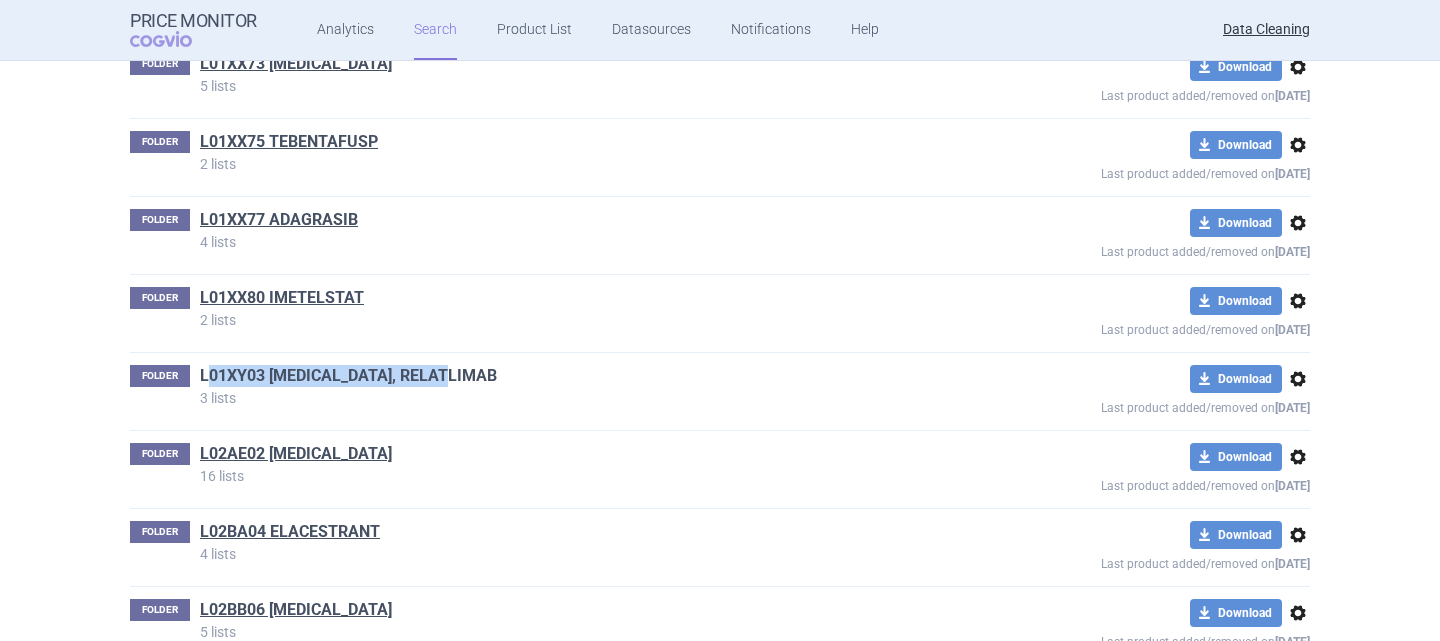 drag, startPoint x: 475, startPoint y: 353, endPoint x: 205, endPoint y: 358, distance: 270.0463 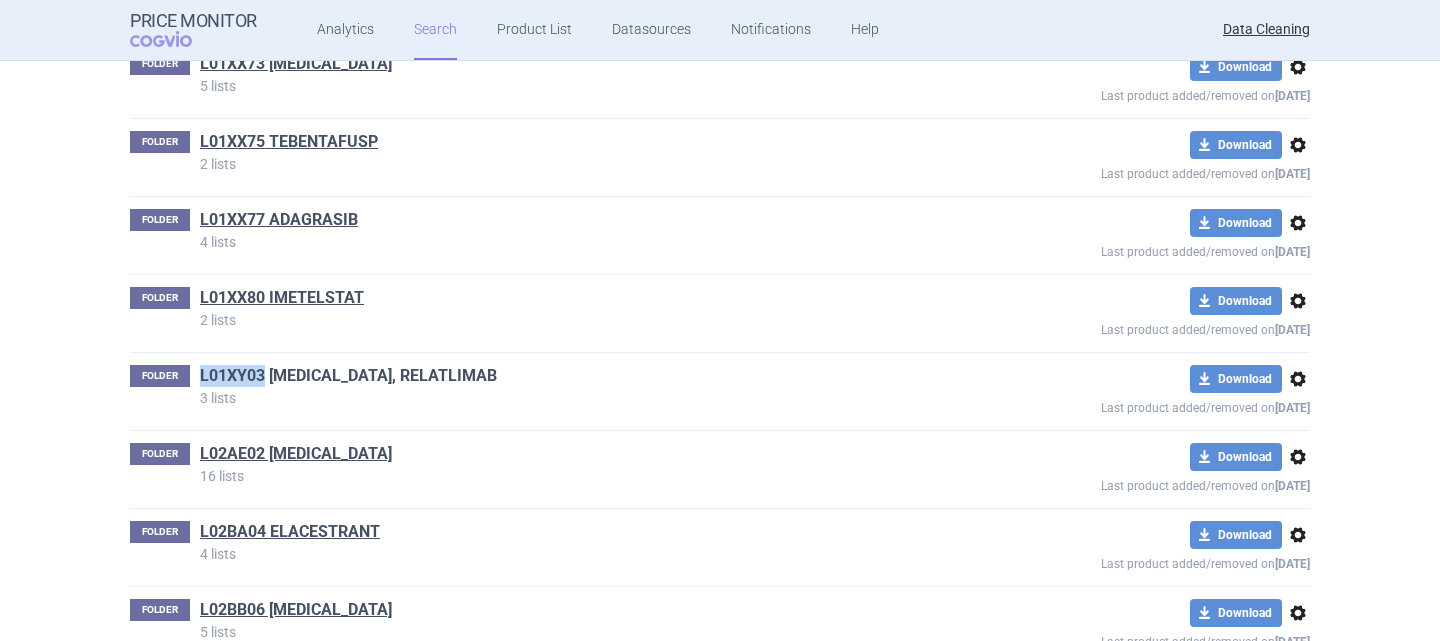 drag, startPoint x: 185, startPoint y: 354, endPoint x: 258, endPoint y: 353, distance: 73.00685 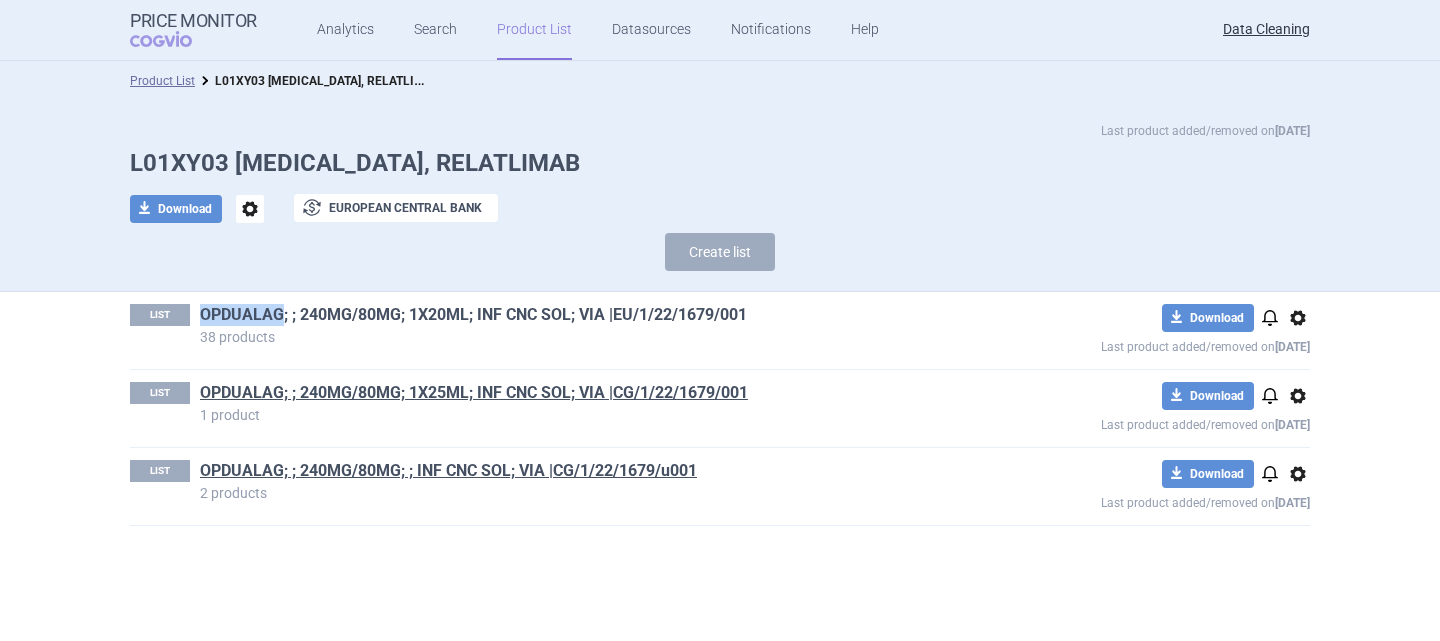 drag, startPoint x: 196, startPoint y: 318, endPoint x: 281, endPoint y: 315, distance: 85.052925 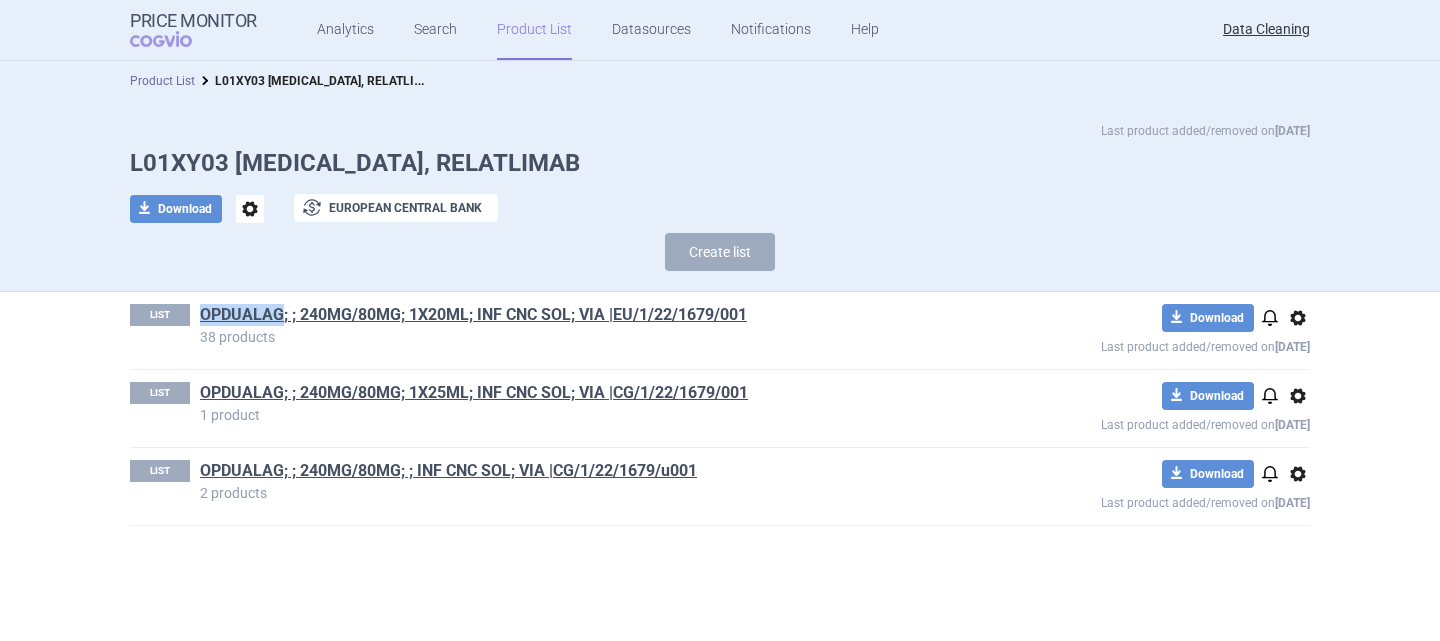 click on "Product List" at bounding box center (162, 81) 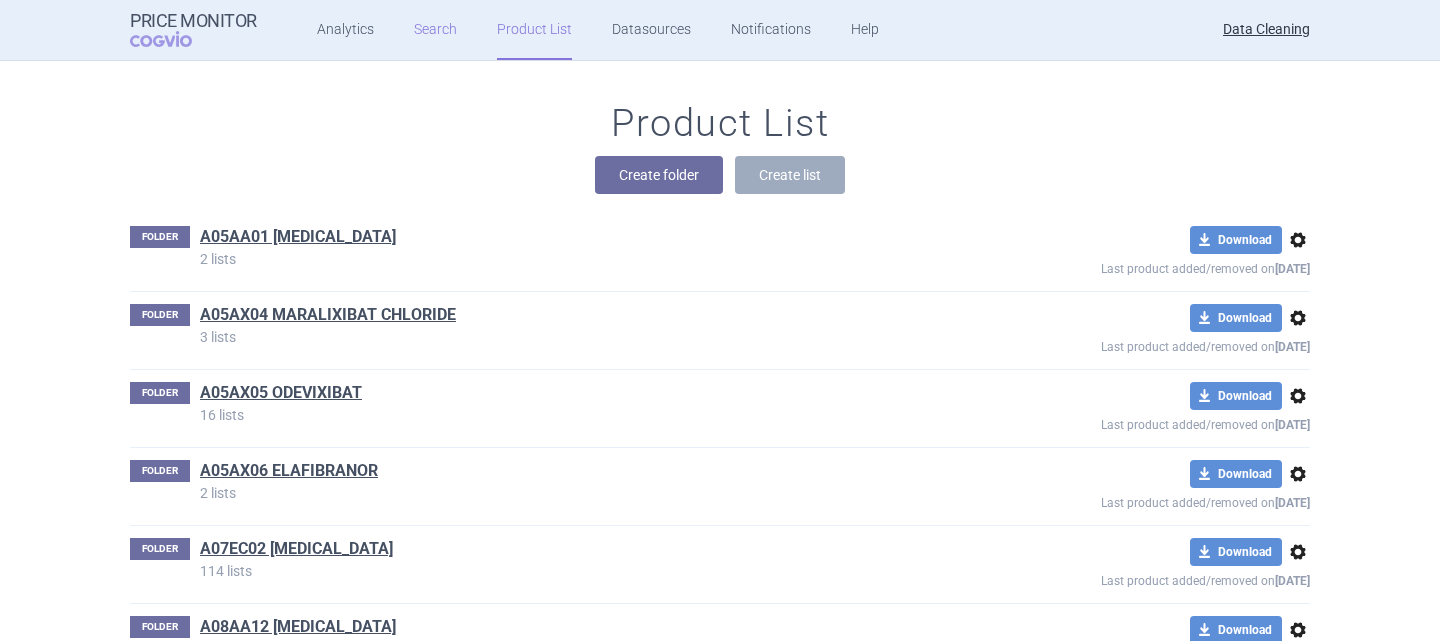scroll, scrollTop: 69845, scrollLeft: 0, axis: vertical 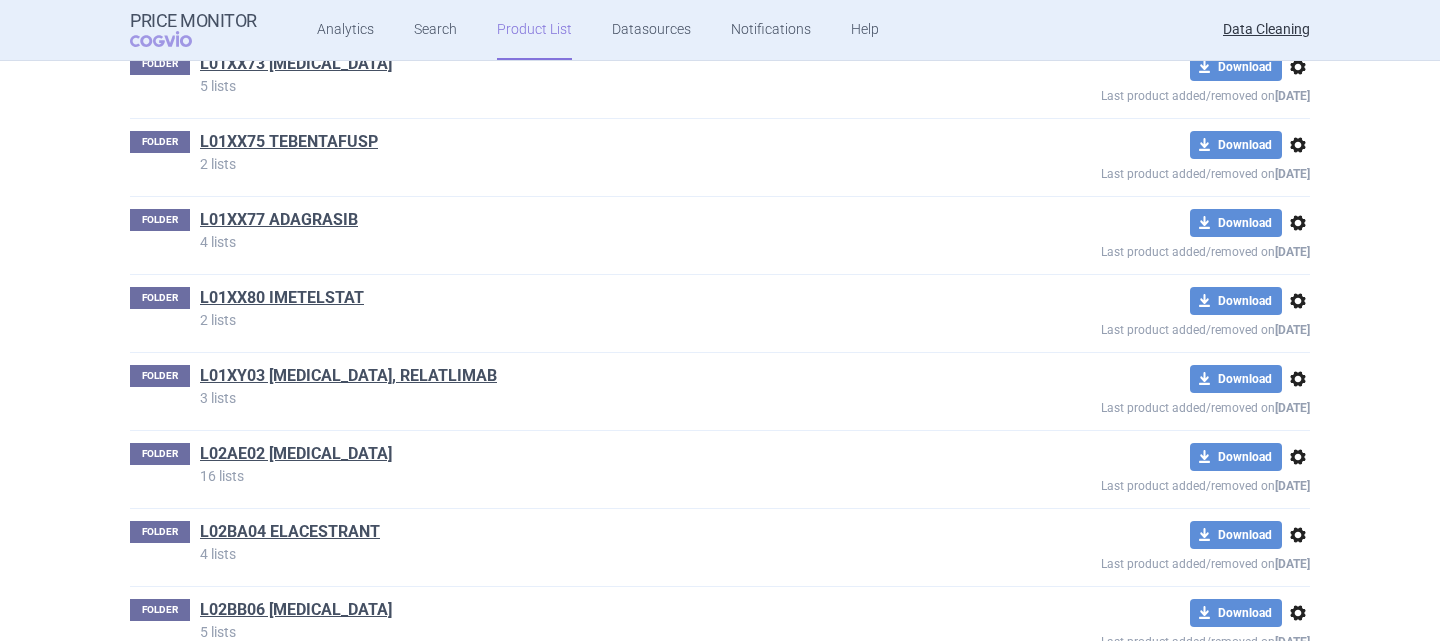 click on "FOLDER L01XX80 IMETELSTAT 2   lists" at bounding box center (543, 307) 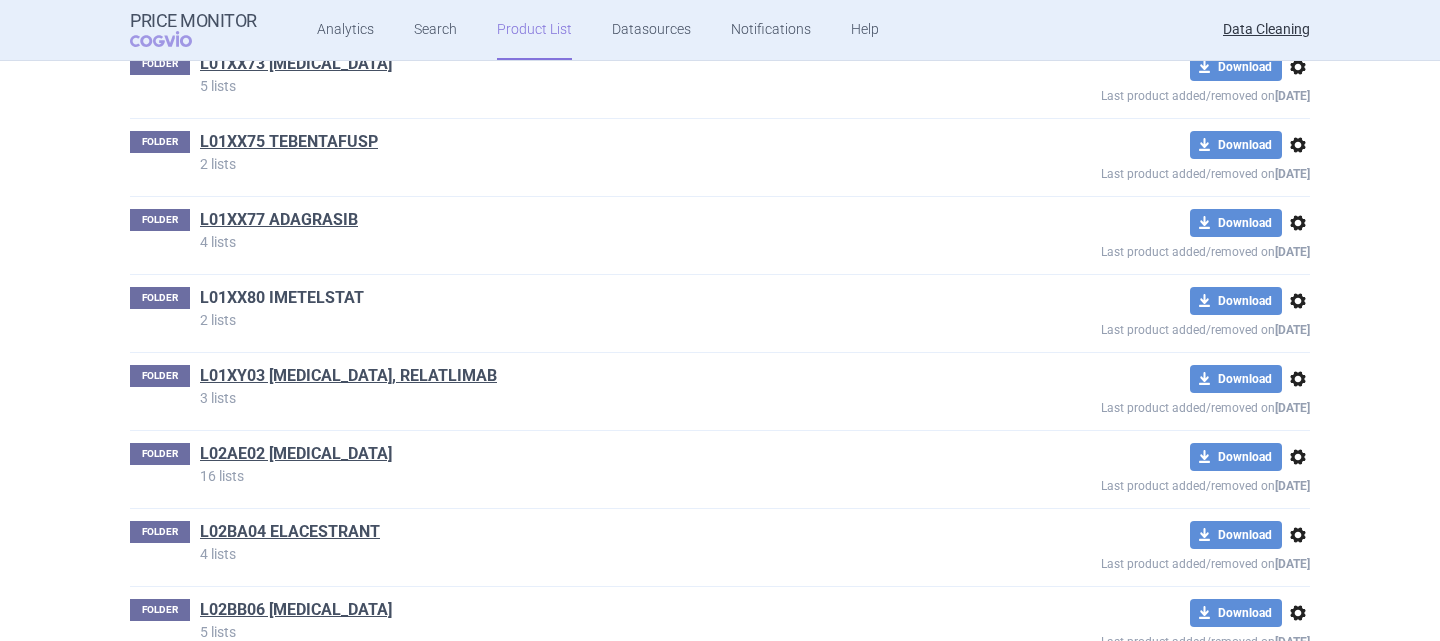 click on "L01XX80 IMETELSTAT" at bounding box center [282, 298] 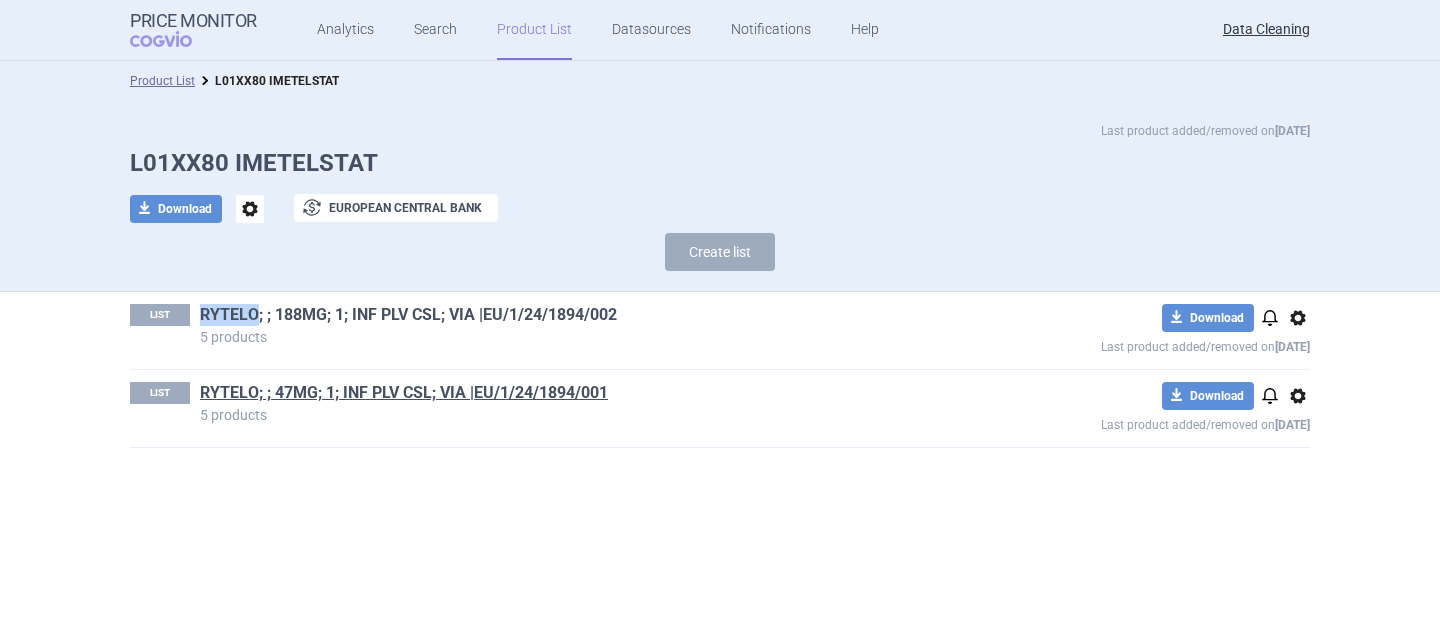 drag, startPoint x: 196, startPoint y: 315, endPoint x: 256, endPoint y: 311, distance: 60.133186 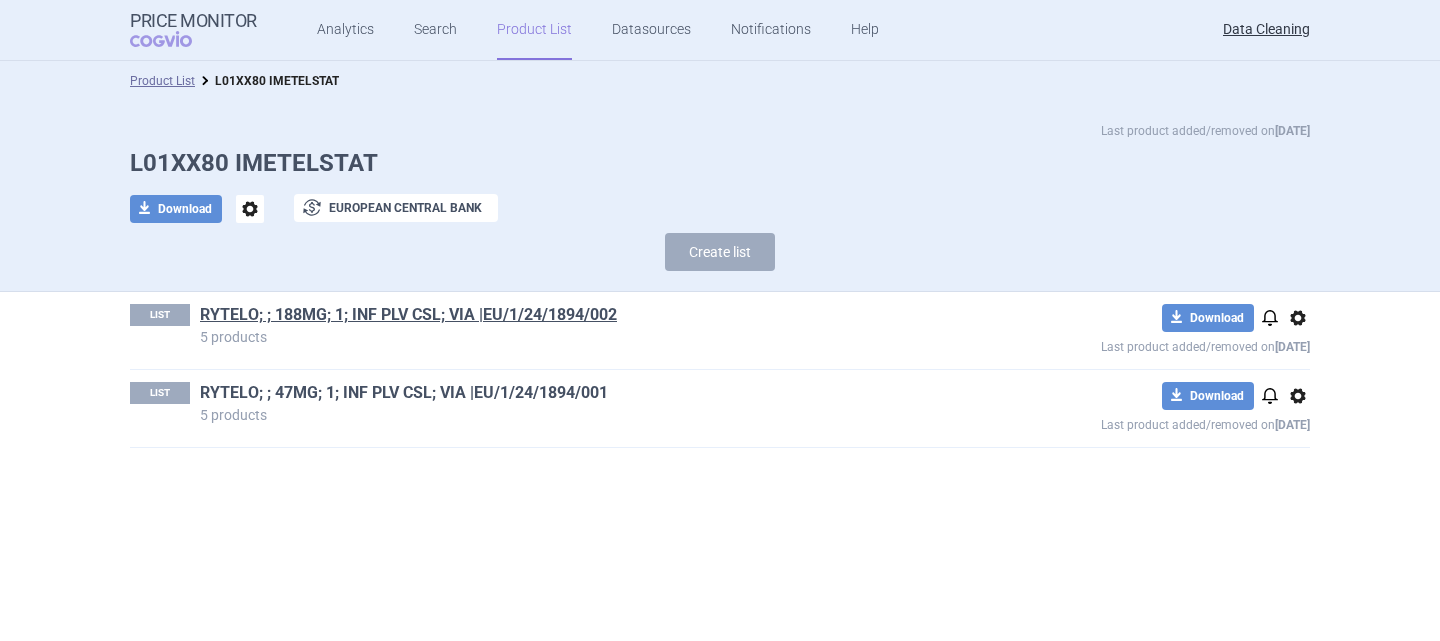 click on "RYTELO; ; 47MG; 1; INF PLV CSL; VIA |EU/1/24/1894/001" at bounding box center (404, 393) 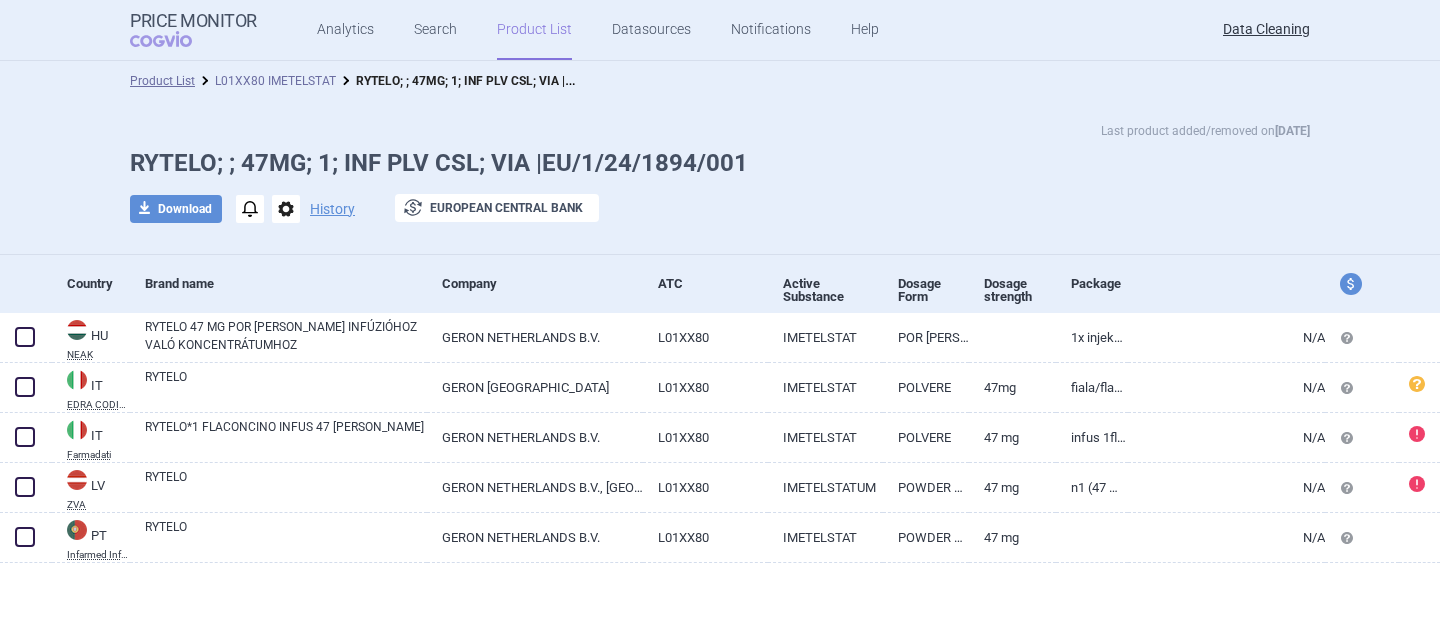 click on "L01XX80 IMETELSTAT" at bounding box center [275, 81] 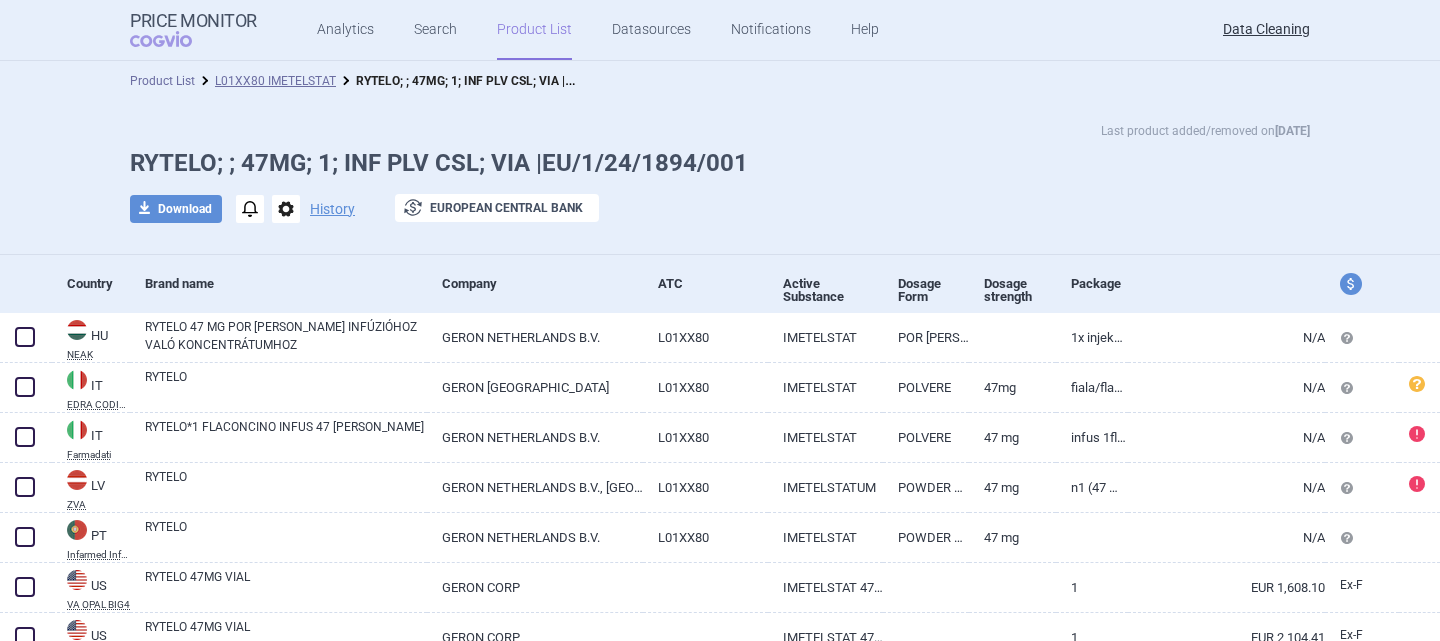 click on "Product List" at bounding box center (162, 81) 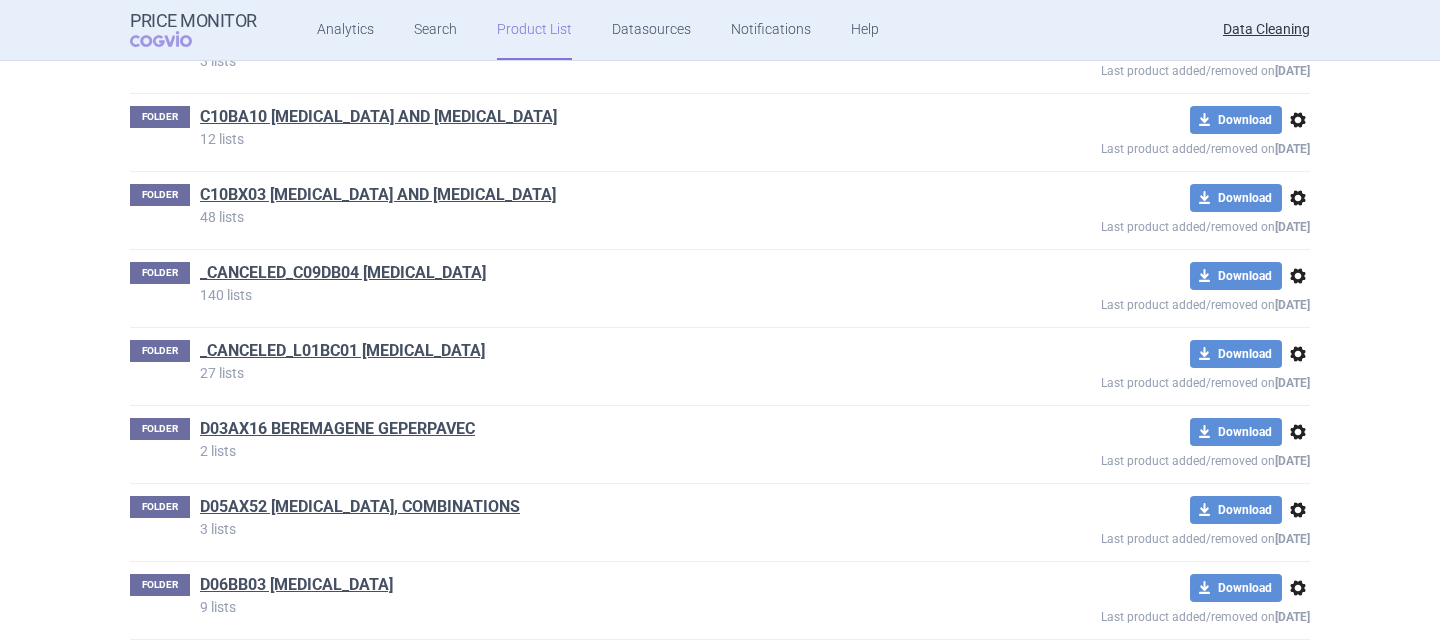 scroll, scrollTop: 69845, scrollLeft: 0, axis: vertical 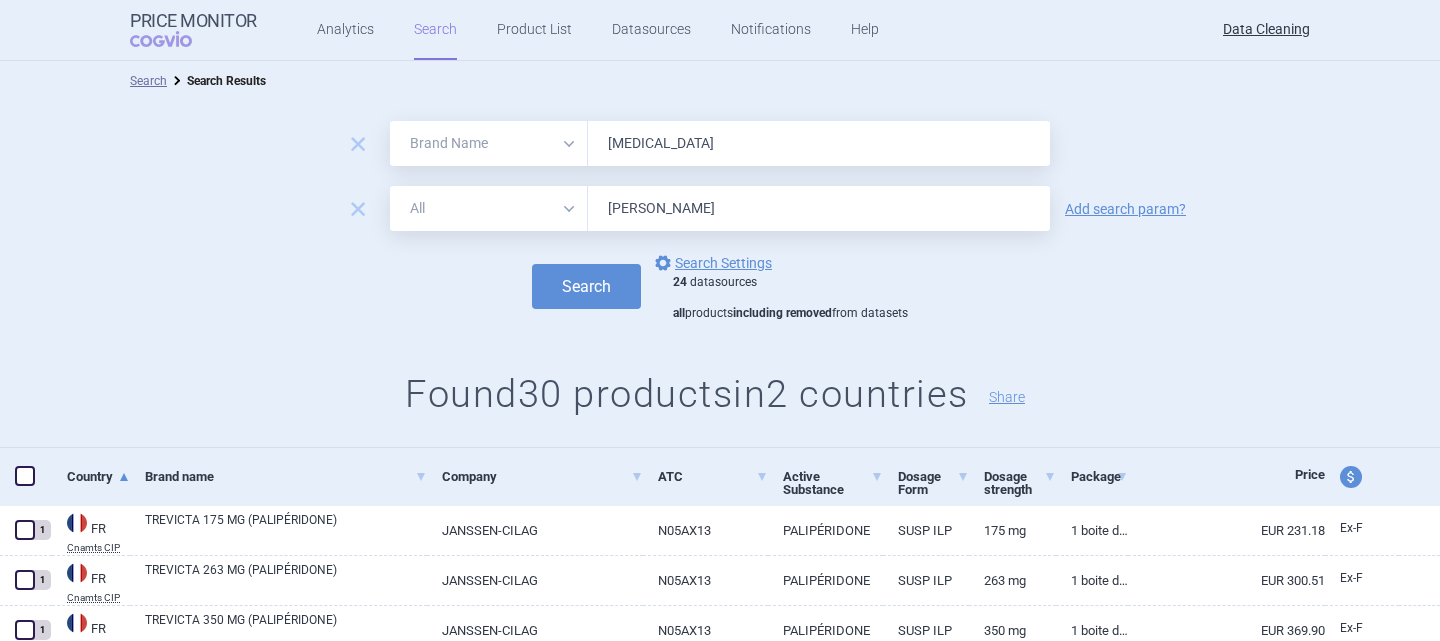 select on "brandName" 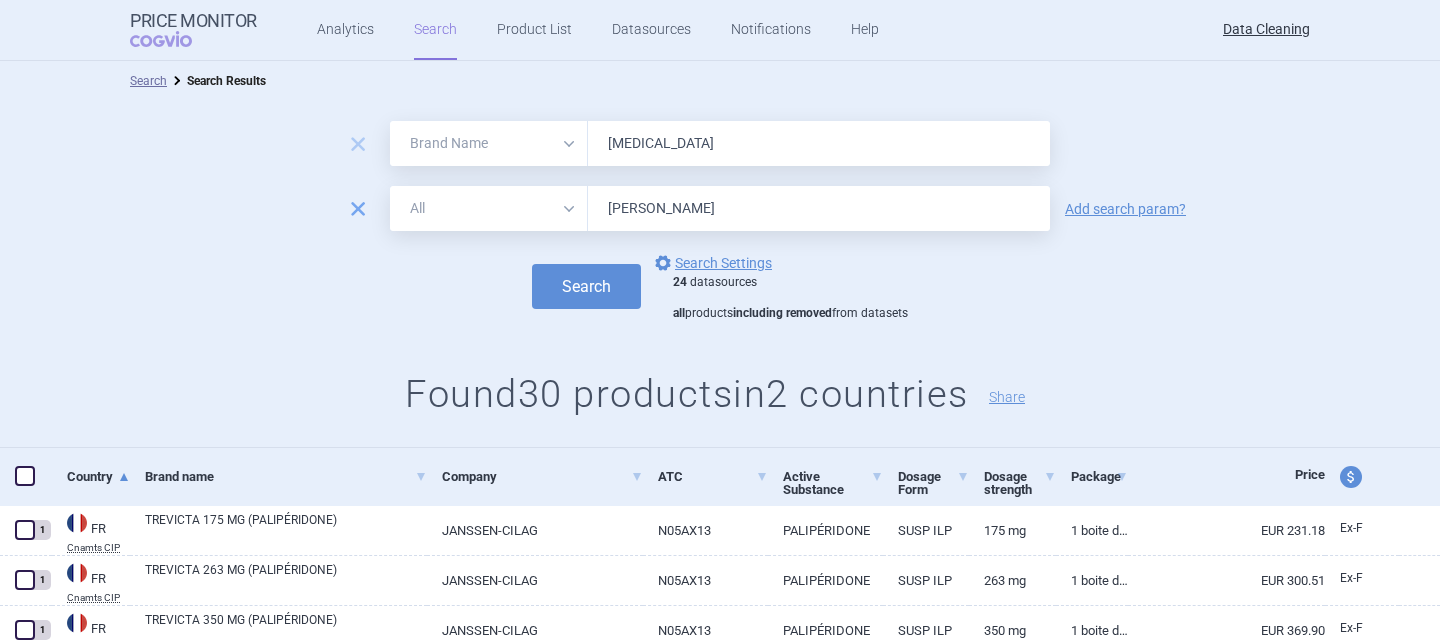 click on "remove" at bounding box center (358, 209) 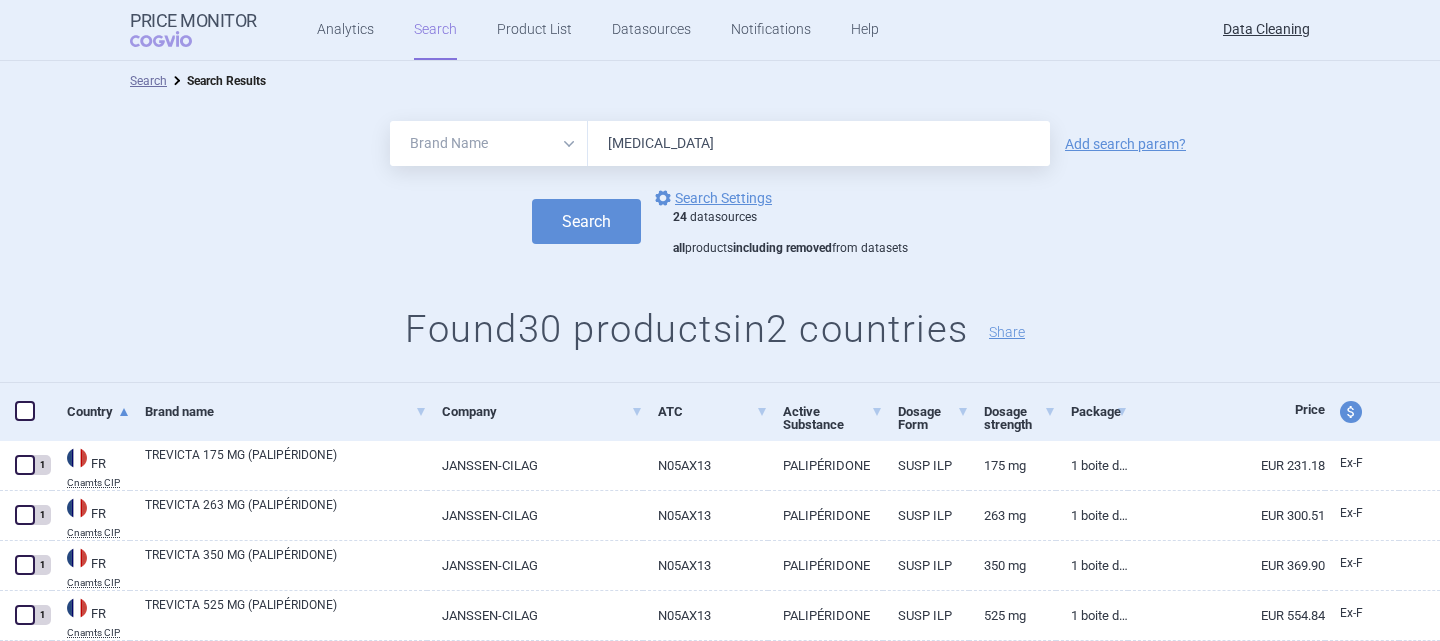 click on "[MEDICAL_DATA]" at bounding box center [819, 143] 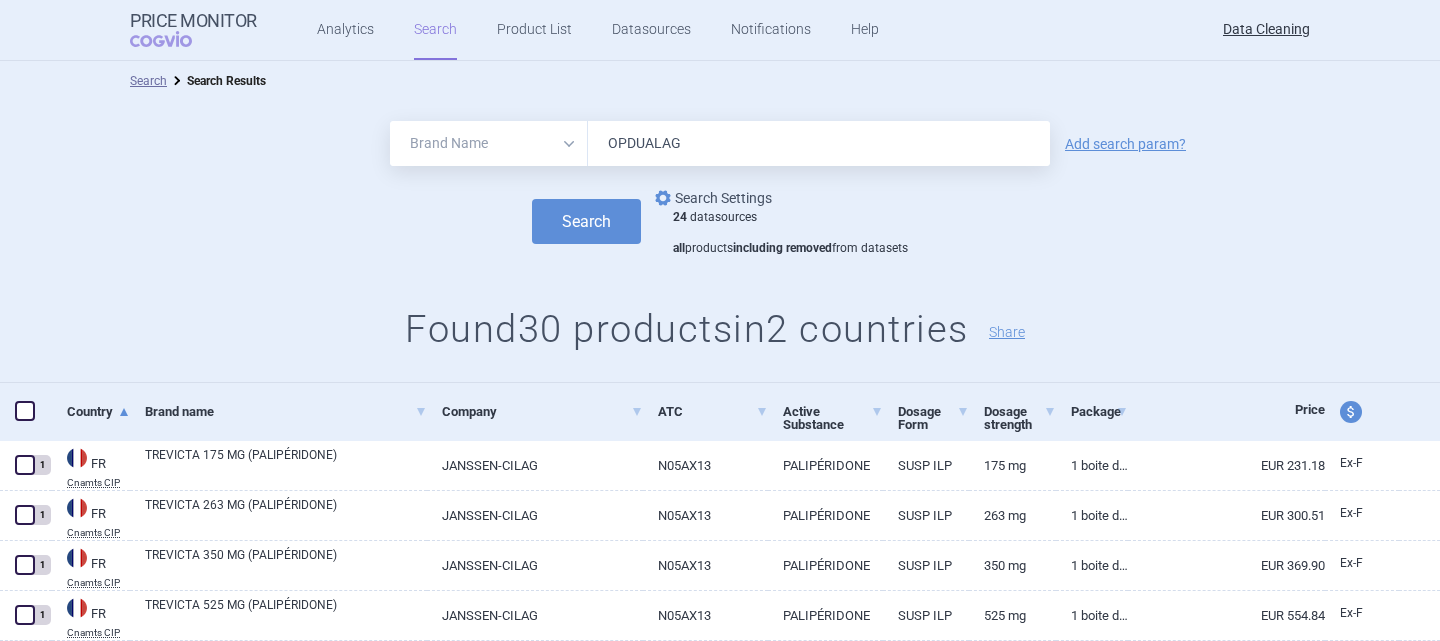 type on "OPDUALAG" 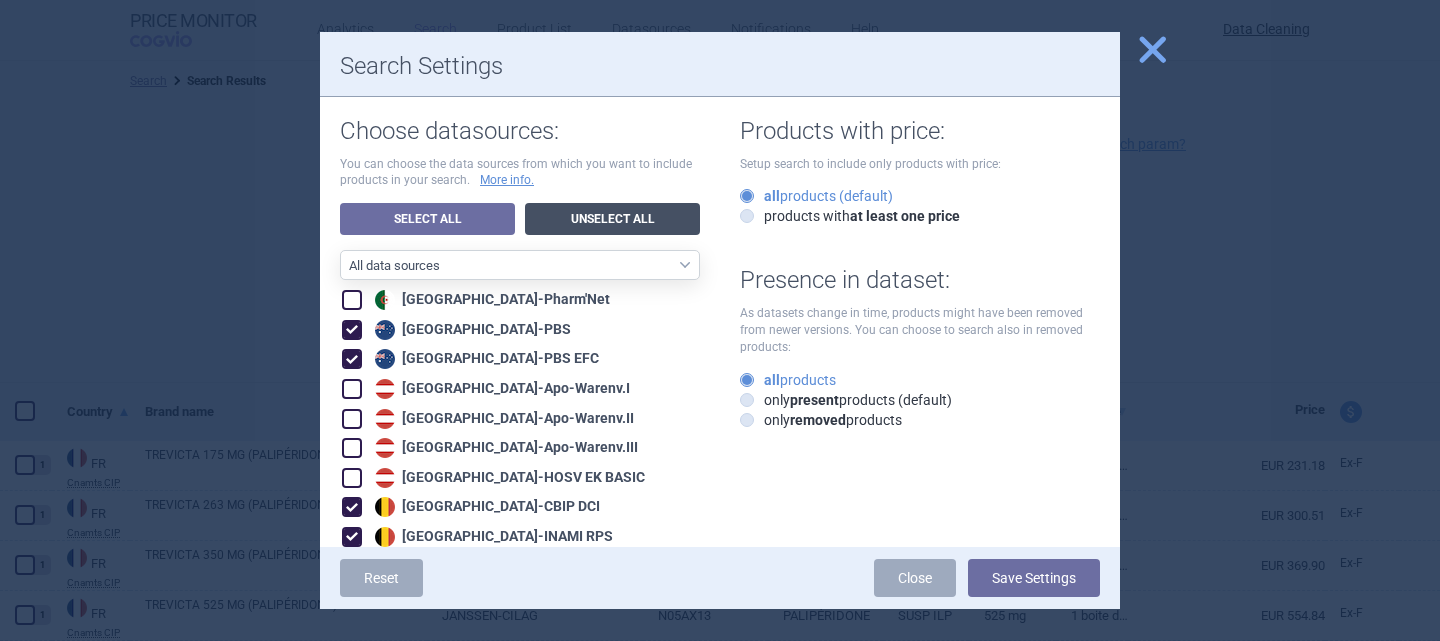 click on "Unselect All" at bounding box center (612, 219) 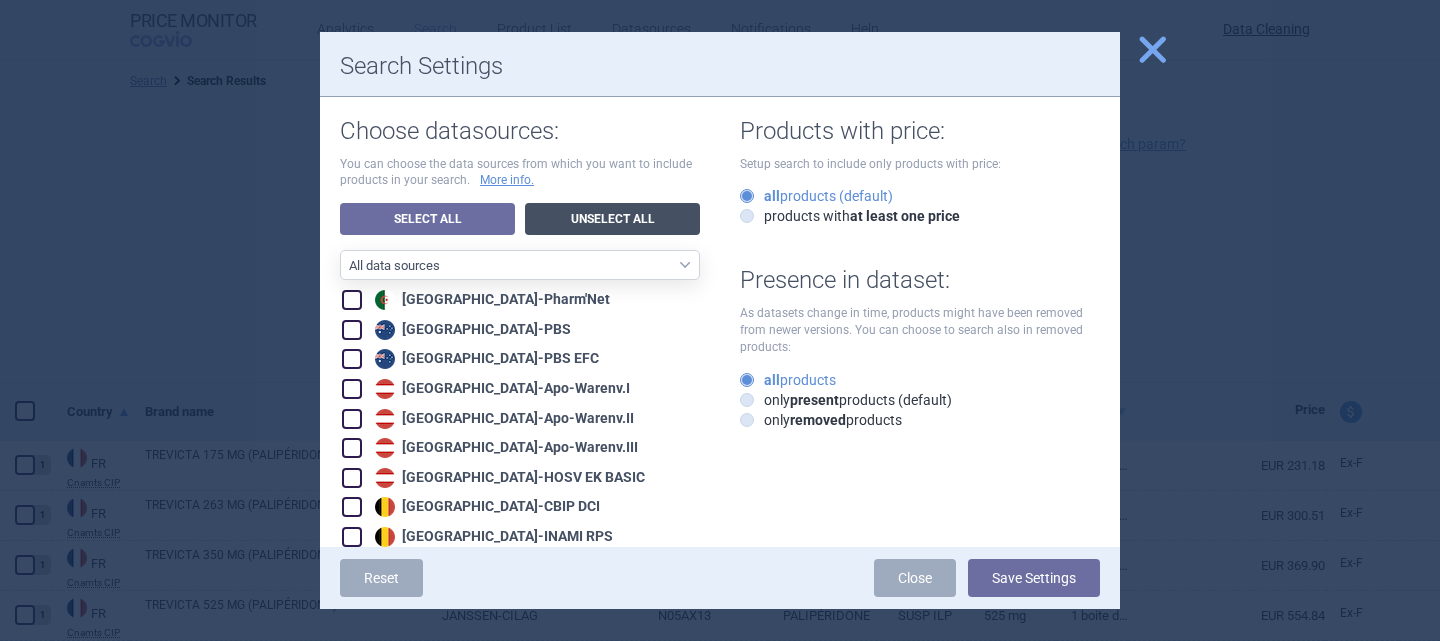 checkbox on "false" 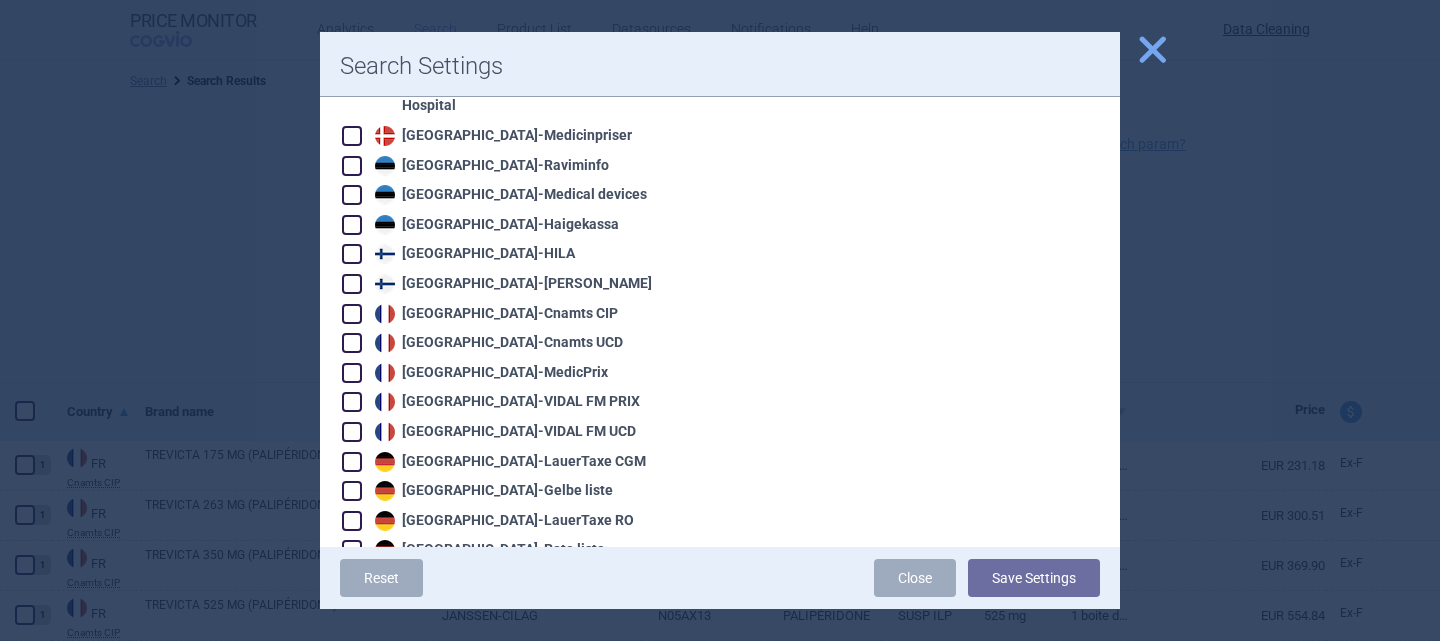 scroll, scrollTop: 1047, scrollLeft: 0, axis: vertical 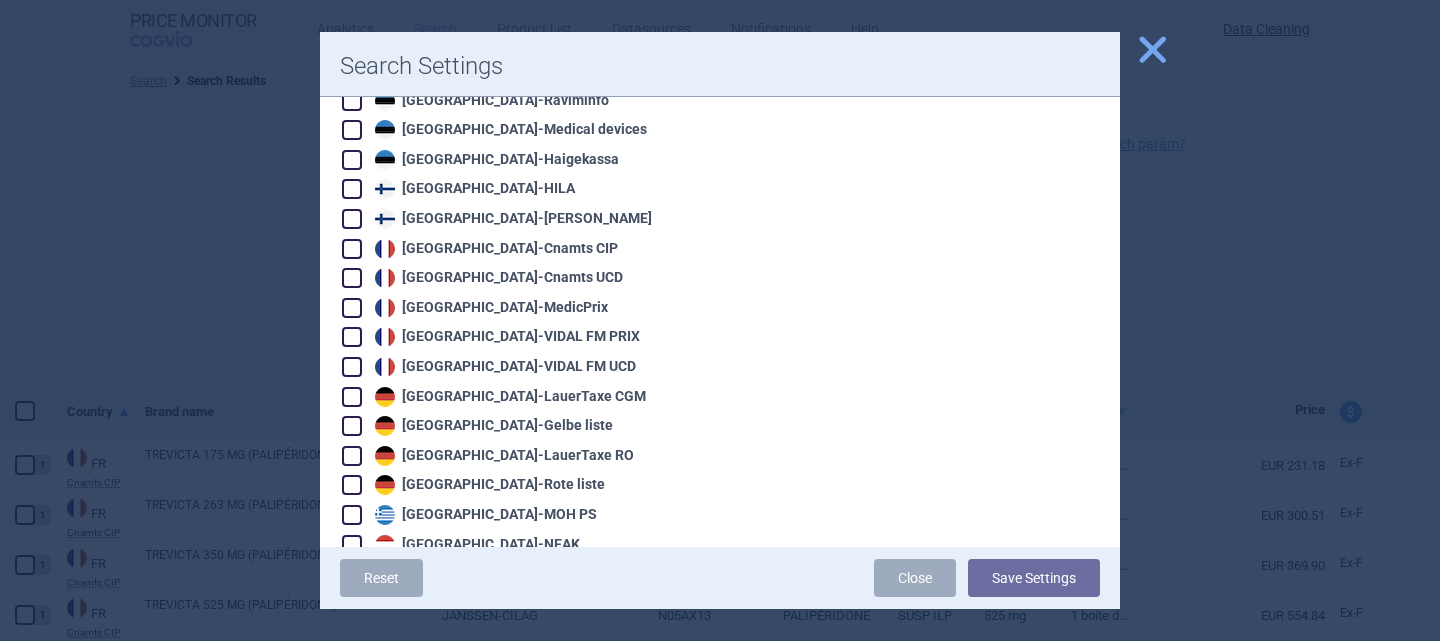 click at bounding box center [352, 249] 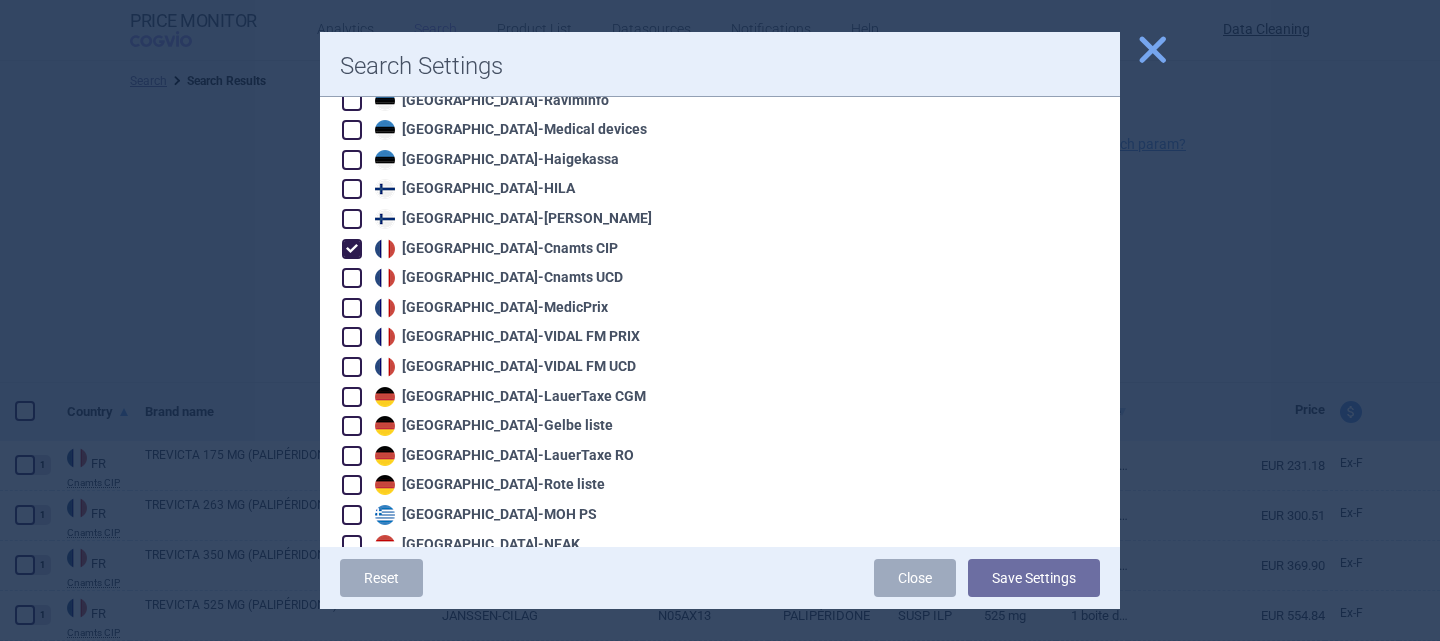 checkbox on "true" 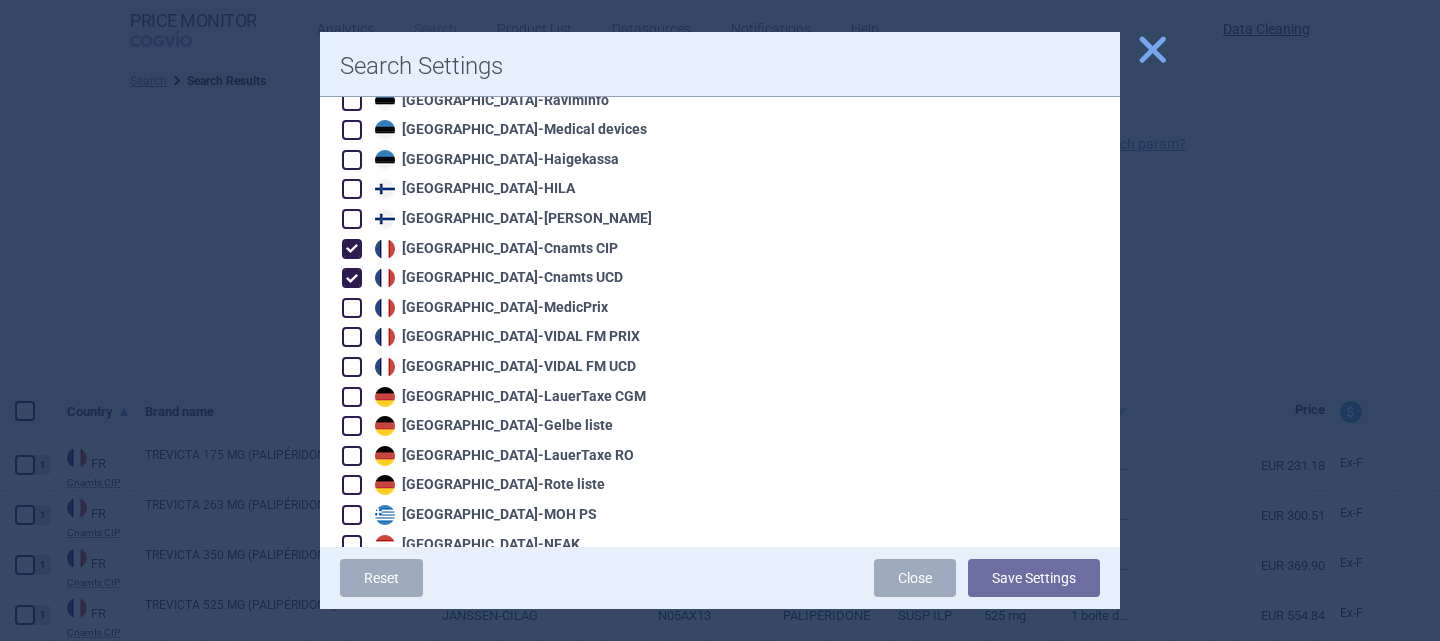 checkbox on "true" 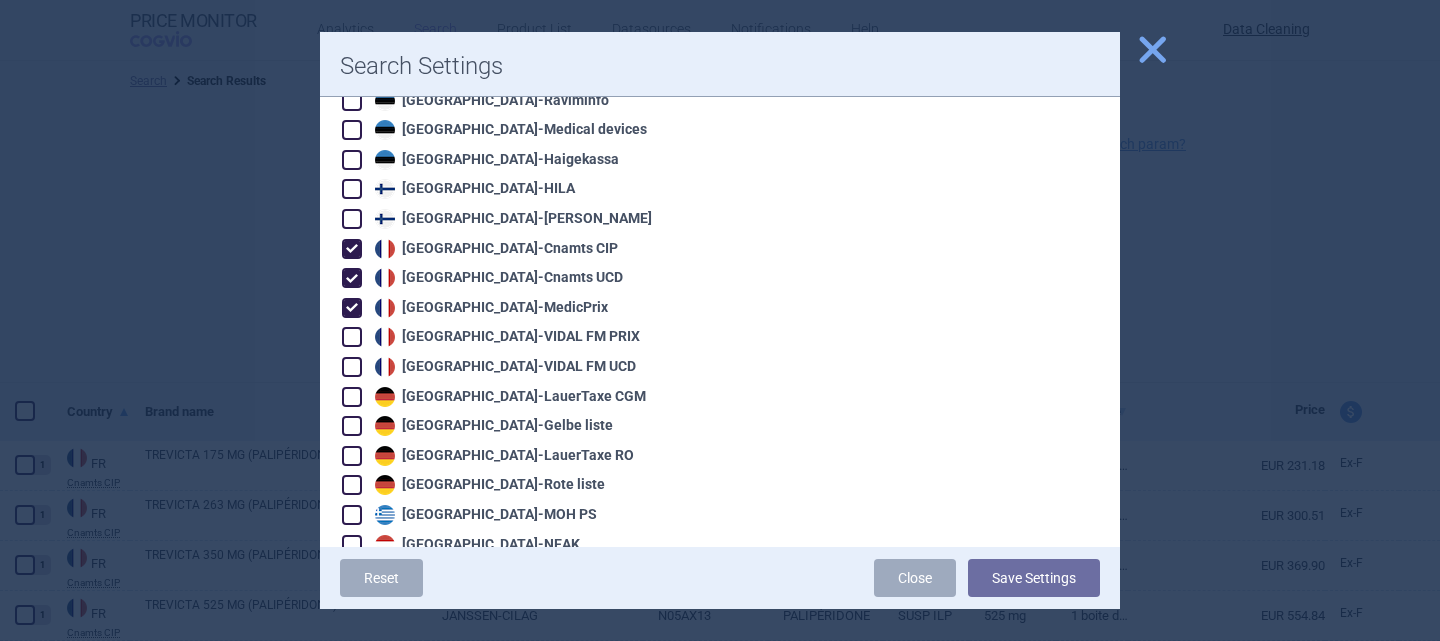 checkbox on "true" 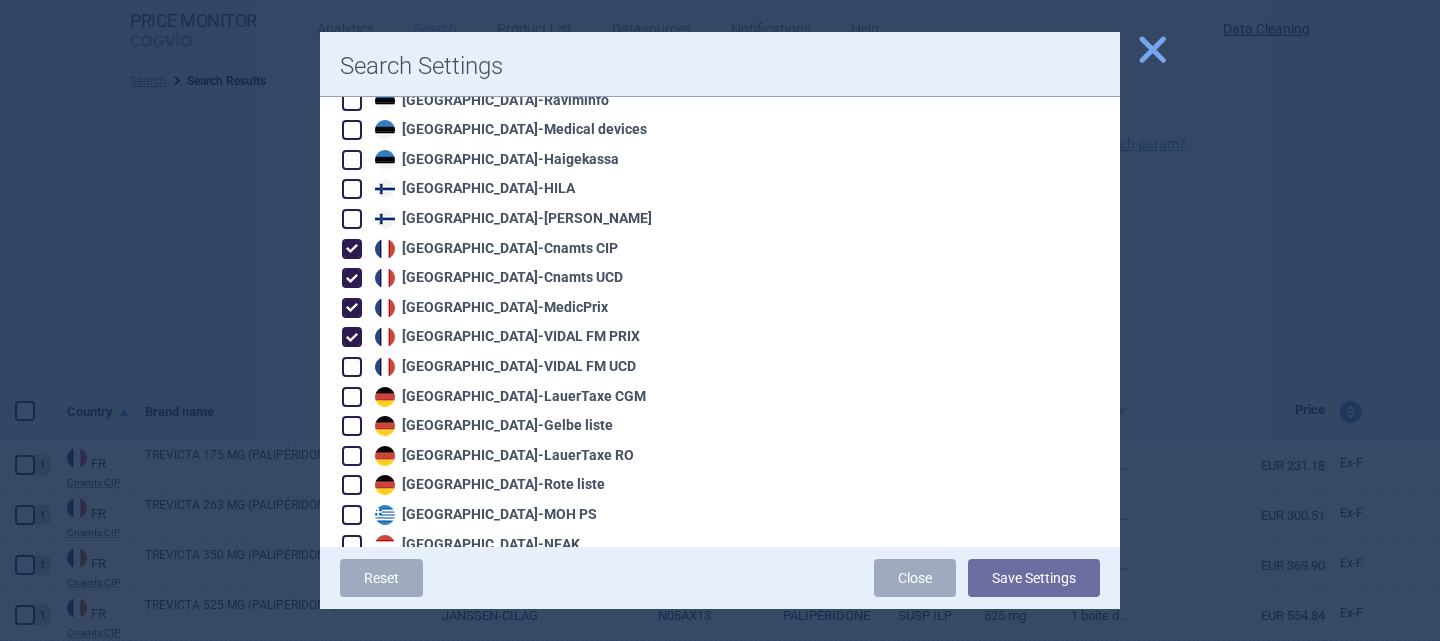 checkbox on "true" 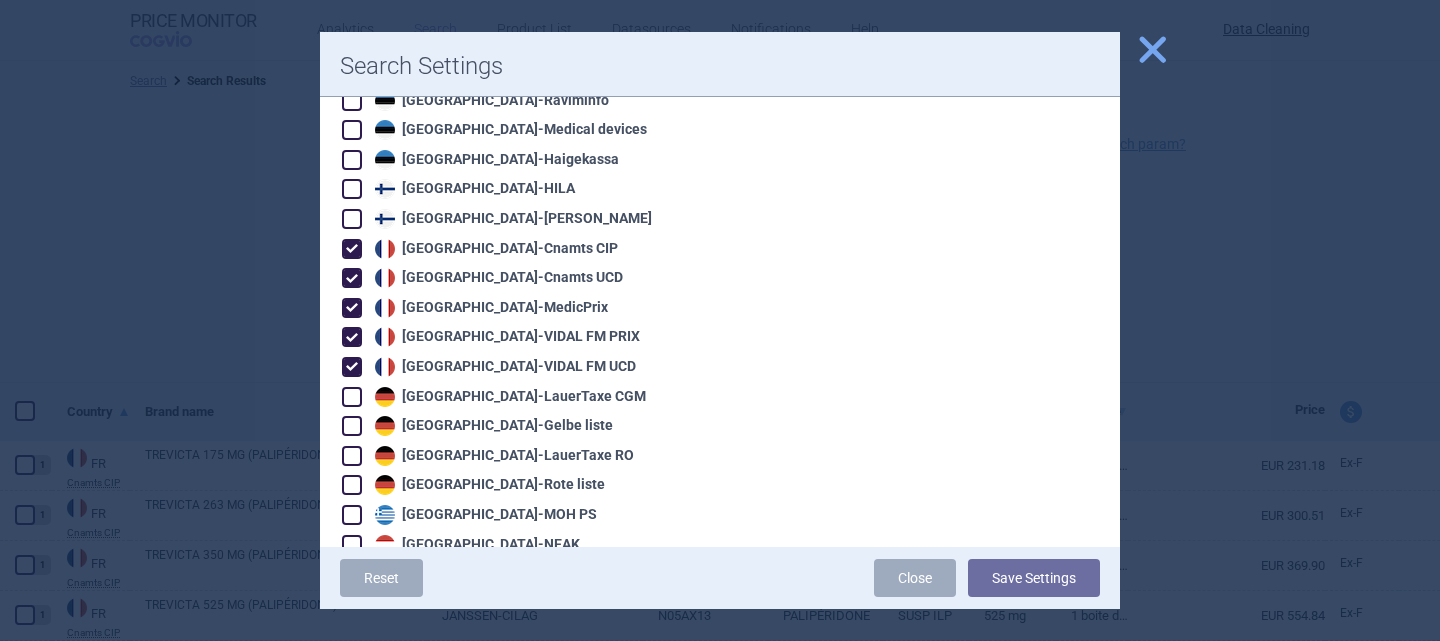 checkbox on "true" 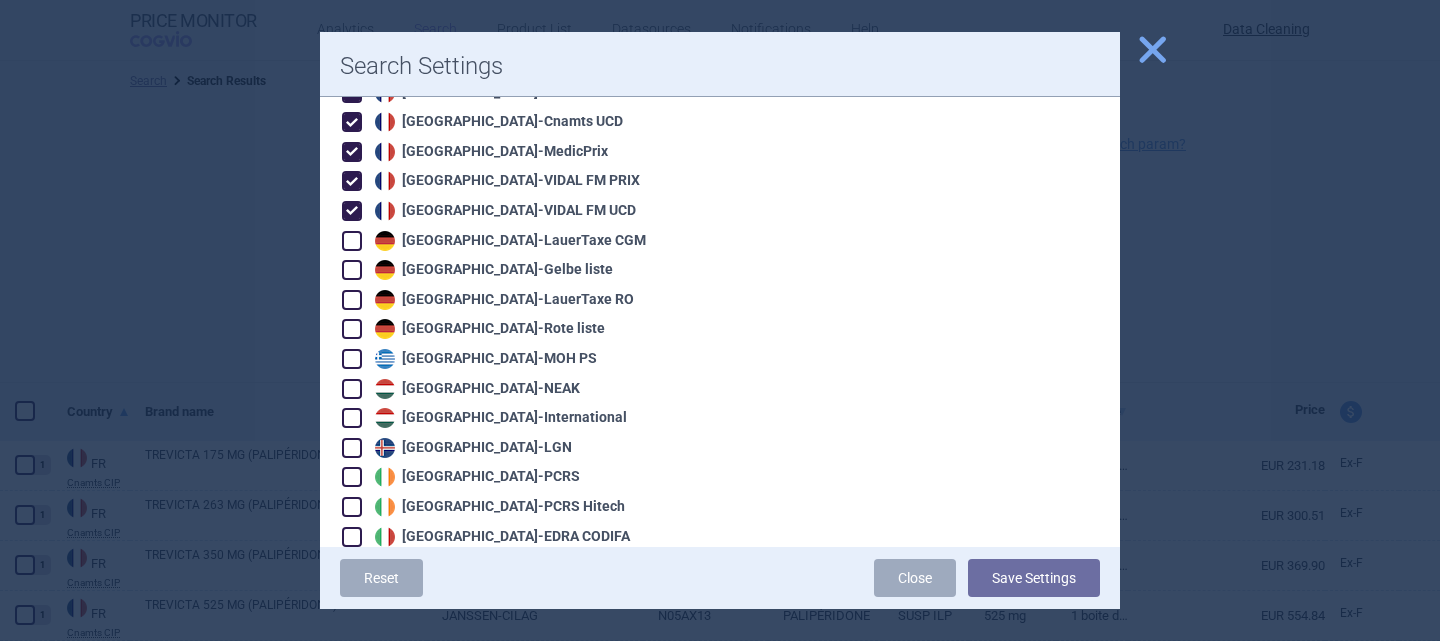 scroll, scrollTop: 1204, scrollLeft: 0, axis: vertical 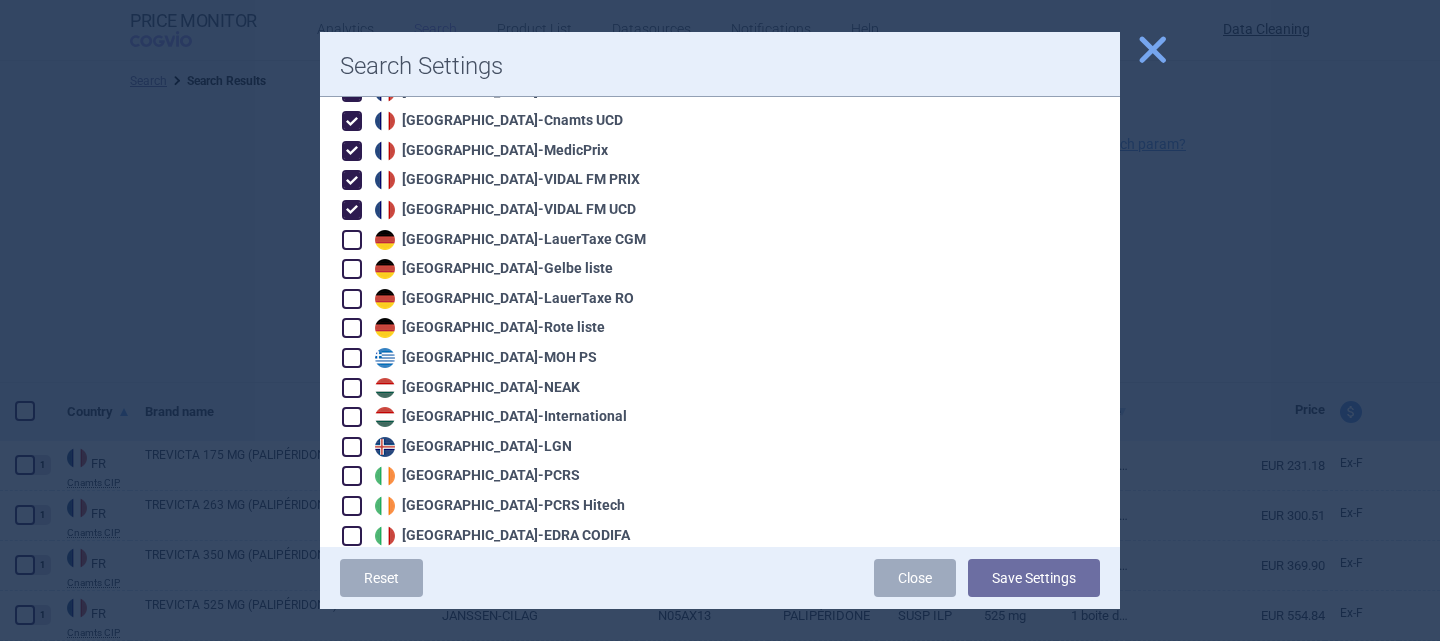 click at bounding box center [352, 240] 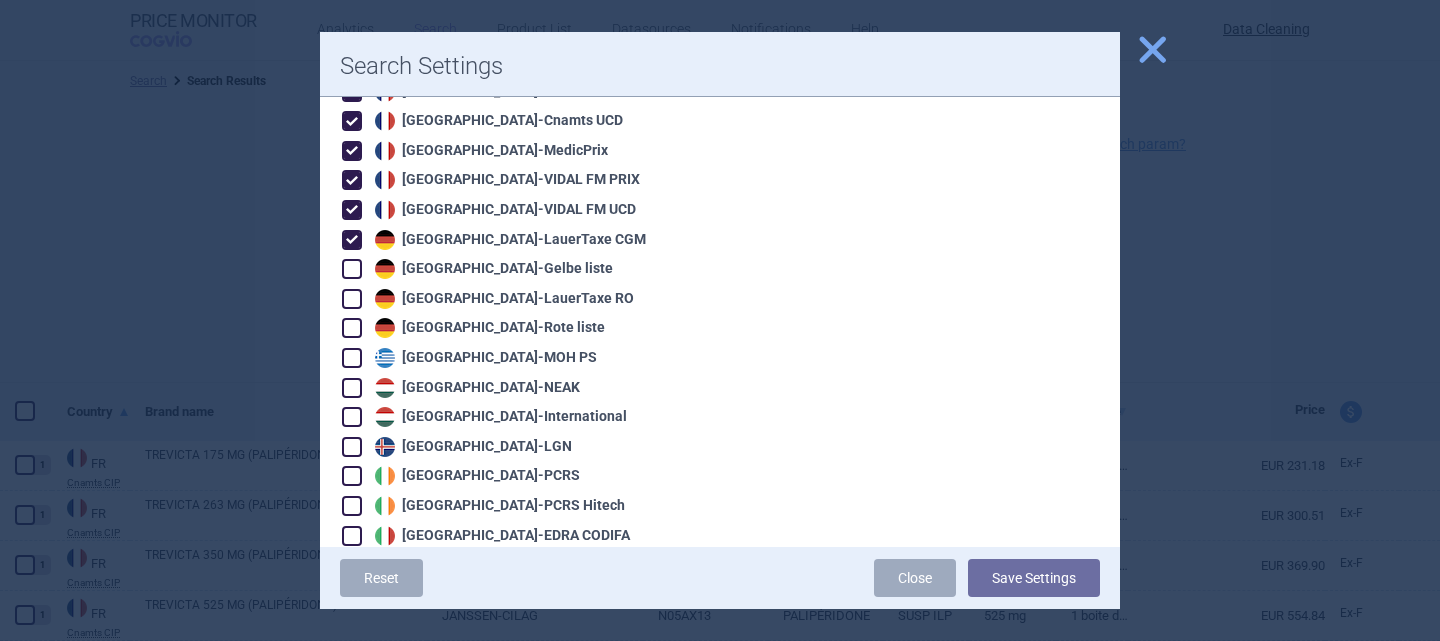 checkbox on "true" 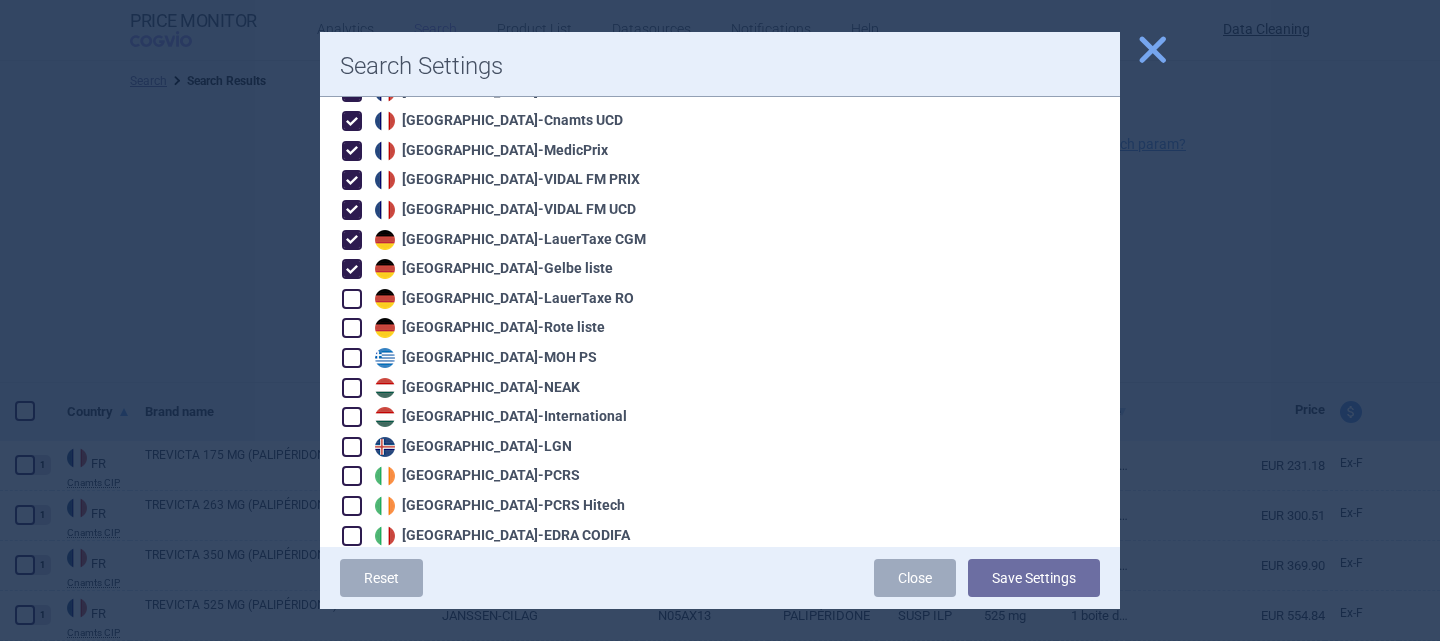 checkbox on "true" 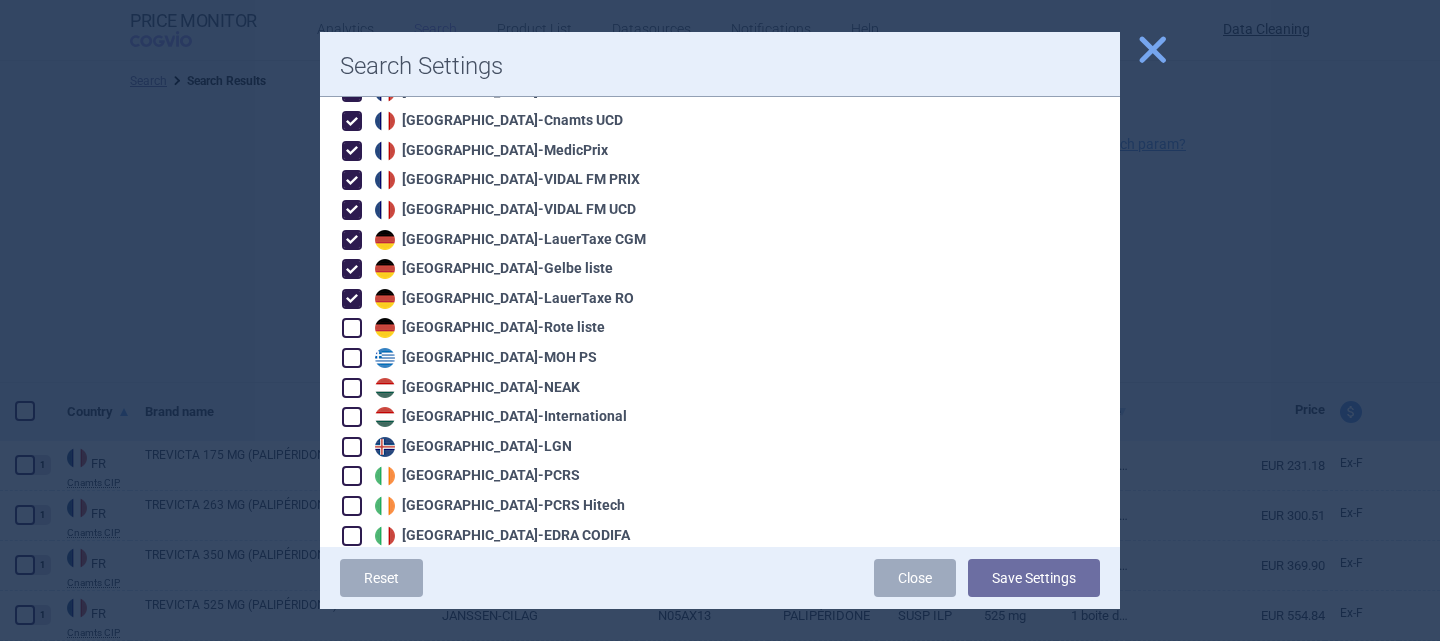 checkbox on "true" 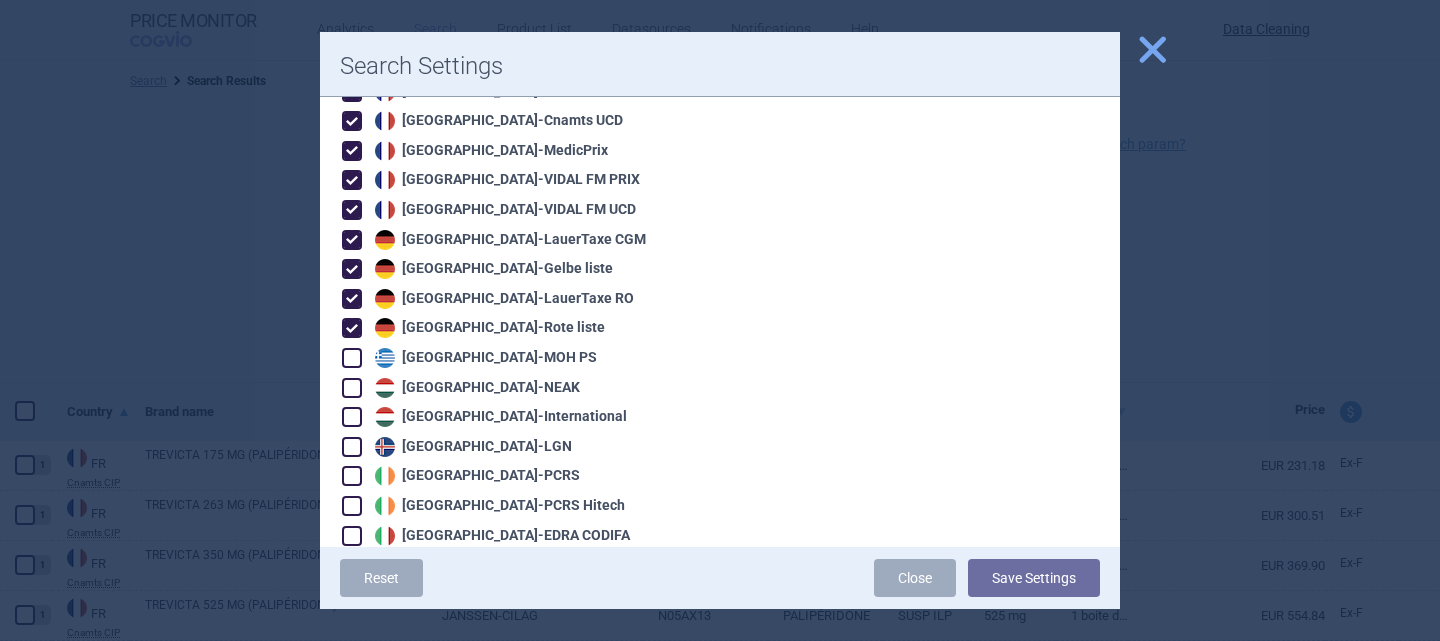 checkbox on "true" 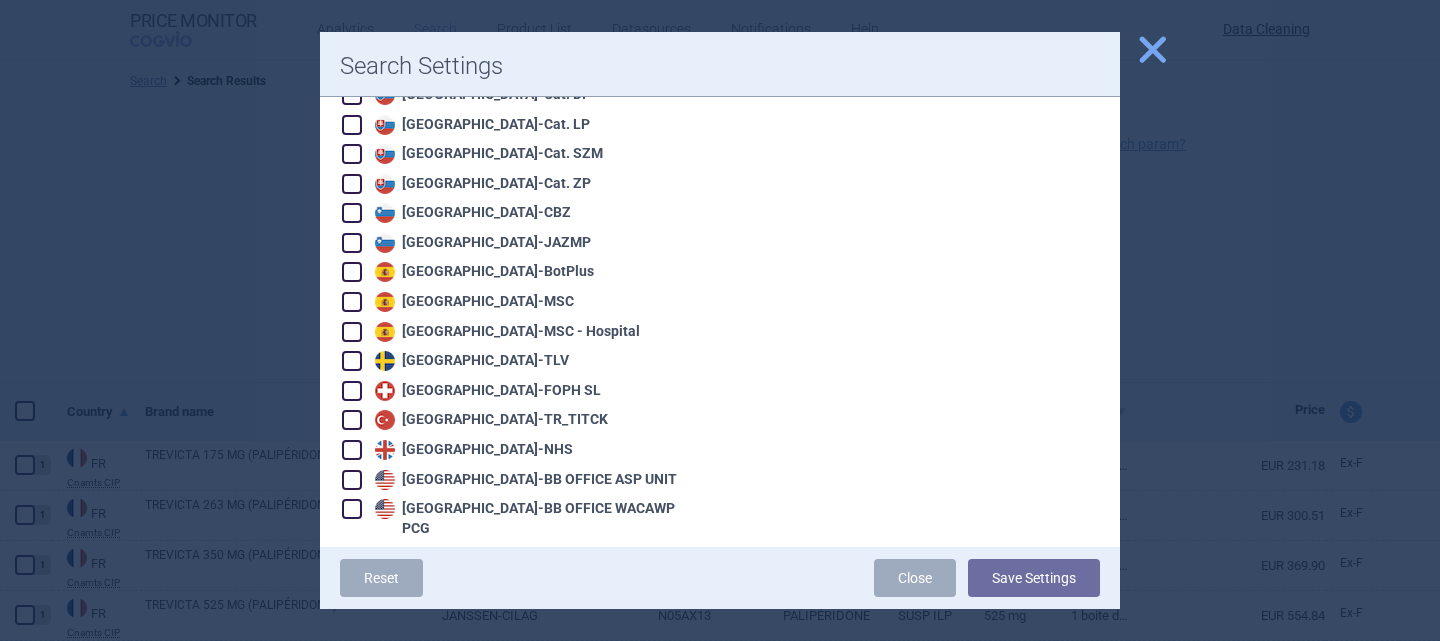 scroll, scrollTop: 3432, scrollLeft: 0, axis: vertical 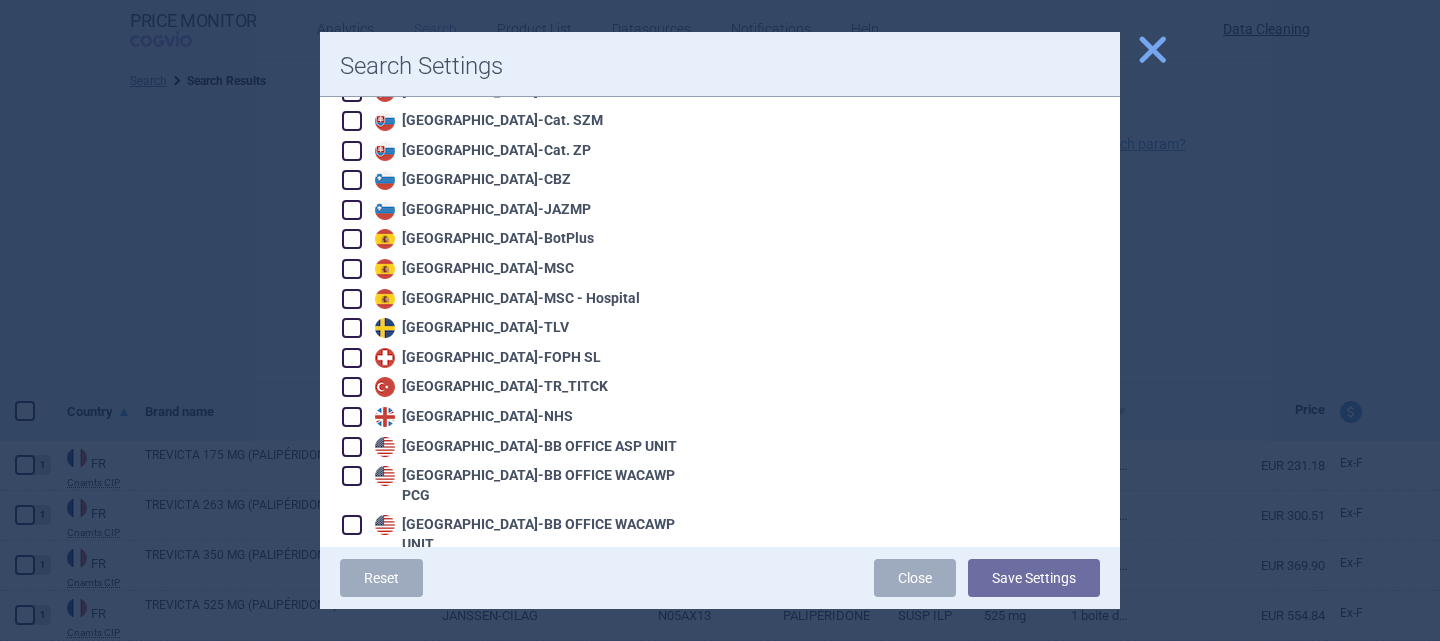 click at bounding box center [352, 604] 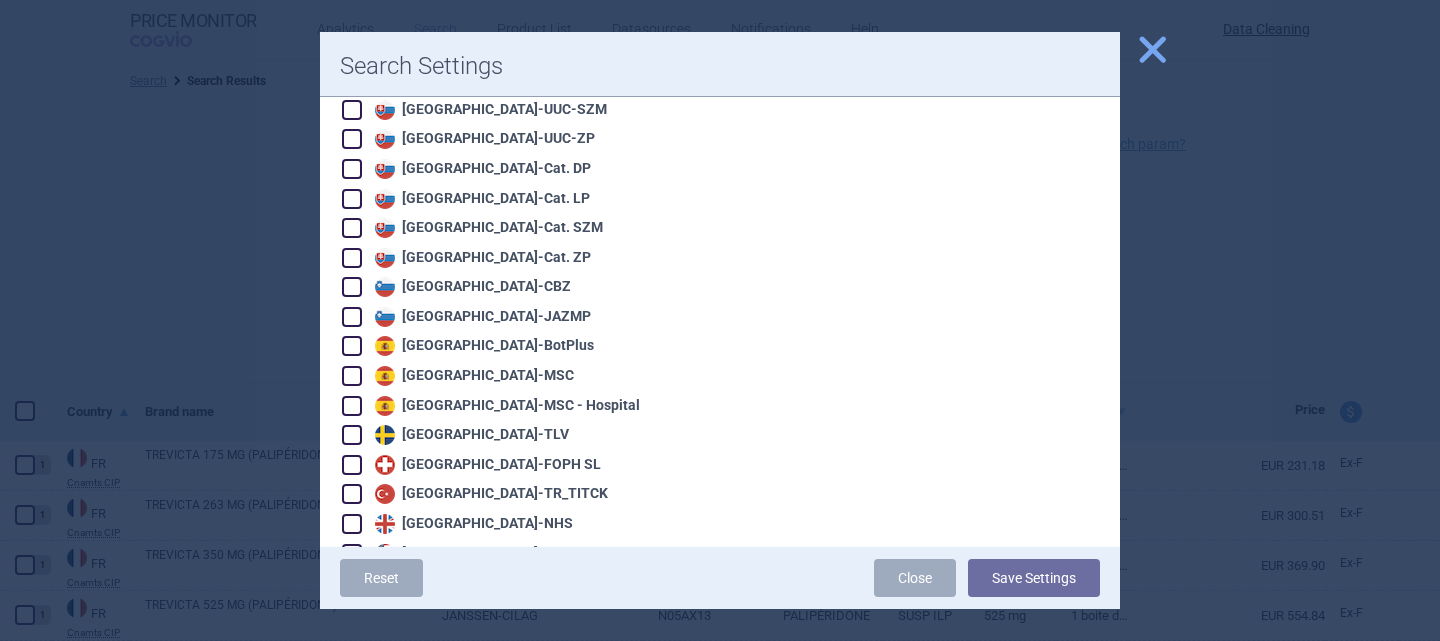 scroll, scrollTop: 3317, scrollLeft: 0, axis: vertical 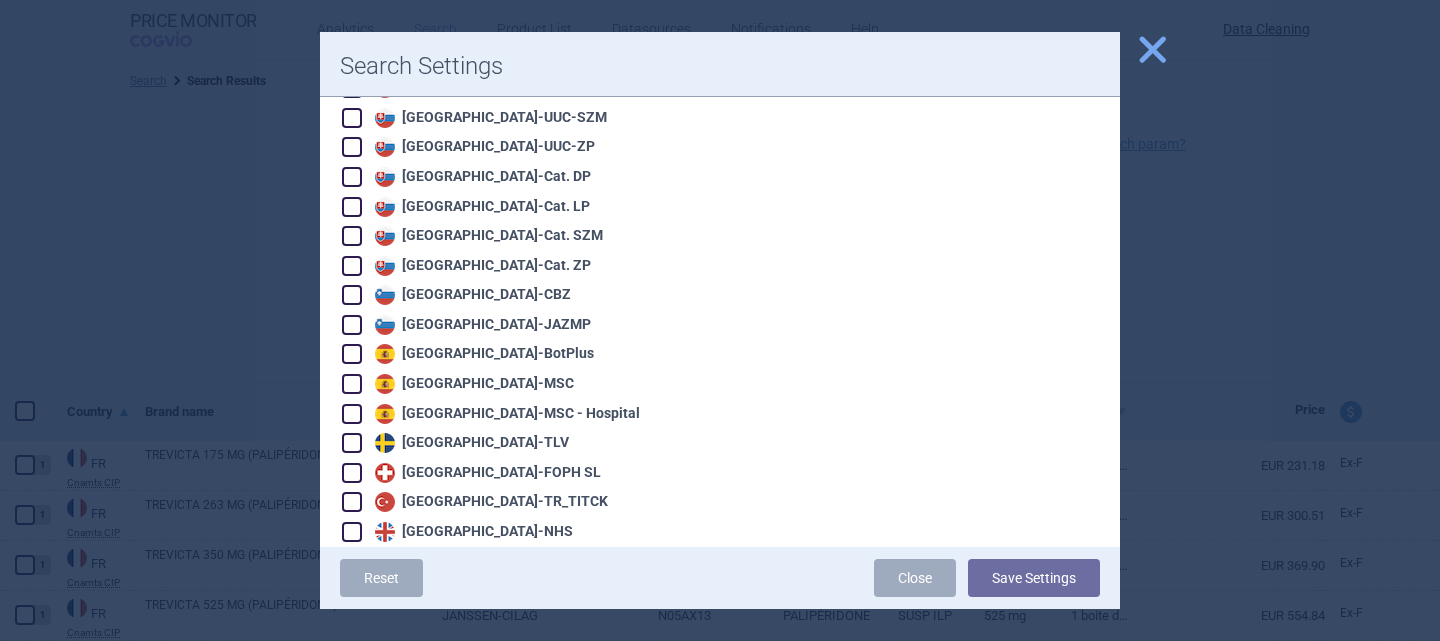 click at bounding box center (352, 354) 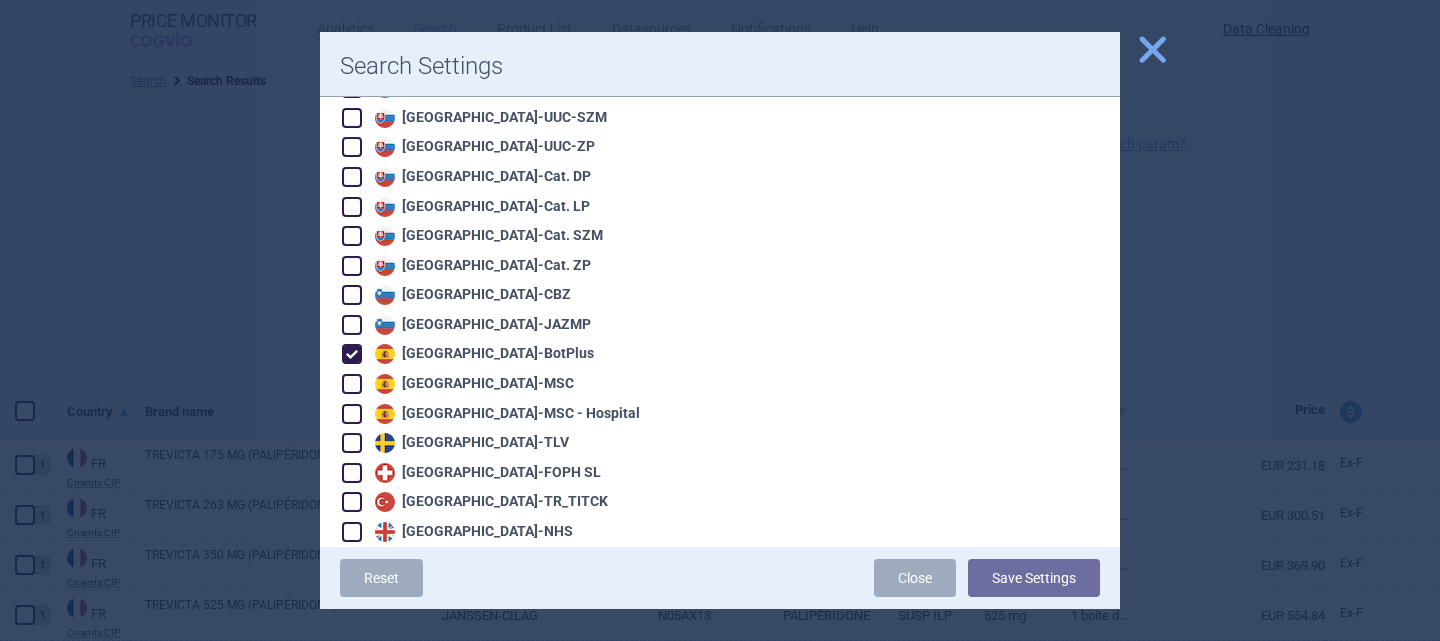 checkbox on "true" 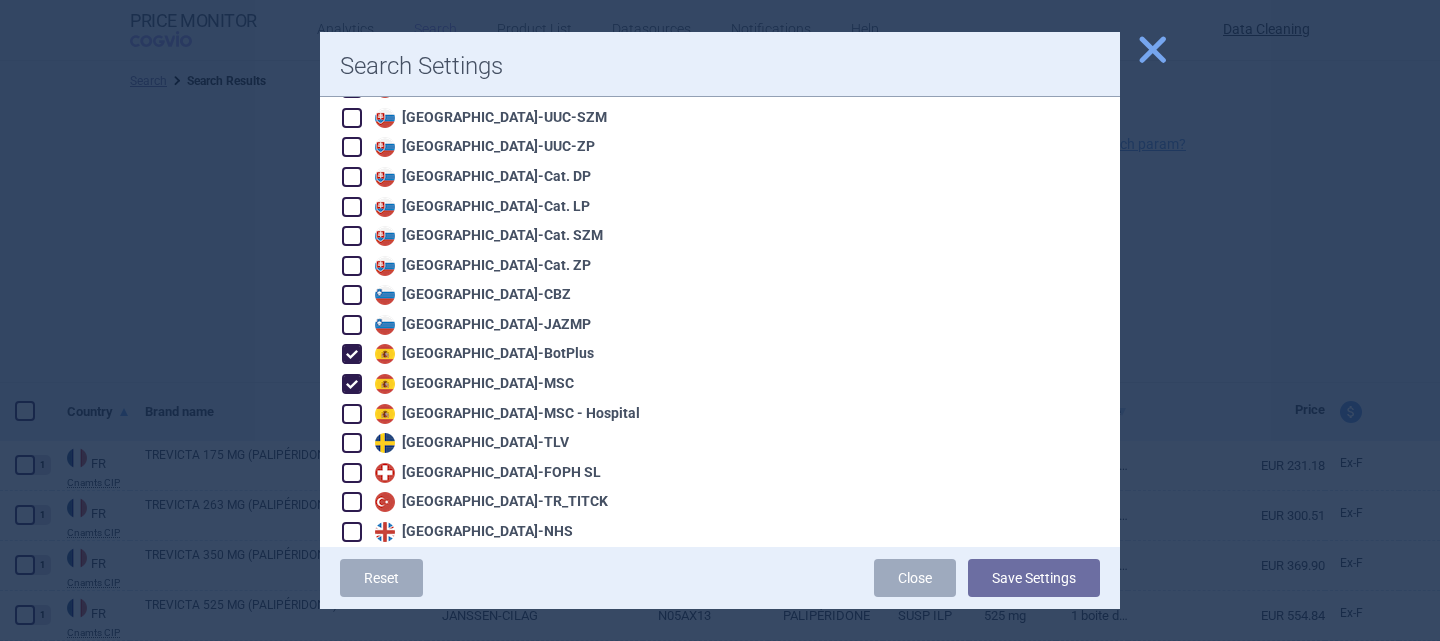 checkbox on "true" 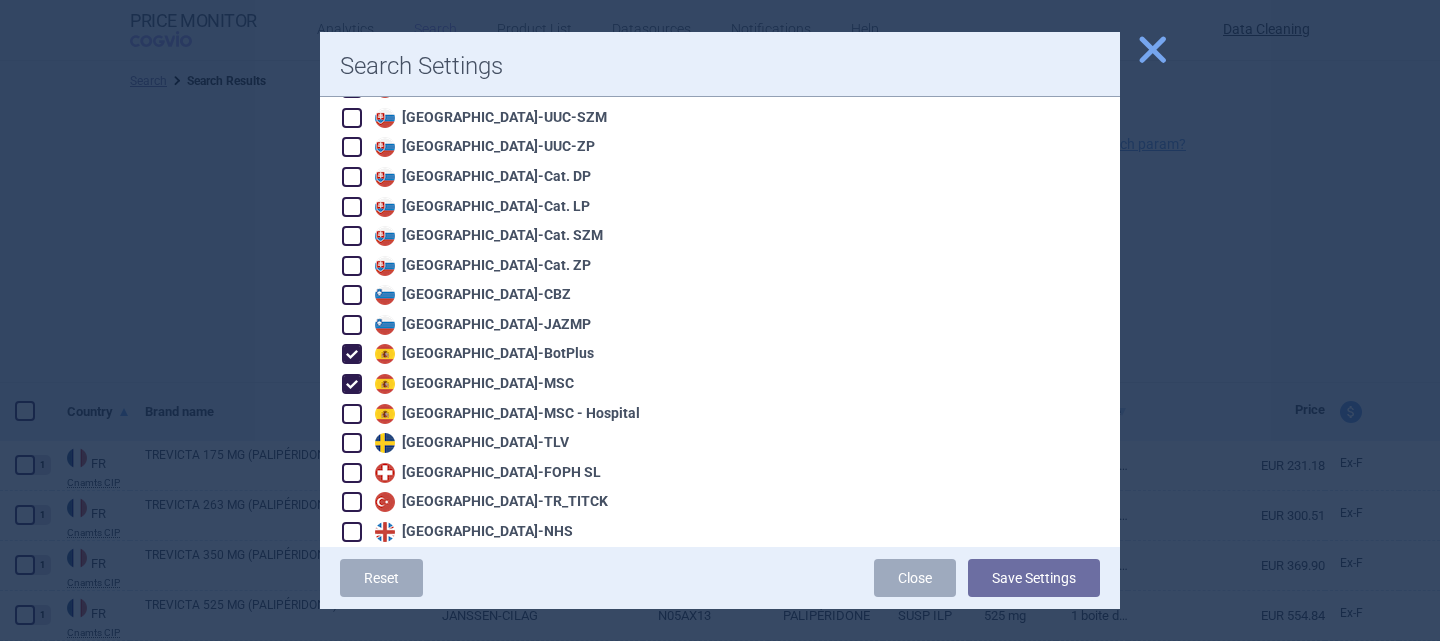 click at bounding box center (352, 414) 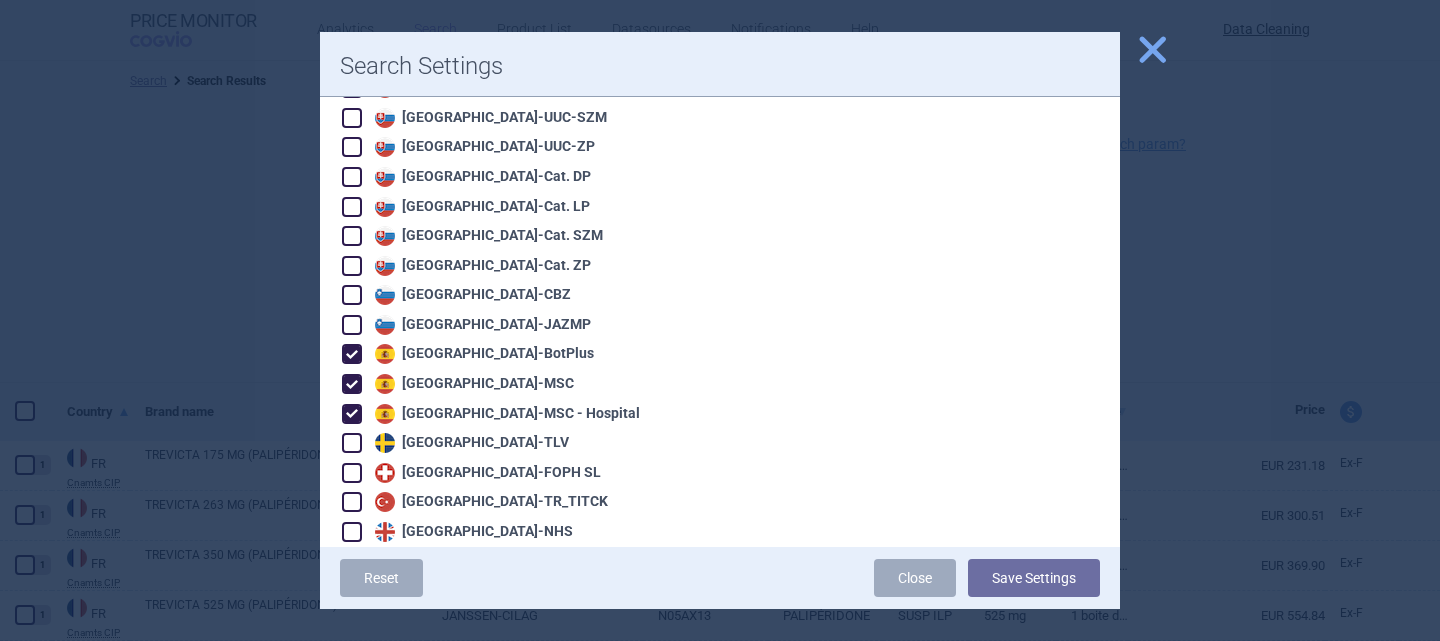 checkbox on "true" 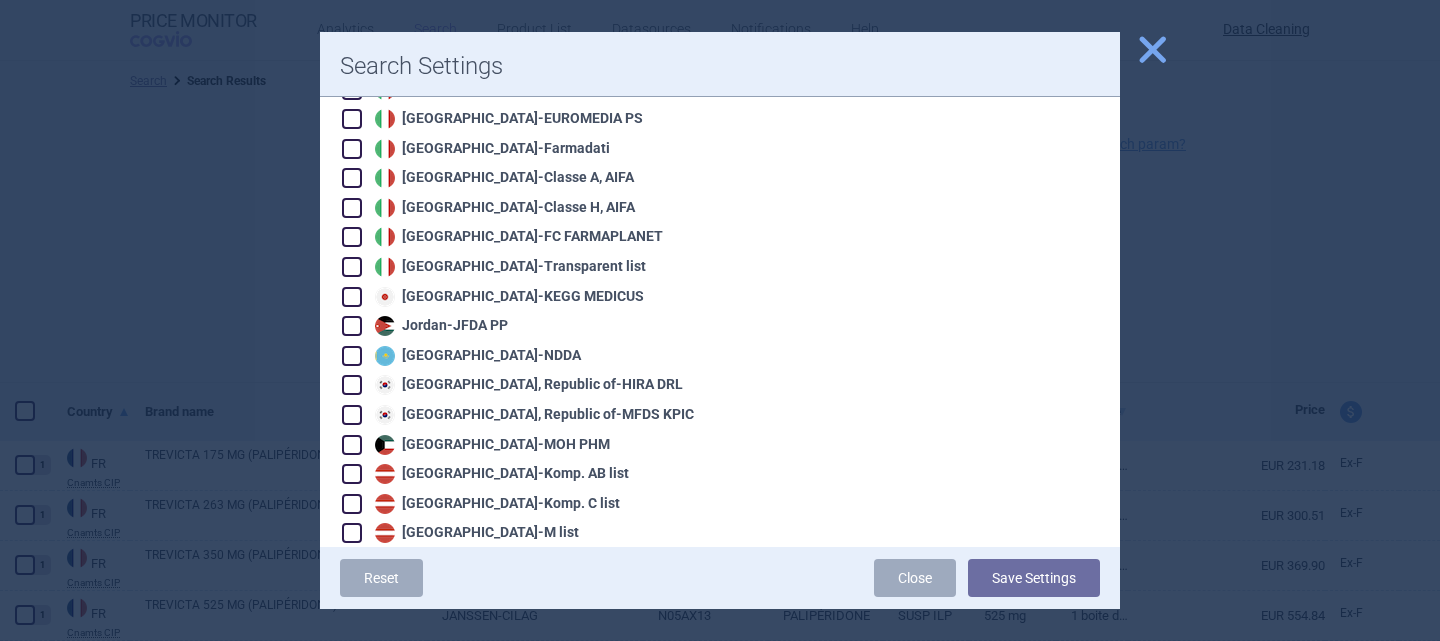 scroll, scrollTop: 1649, scrollLeft: 0, axis: vertical 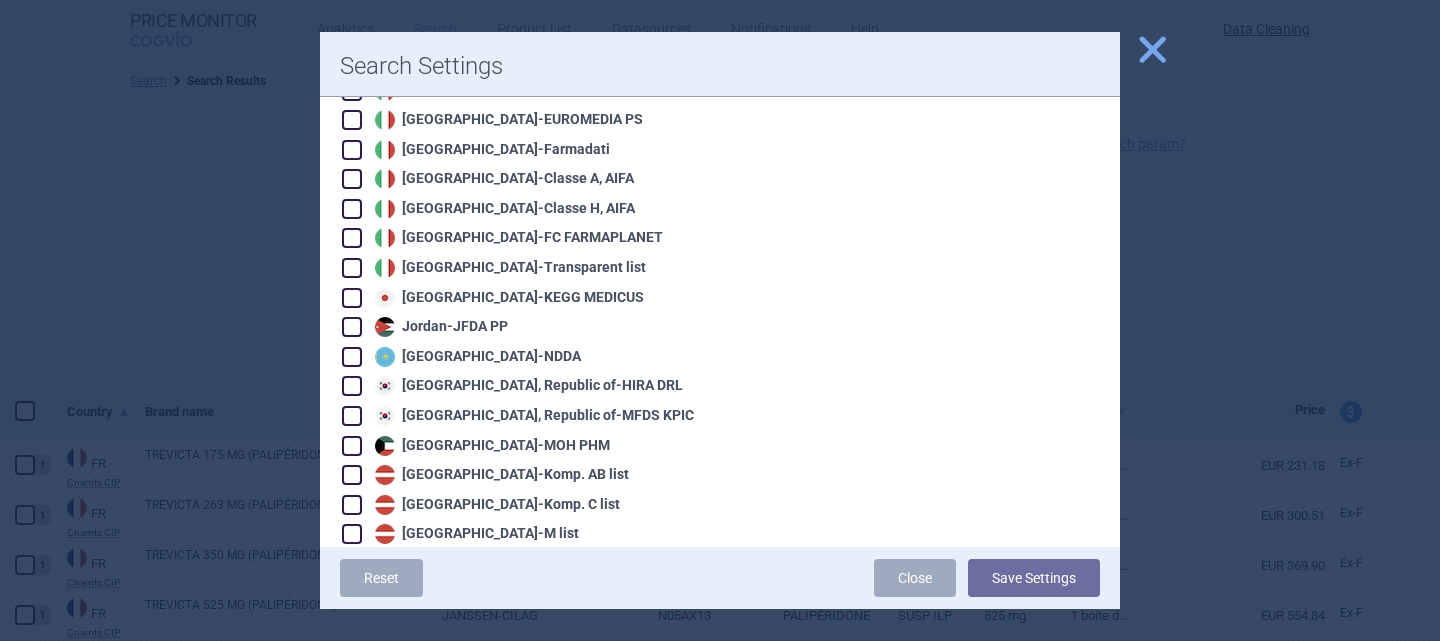 click at bounding box center (352, 298) 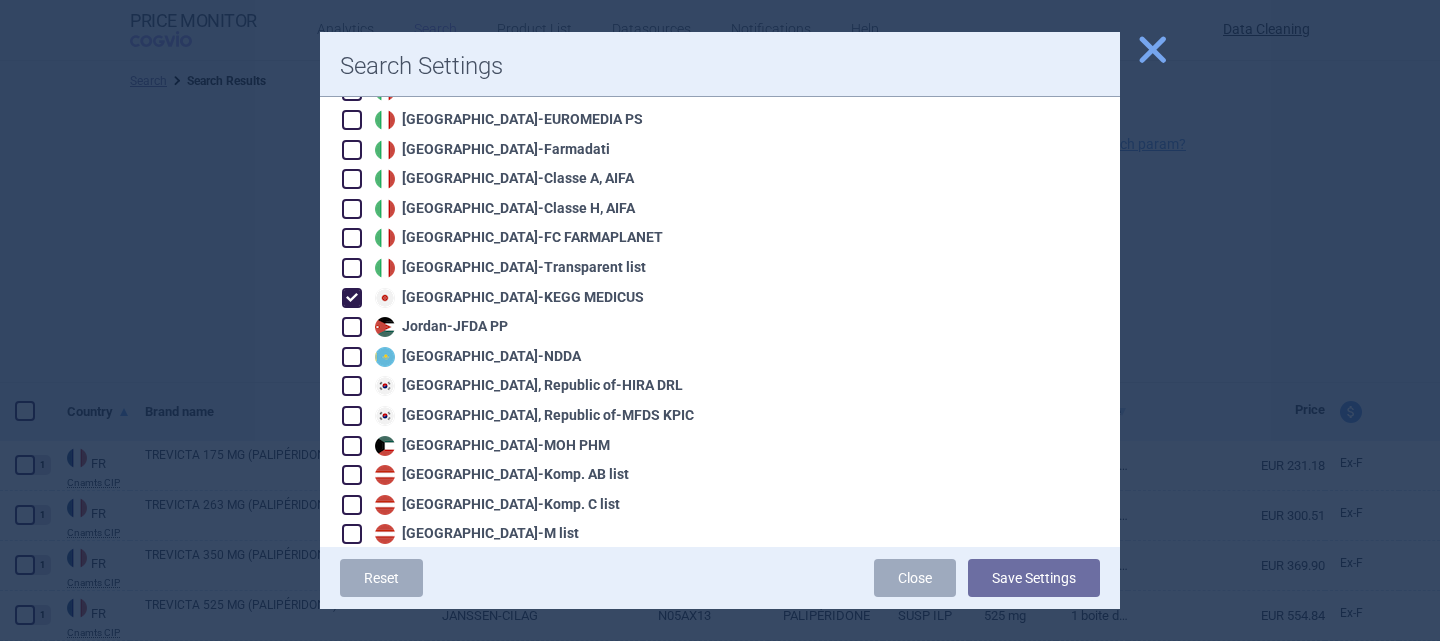 checkbox on "true" 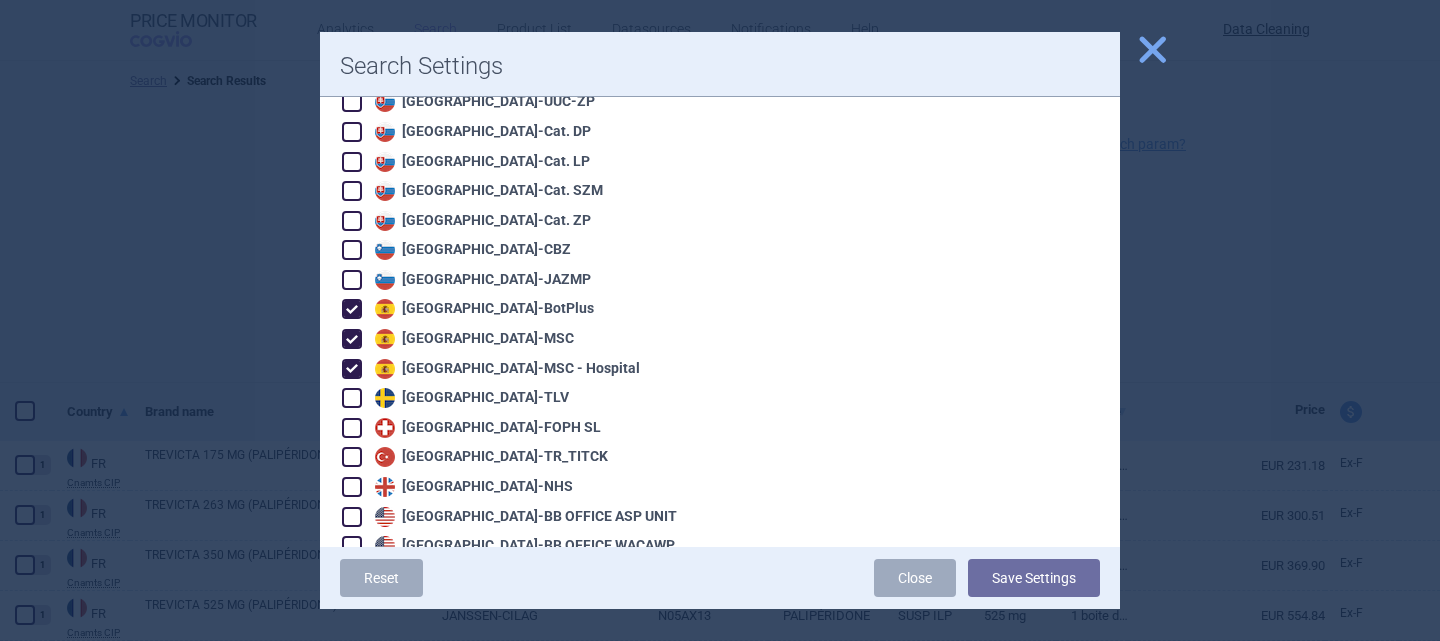 scroll, scrollTop: 3367, scrollLeft: 0, axis: vertical 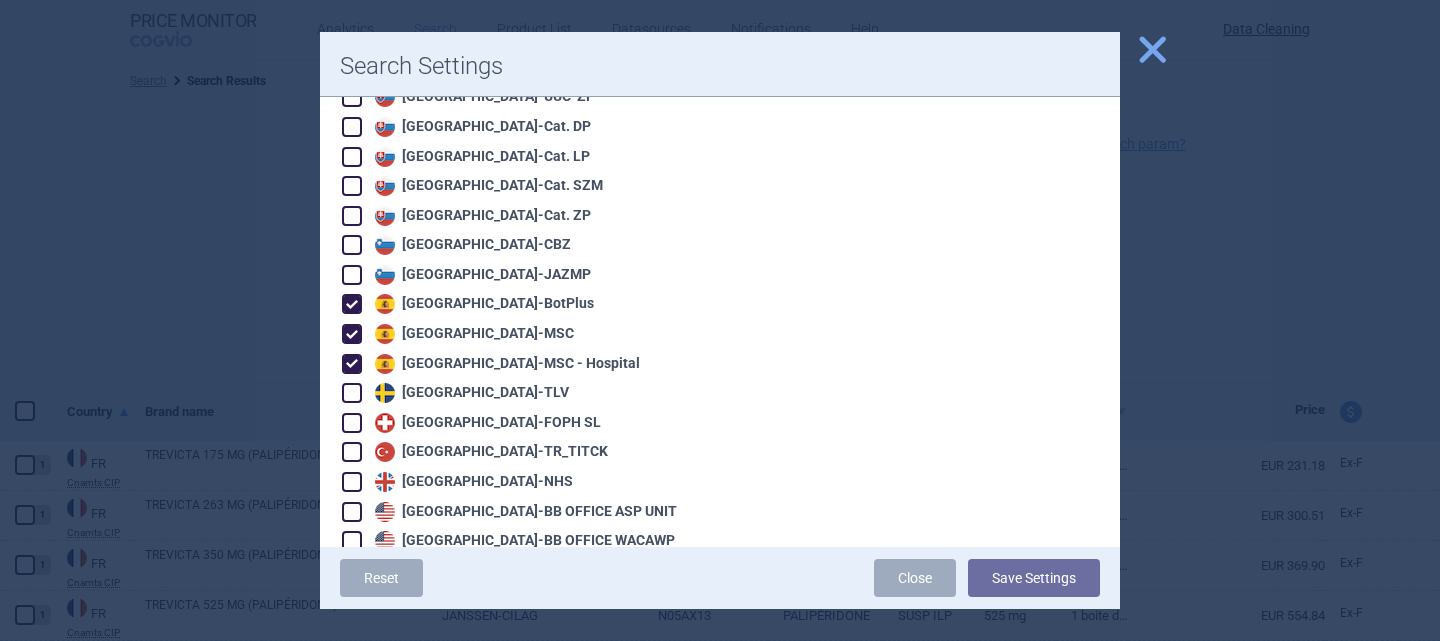 click at bounding box center [352, 482] 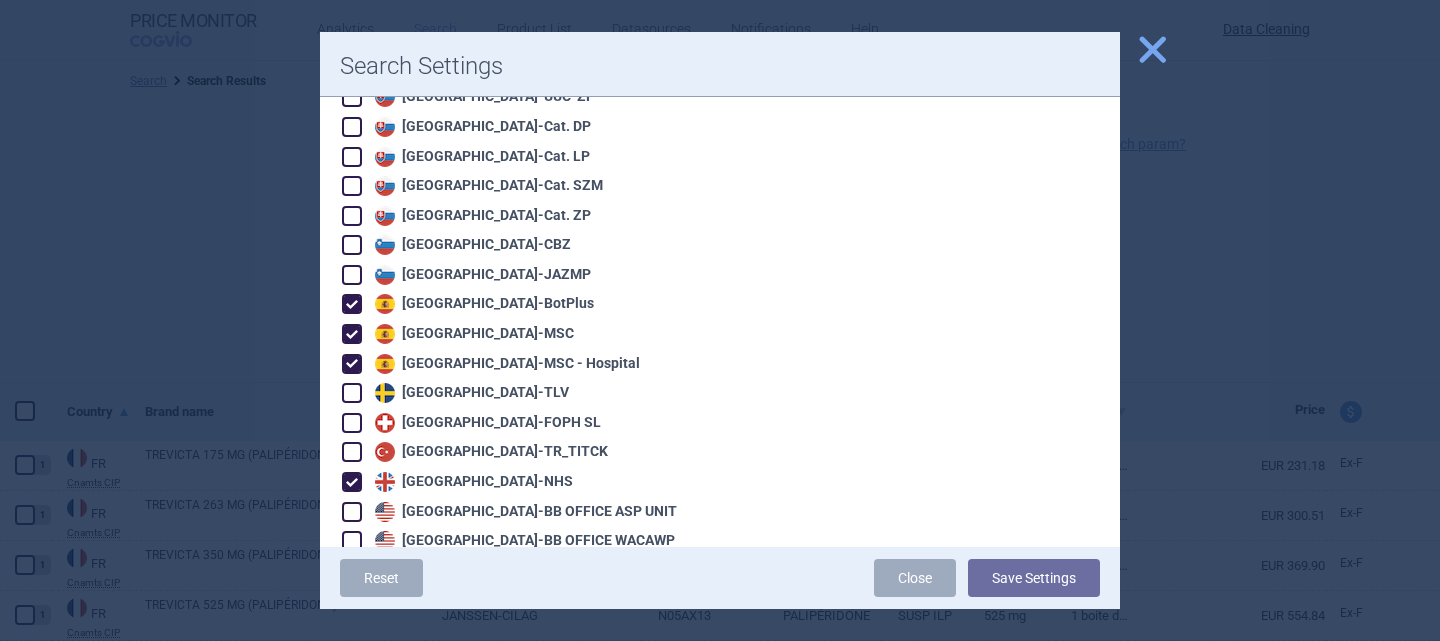 checkbox on "true" 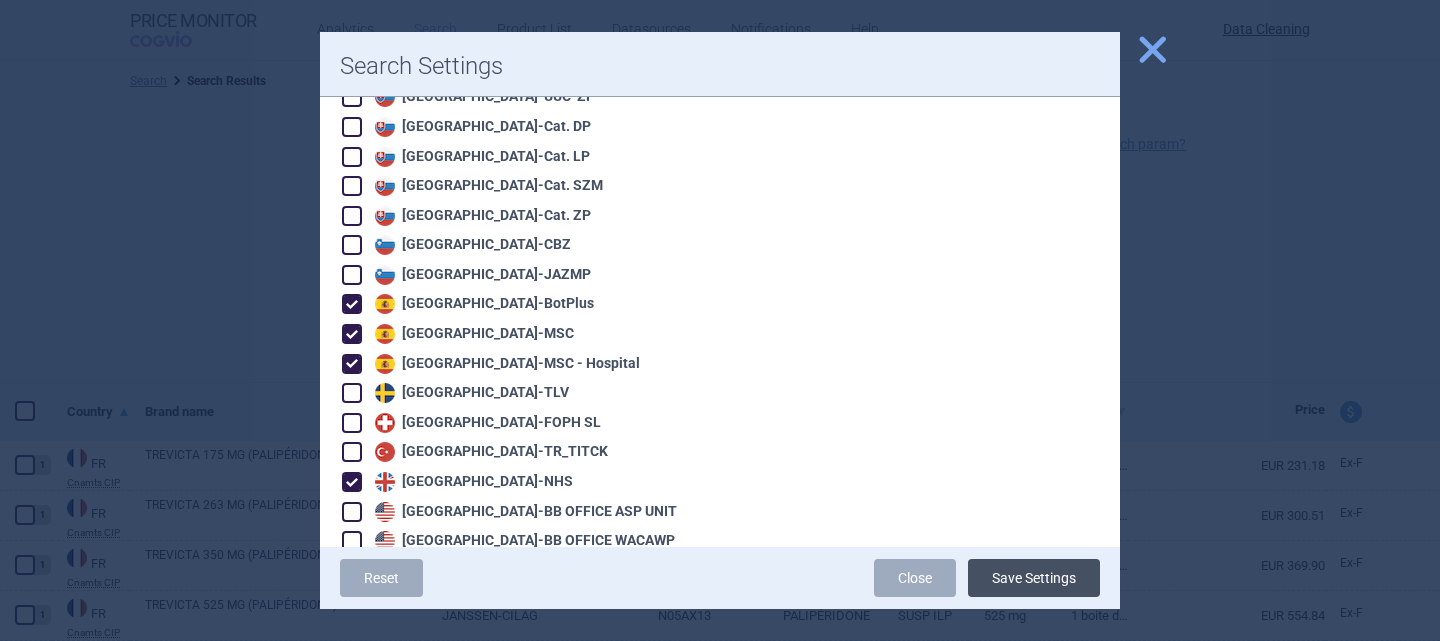 click on "Save Settings" at bounding box center [1034, 578] 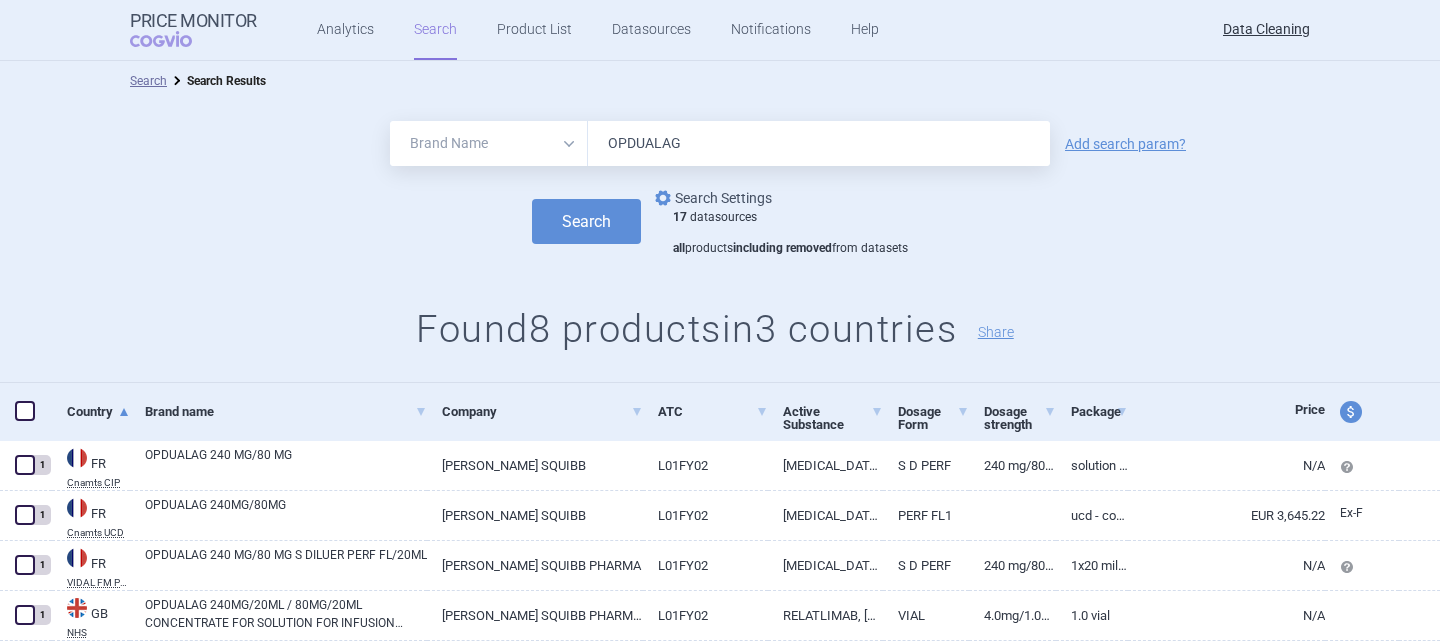 click on "options Search Settings" at bounding box center [711, 198] 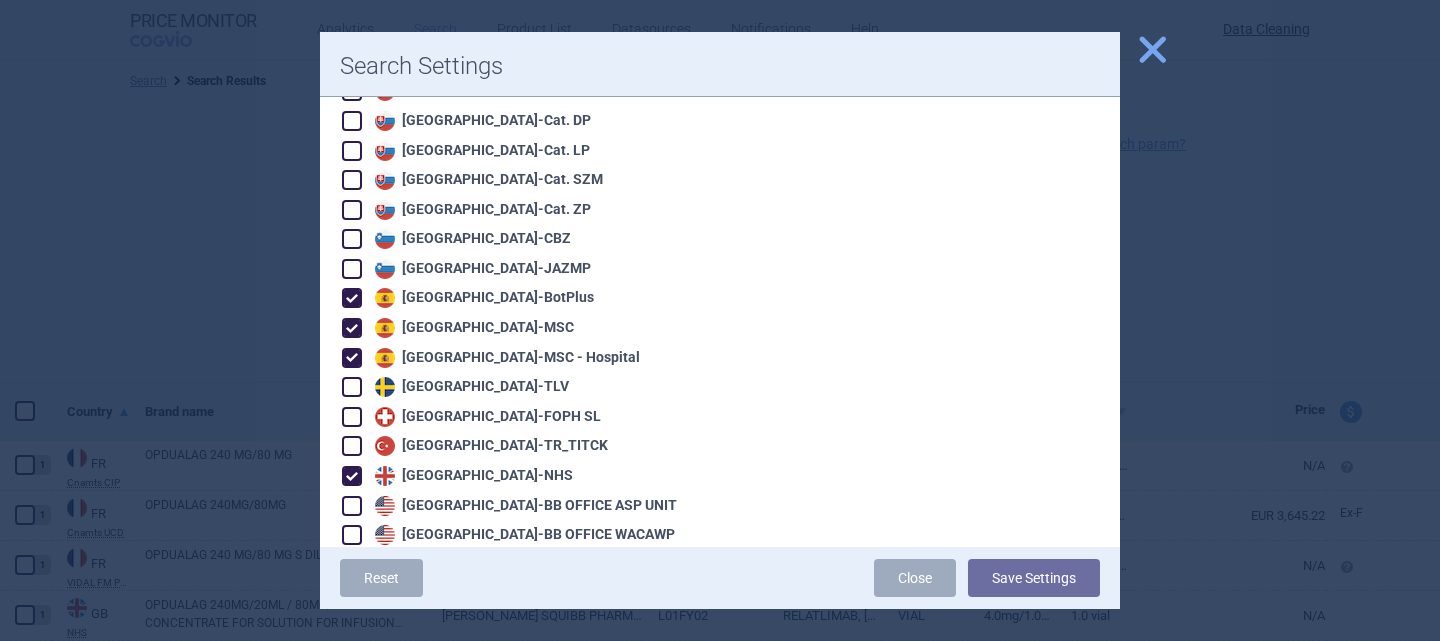 scroll, scrollTop: 3432, scrollLeft: 0, axis: vertical 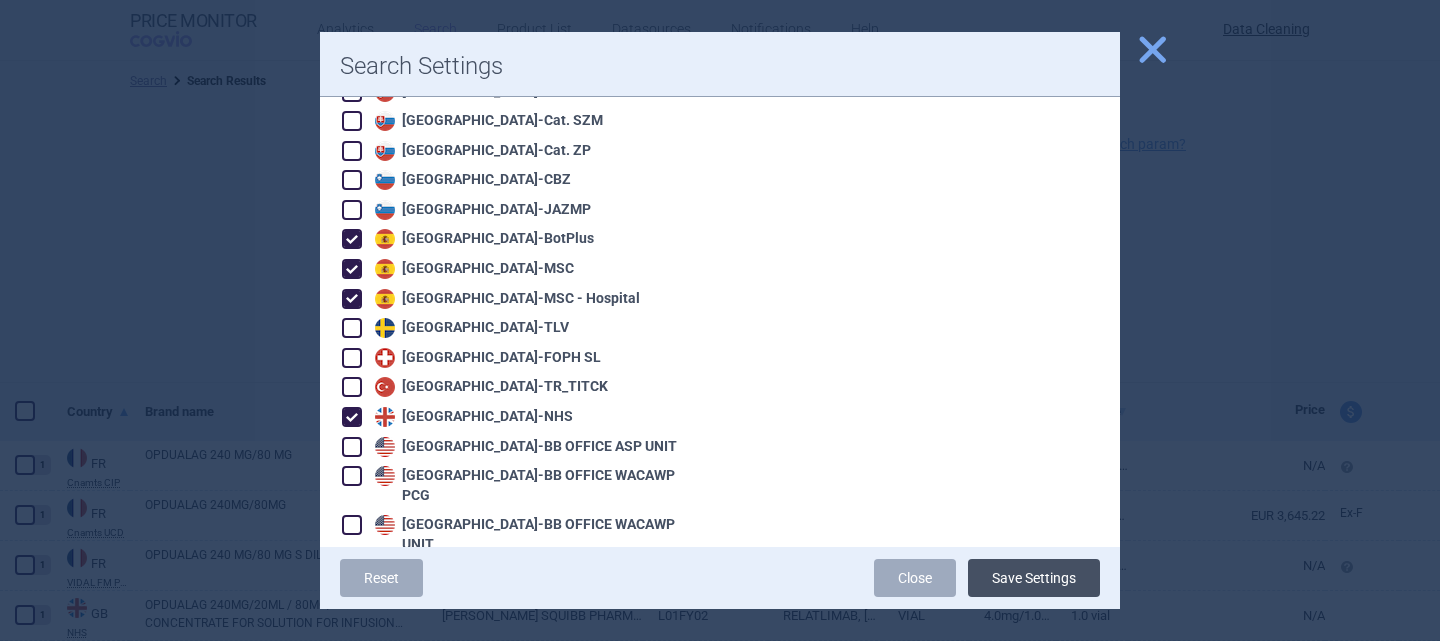 click on "Save Settings" at bounding box center (1034, 578) 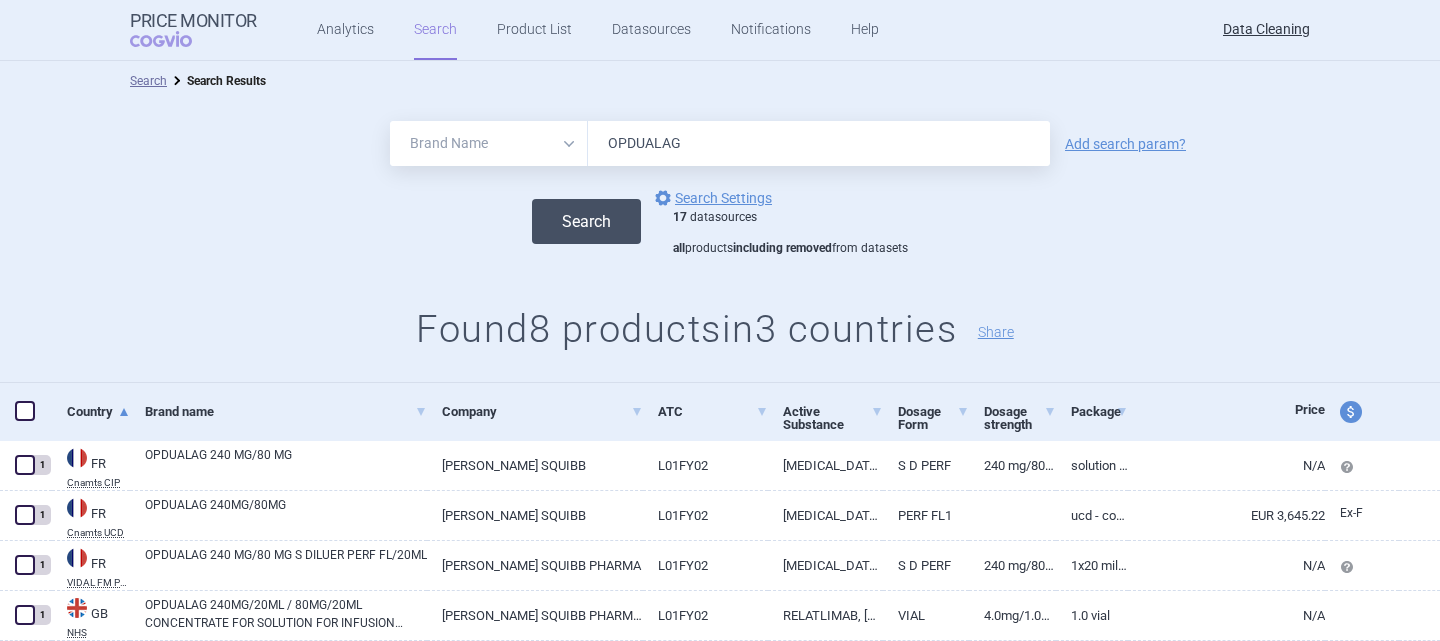 click on "Search" at bounding box center (586, 221) 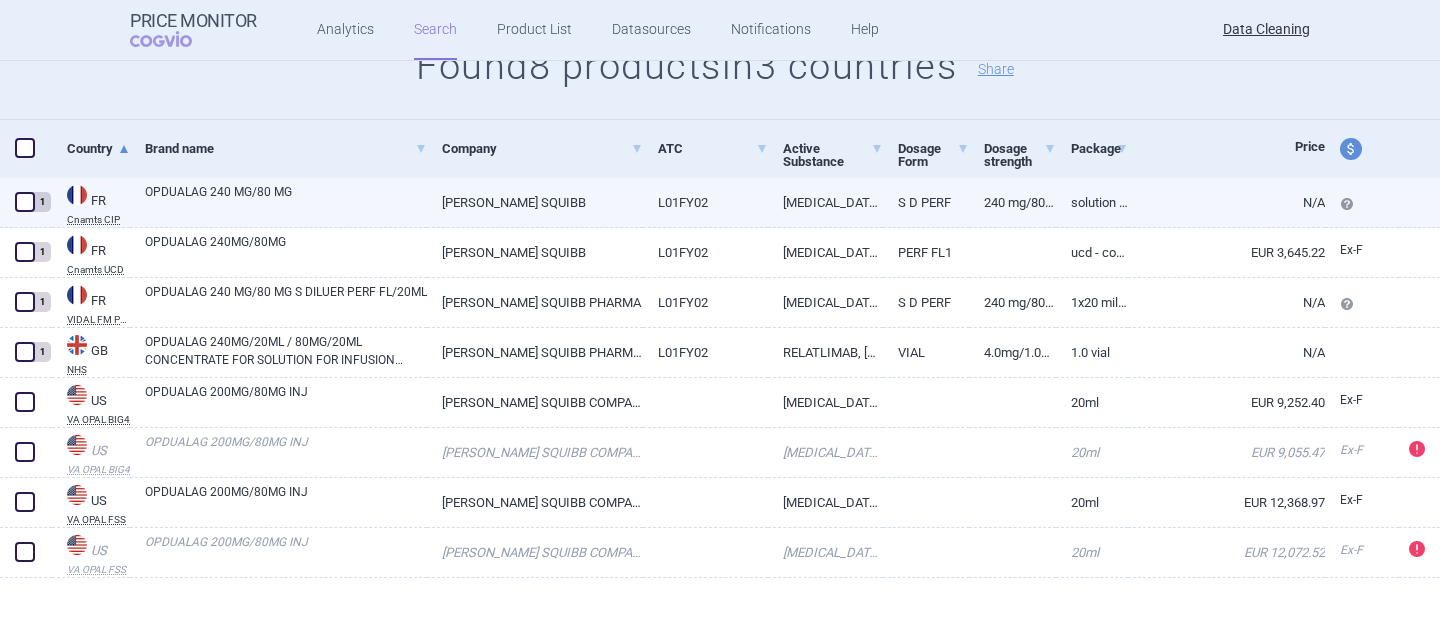 scroll, scrollTop: 265, scrollLeft: 0, axis: vertical 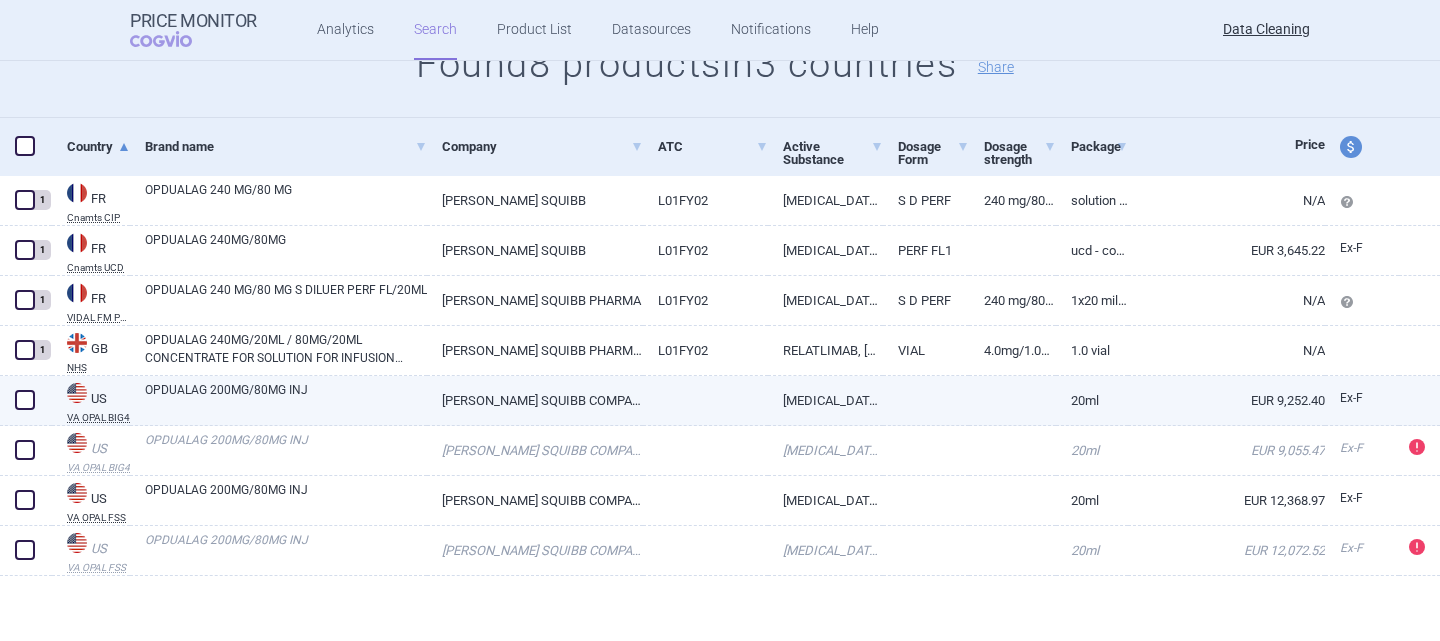 click on "[PERSON_NAME] SQUIBB COMPANY" at bounding box center [535, 400] 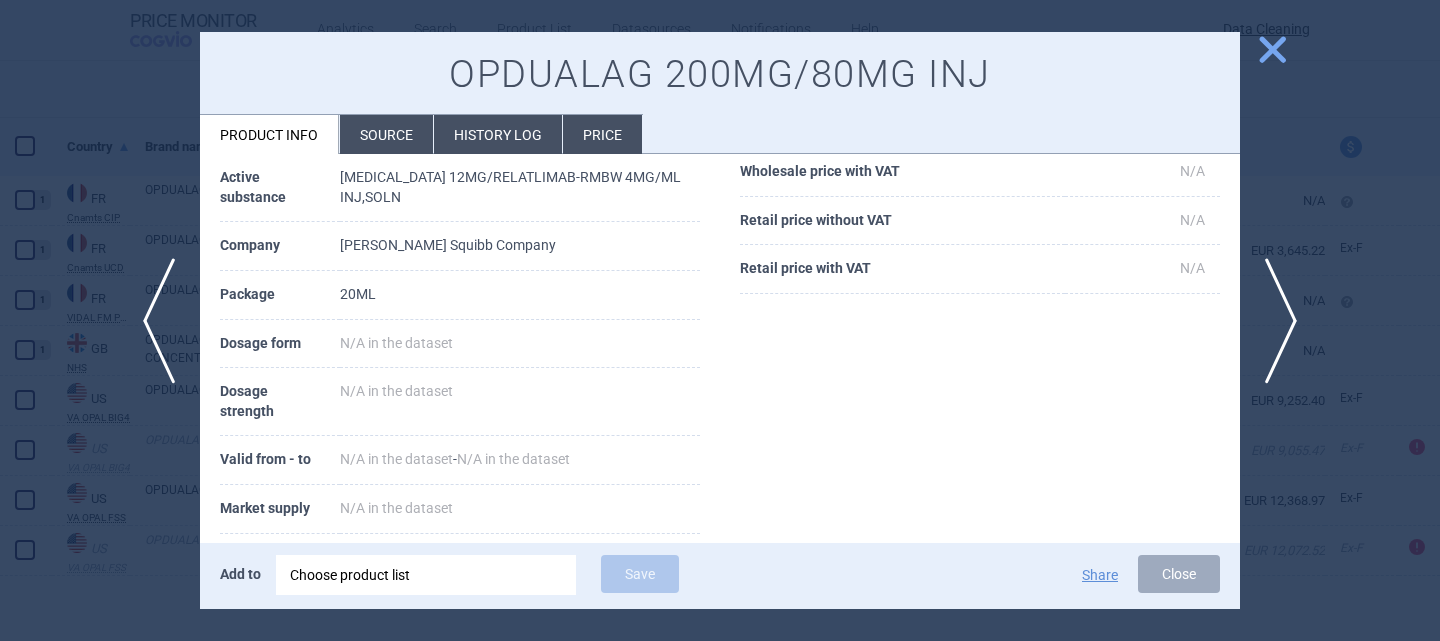 scroll, scrollTop: 232, scrollLeft: 0, axis: vertical 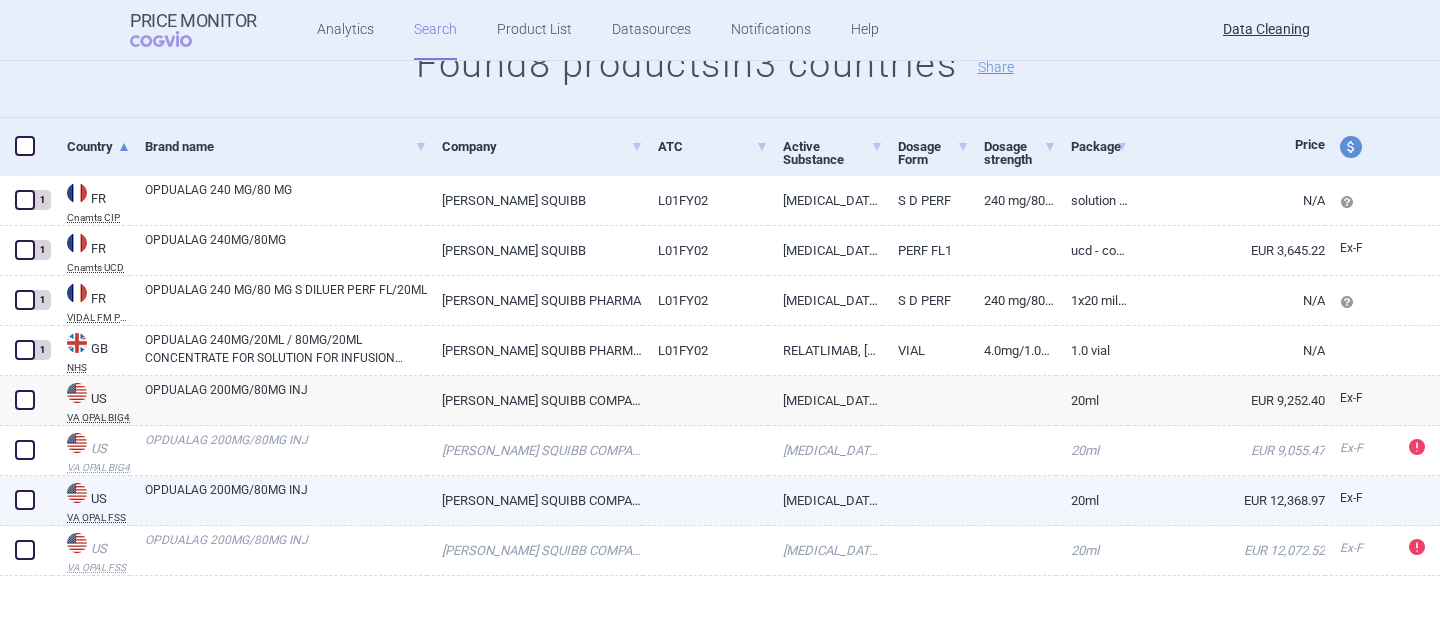 click on "OPDUALAG 200MG/80MG INJ" at bounding box center (286, 499) 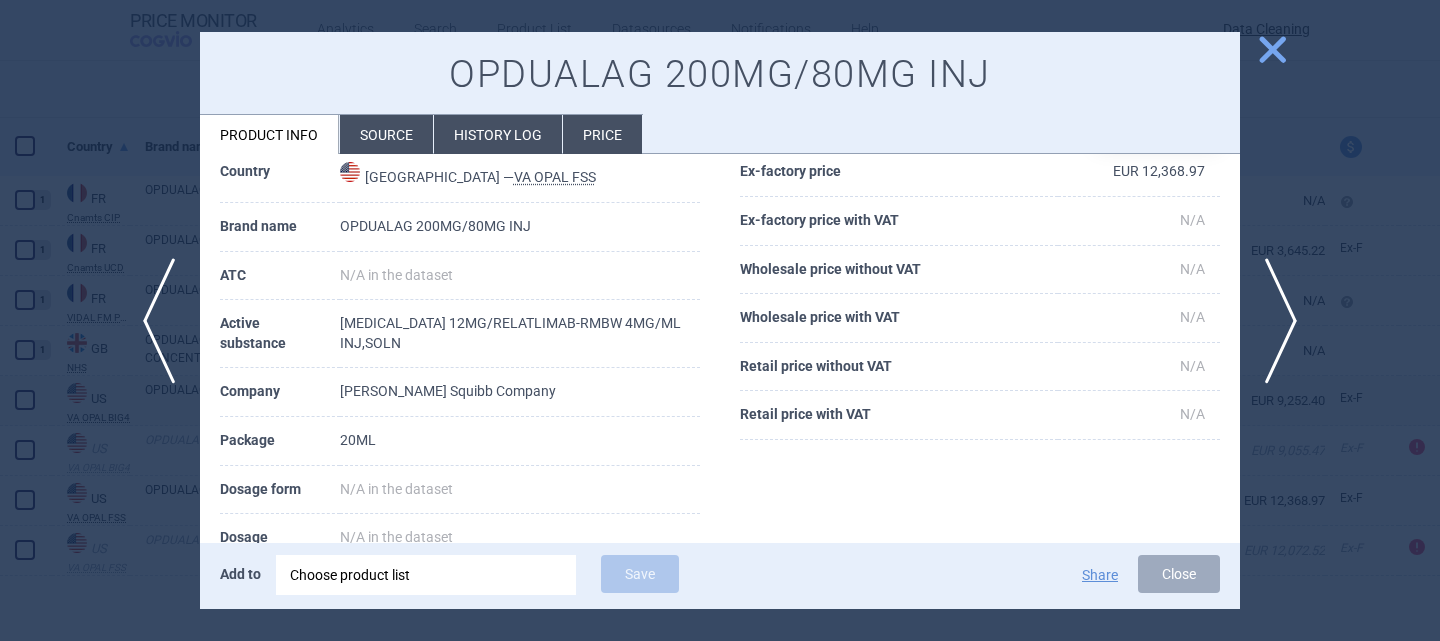 scroll, scrollTop: 0, scrollLeft: 0, axis: both 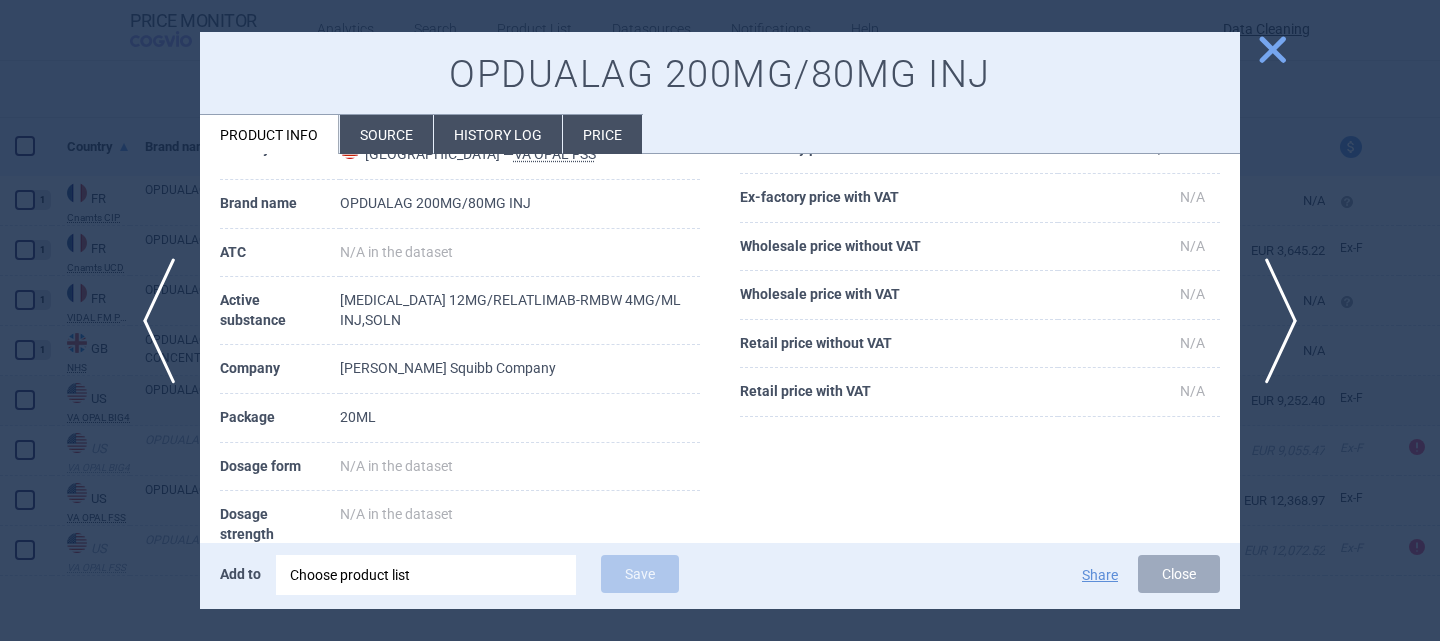 click on "Choose product list" at bounding box center [426, 575] 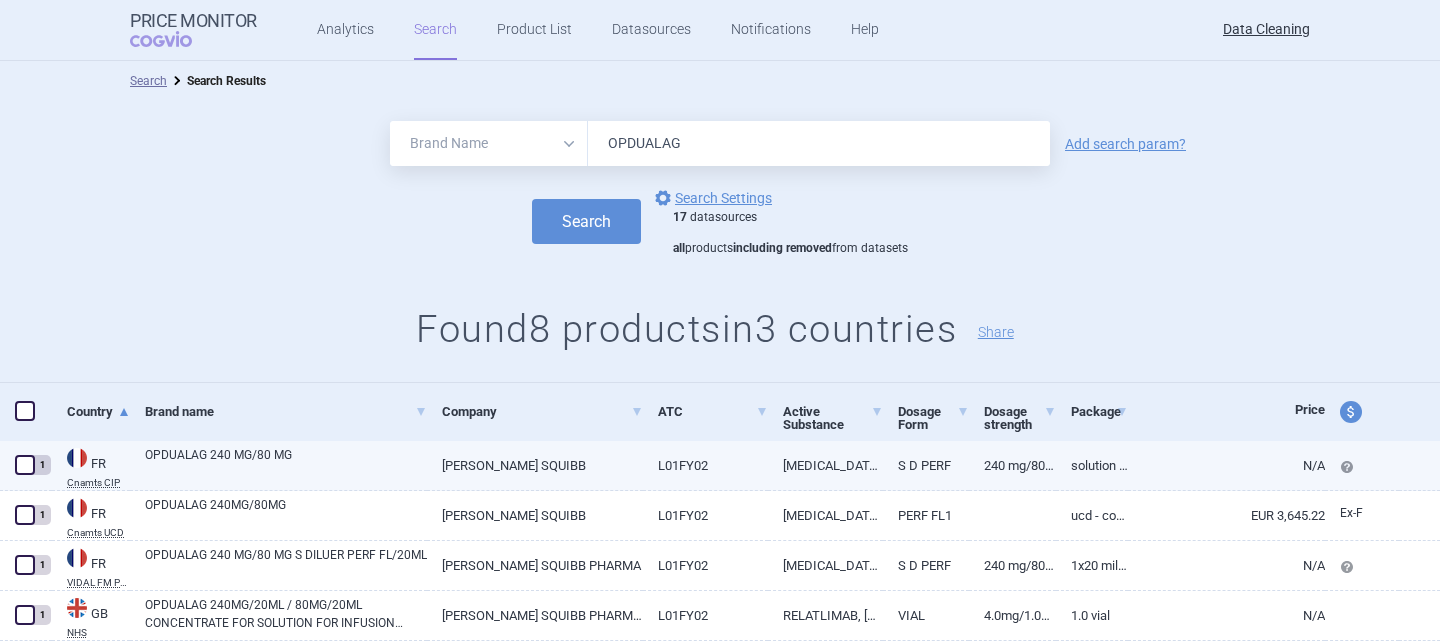 scroll, scrollTop: 265, scrollLeft: 0, axis: vertical 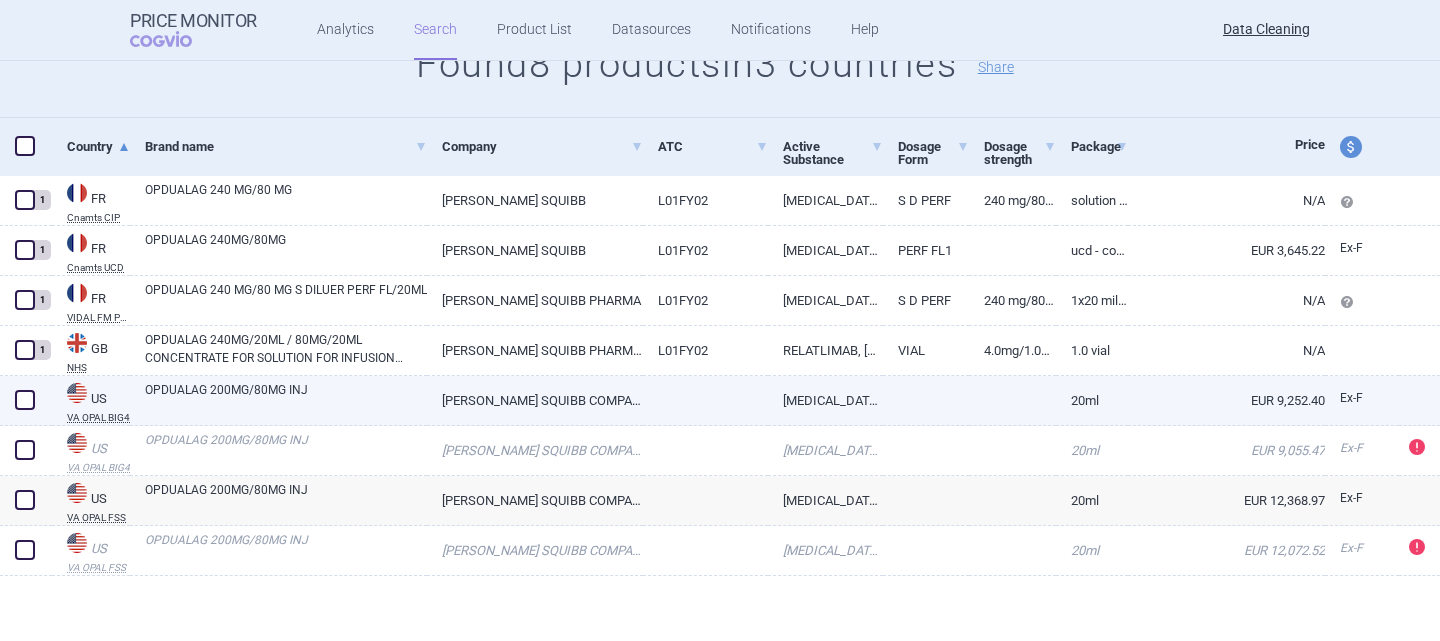 click at bounding box center [25, 400] 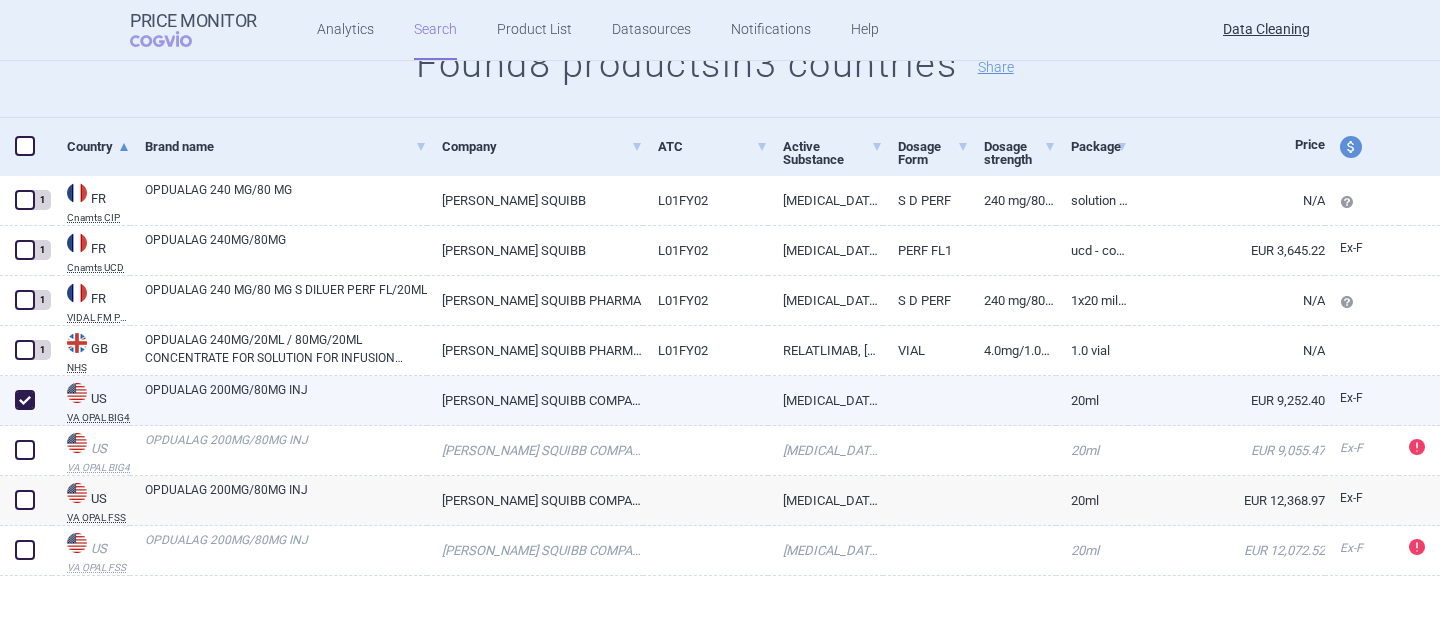 checkbox on "true" 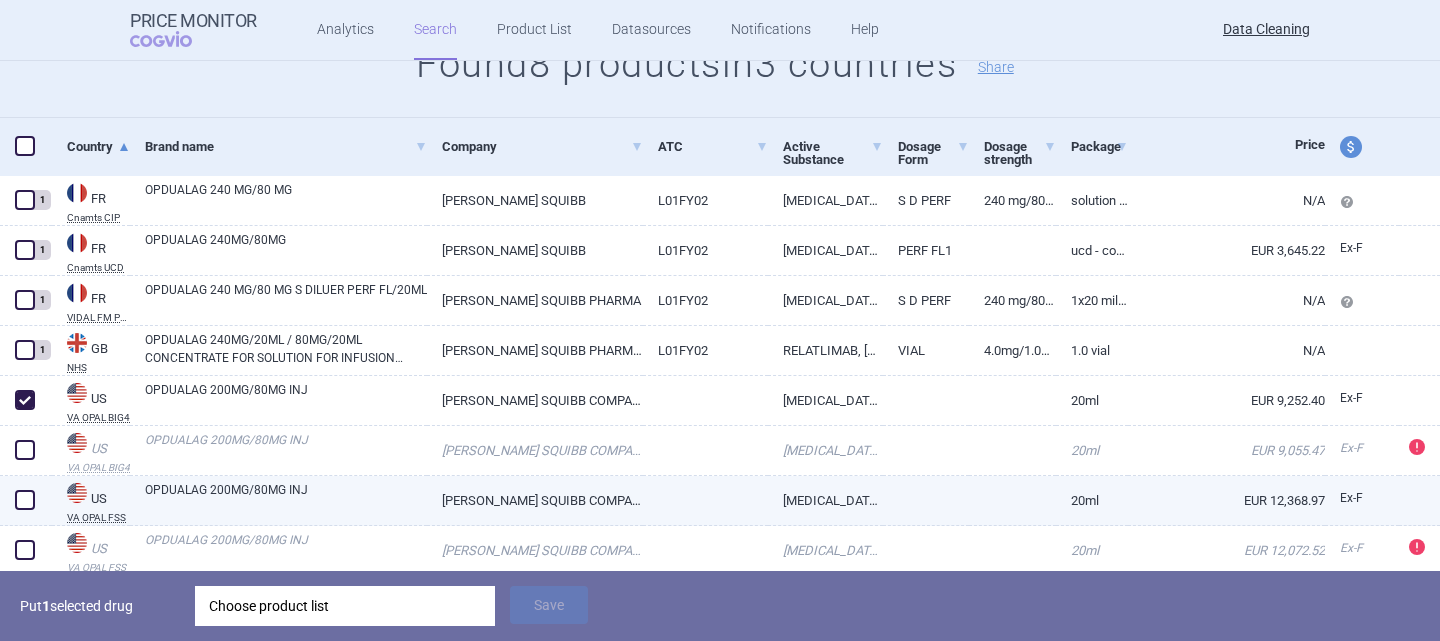 click at bounding box center (25, 500) 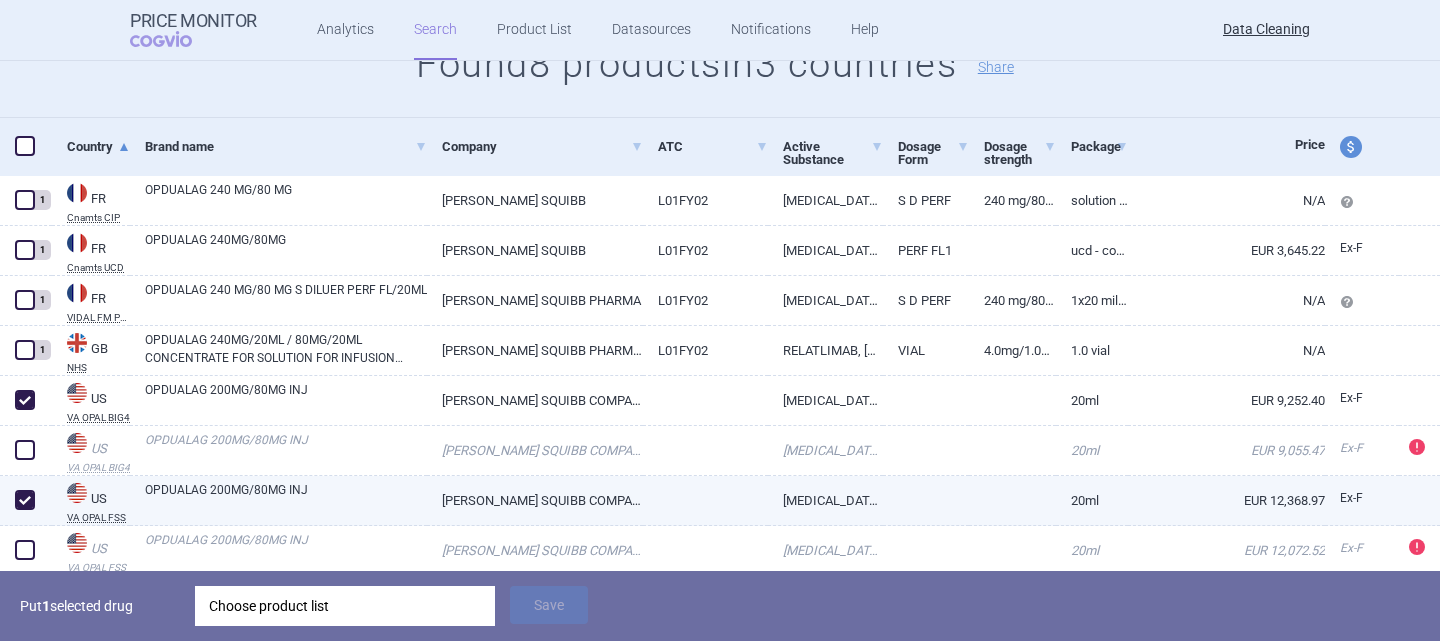 checkbox on "true" 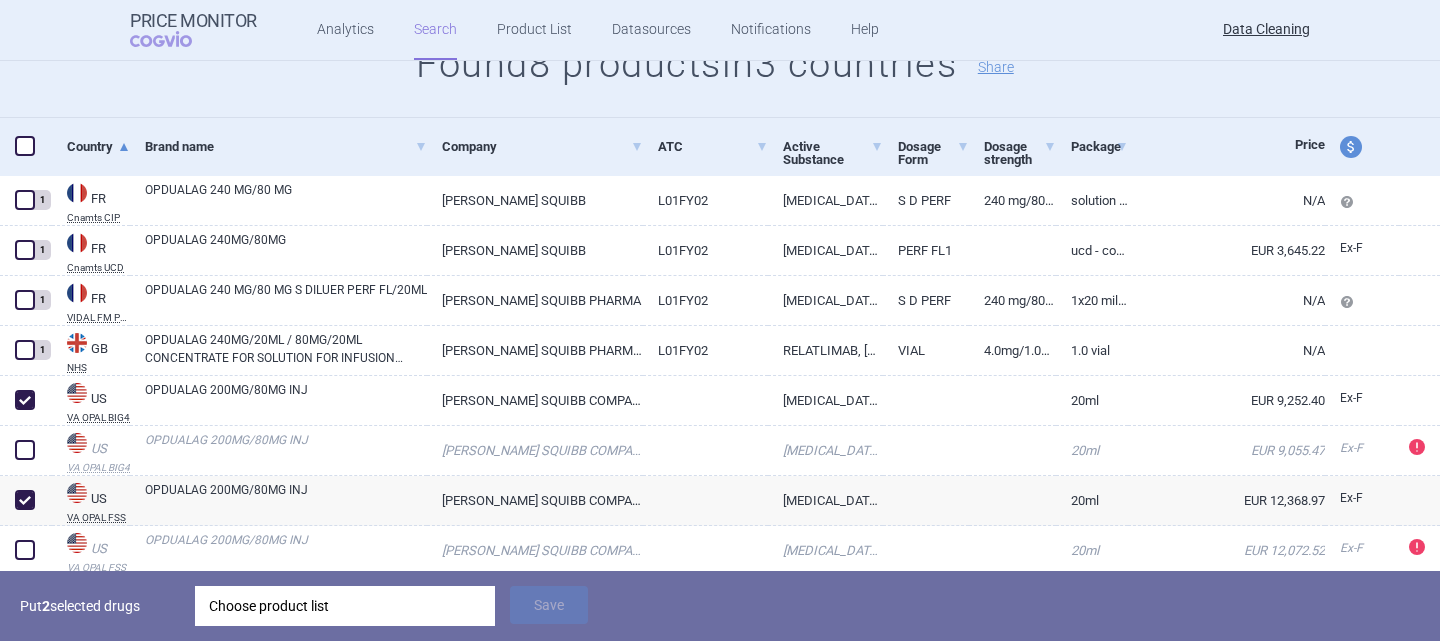 click on "Choose product list" at bounding box center (345, 606) 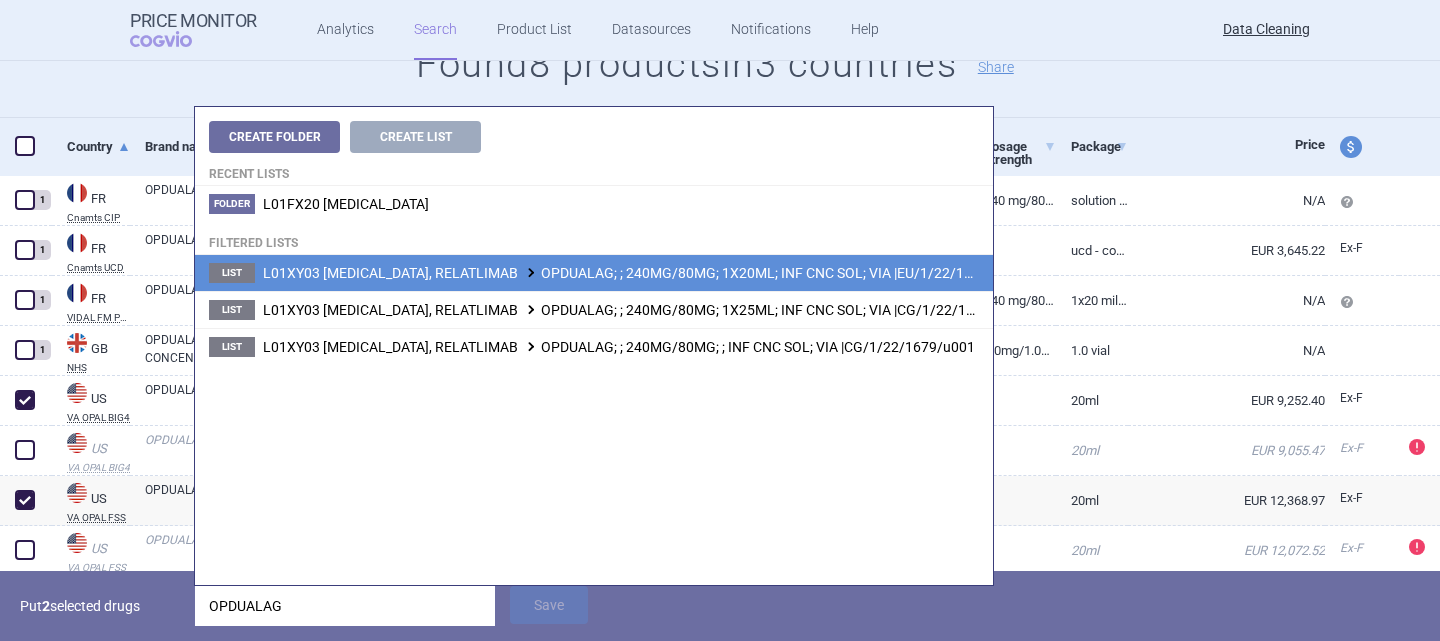 type on "OPDUALAG" 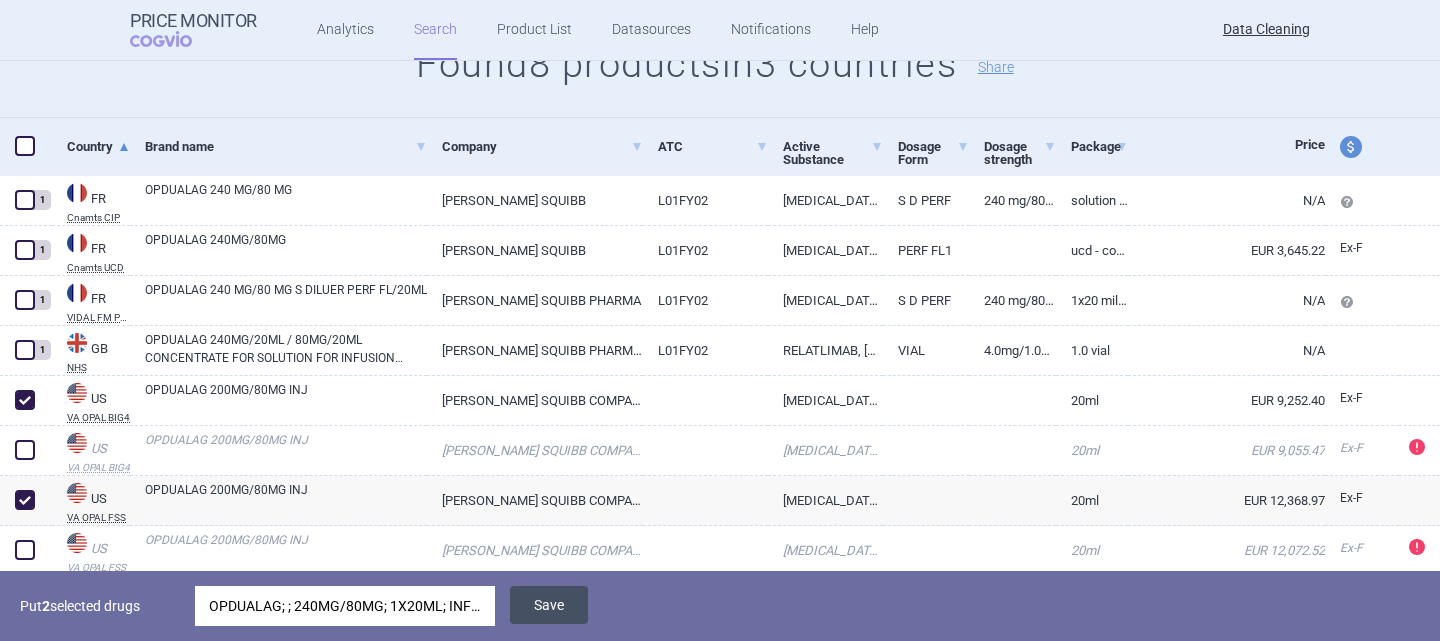 click on "Save" at bounding box center (549, 605) 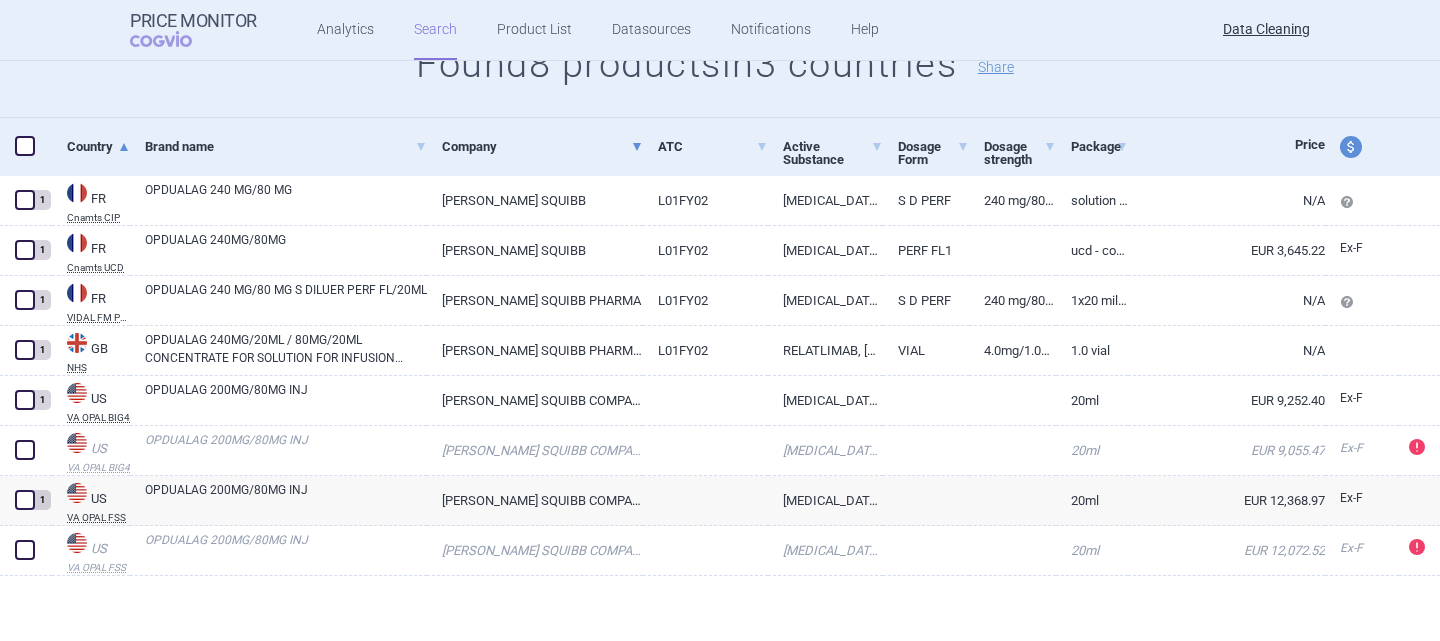 scroll, scrollTop: 0, scrollLeft: 0, axis: both 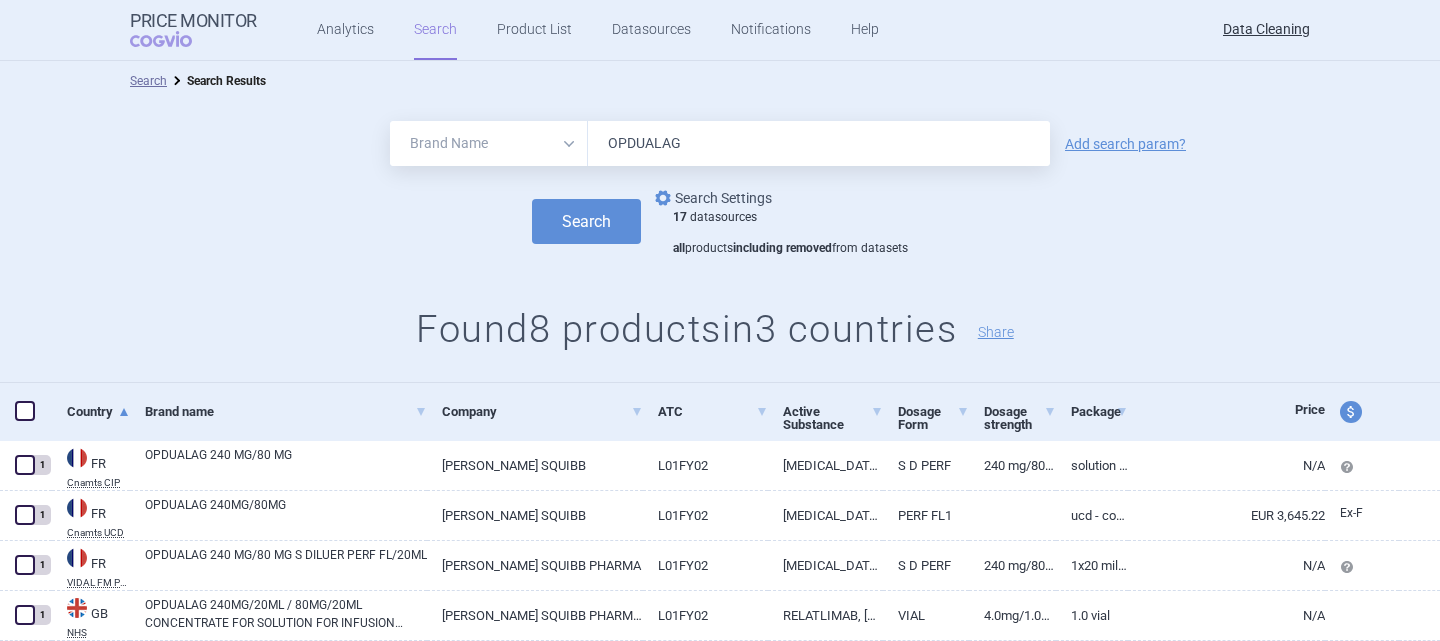 click on "options Search Settings" at bounding box center (711, 198) 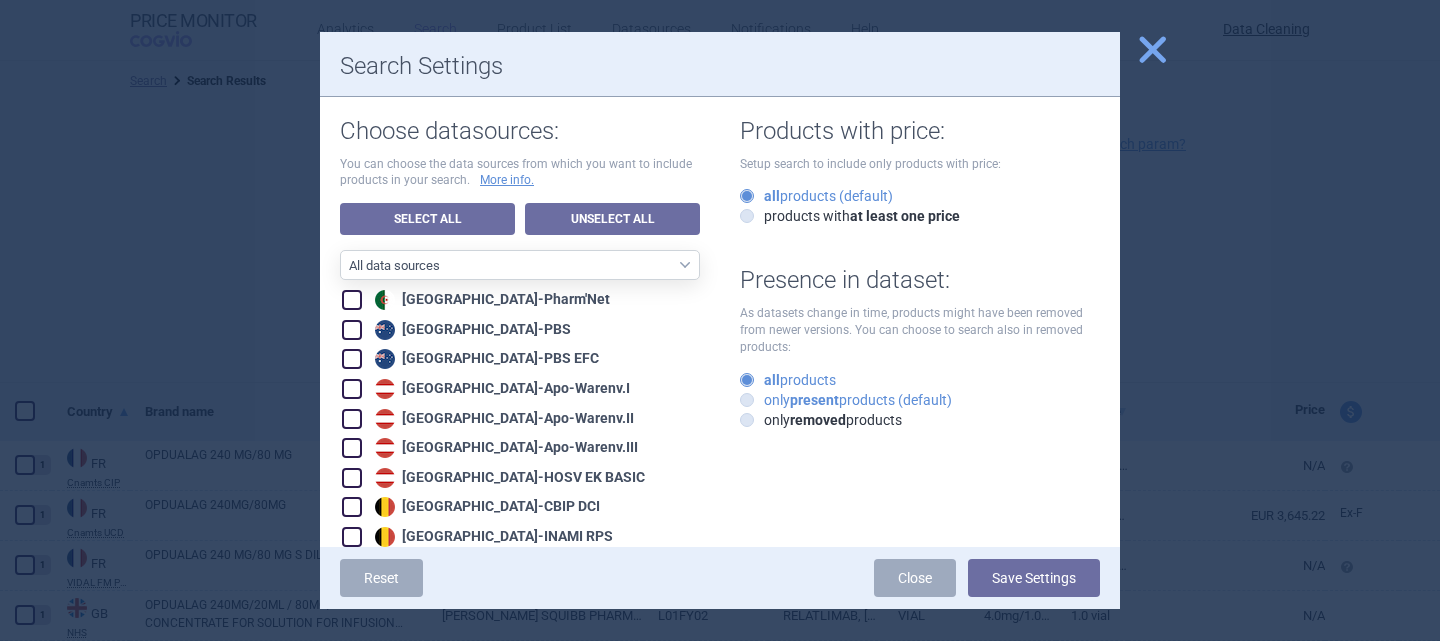 click at bounding box center (747, 400) 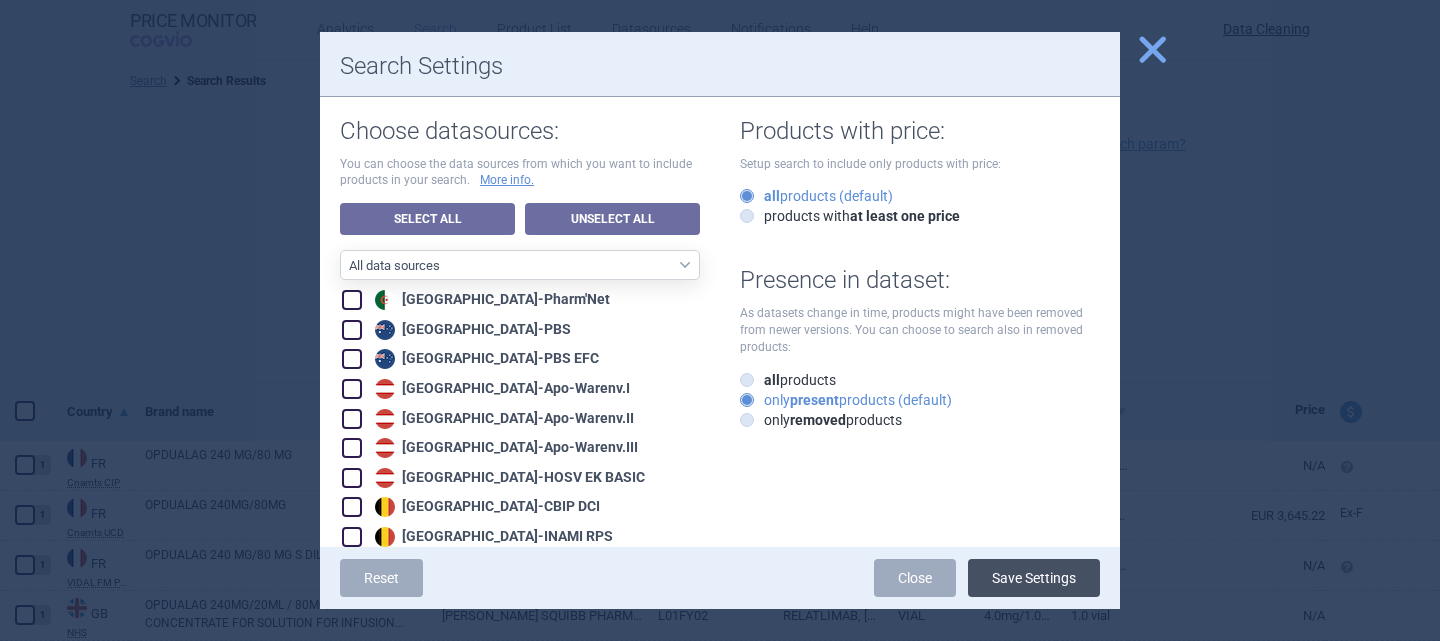 click on "Save Settings" at bounding box center [1034, 578] 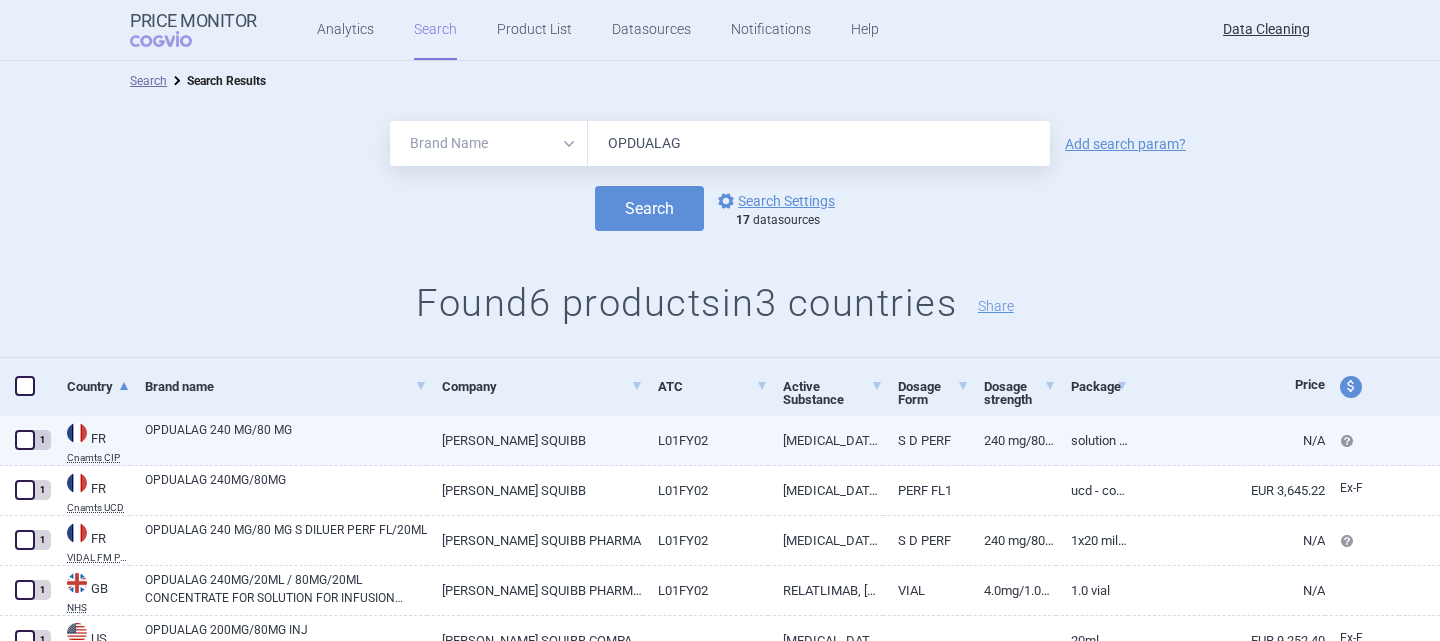 scroll, scrollTop: 139, scrollLeft: 0, axis: vertical 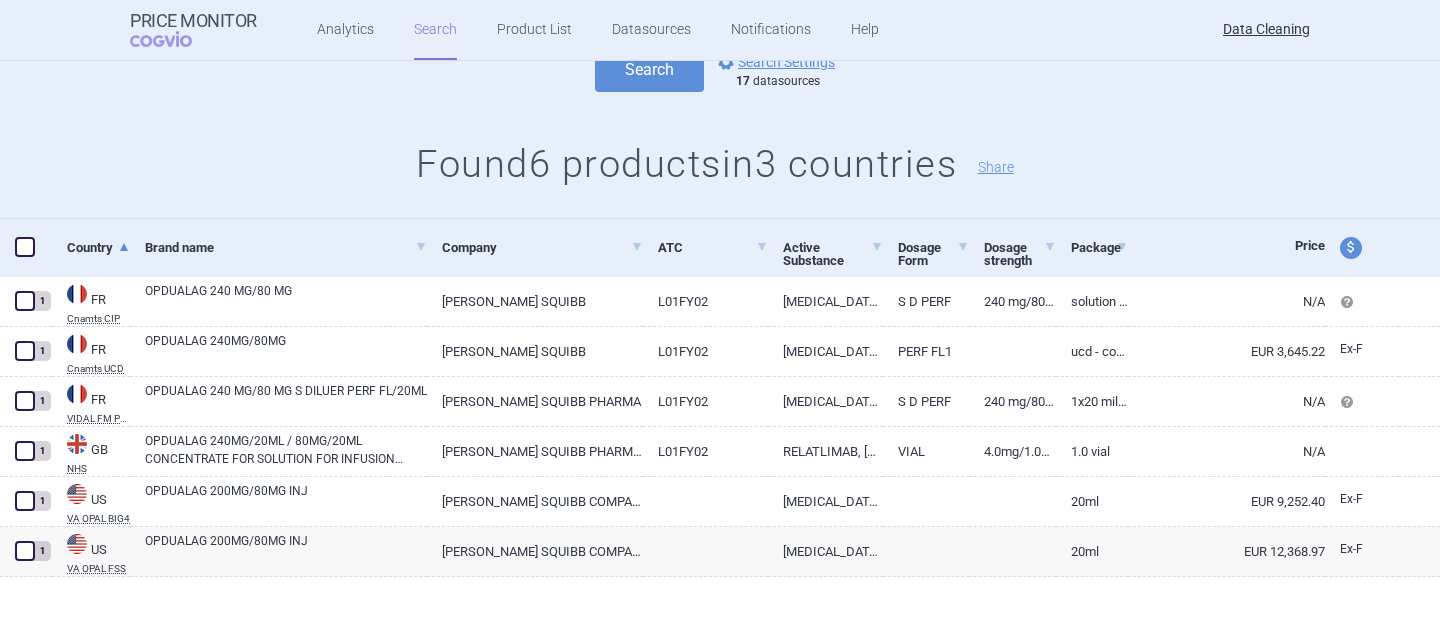 click on "All Brand Name ATC Company Active Substance Country Newer than OPDUALAG Add search param? Search options Search Settings 17   datasources Found  6   products  in  3   countries   Share" at bounding box center [720, 90] 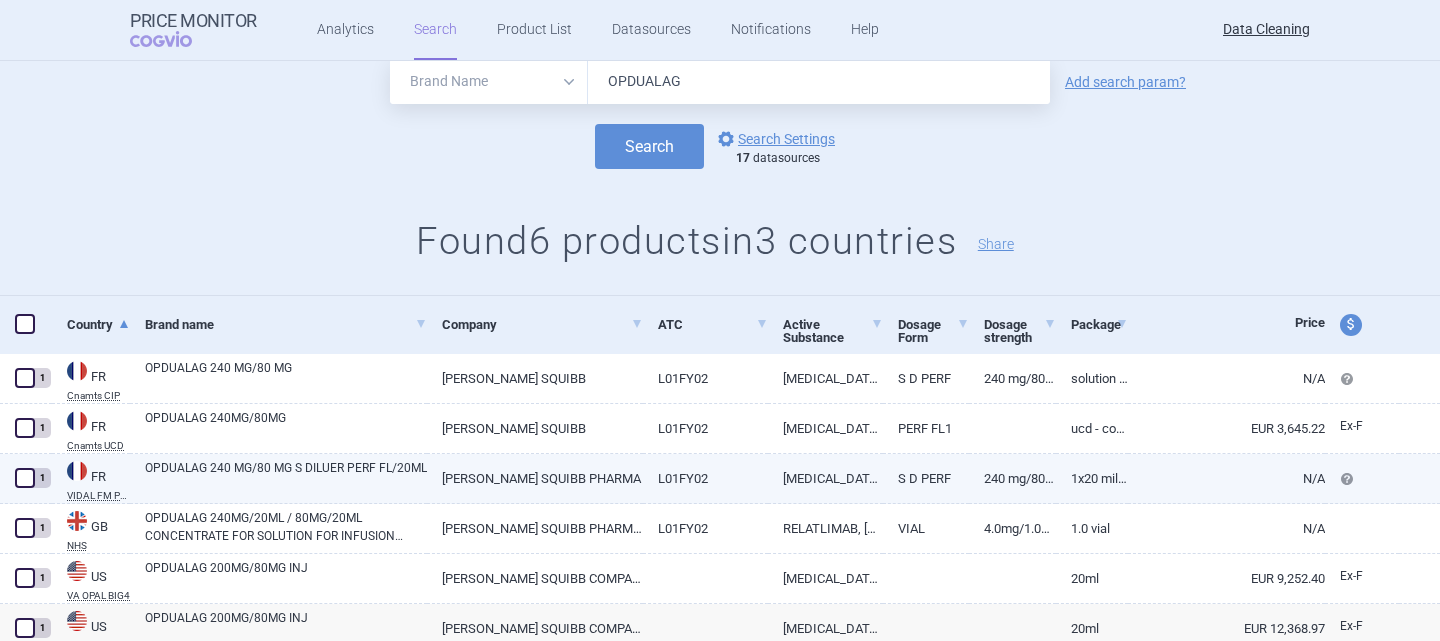scroll, scrollTop: 56, scrollLeft: 0, axis: vertical 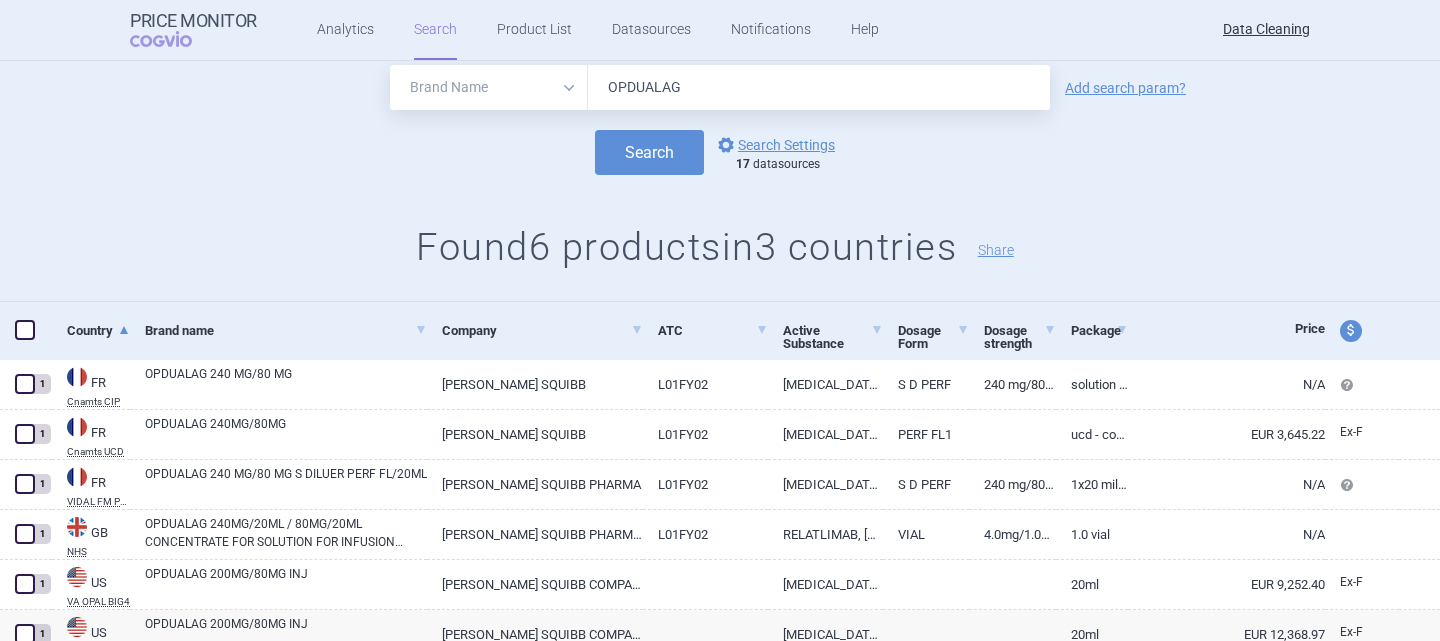 click on "OPDUALAG" at bounding box center [819, 87] 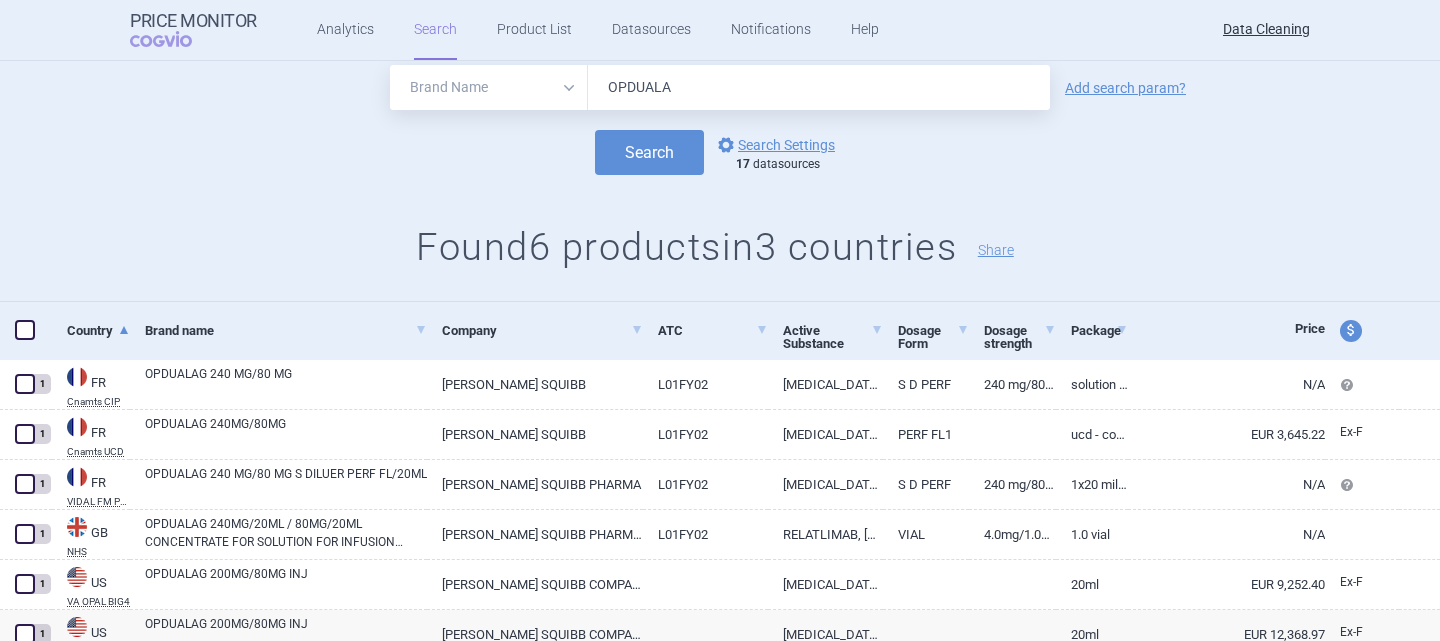 click on "Search" at bounding box center (649, 152) 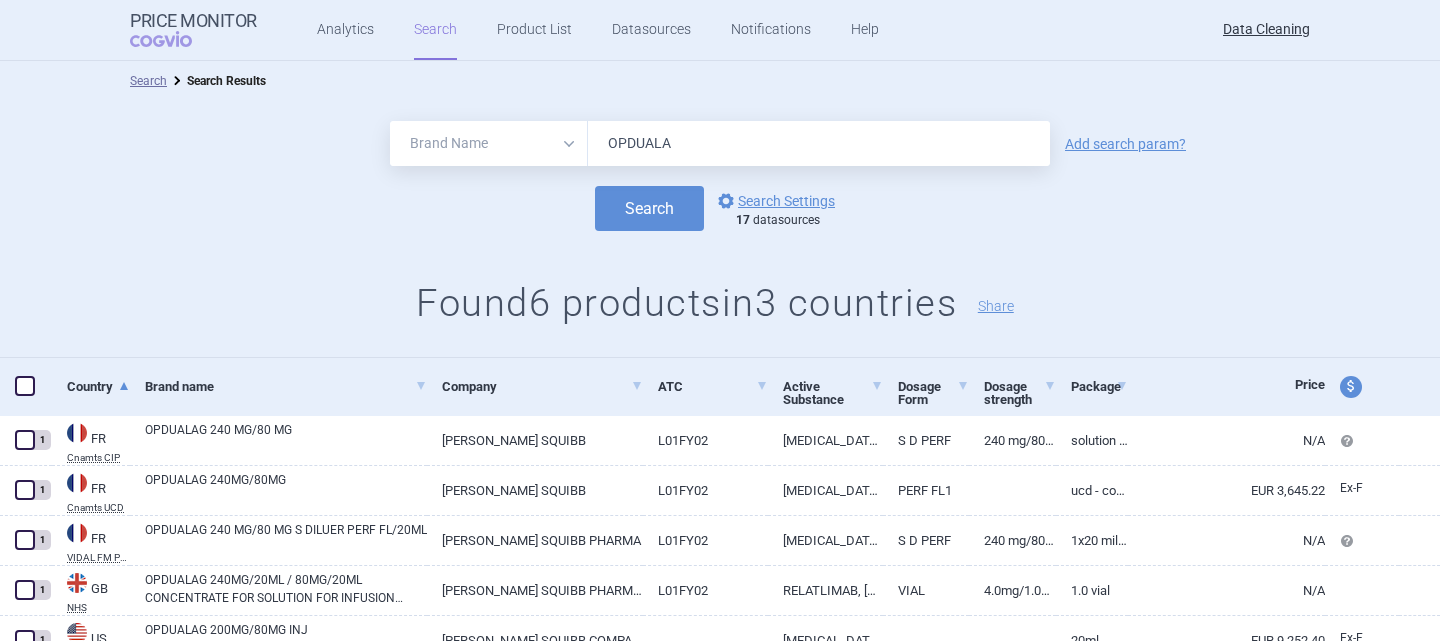 scroll, scrollTop: 139, scrollLeft: 0, axis: vertical 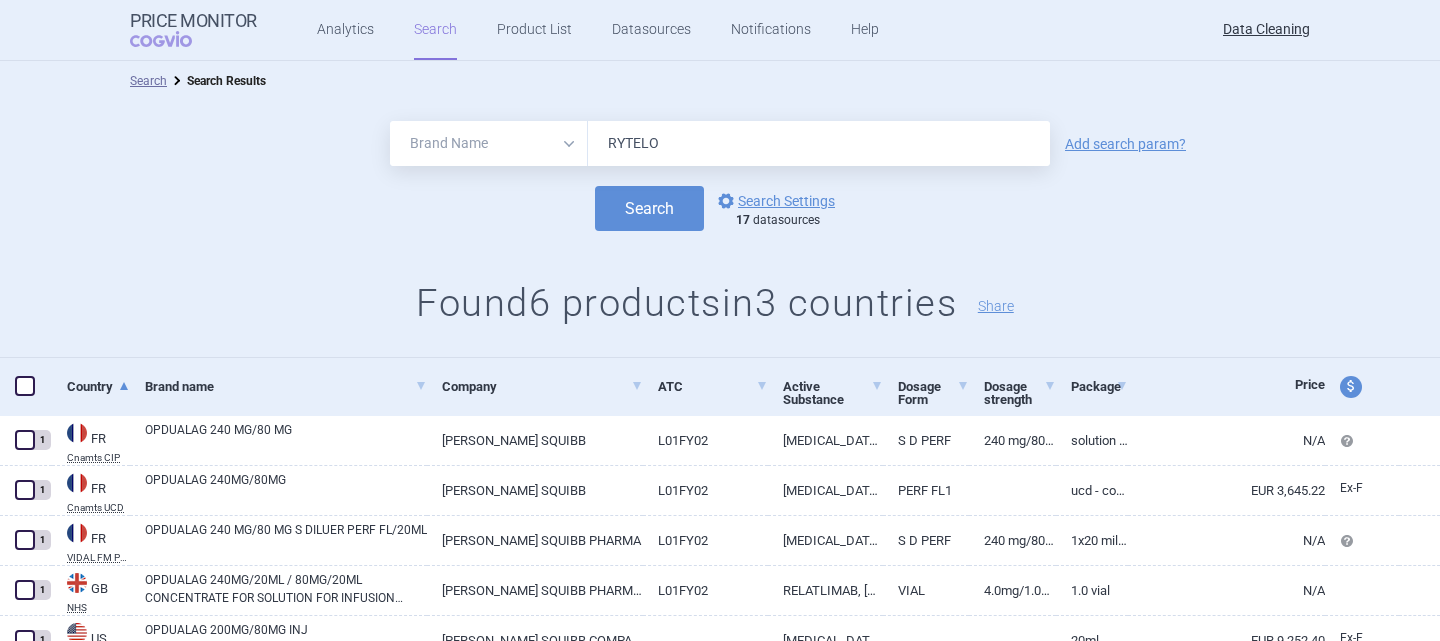 click on "RYTELO" at bounding box center (819, 143) 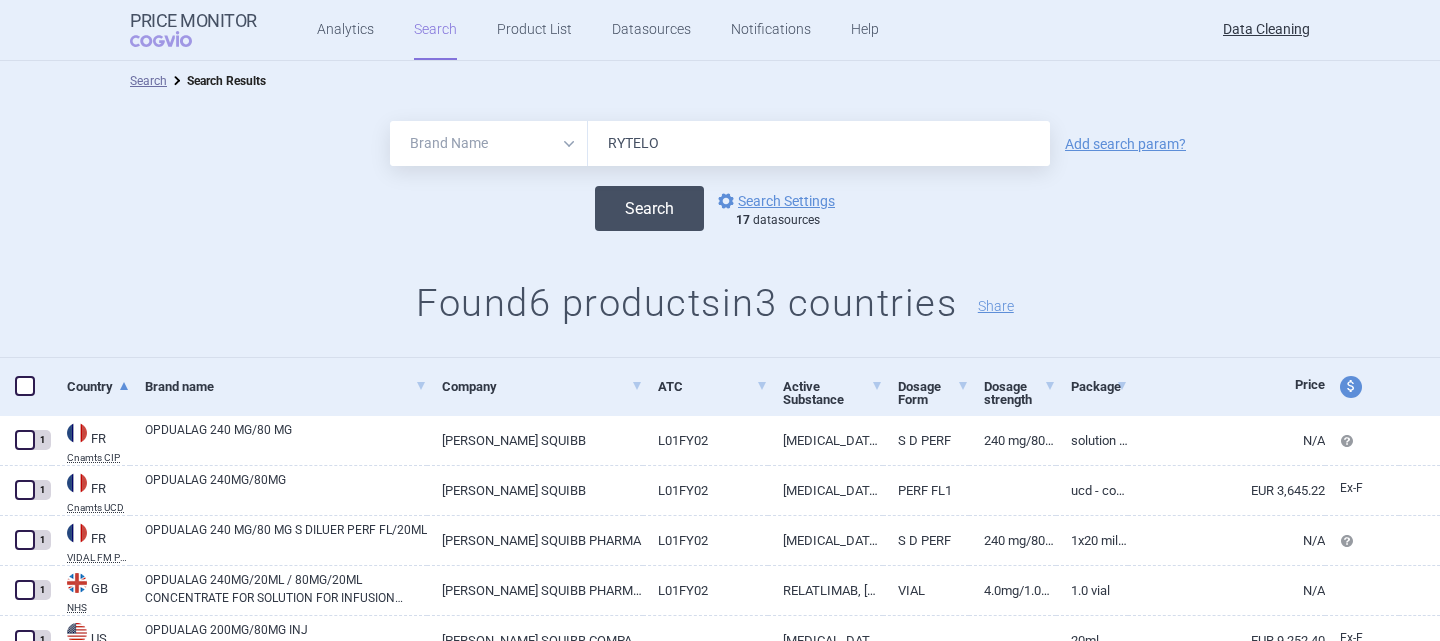type on "RYTELO" 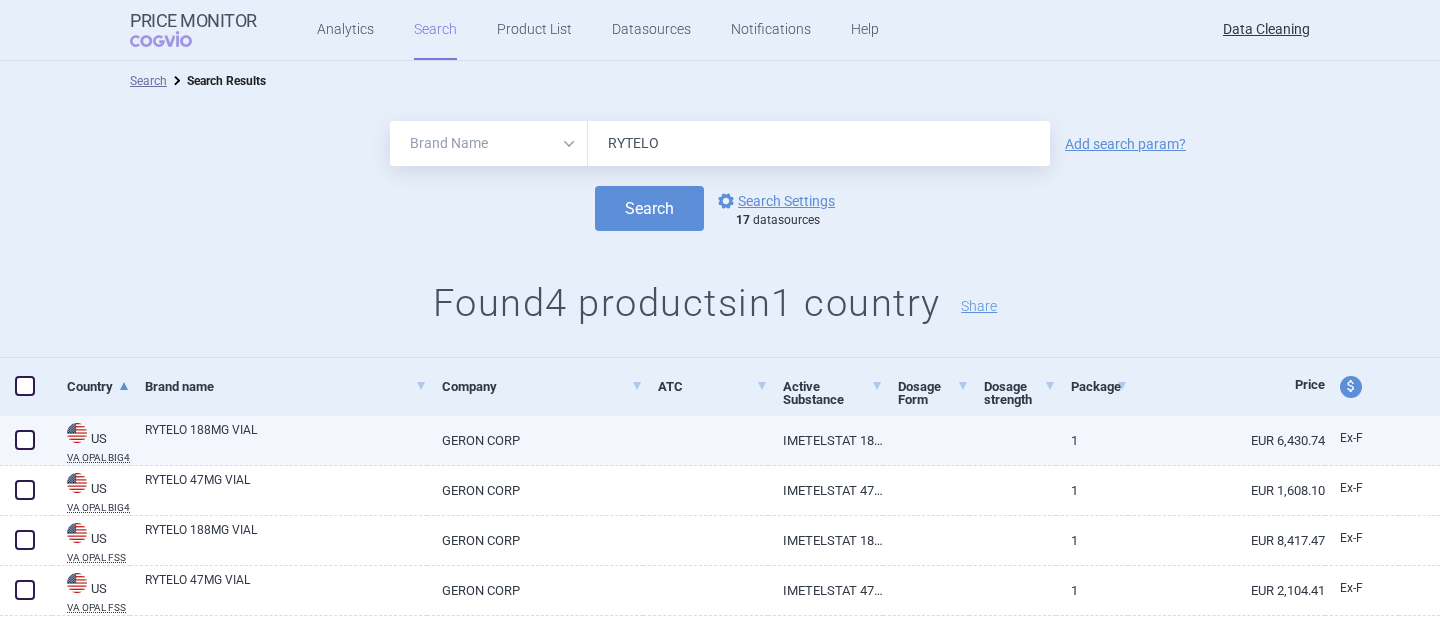 scroll, scrollTop: 39, scrollLeft: 0, axis: vertical 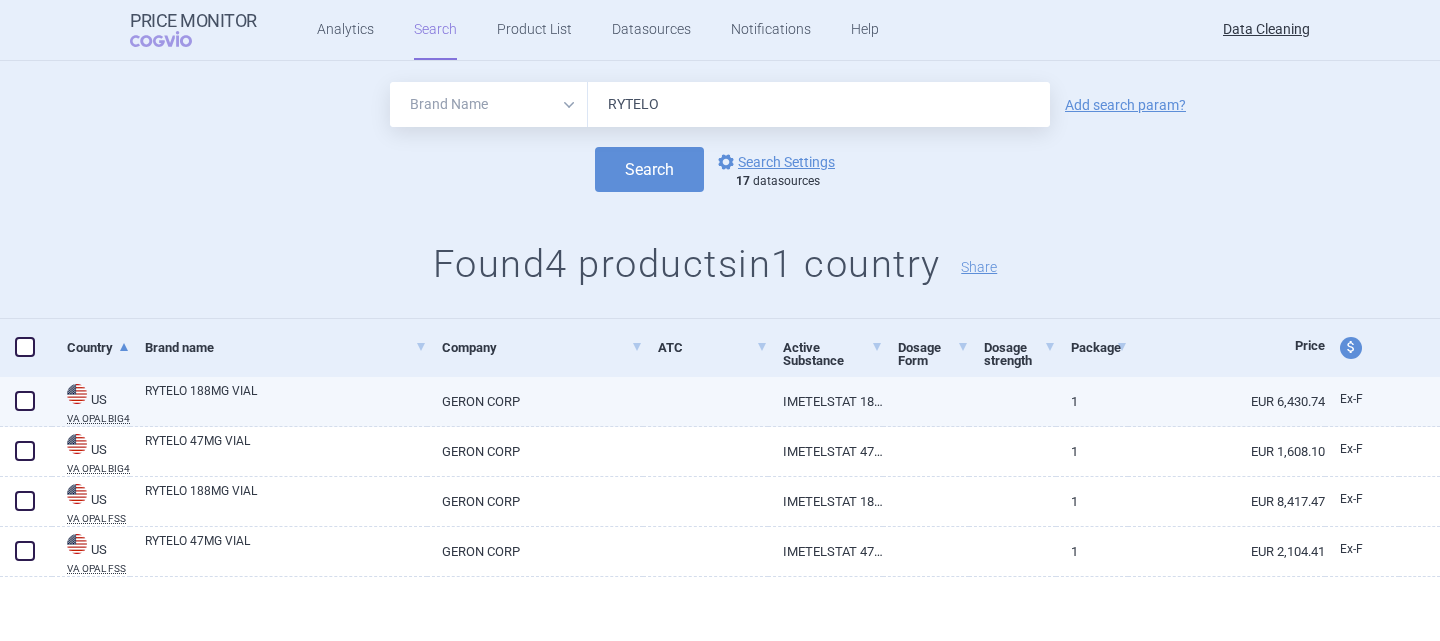 click on "RYTELO 188MG VIAL" at bounding box center (286, 400) 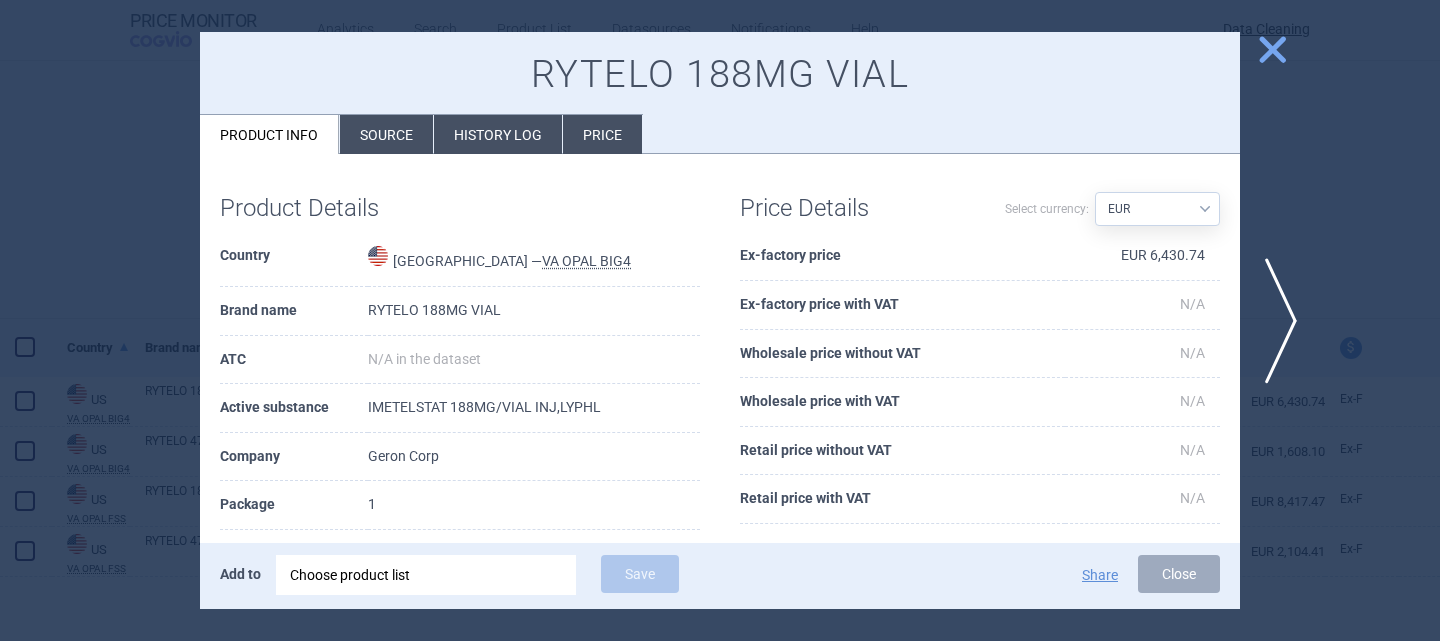 click on "Choose product list" at bounding box center [426, 575] 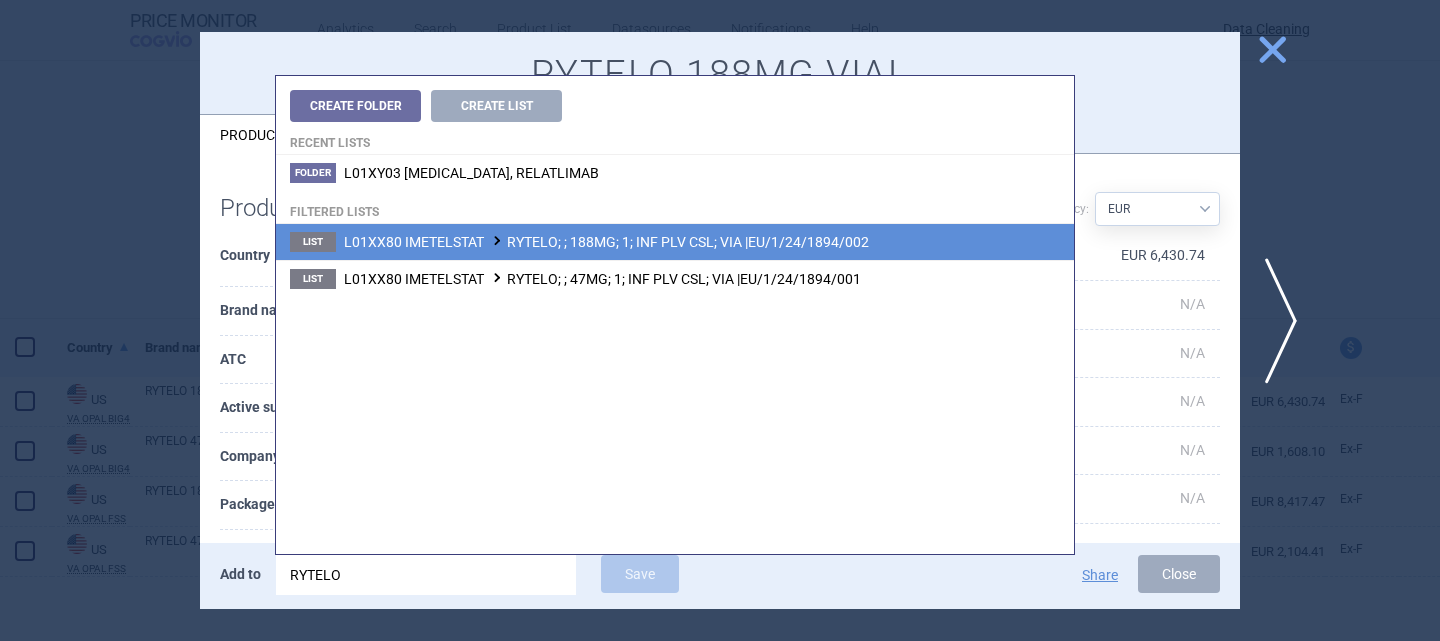 type on "RYTELO" 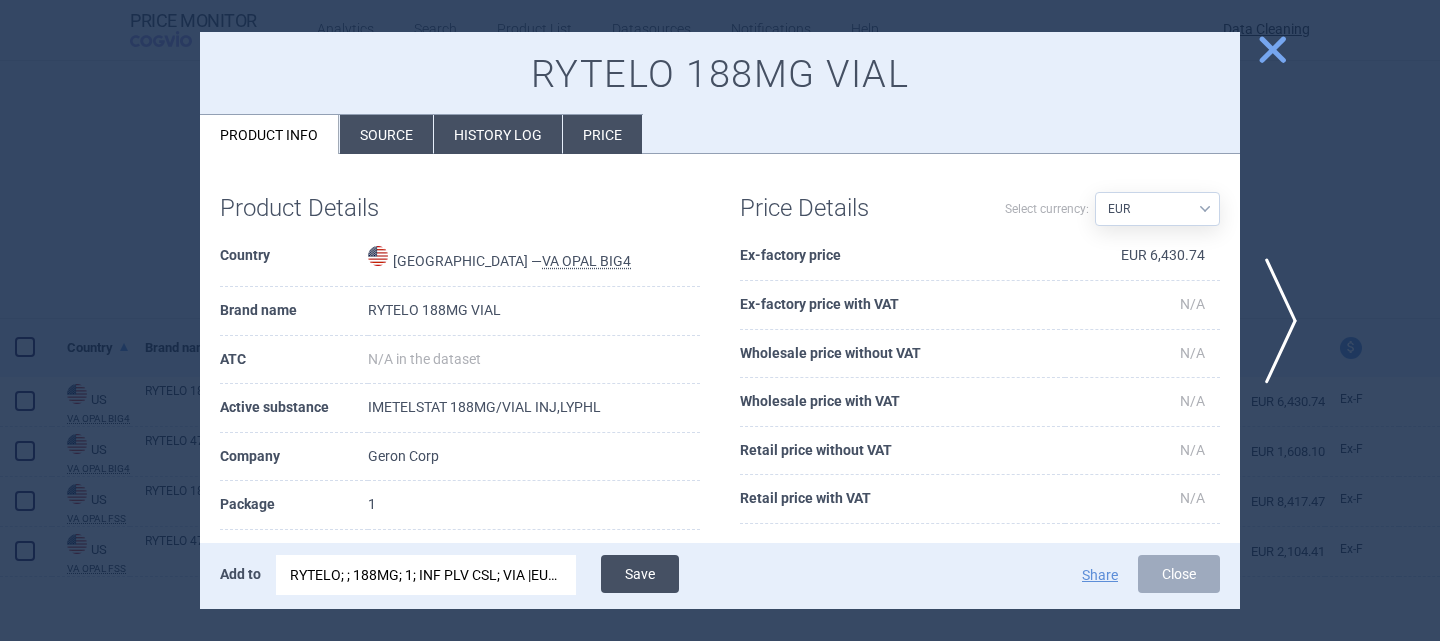 click on "Save" at bounding box center (640, 574) 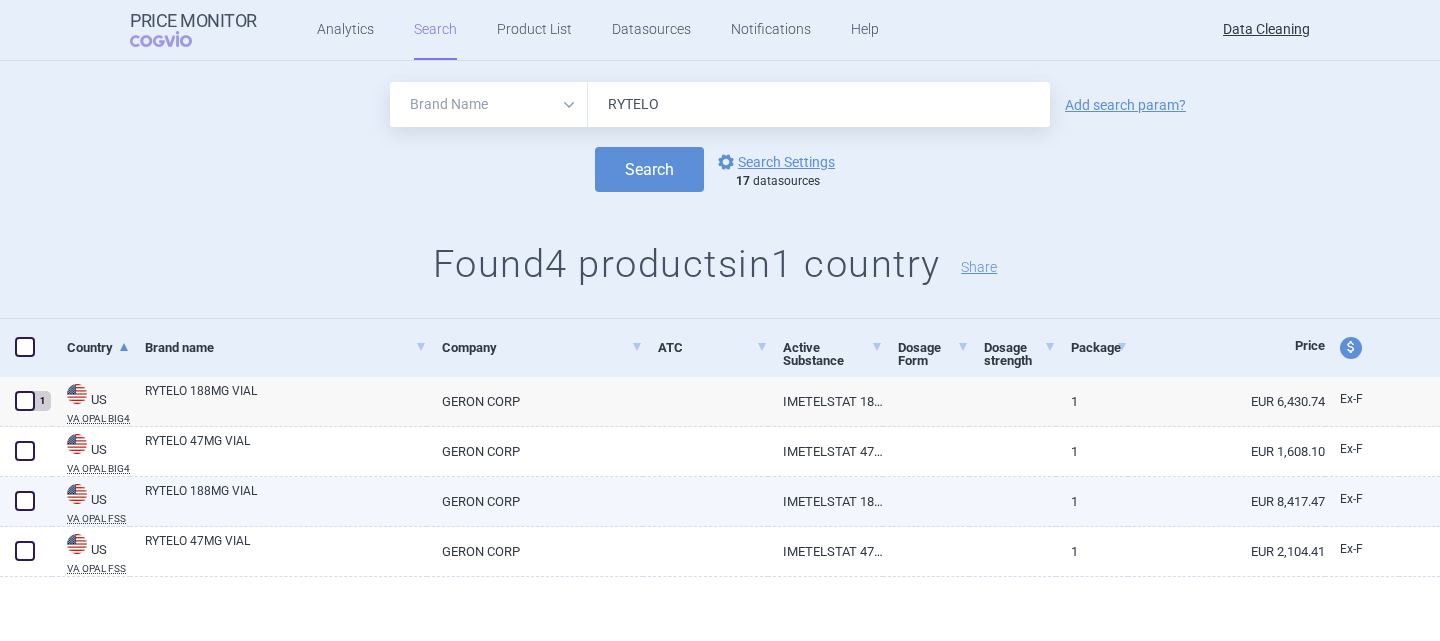 click at bounding box center [25, 501] 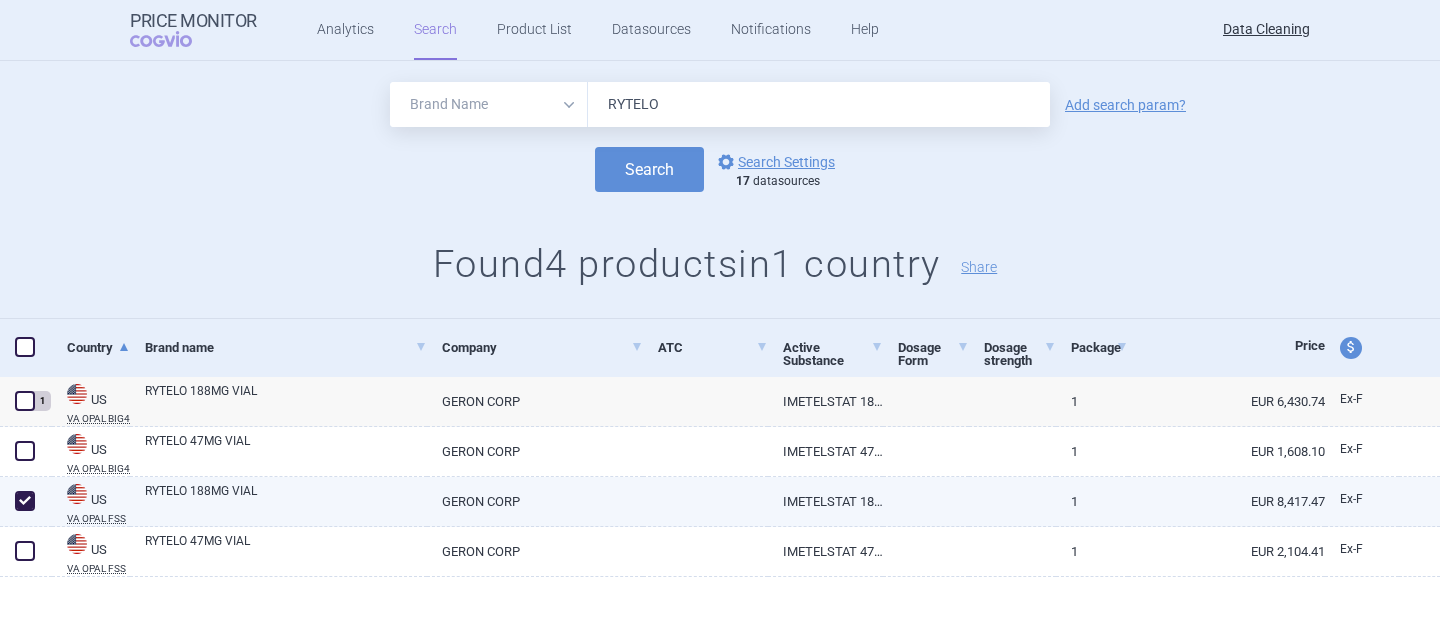 checkbox on "true" 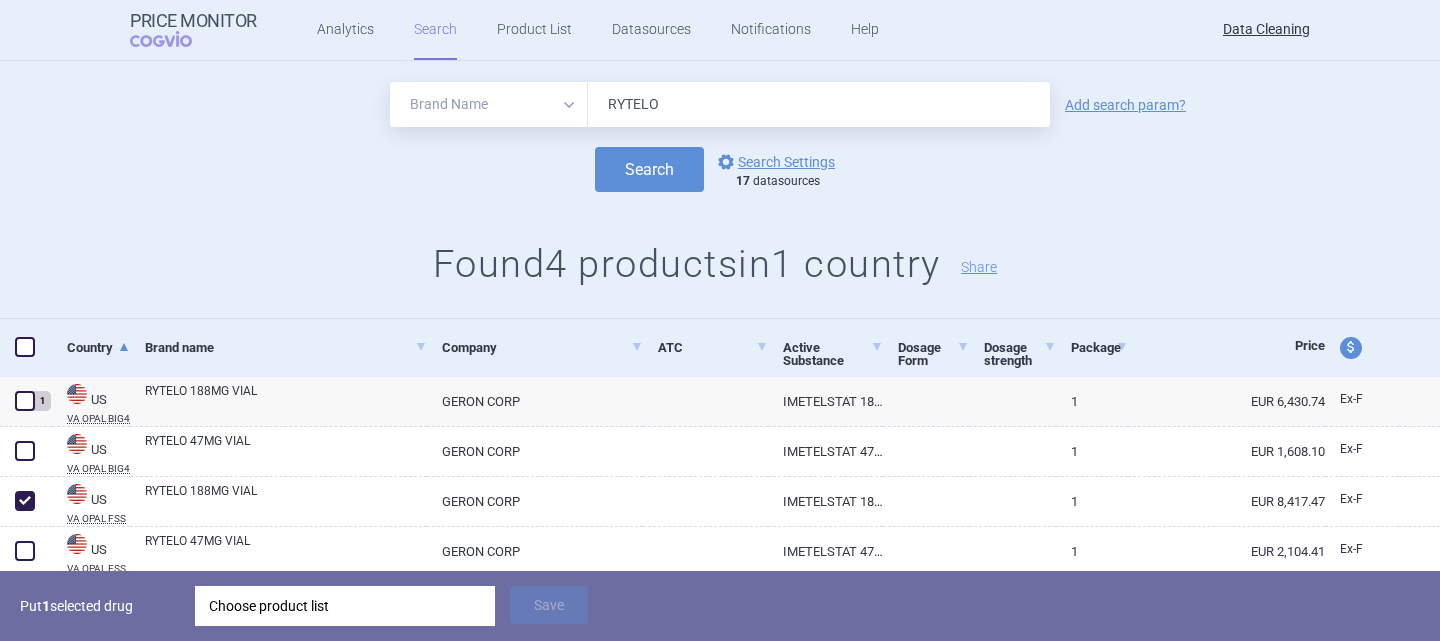 click on "Choose product list" at bounding box center (345, 606) 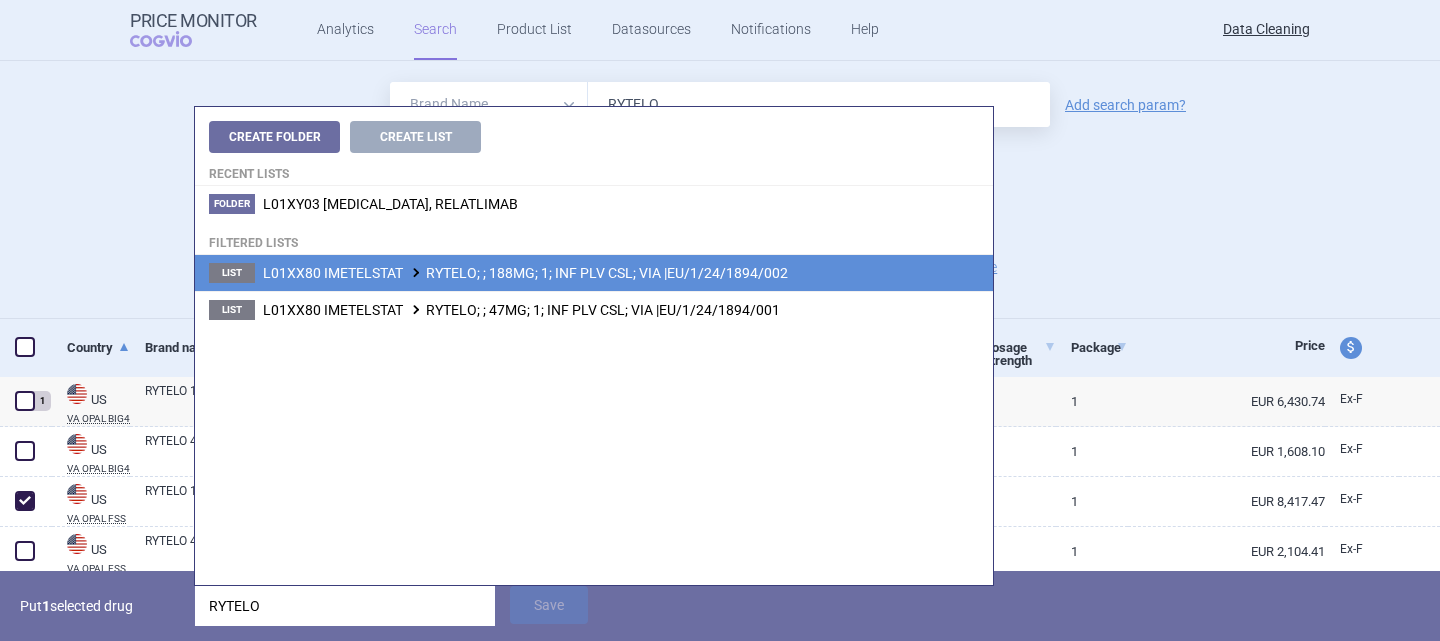 type on "RYTELO" 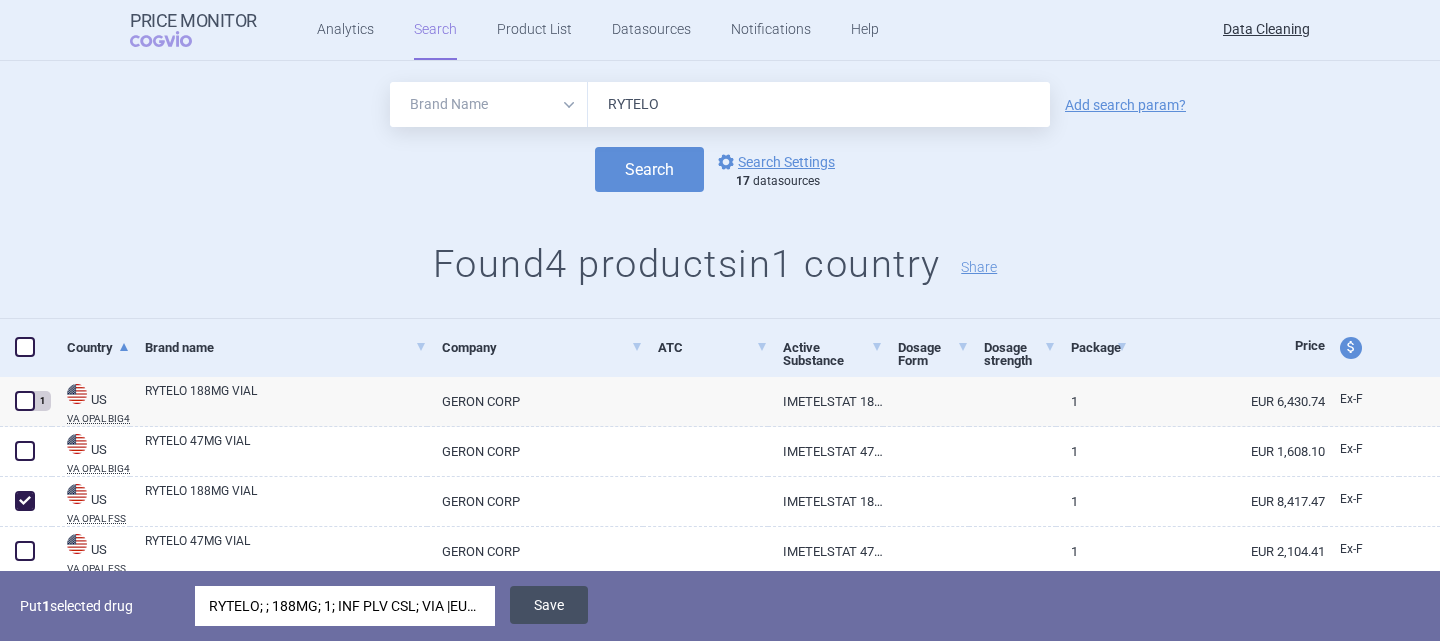 click on "Save" at bounding box center (549, 605) 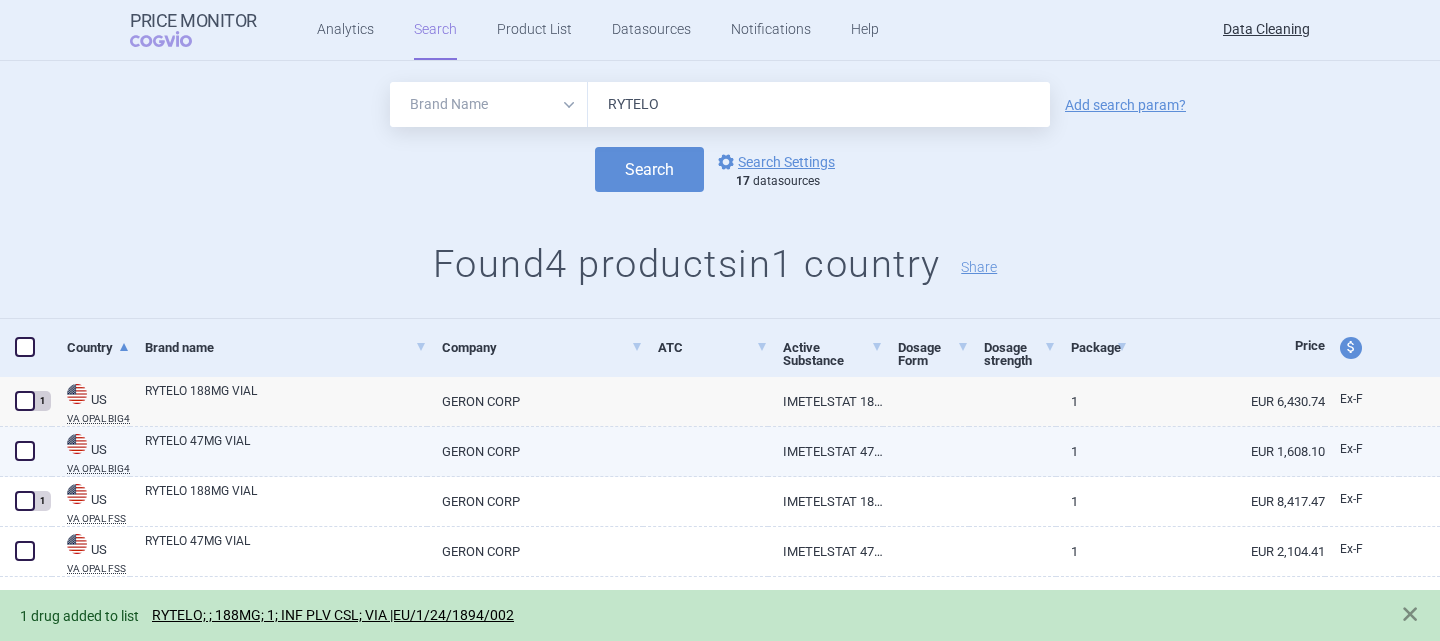 click at bounding box center (25, 451) 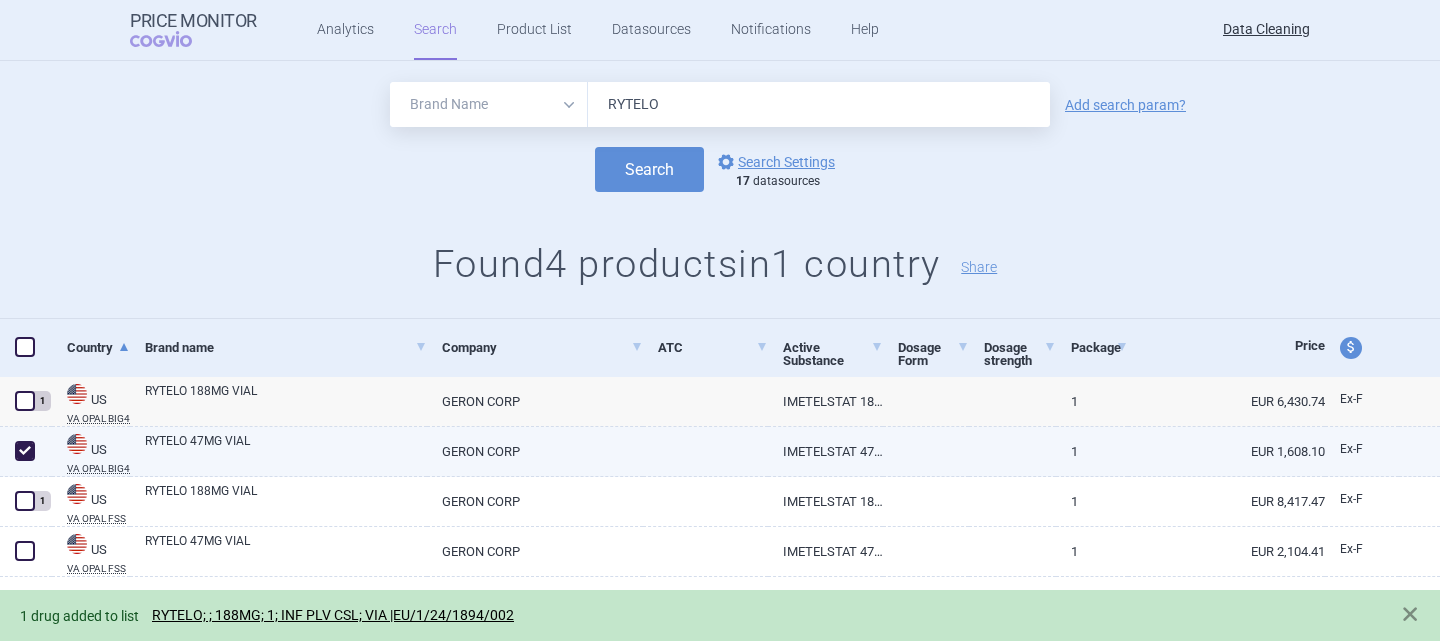 checkbox on "true" 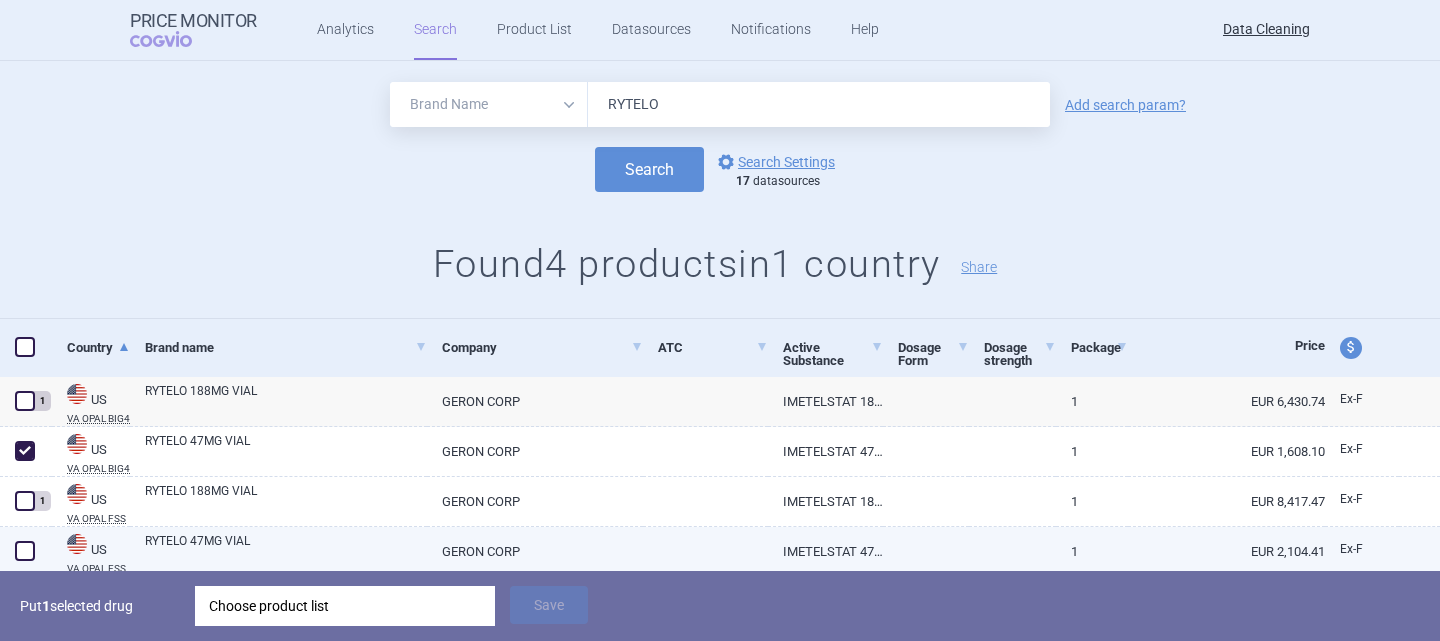 click at bounding box center (25, 551) 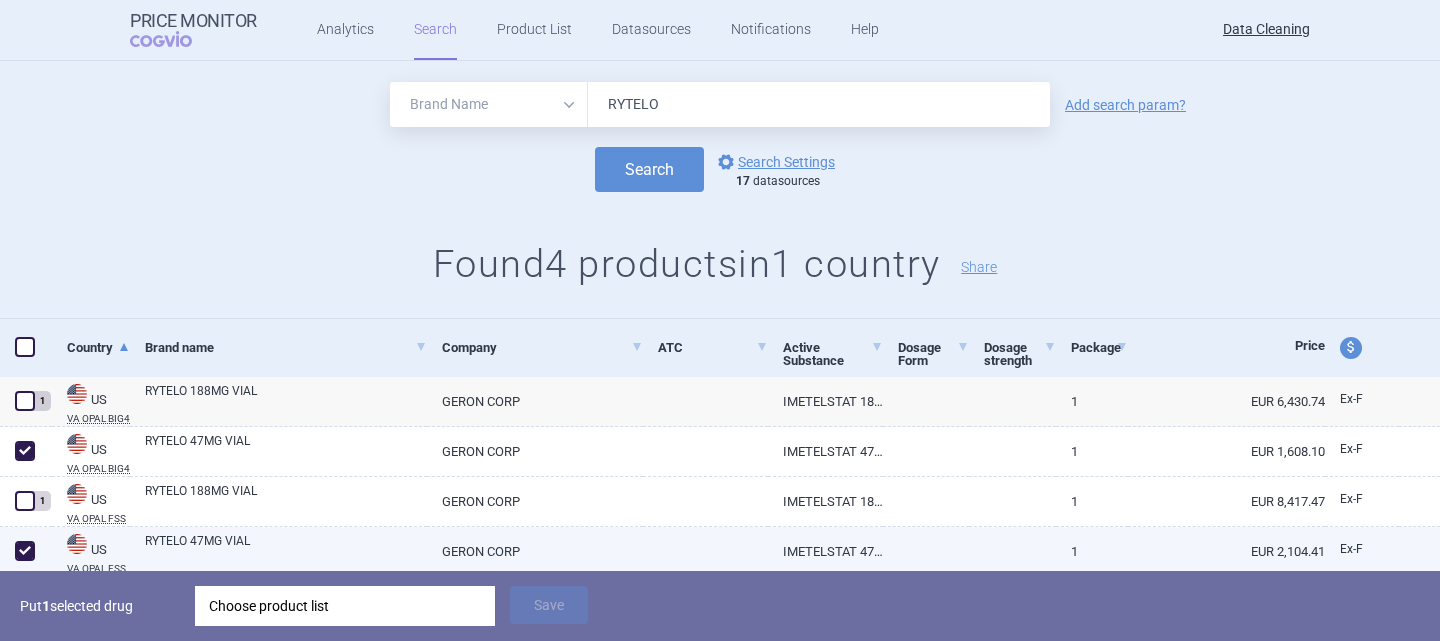 checkbox on "true" 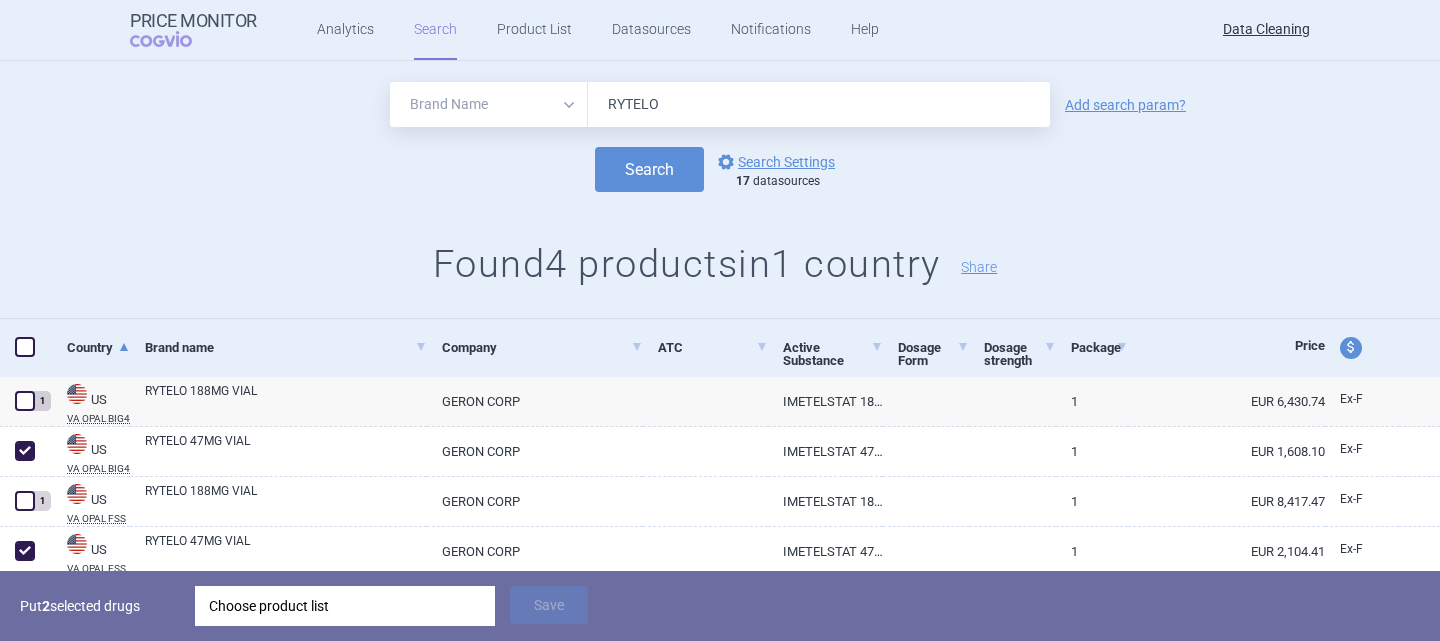 click on "Choose product list" at bounding box center (345, 606) 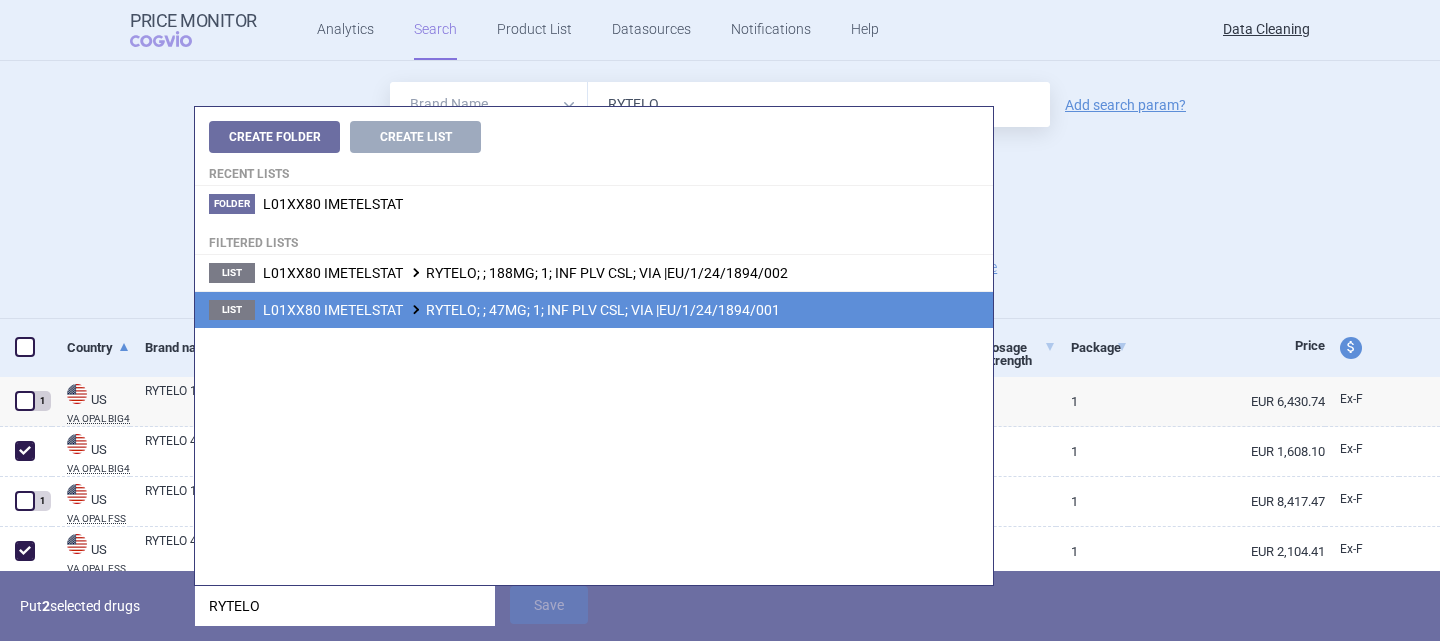 type on "RYTELO" 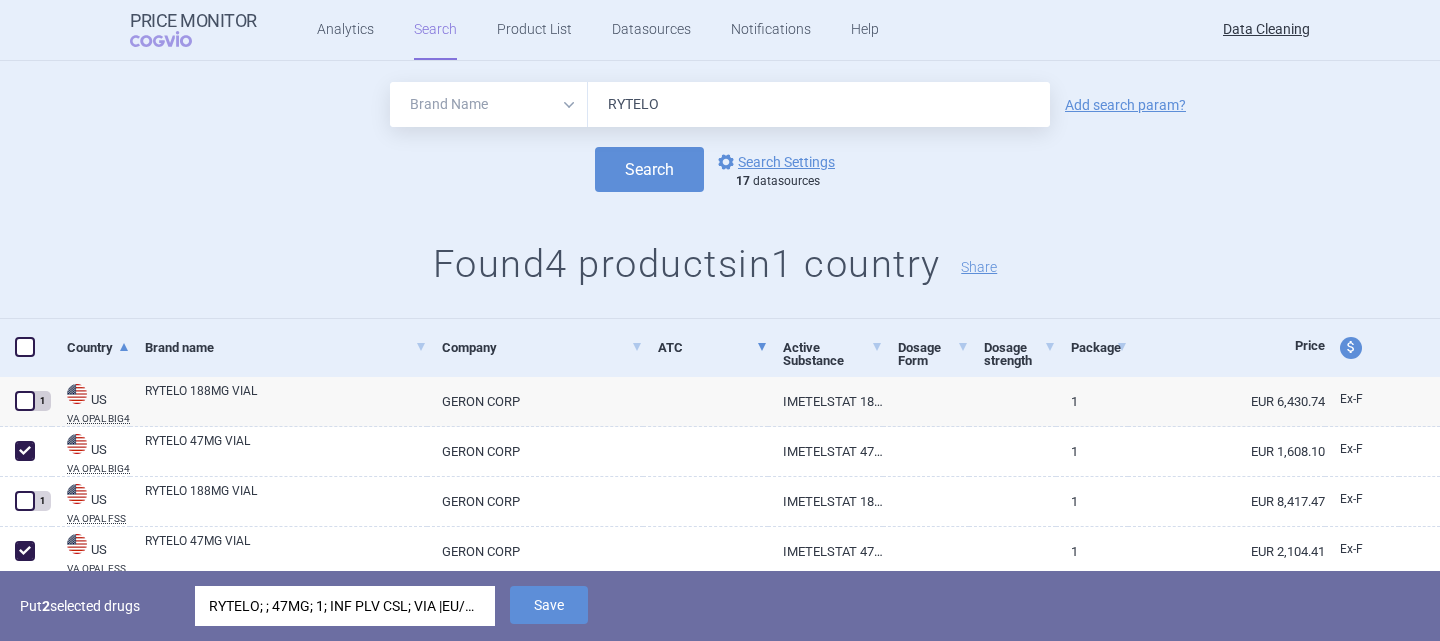 scroll, scrollTop: 109, scrollLeft: 0, axis: vertical 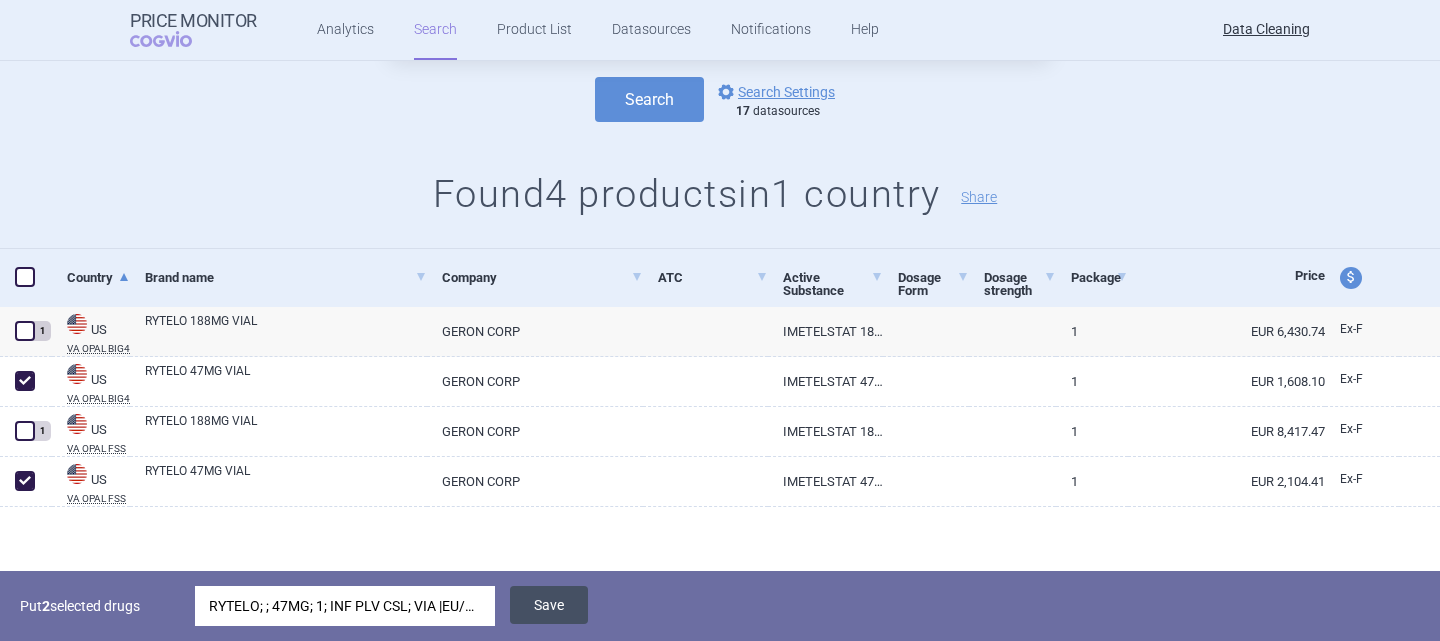 click on "Save" at bounding box center [549, 605] 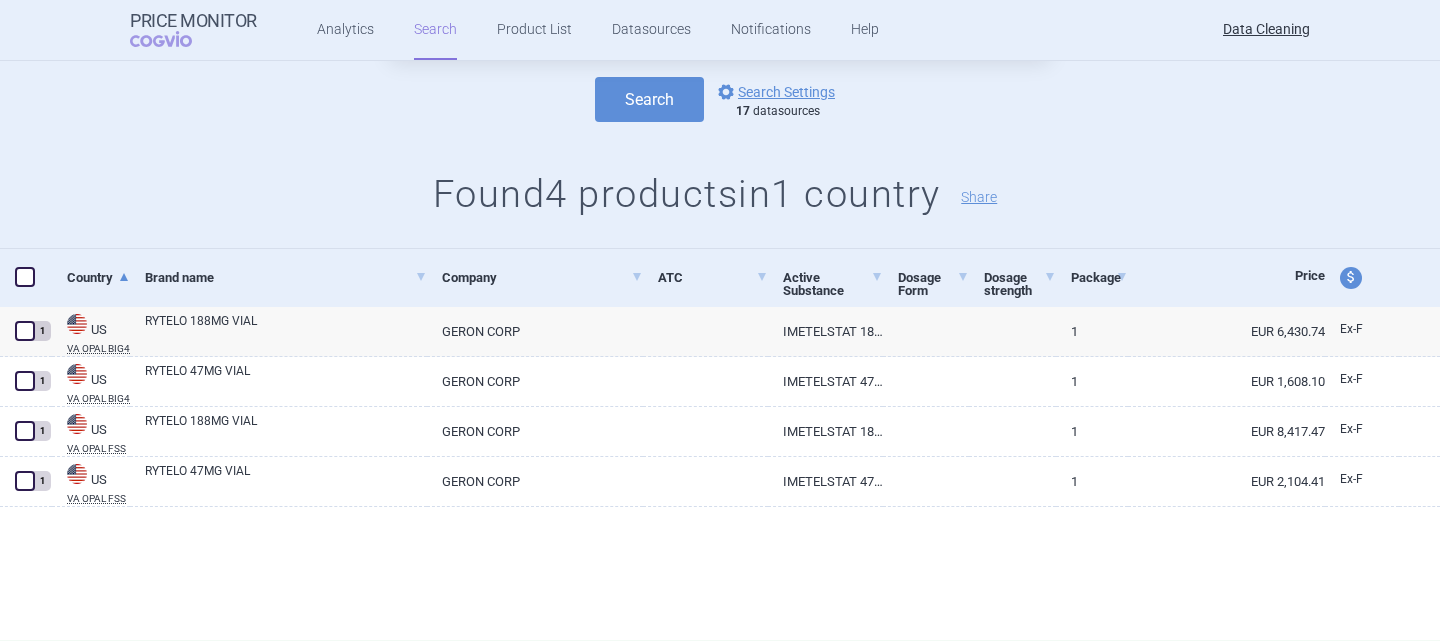 scroll, scrollTop: 39, scrollLeft: 0, axis: vertical 